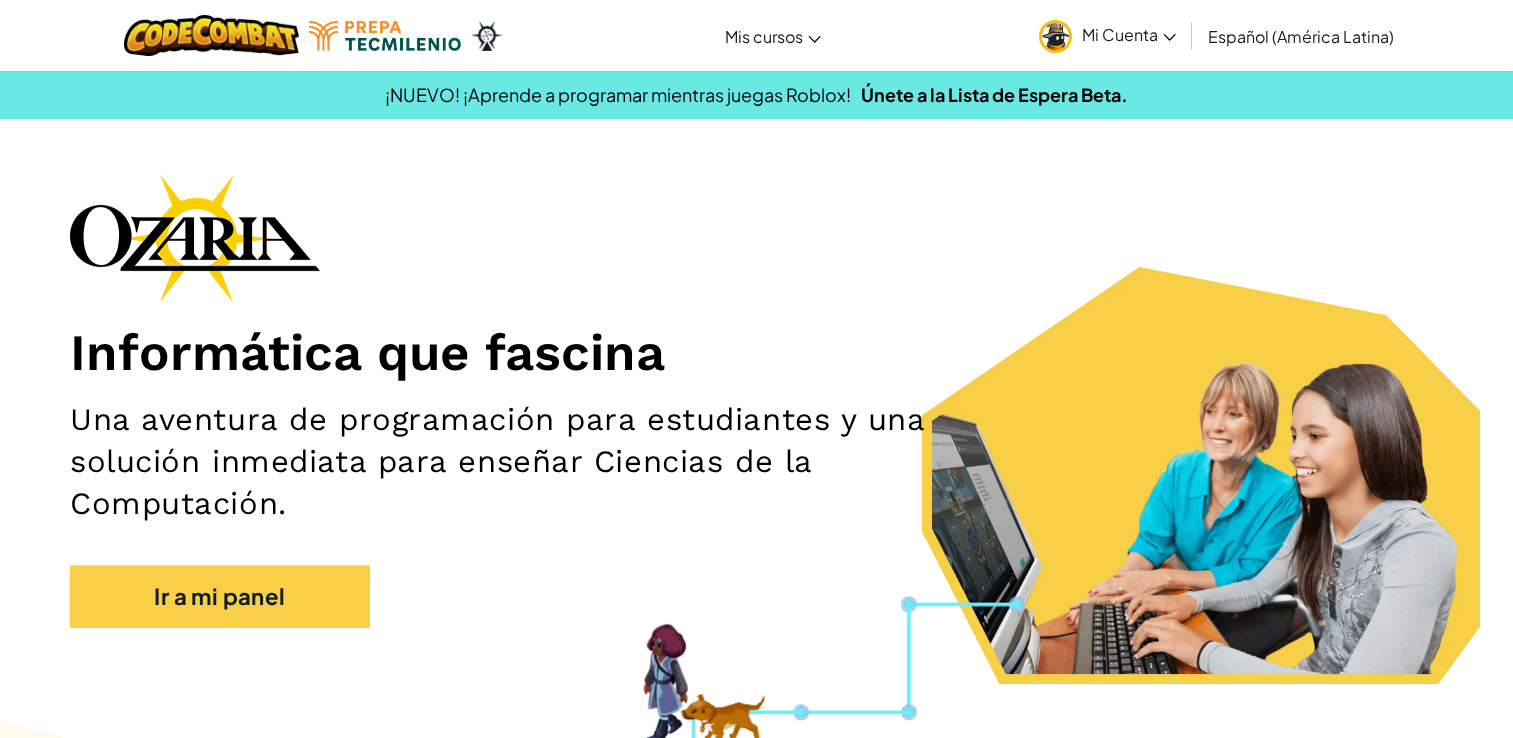 scroll, scrollTop: 0, scrollLeft: 0, axis: both 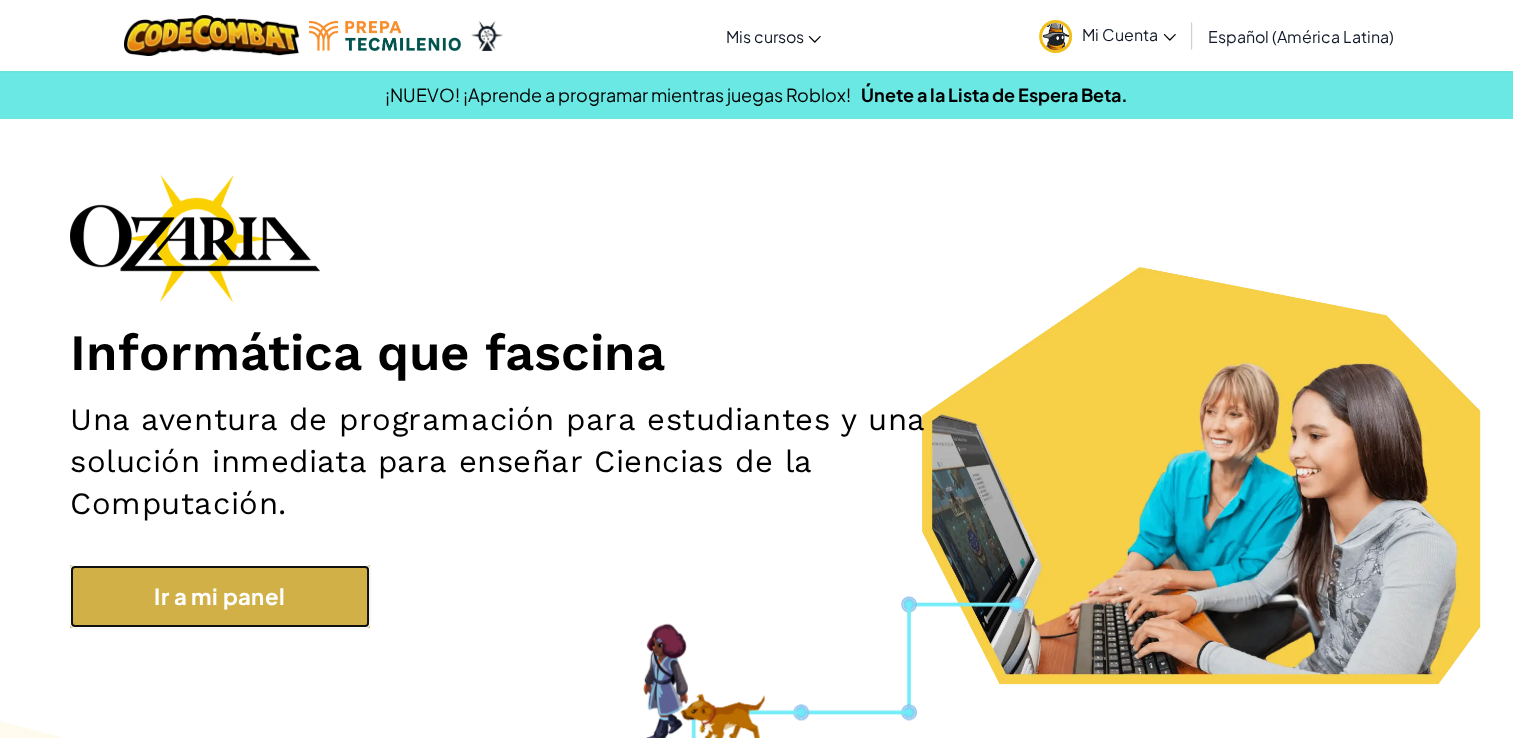 click on "Ir a mi panel" at bounding box center [220, 596] 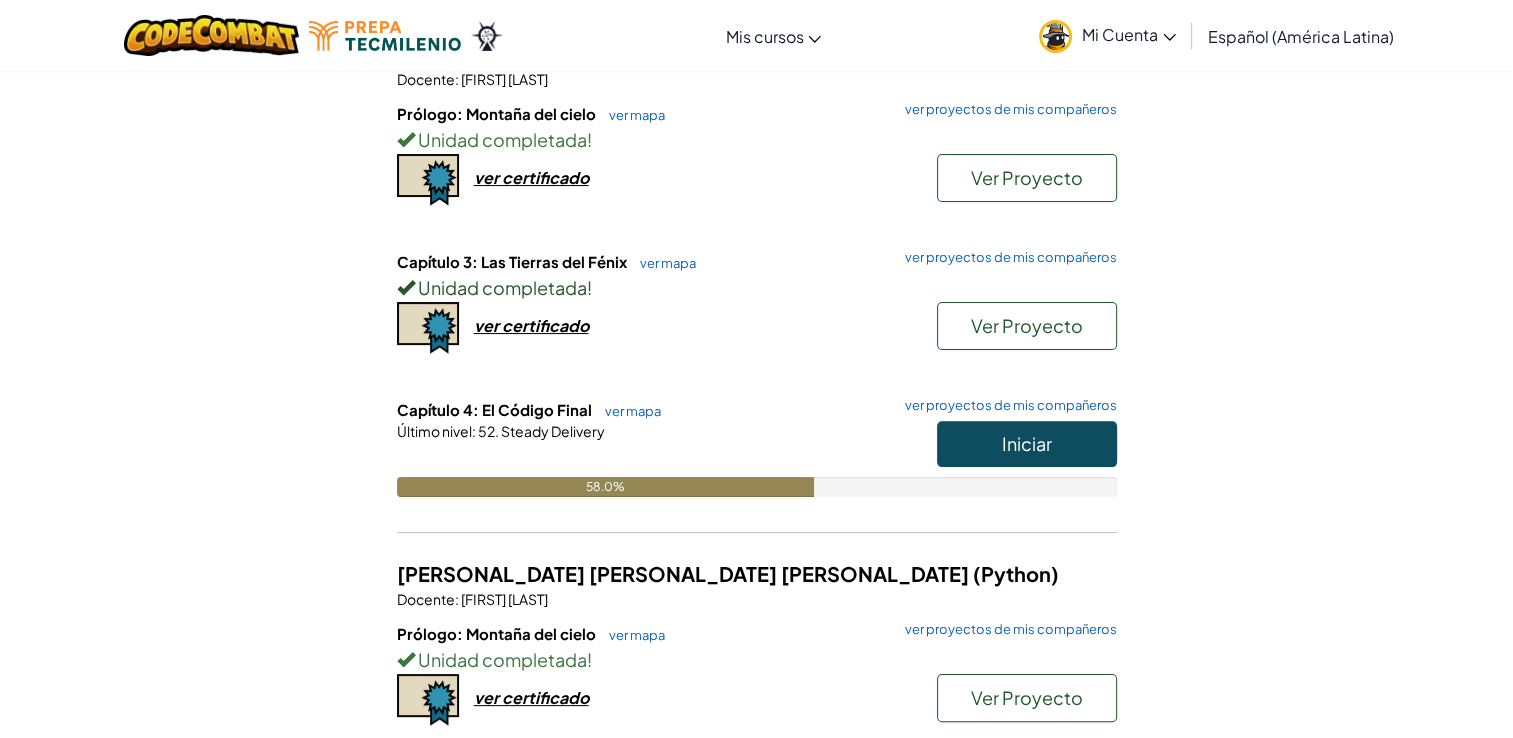 scroll, scrollTop: 268, scrollLeft: 0, axis: vertical 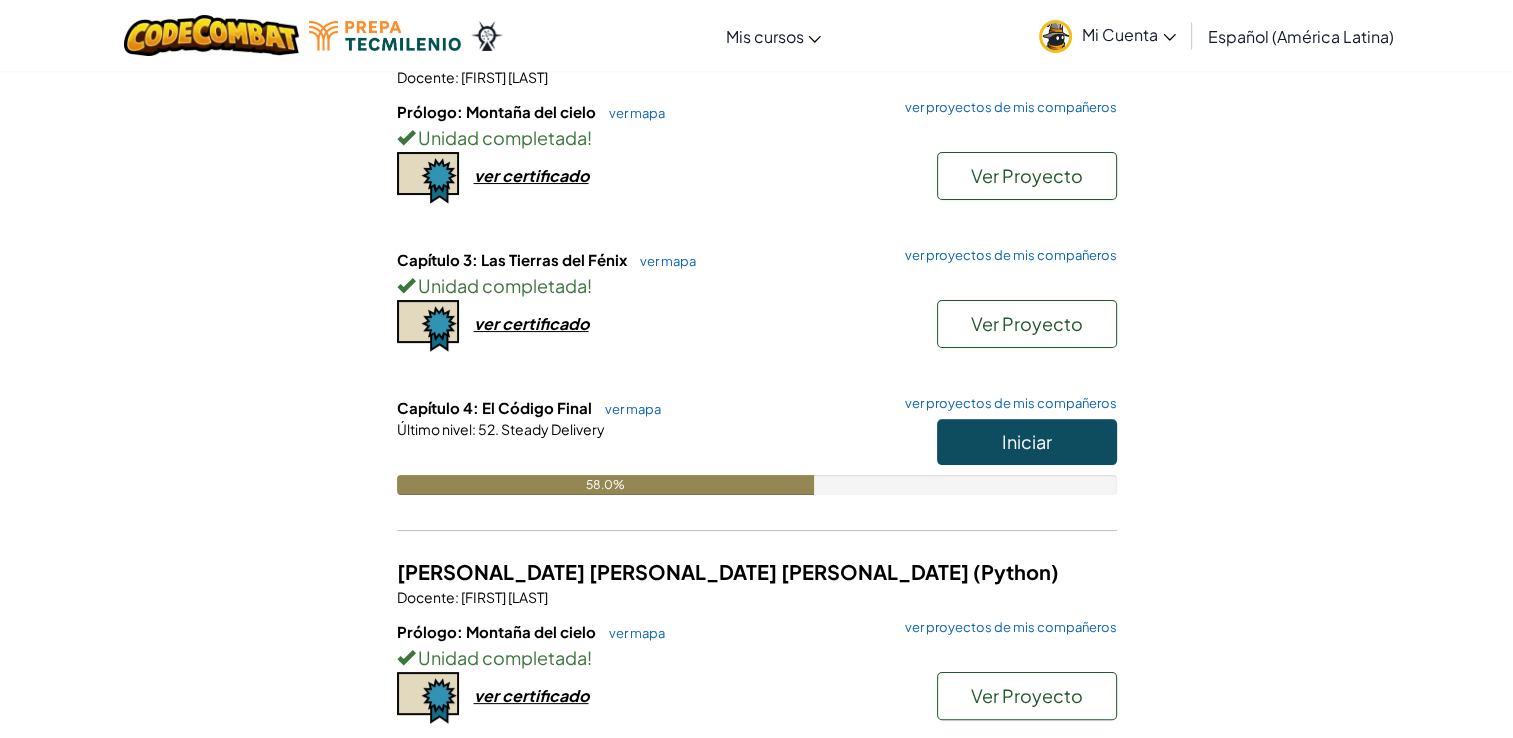 click on "Iniciar" at bounding box center [1017, 447] 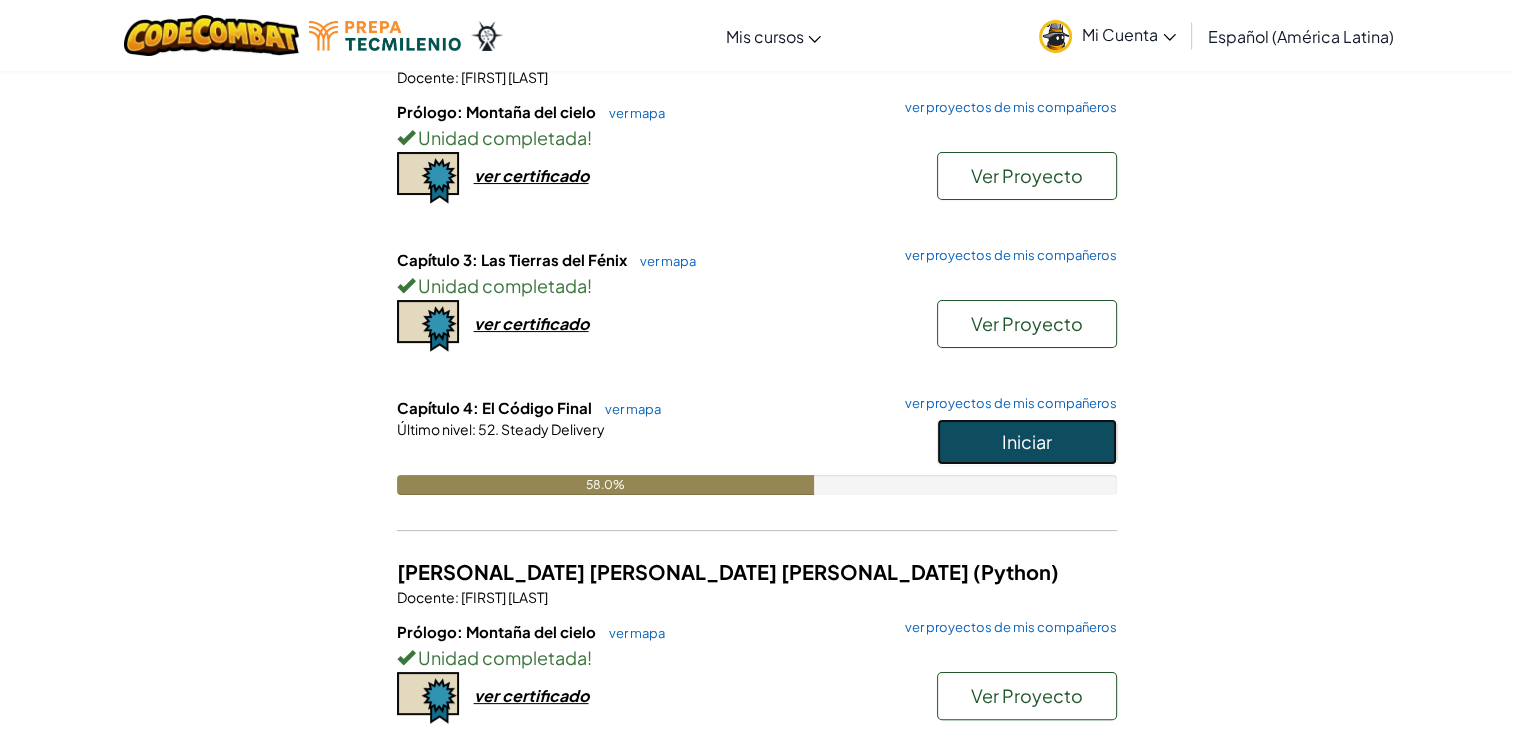 click on "Iniciar" at bounding box center [1027, 442] 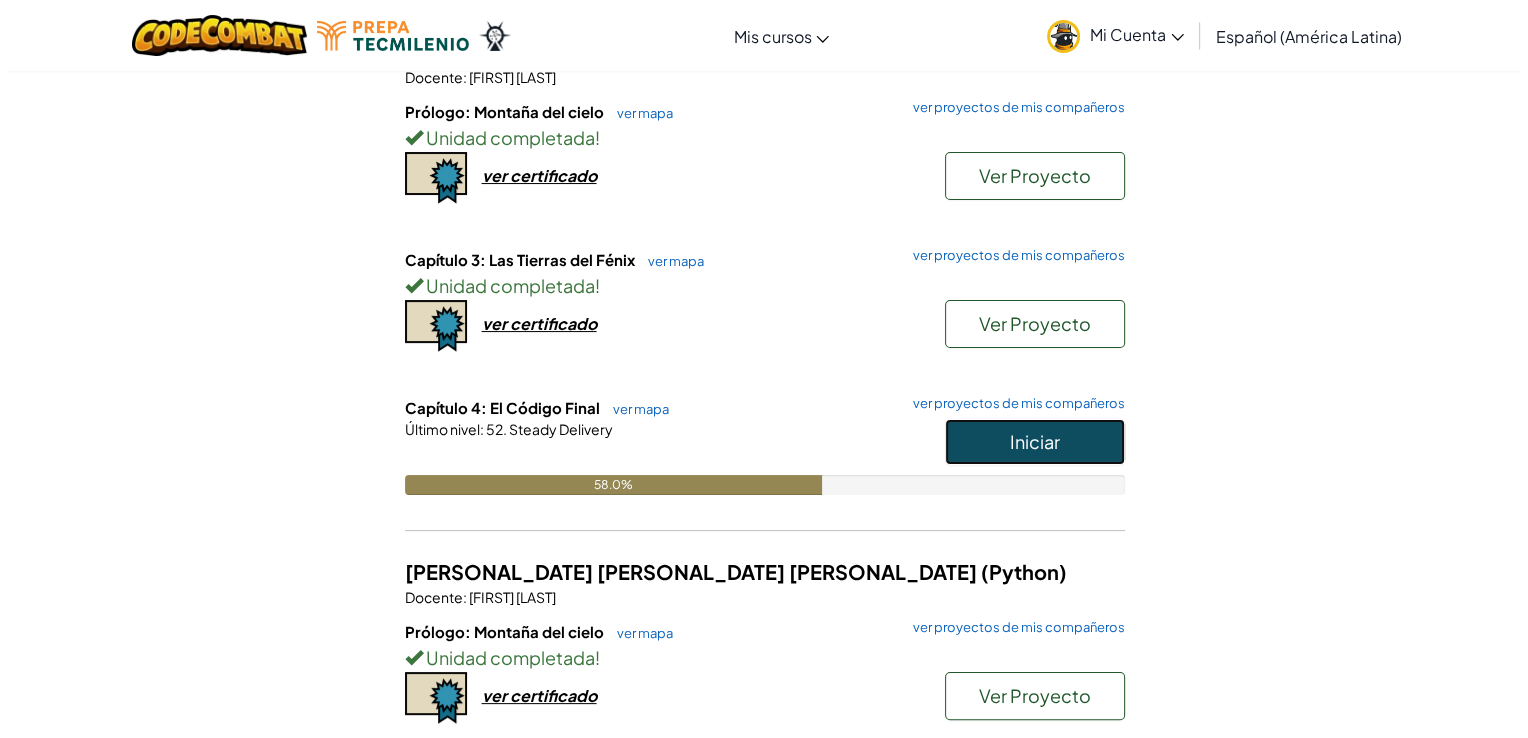 scroll, scrollTop: 0, scrollLeft: 0, axis: both 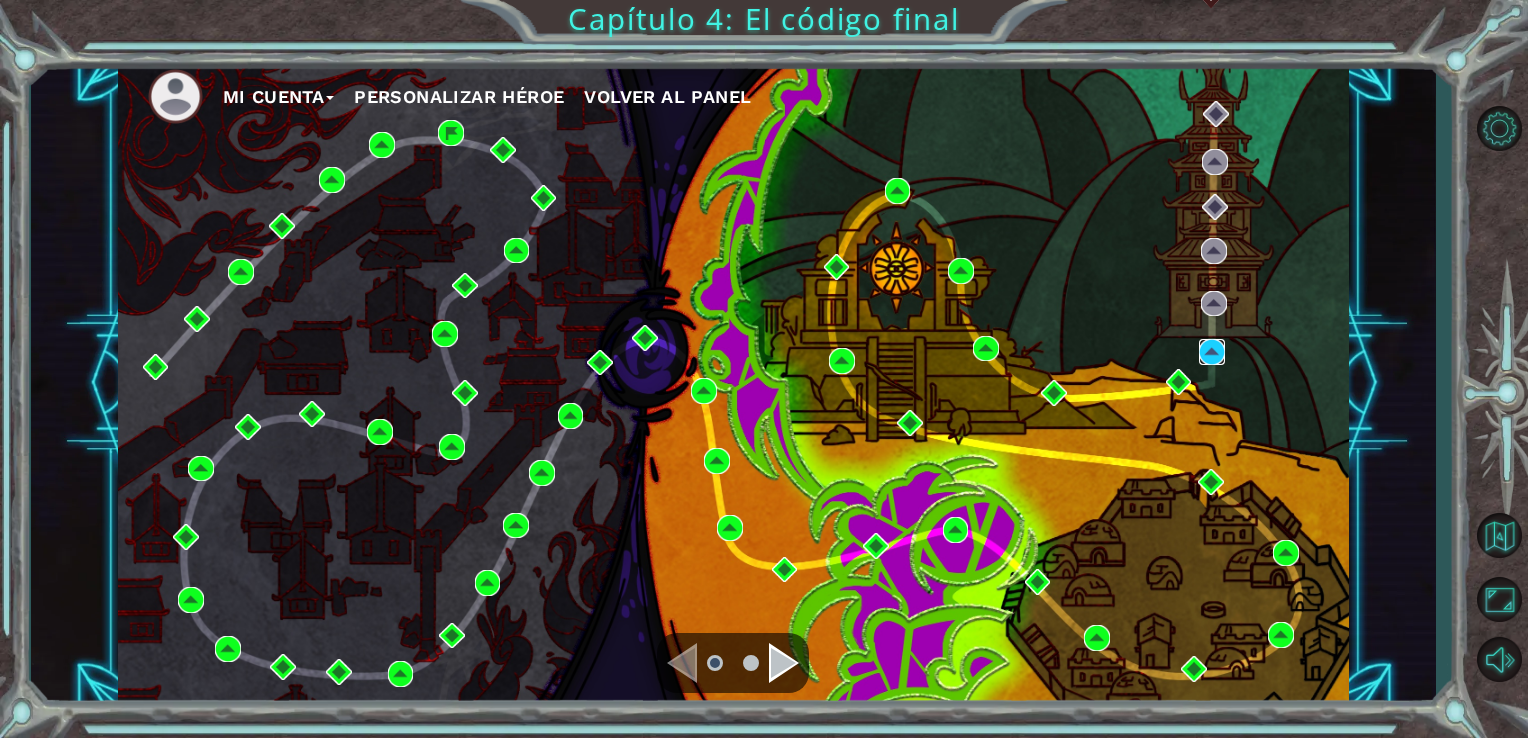 click at bounding box center [1212, 352] 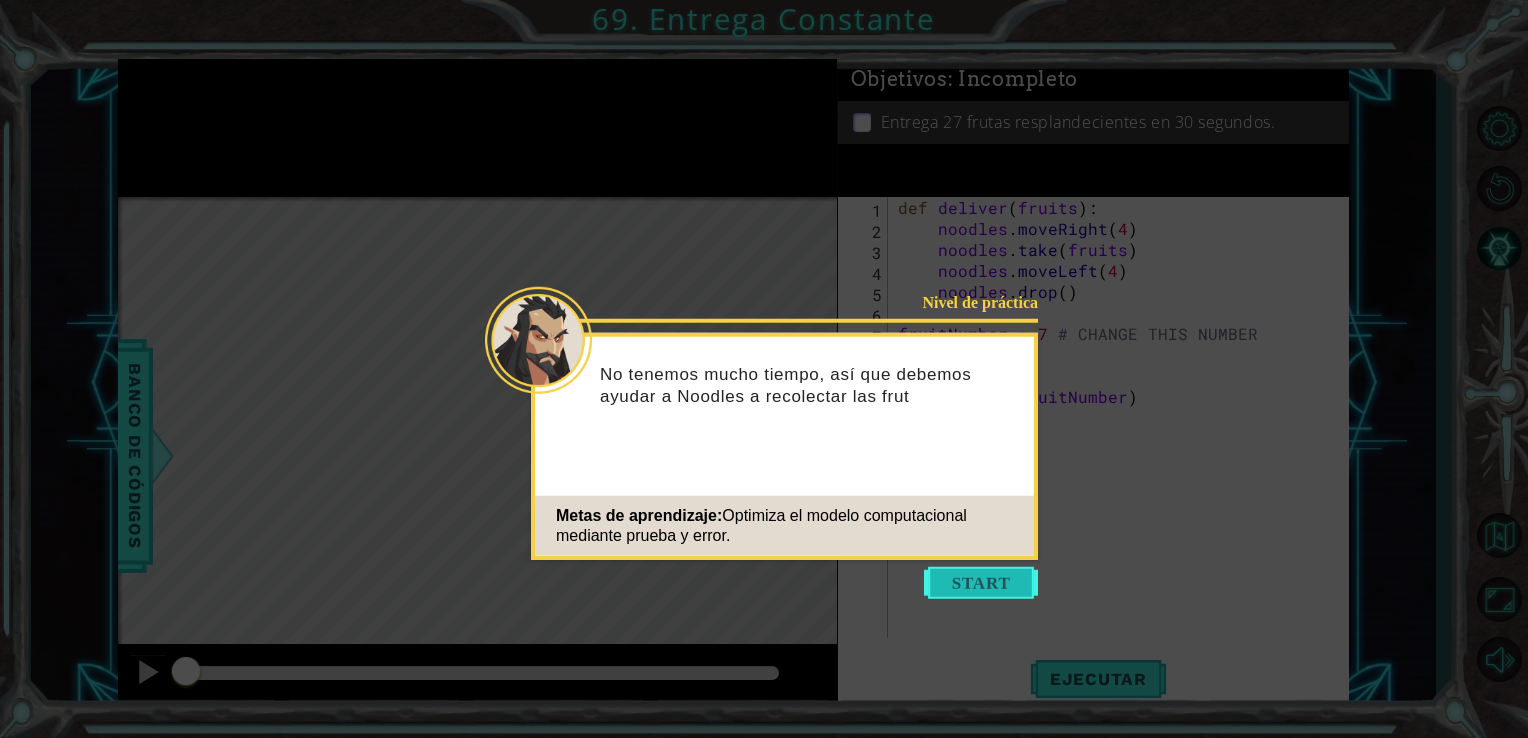 click at bounding box center (981, 583) 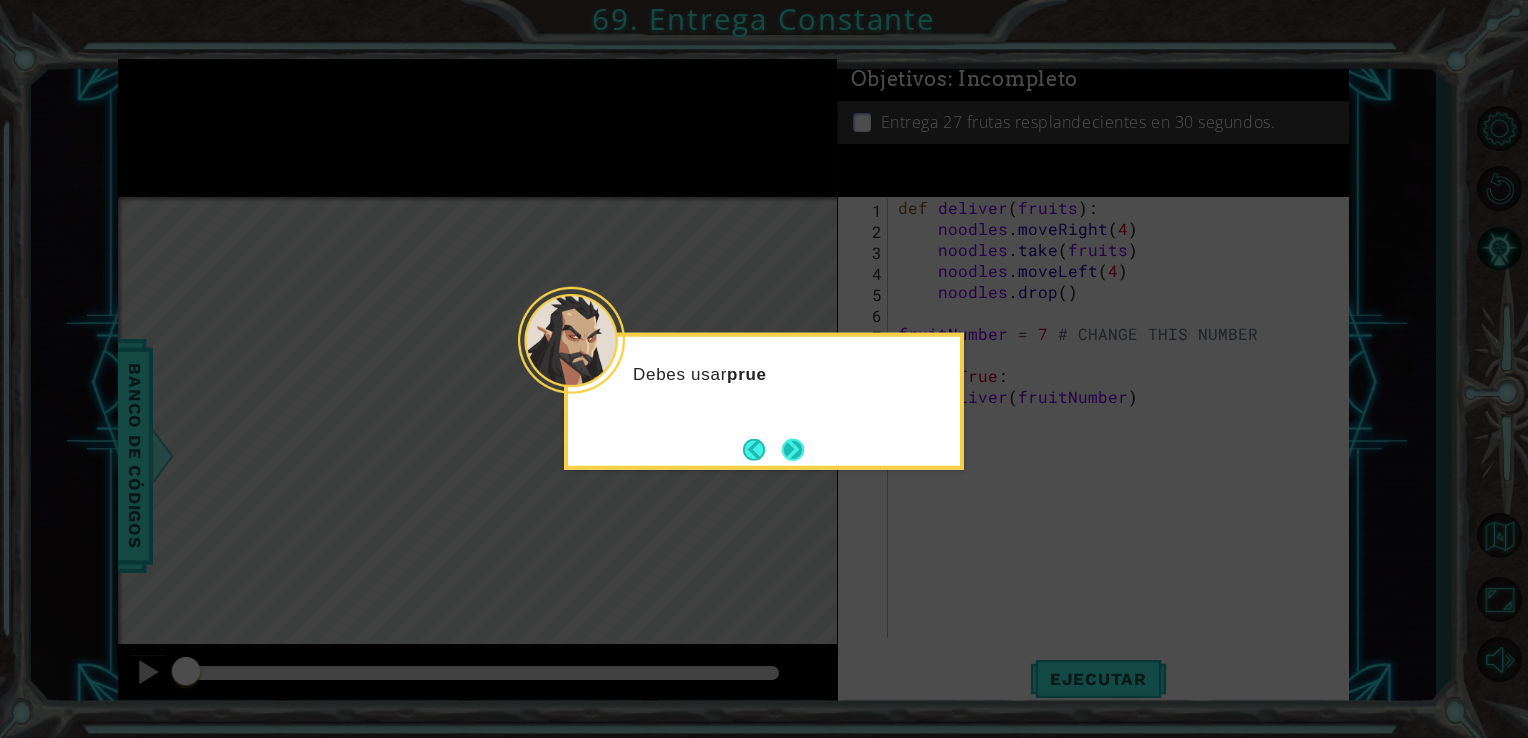 click at bounding box center [793, 449] 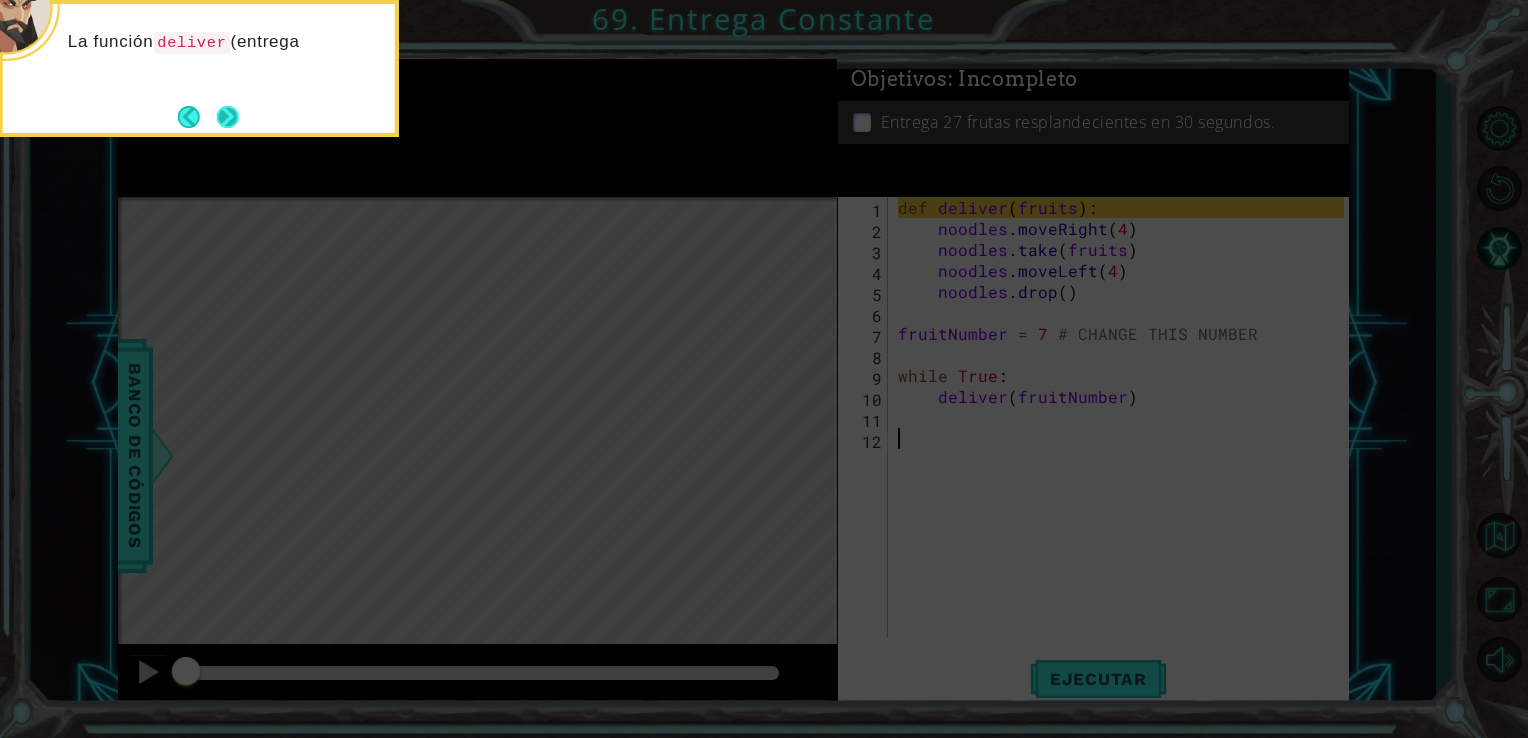 click at bounding box center [228, 117] 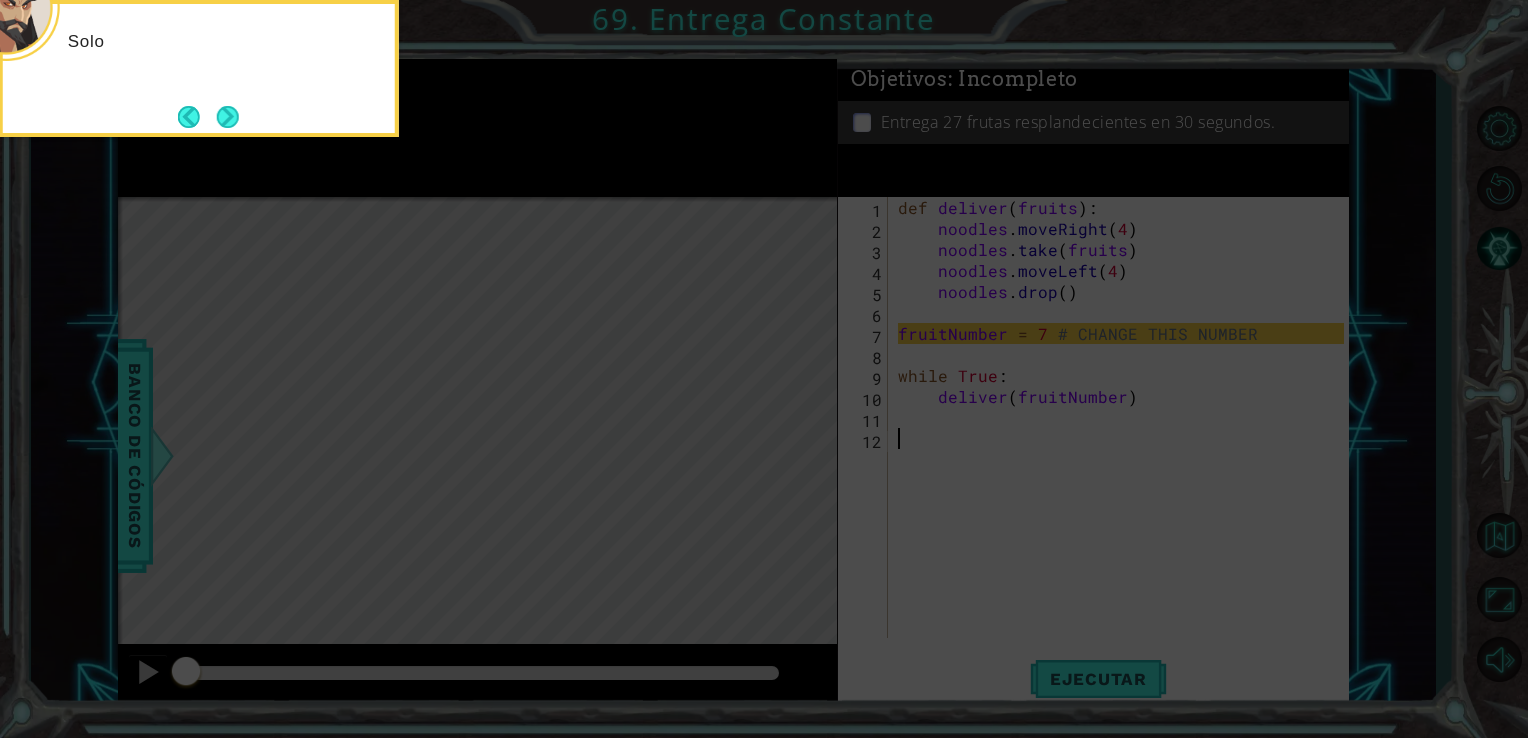 click at bounding box center (228, 117) 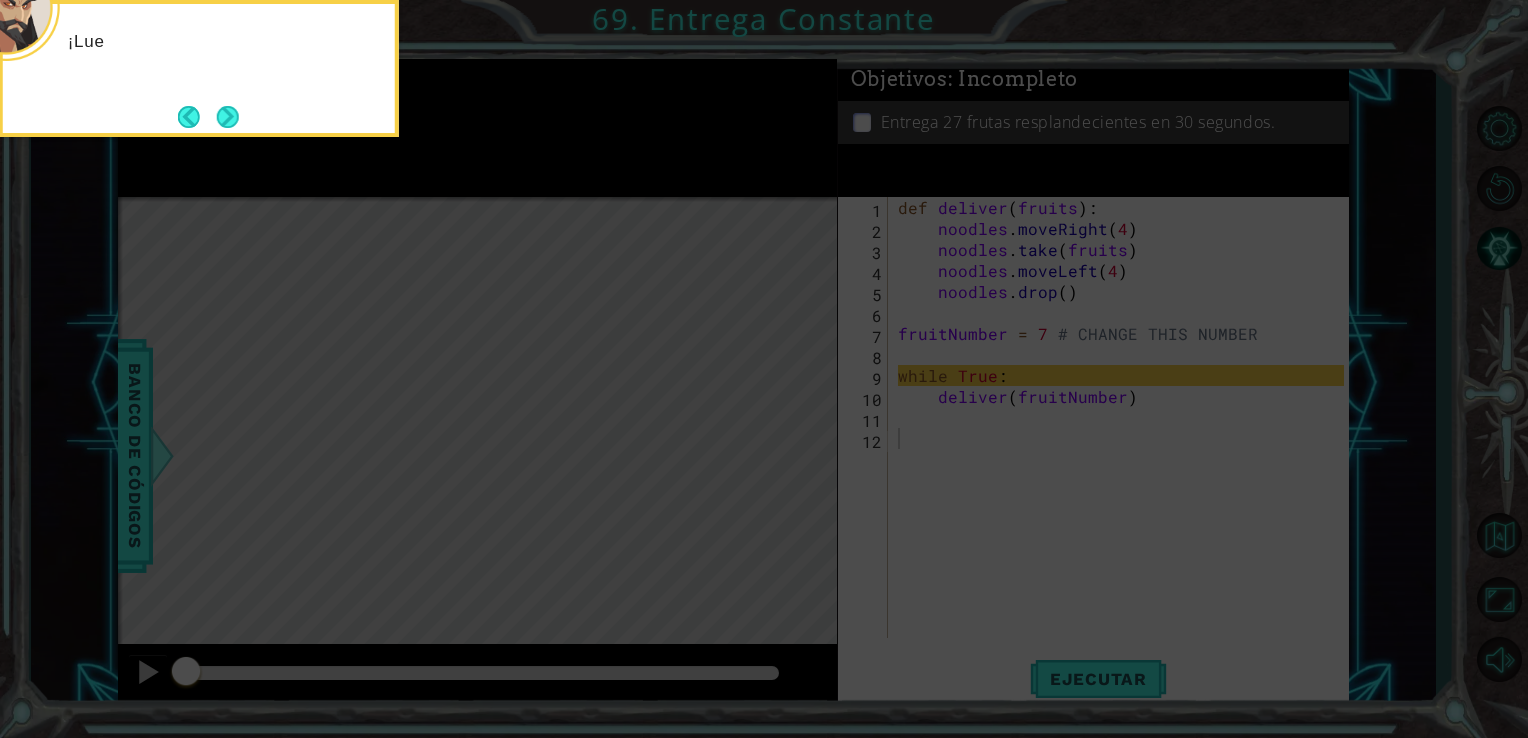 click at bounding box center (228, 117) 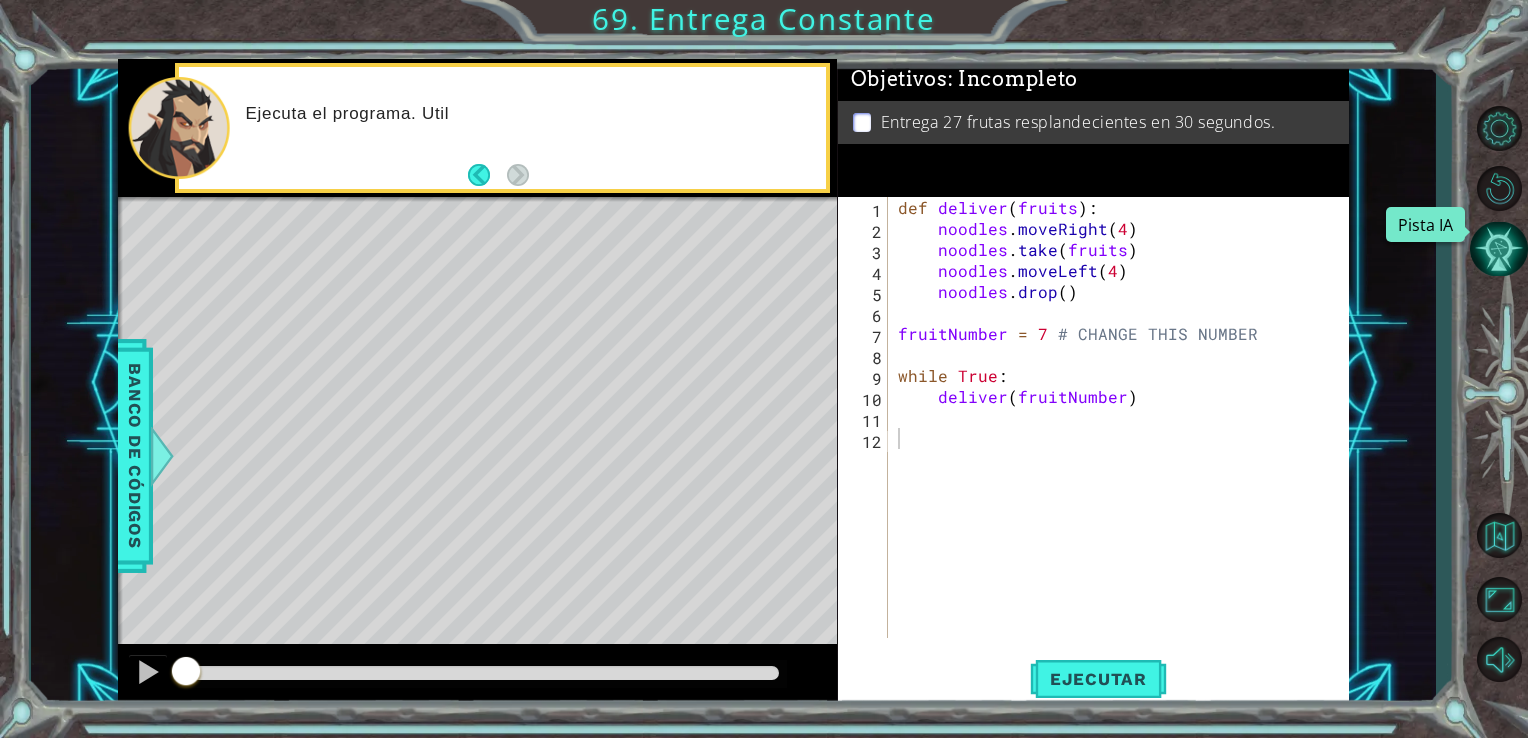 click at bounding box center [1499, 249] 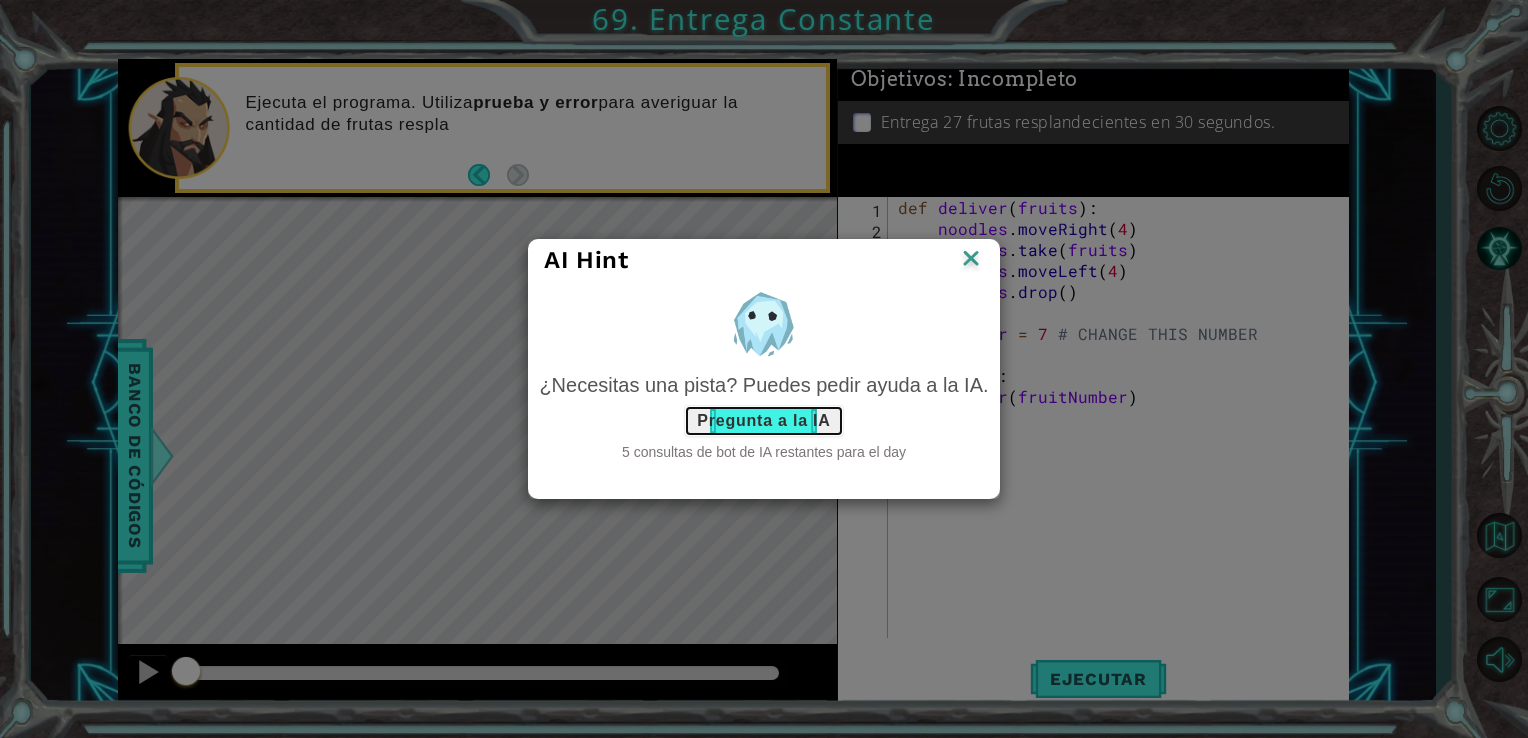 click on "Pregunta a la IA" at bounding box center [763, 421] 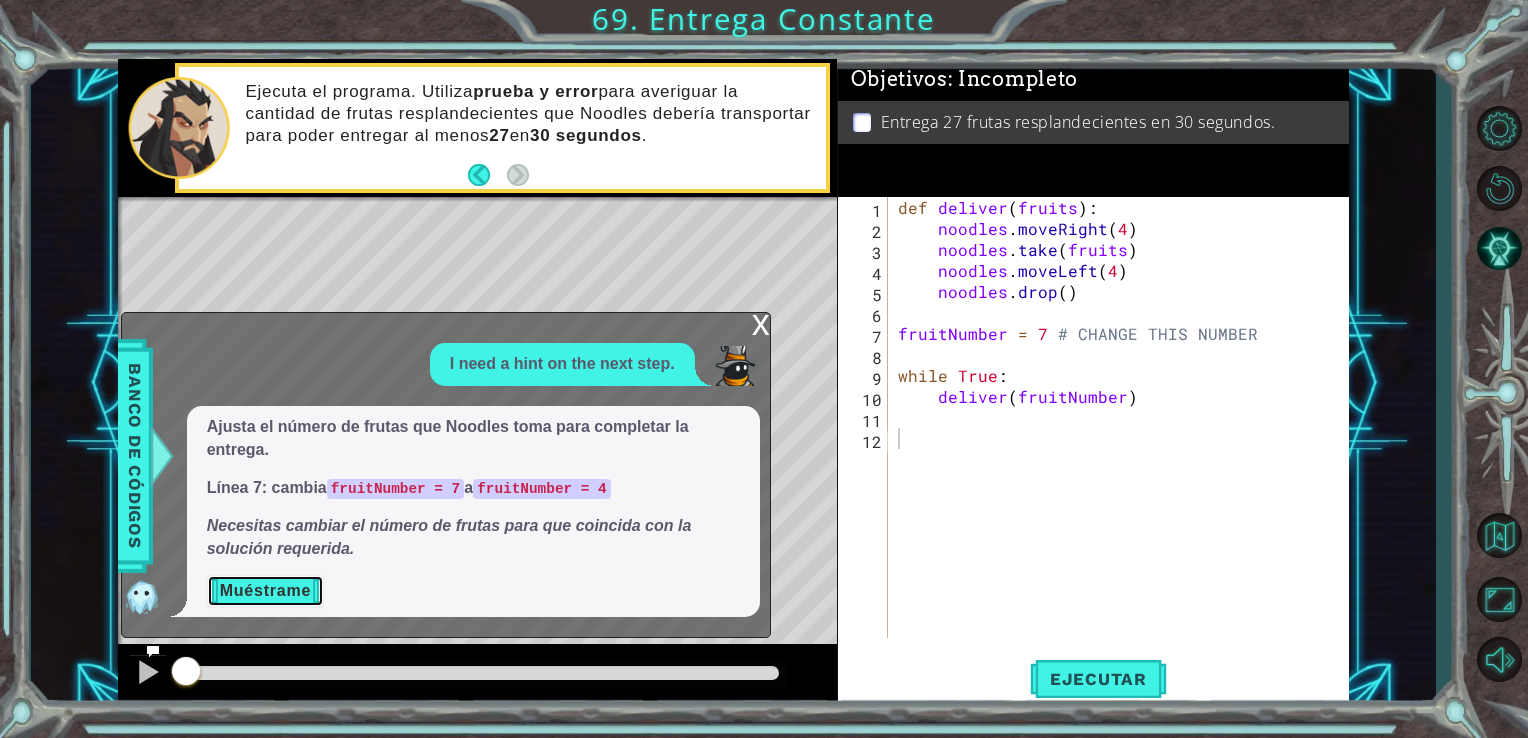 click on "Muéstrame" at bounding box center [265, 591] 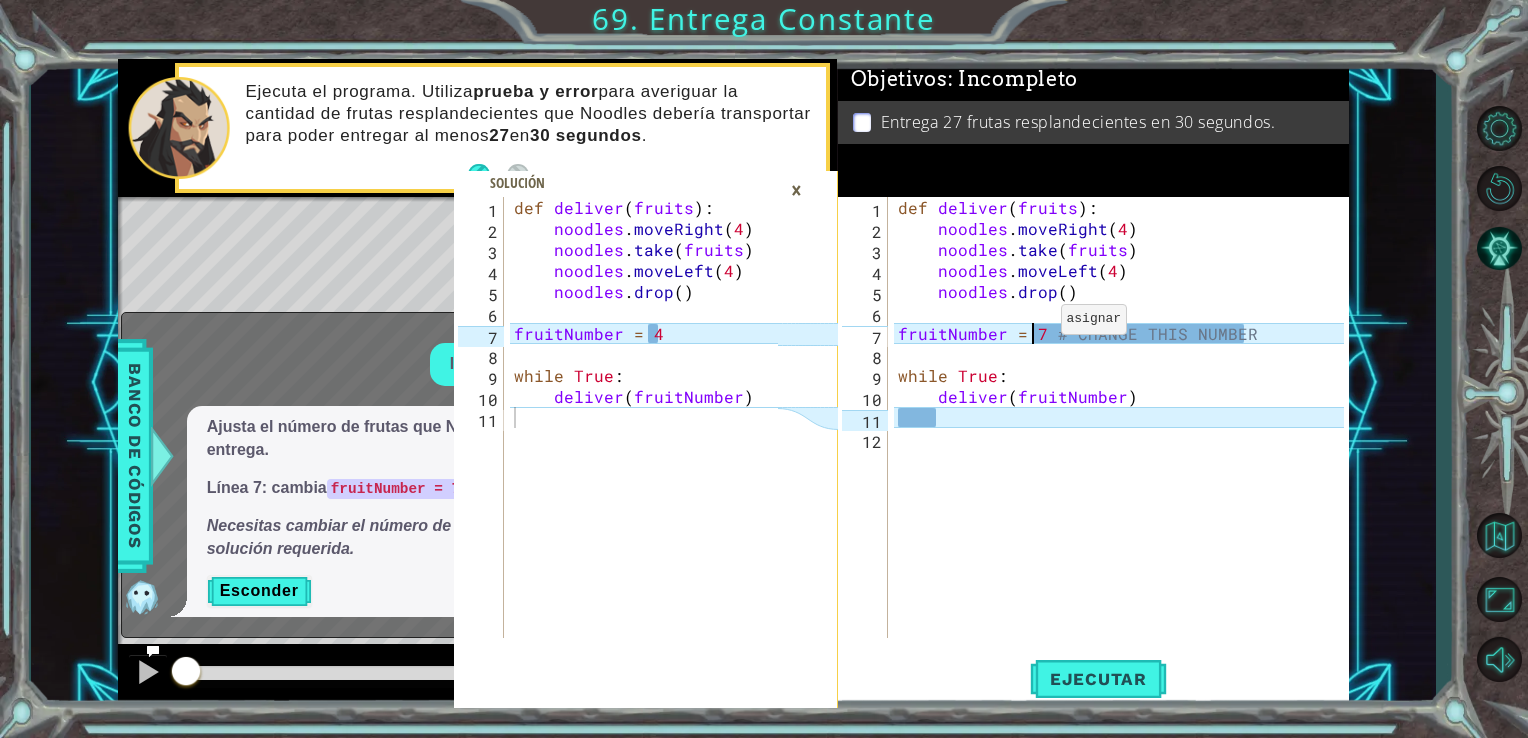 click on "def   deliver ( fruits ) :      noodles . moveRight ( 4 )      noodles . take ( fruits )      noodles . moveLeft ( 4 )      noodles . drop ( ) fruitNumber   =   7   # CHANGE THIS NUMBER while   True :      deliver ( fruitNumber )" at bounding box center (1124, 438) 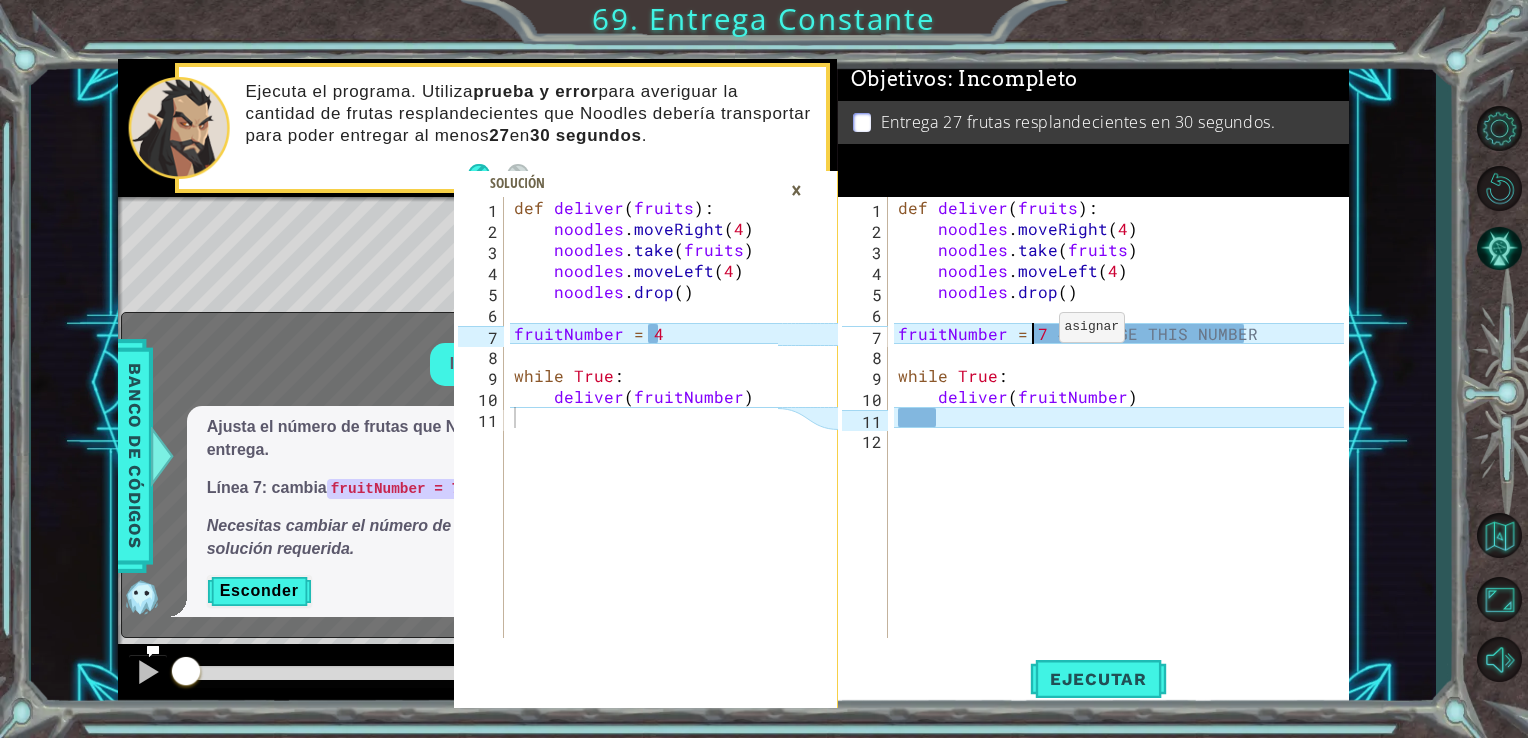 click on "def   deliver ( fruits ) :      noodles . moveRight ( 4 )      noodles . take ( fruits )      noodles . moveLeft ( 4 )      noodles . drop ( ) fruitNumber   =   7   # CHANGE THIS NUMBER while   True :      deliver ( fruitNumber )" at bounding box center [1124, 438] 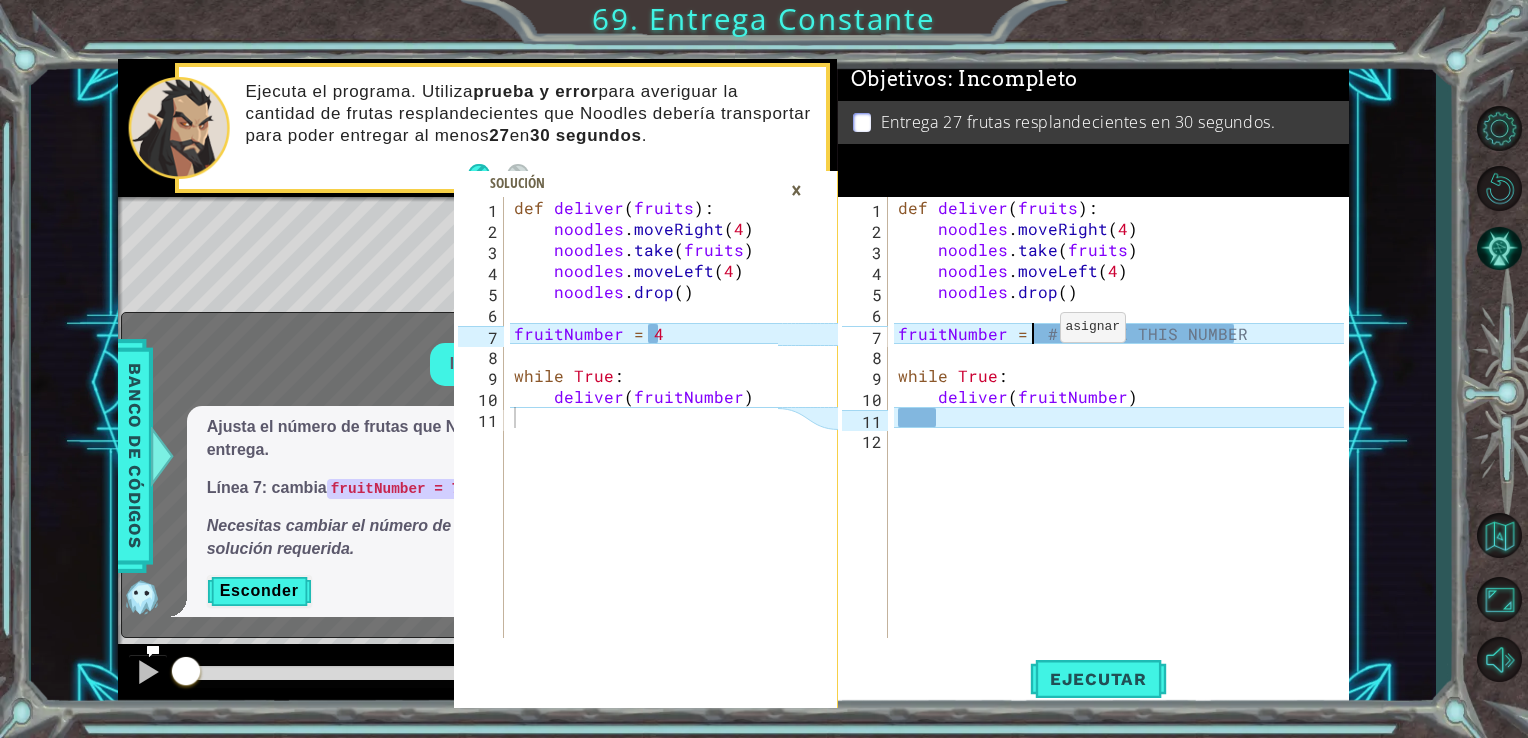 scroll, scrollTop: 0, scrollLeft: 8, axis: horizontal 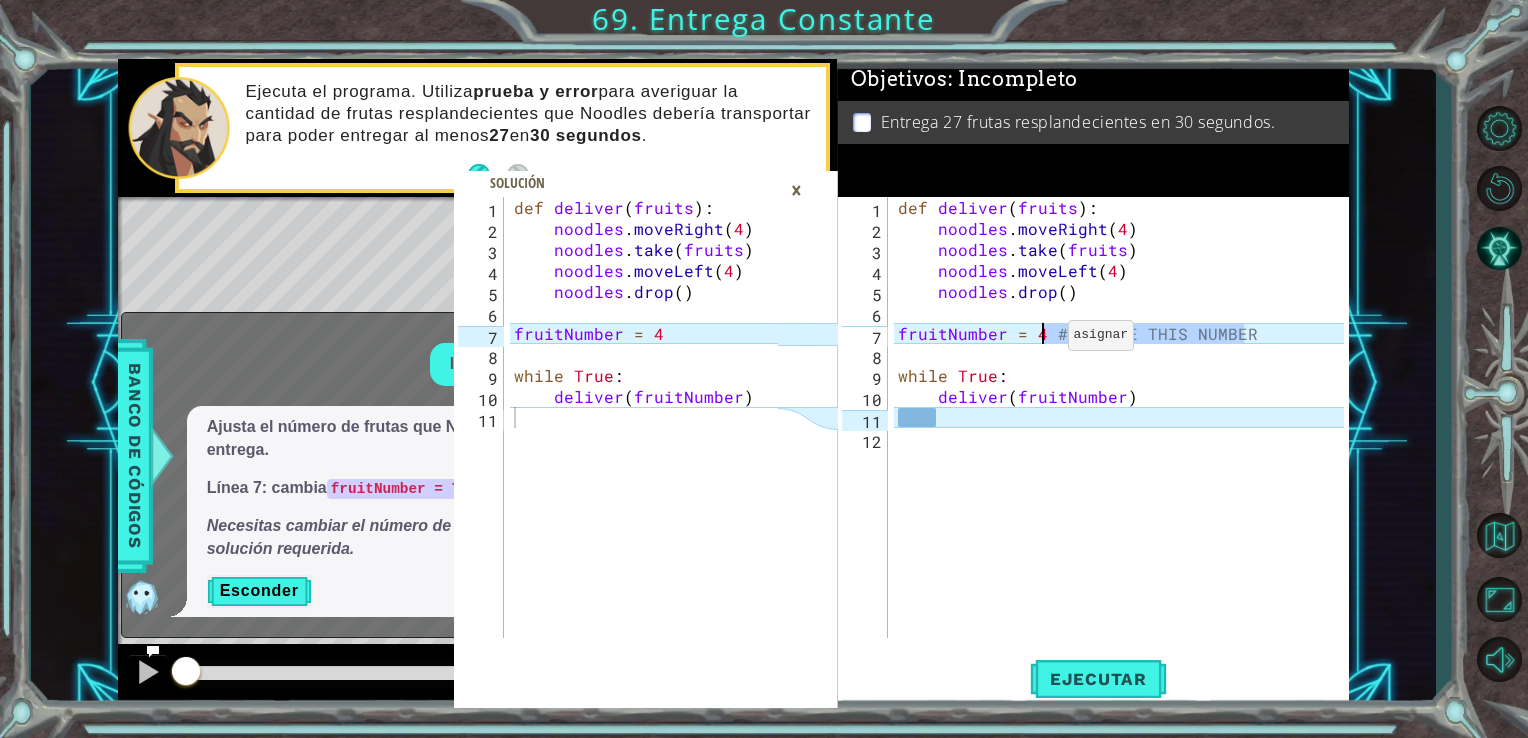 drag, startPoint x: 1252, startPoint y: 336, endPoint x: 1043, endPoint y: 340, distance: 209.03827 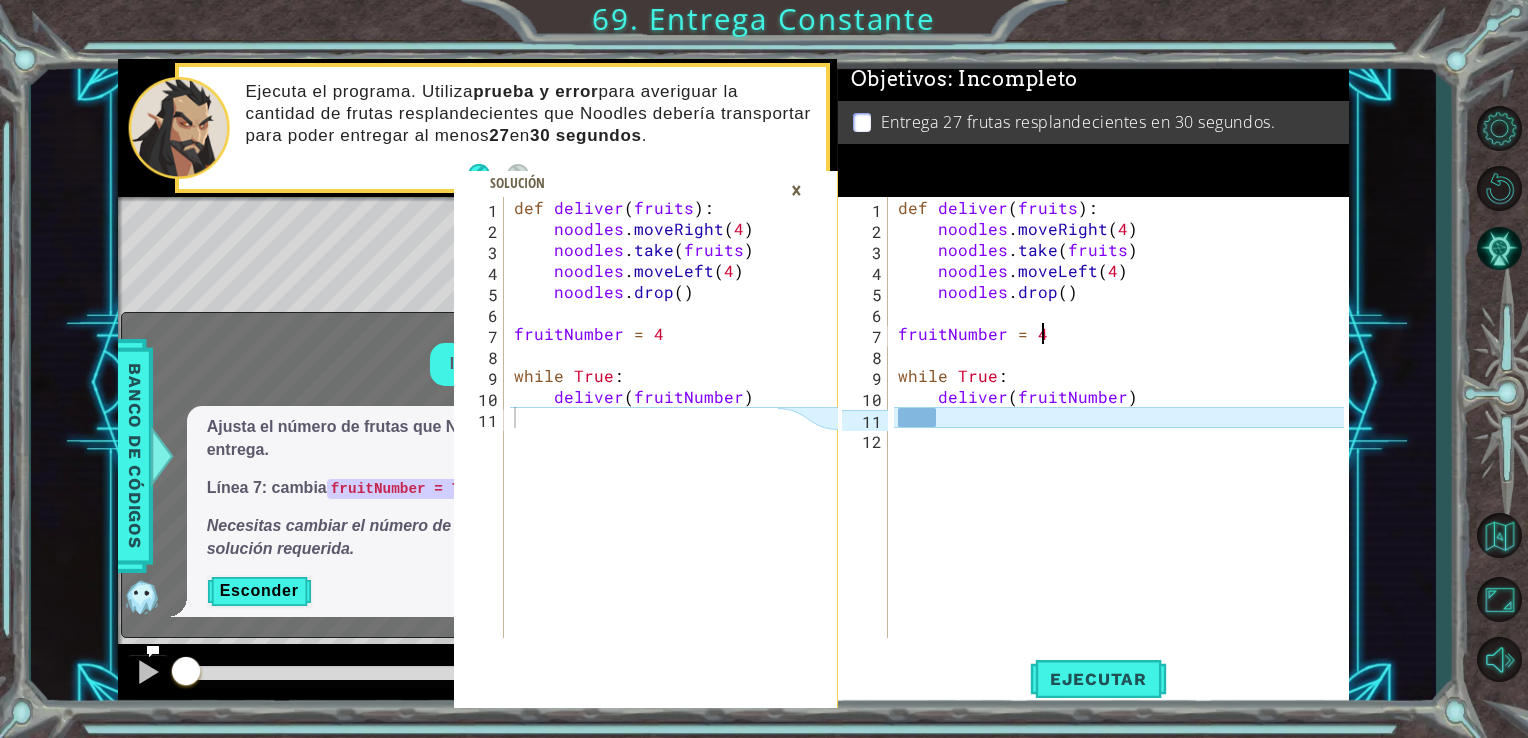 click on "def   deliver ( fruits ) :      noodles . moveRight ( 4 )      noodles . take ( fruits )      noodles . moveLeft ( 4 )      noodles . drop ( ) fruitNumber   =   4 while   True :      deliver ( fruitNumber )" at bounding box center (1124, 438) 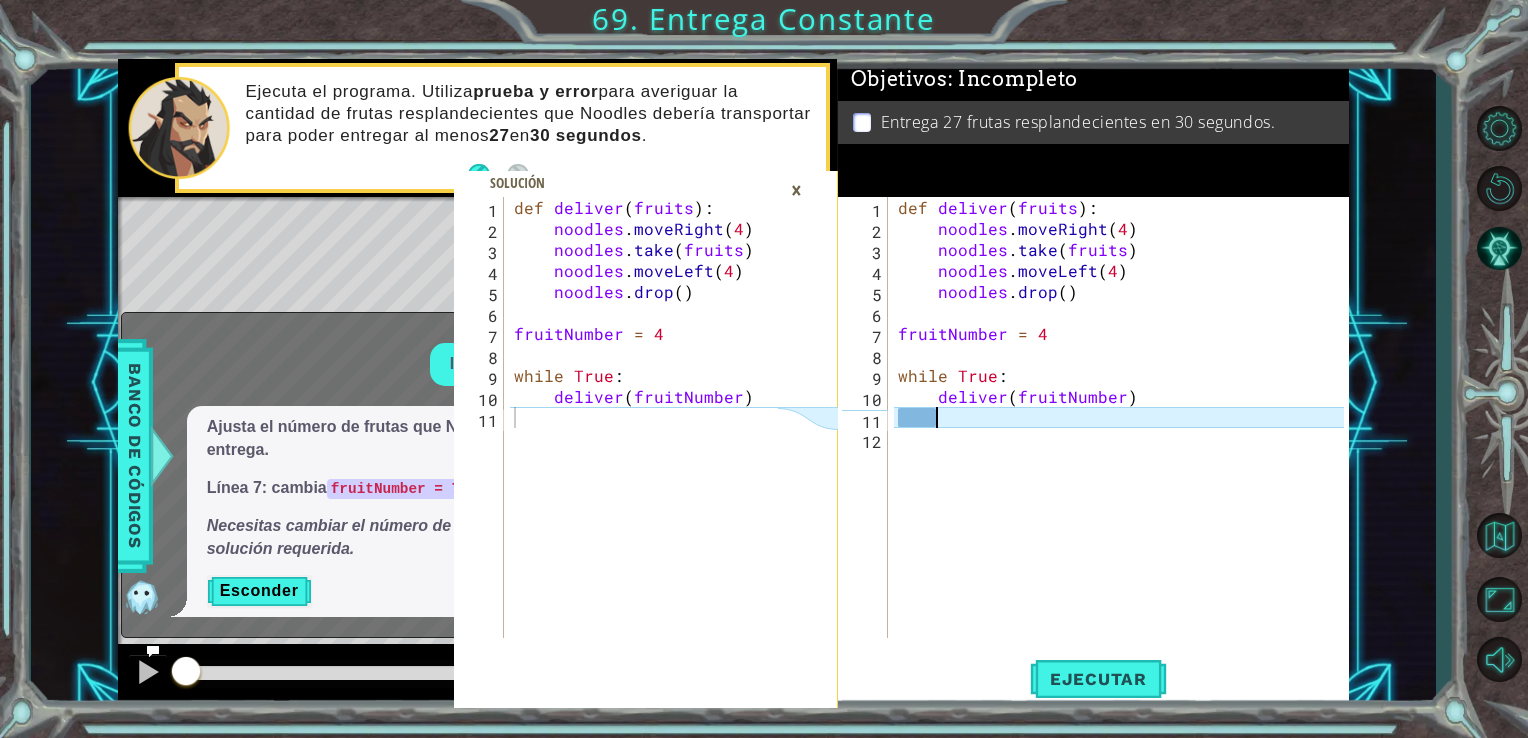 scroll, scrollTop: 0, scrollLeft: 0, axis: both 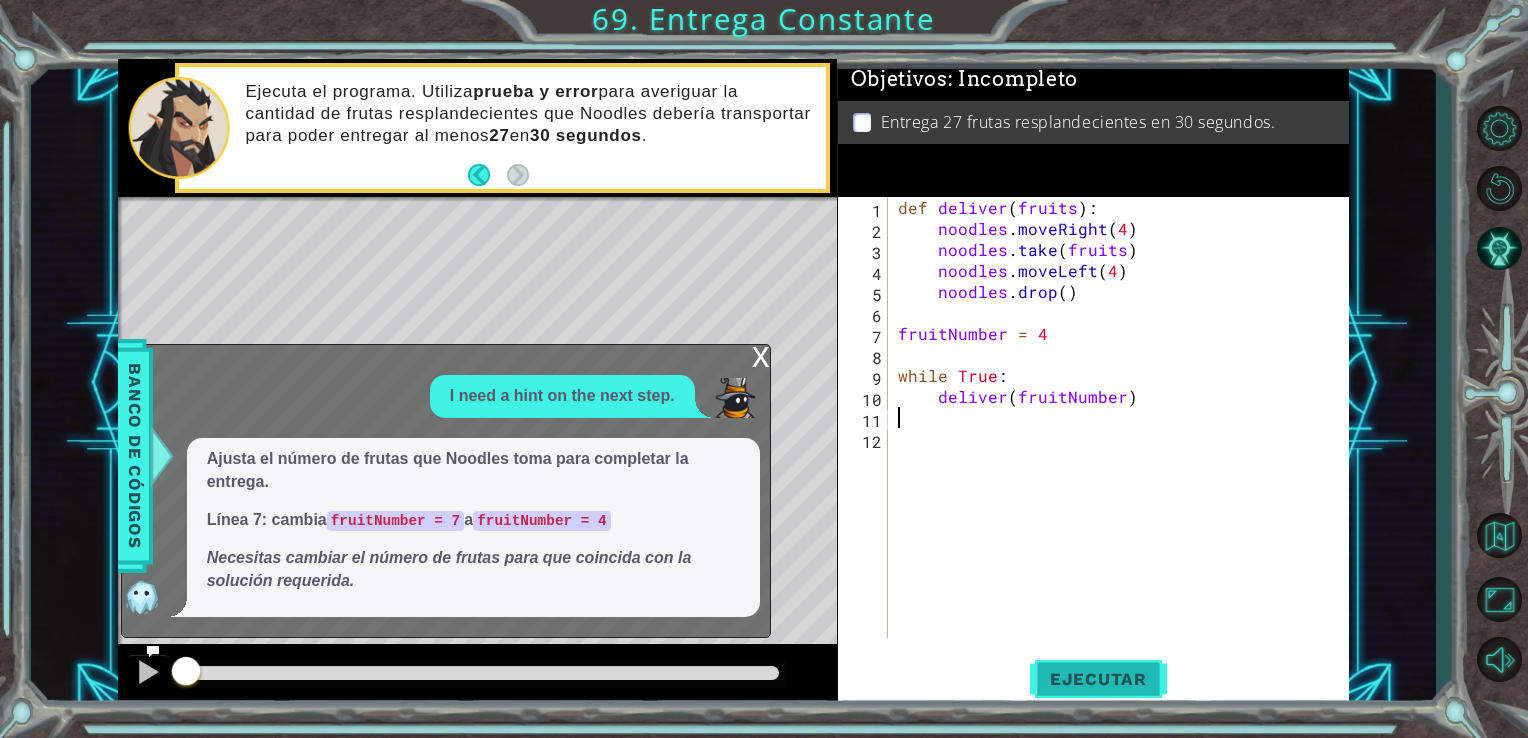 type 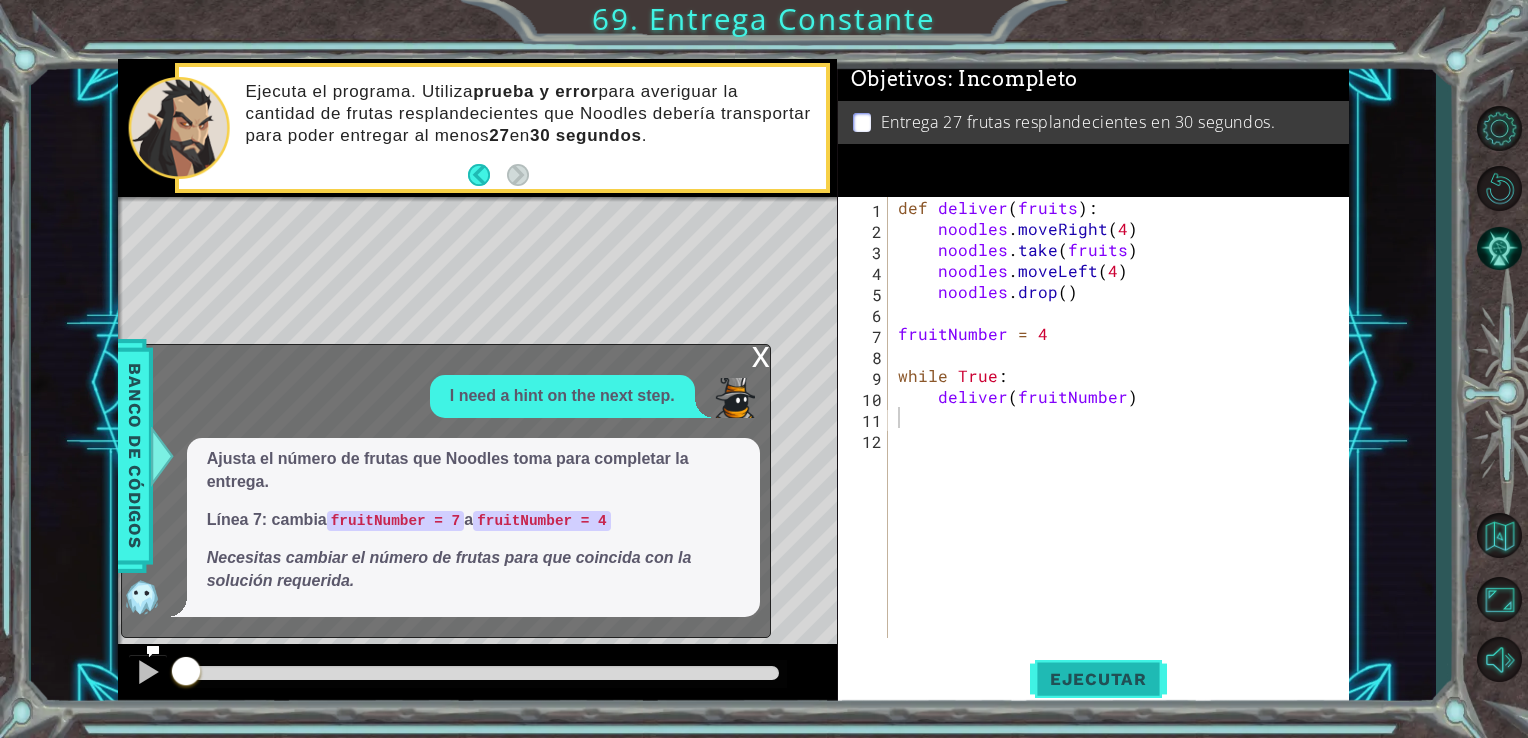 click on "Ejecutar" at bounding box center (1098, 678) 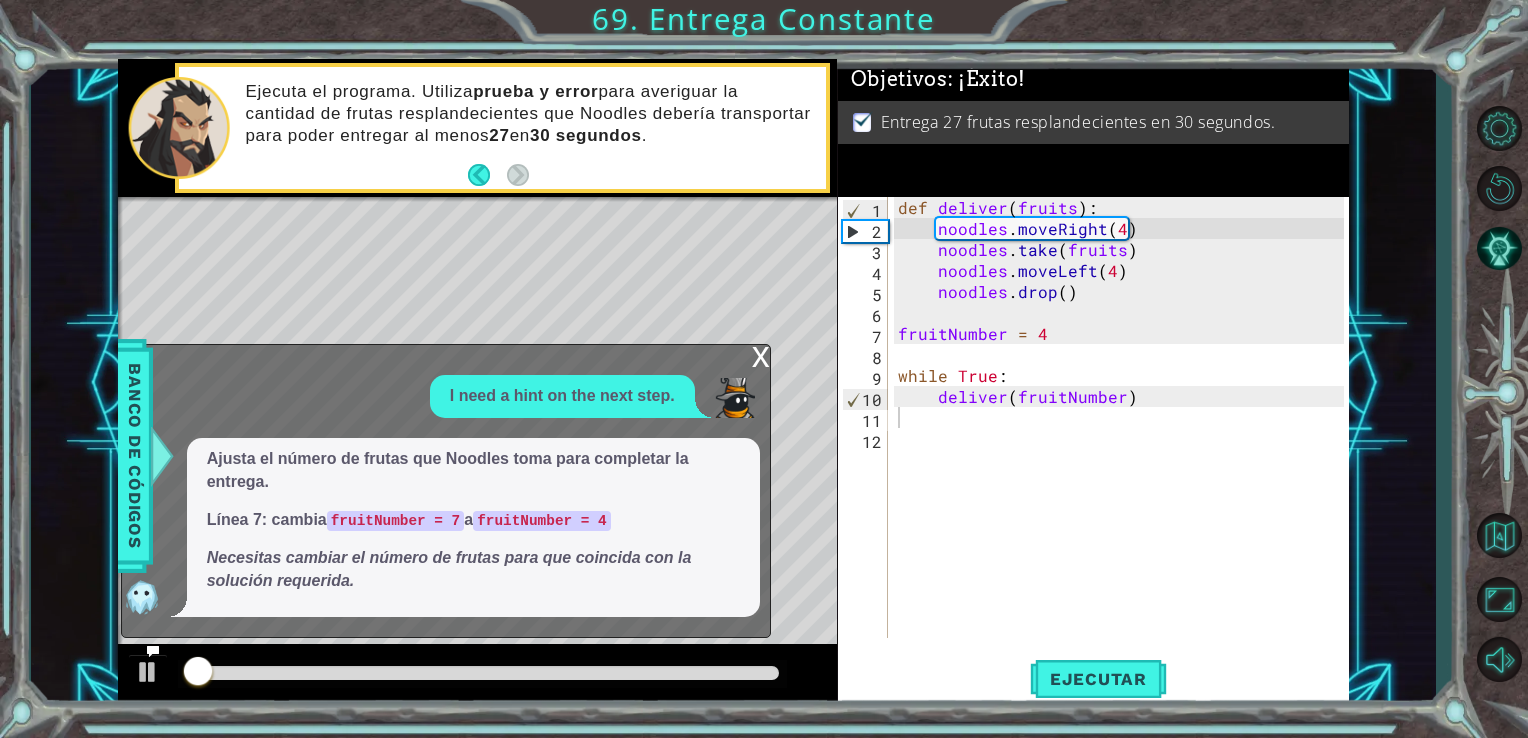 click on "x" at bounding box center (761, 355) 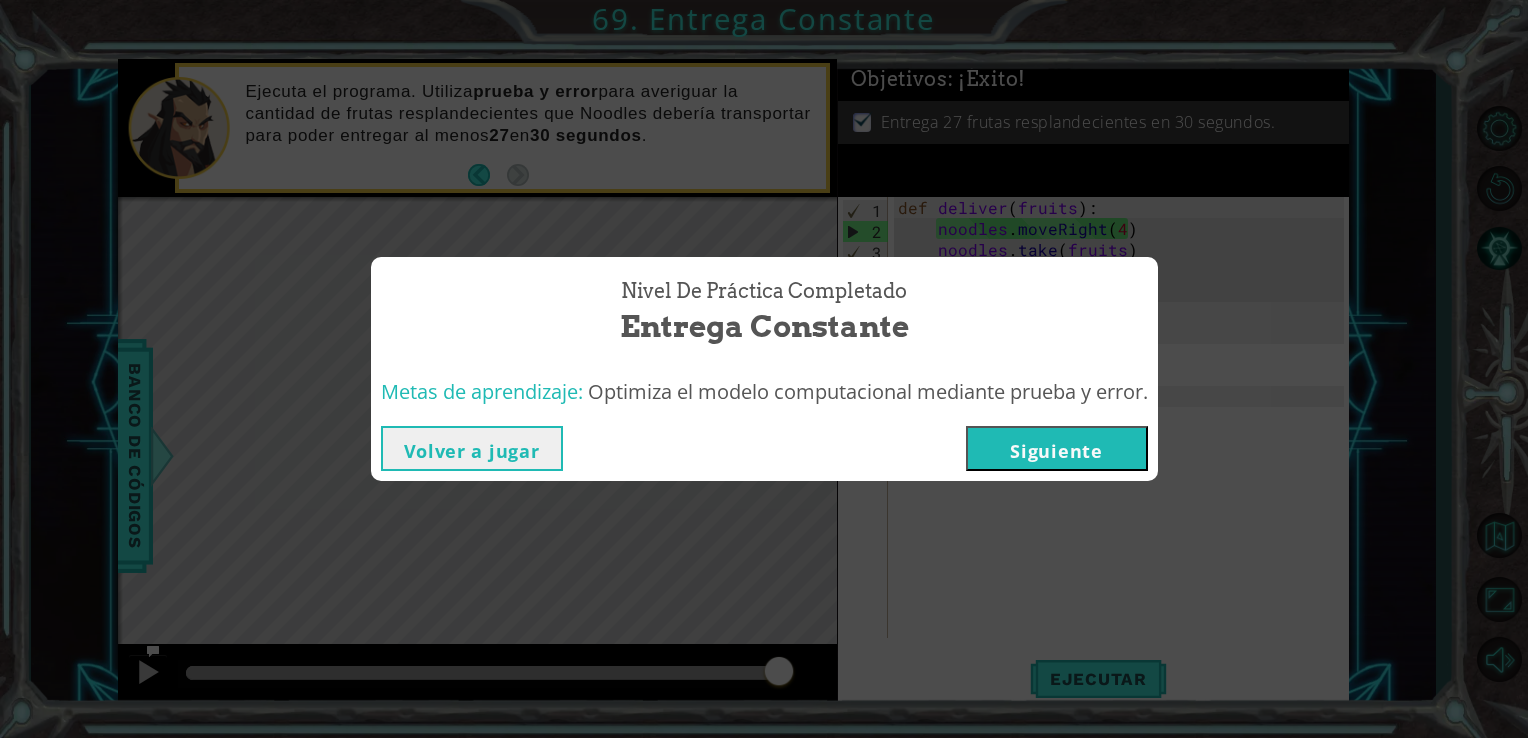 click on "Siguiente" at bounding box center (1057, 448) 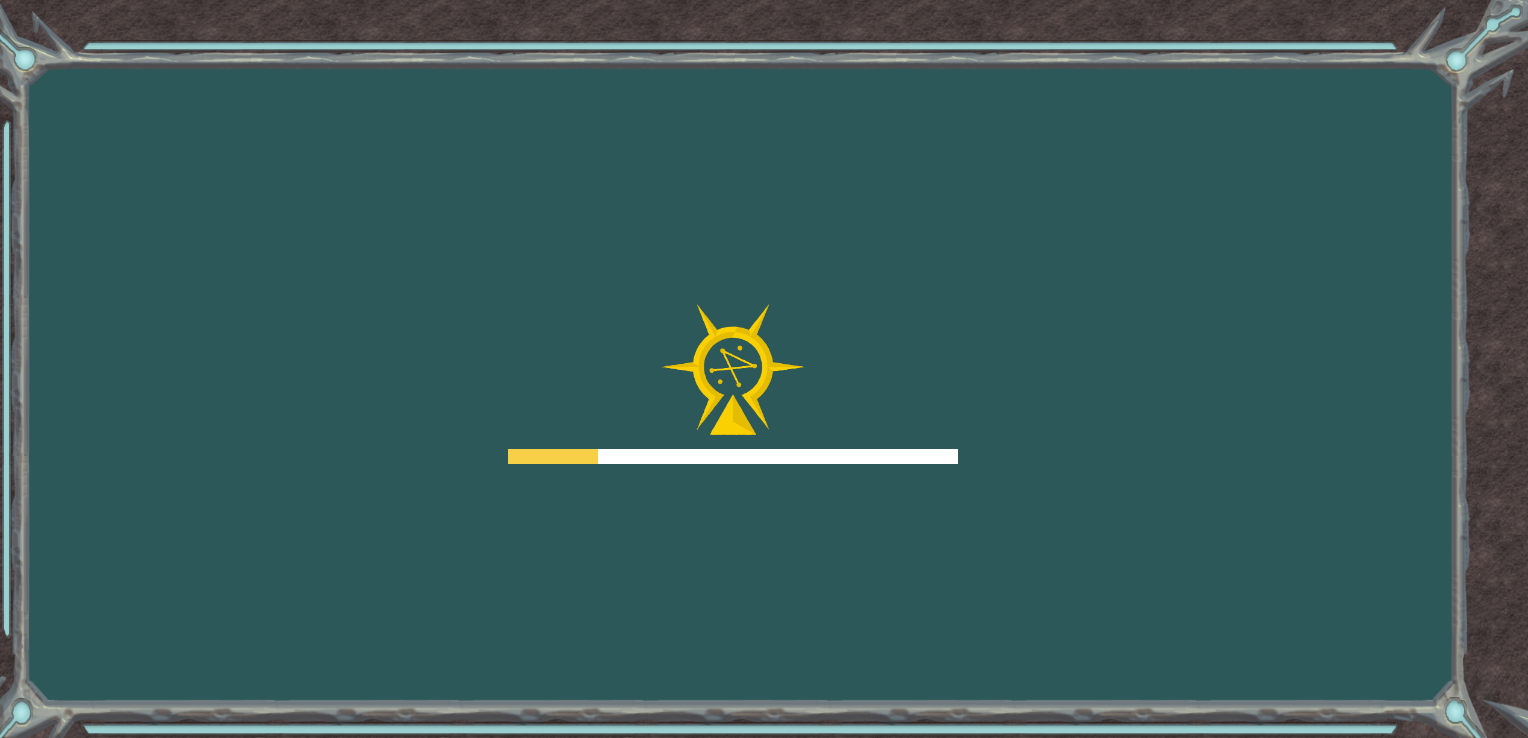 click on "Goals Error cargando del servidor Deberás unirte a un curso para jugar a este nivel. Volver a mis cursos ¡Pídele a tu docente que te asigne una licencia para que puedas continuar jugando CodeCombat! Volver a mis cursos Este nivel está bloqueado. Volver a mis cursos" at bounding box center [764, 369] 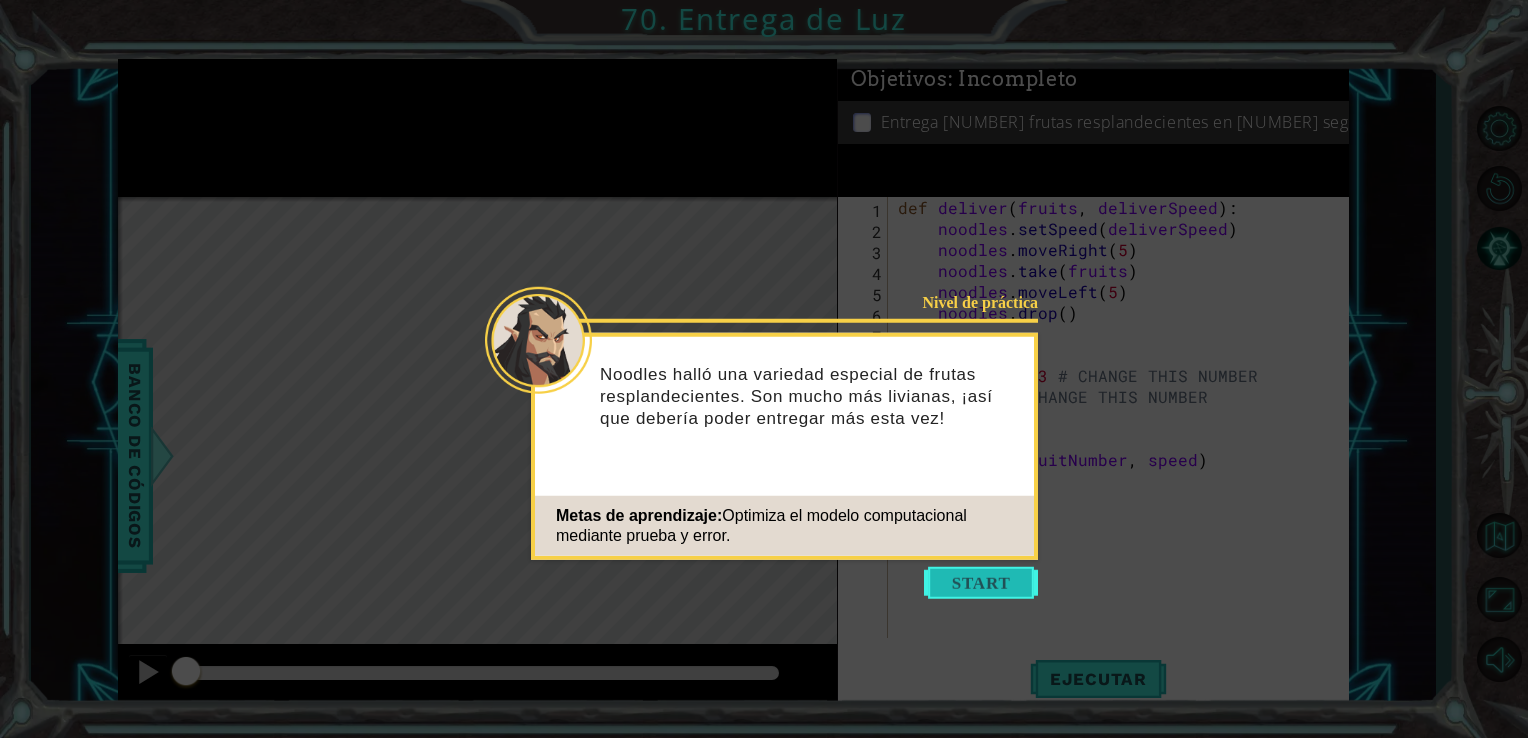 click at bounding box center (981, 583) 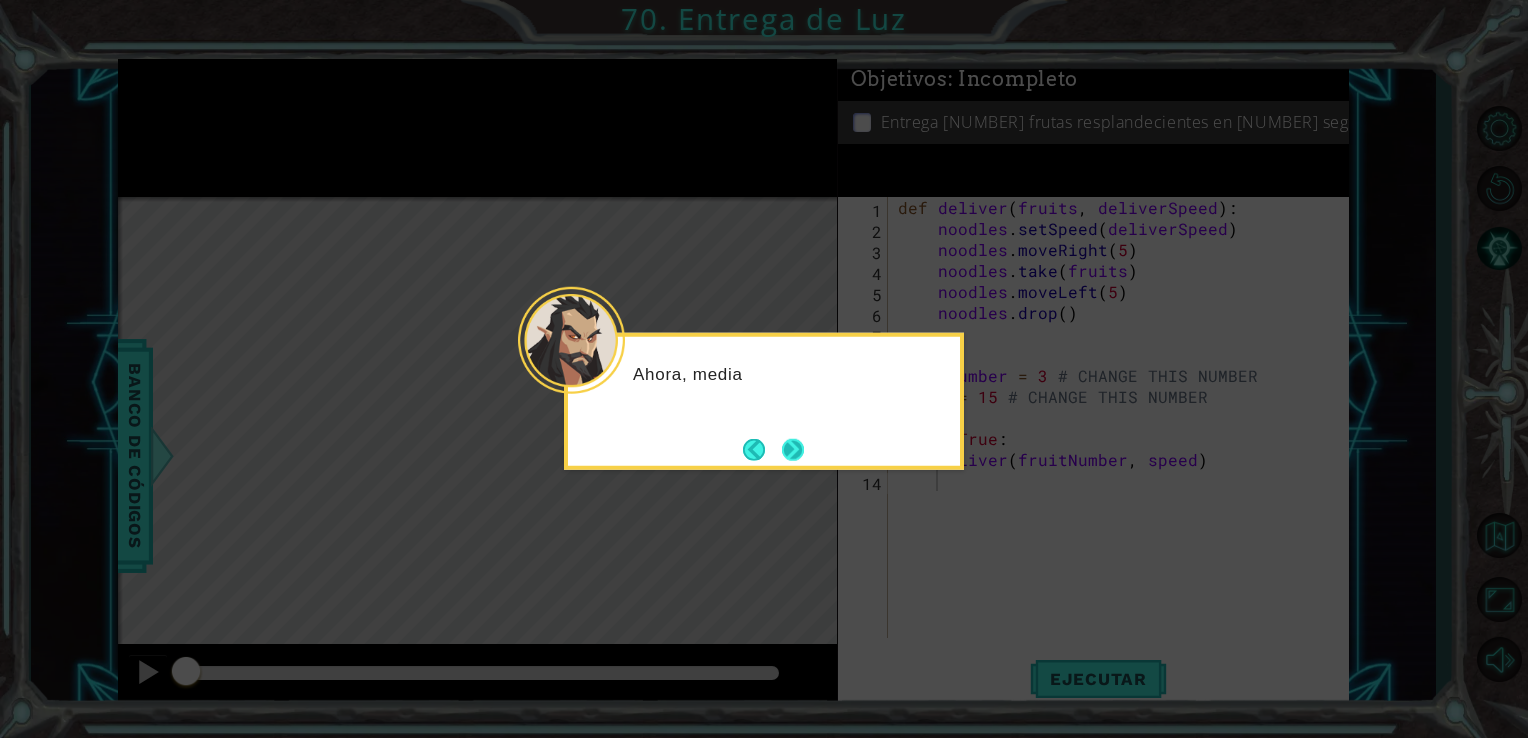 click at bounding box center [792, 449] 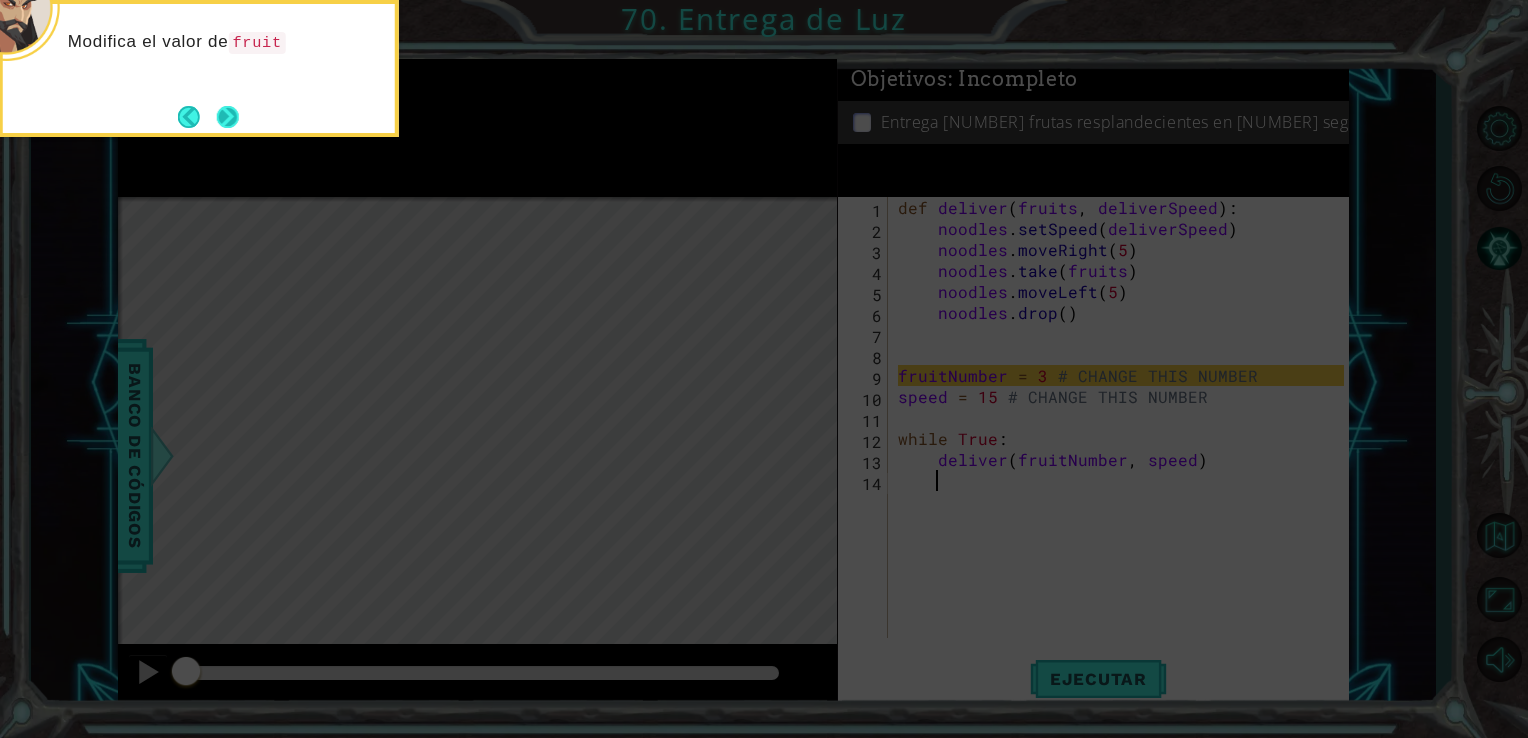 click at bounding box center [227, 116] 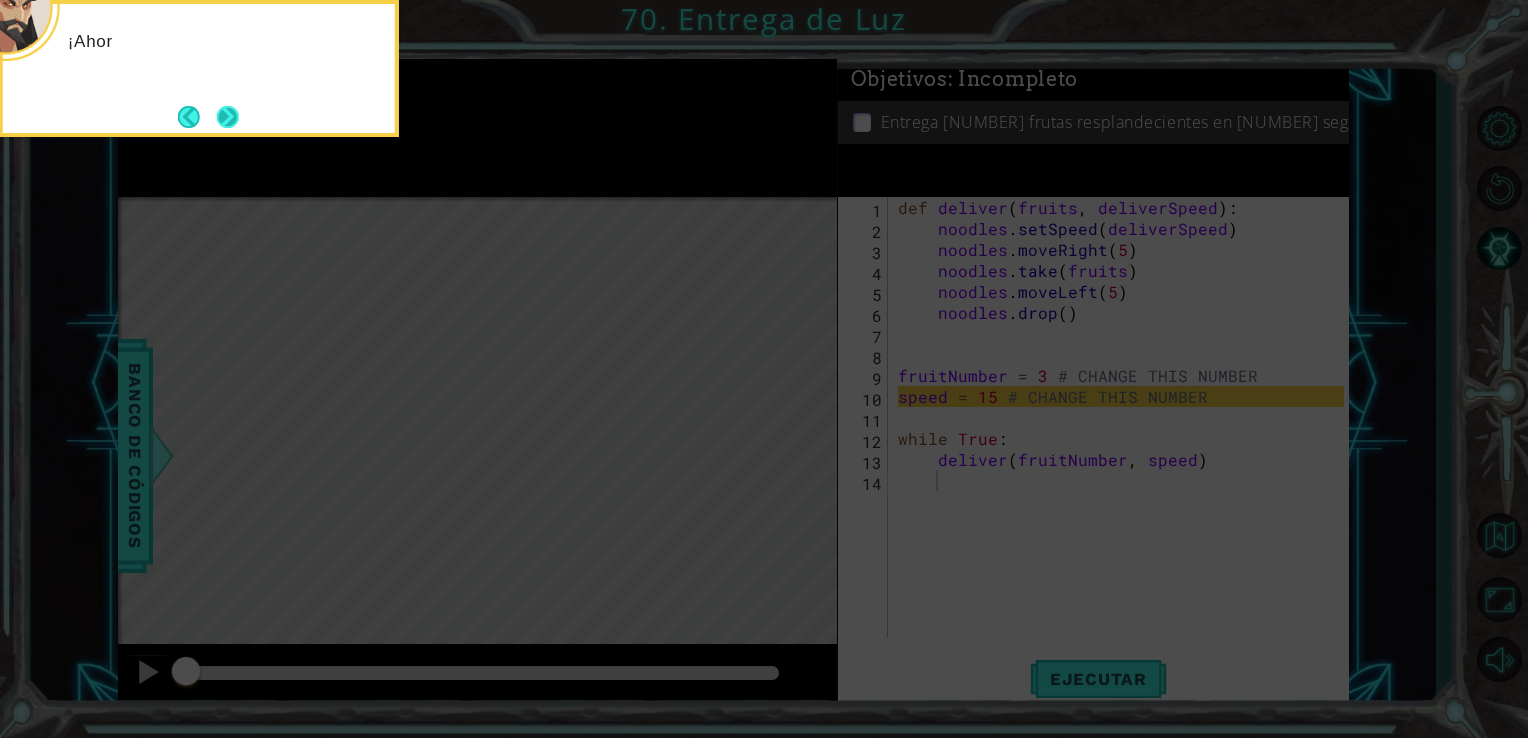click at bounding box center (227, 116) 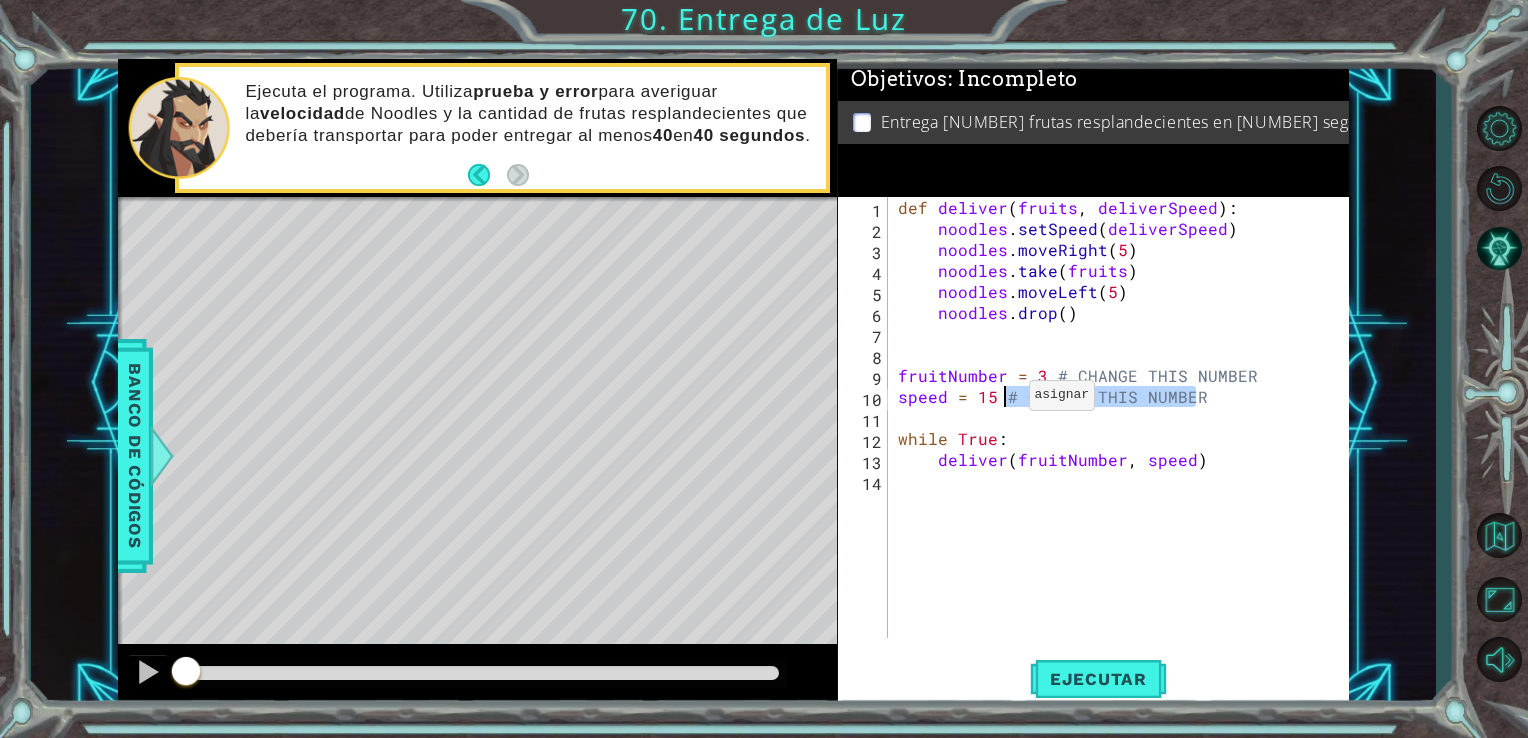drag, startPoint x: 1192, startPoint y: 398, endPoint x: 1004, endPoint y: 400, distance: 188.01064 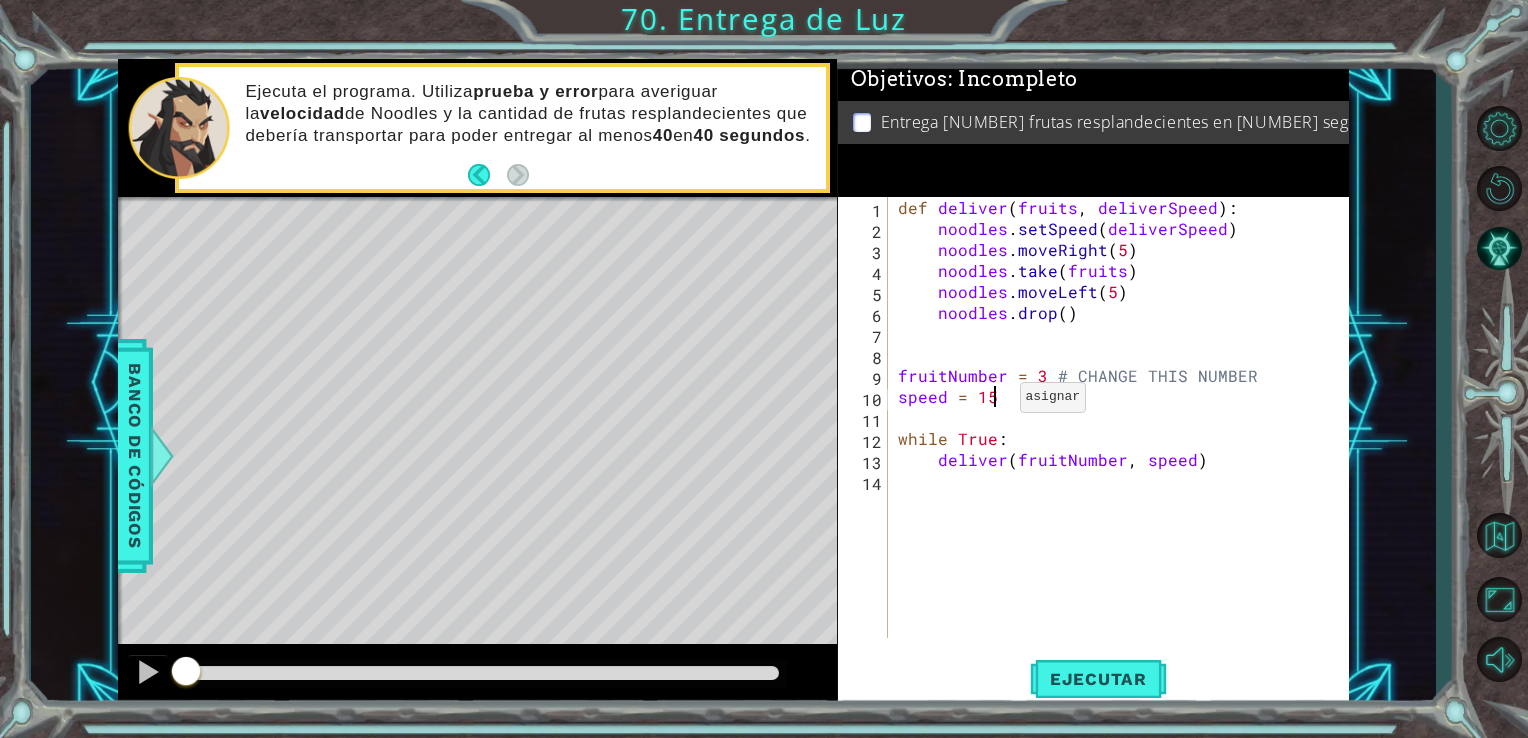 click on "def deliver ( fruits , deliverSpeed ) : noodles . setSpeed ( deliverSpeed ) noodles . moveRight ( 5 ) noodles . take ( fruits ) noodles . moveLeft ( 5 ) noodles . drop ( ) fruitNumber = 3 # CHANGE THIS NUMBER speed = 15 while True : deliver ( fruitNumber , speed )" at bounding box center (1124, 438) 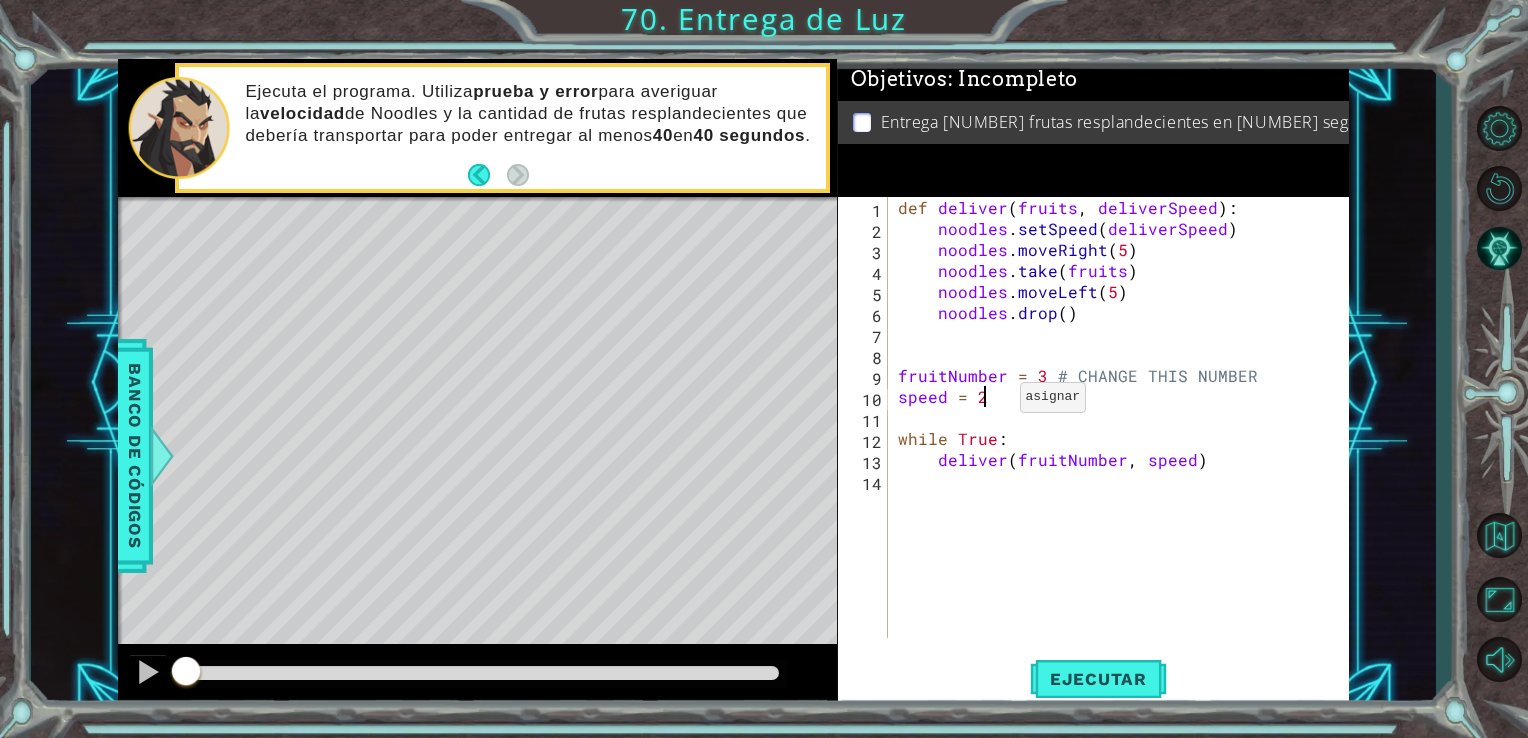 scroll, scrollTop: 0, scrollLeft: 5, axis: horizontal 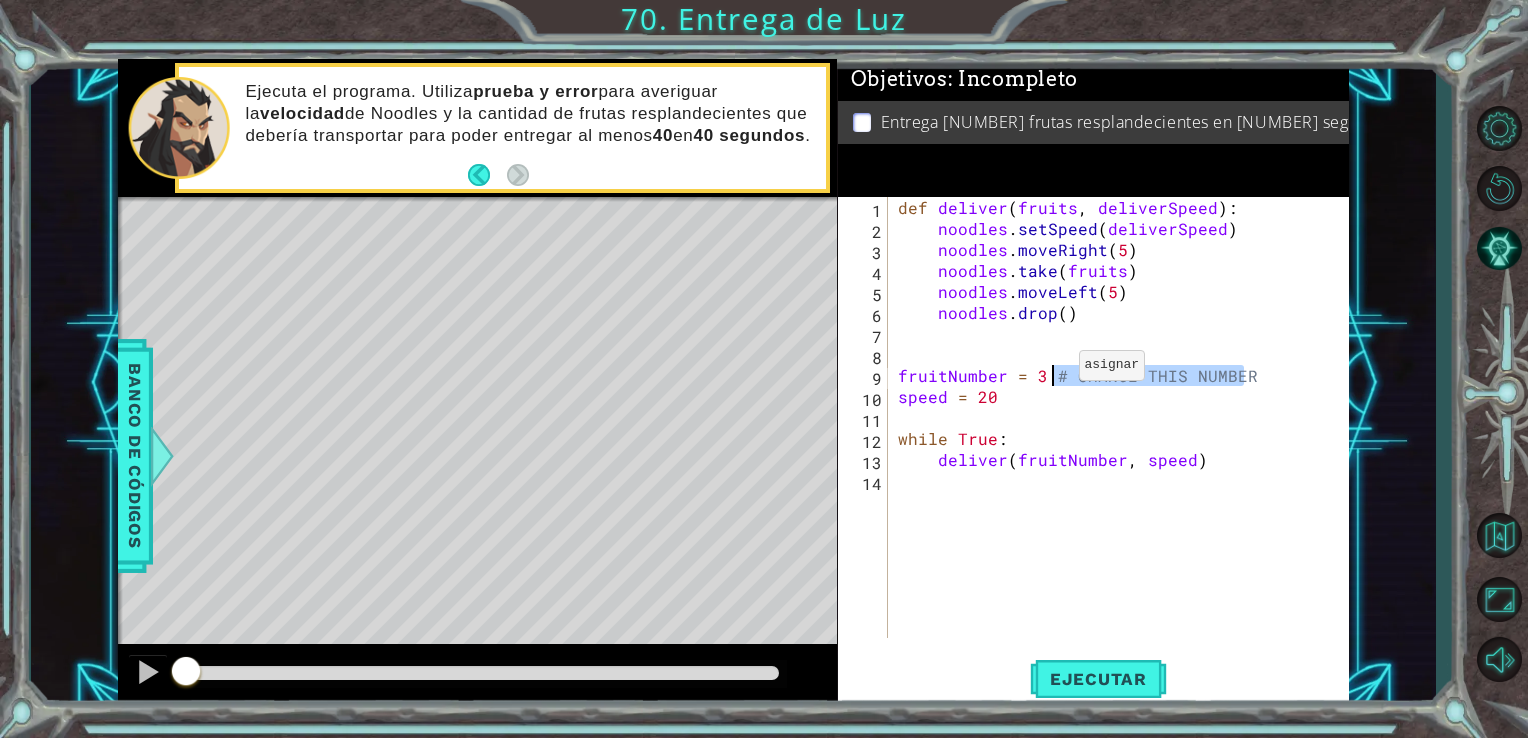drag, startPoint x: 1254, startPoint y: 375, endPoint x: 1054, endPoint y: 370, distance: 200.06248 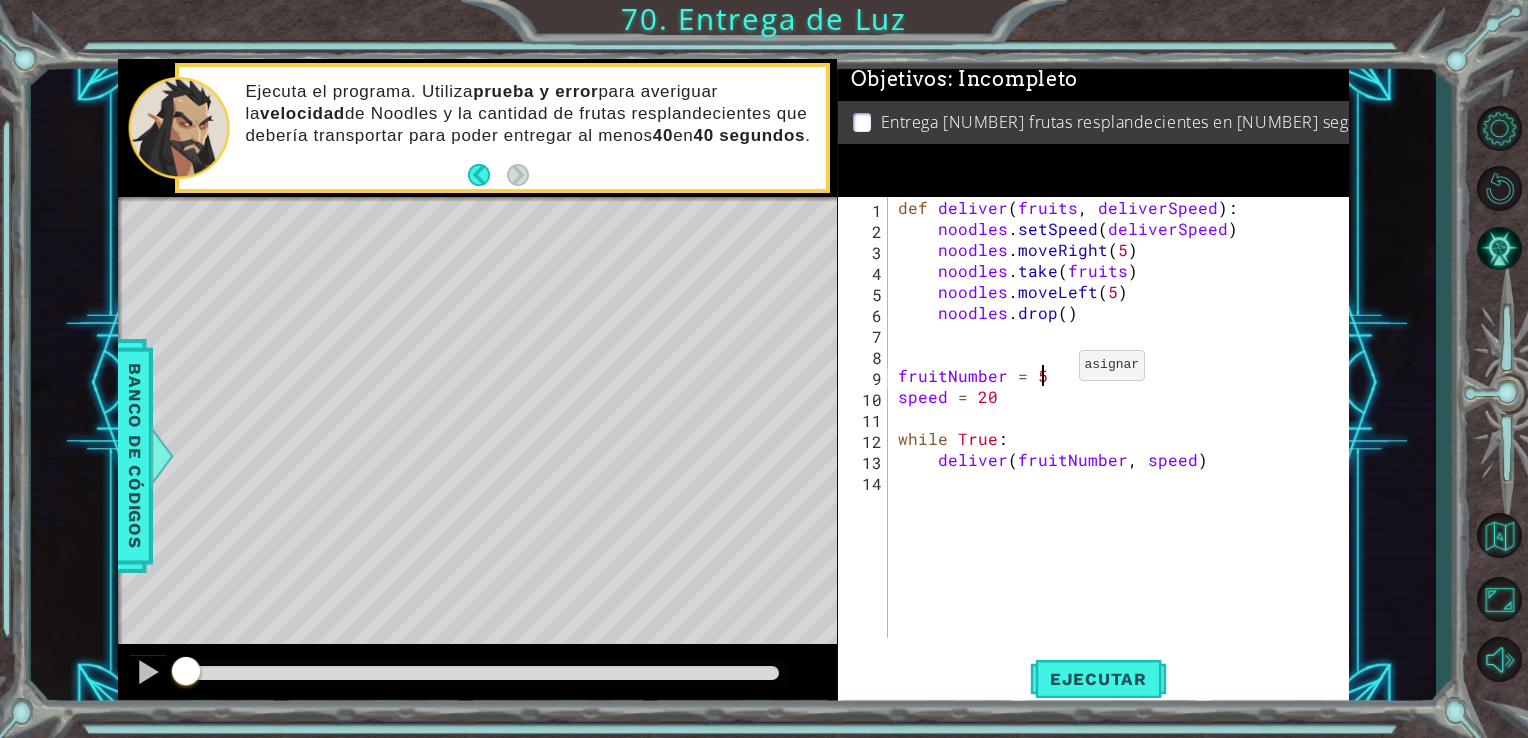 scroll, scrollTop: 0, scrollLeft: 8, axis: horizontal 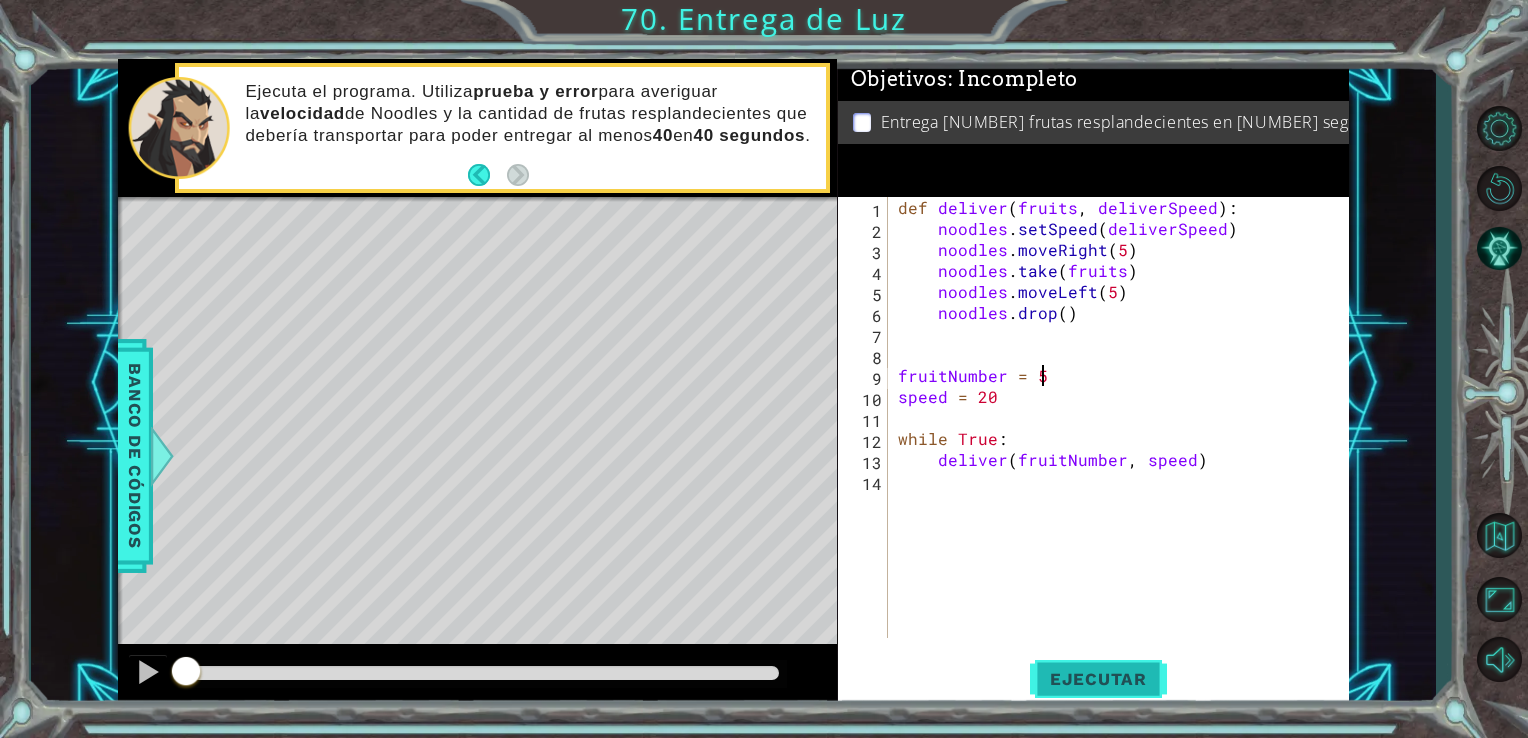 type on "fruitNumber = [NUMBER]" 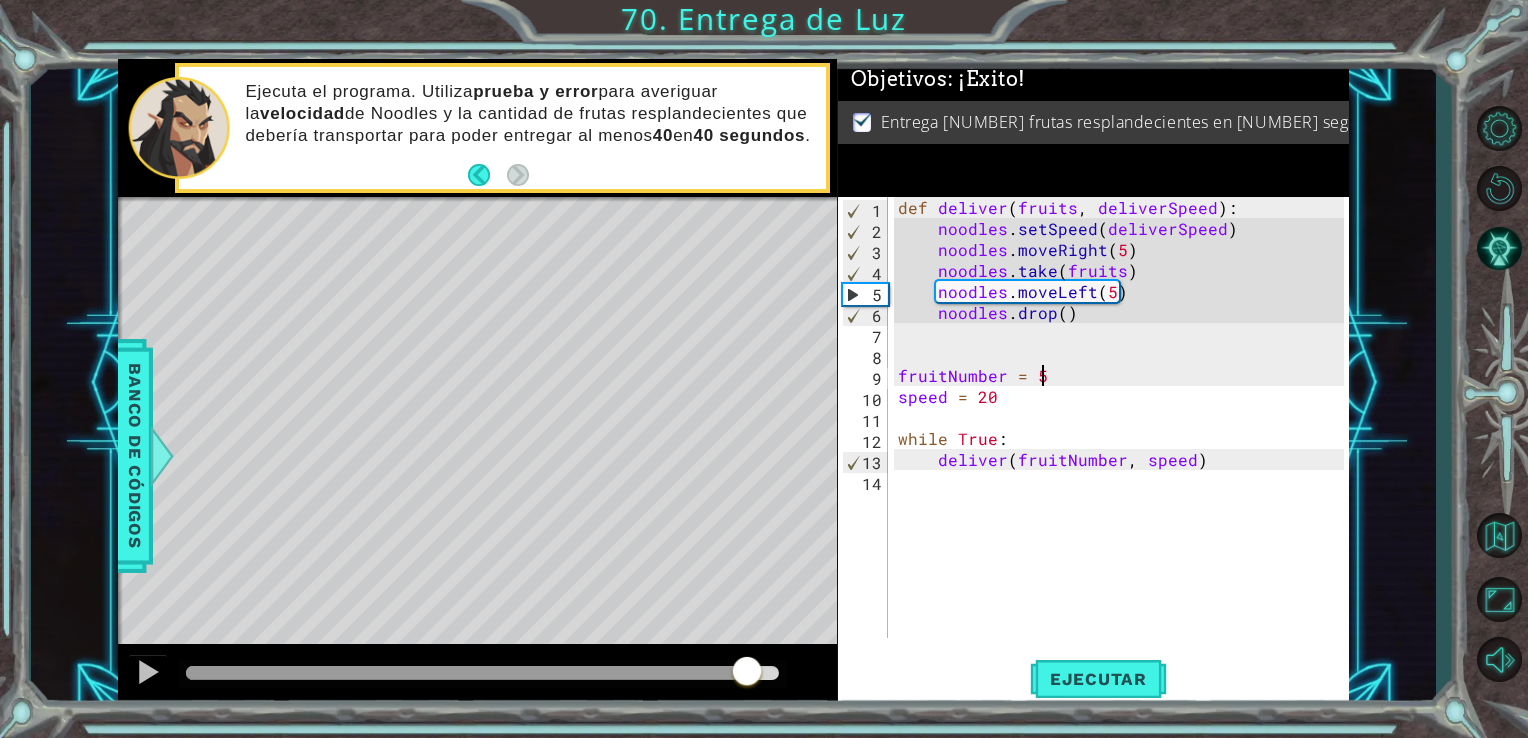 click at bounding box center [483, 673] 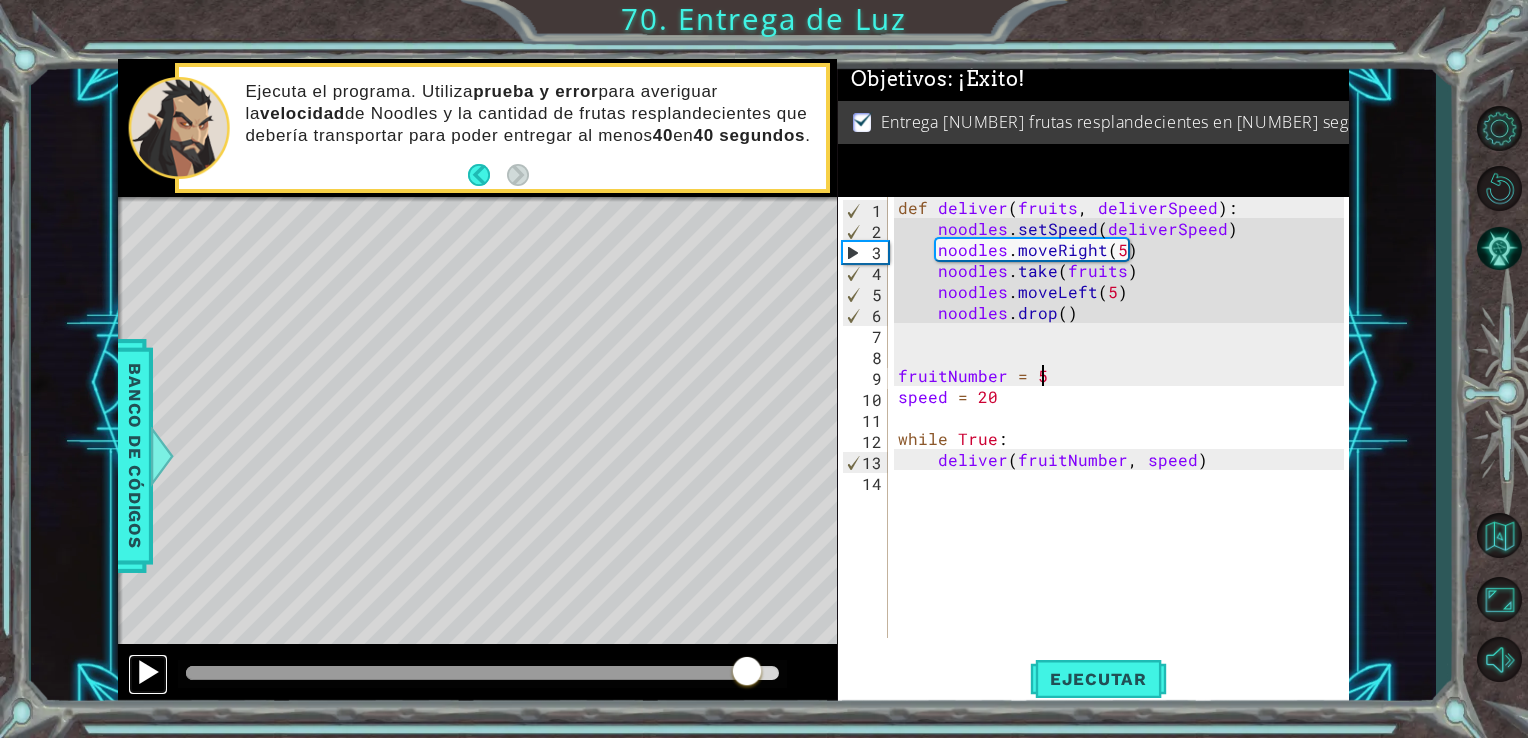click at bounding box center (148, 672) 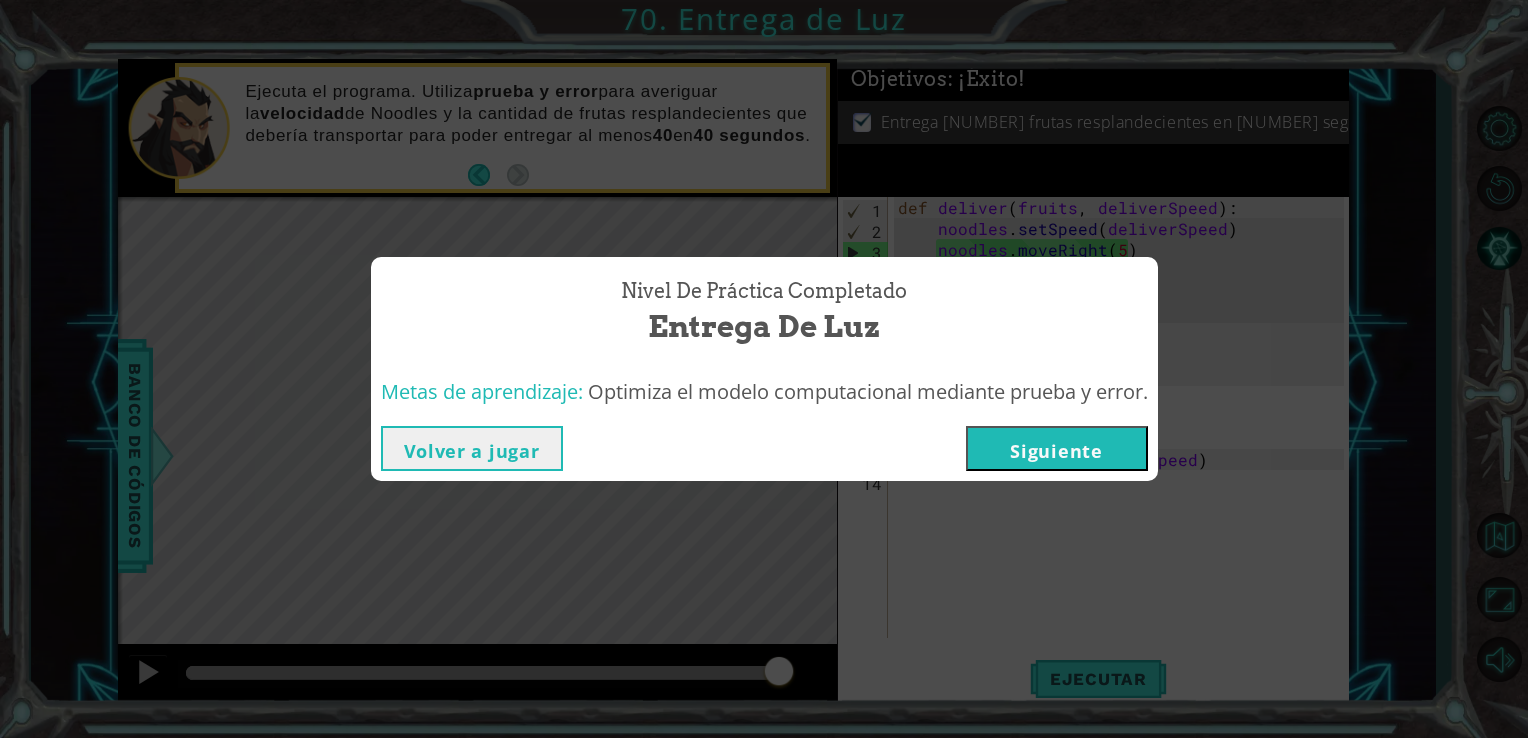 click on "Siguiente" at bounding box center (1057, 448) 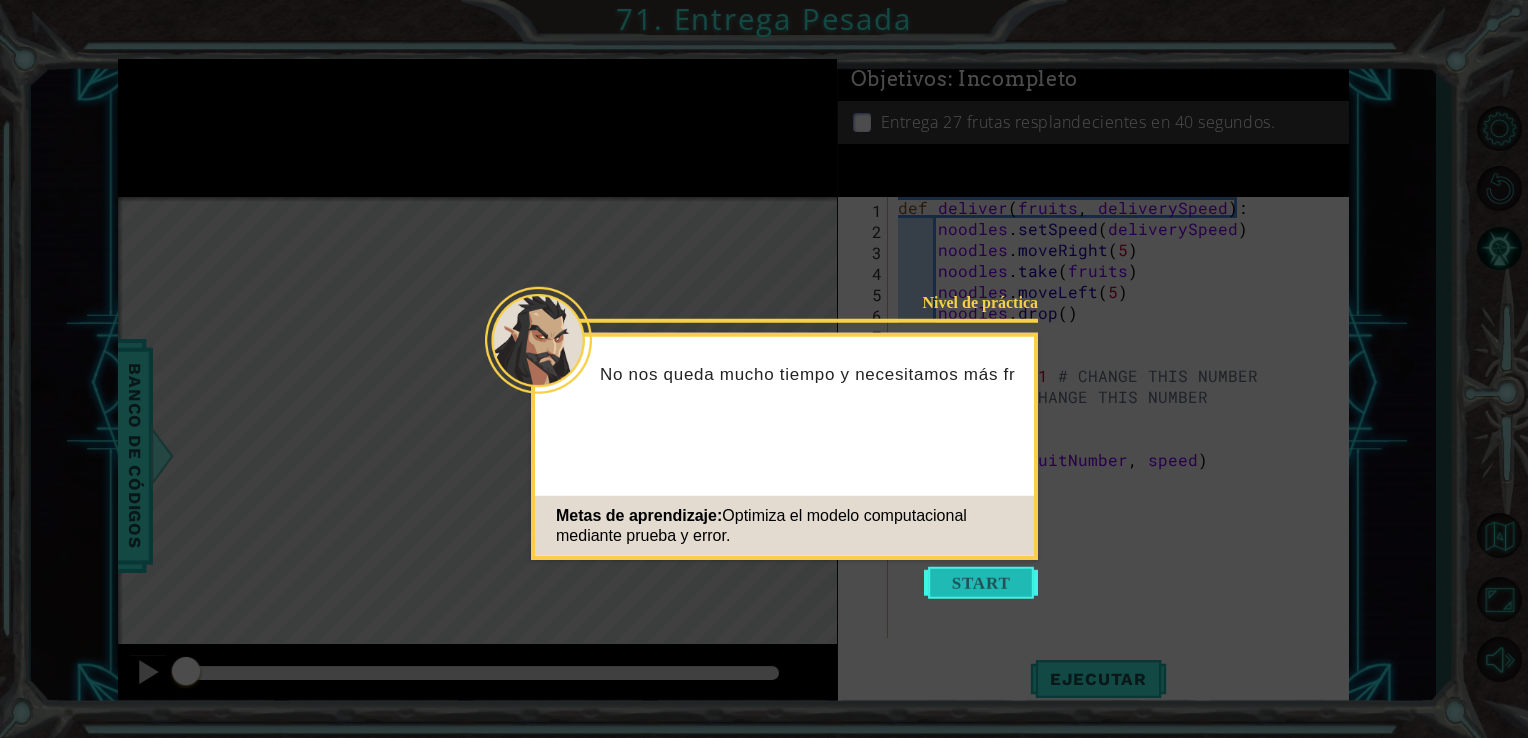 click at bounding box center [981, 583] 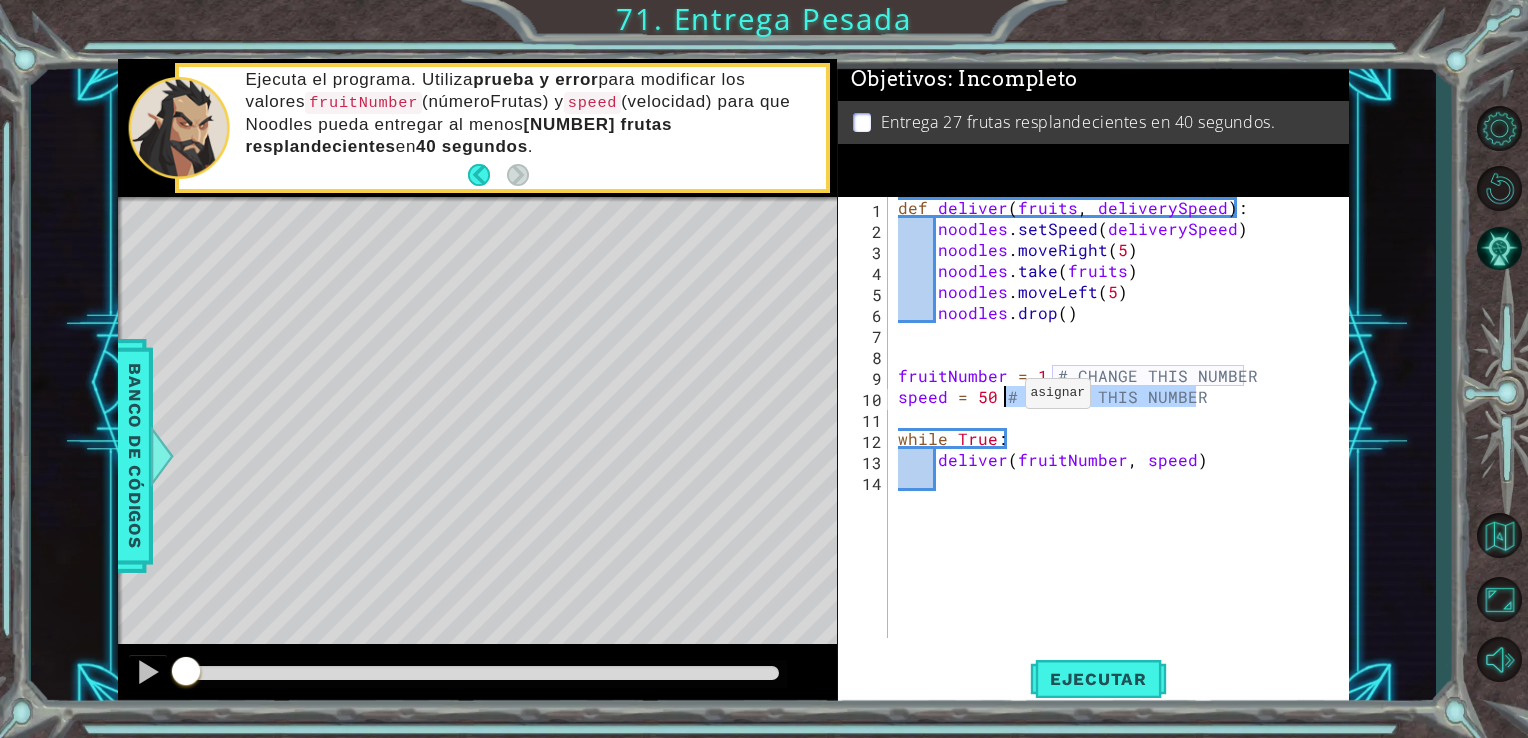 drag, startPoint x: 1199, startPoint y: 398, endPoint x: 1000, endPoint y: 398, distance: 199 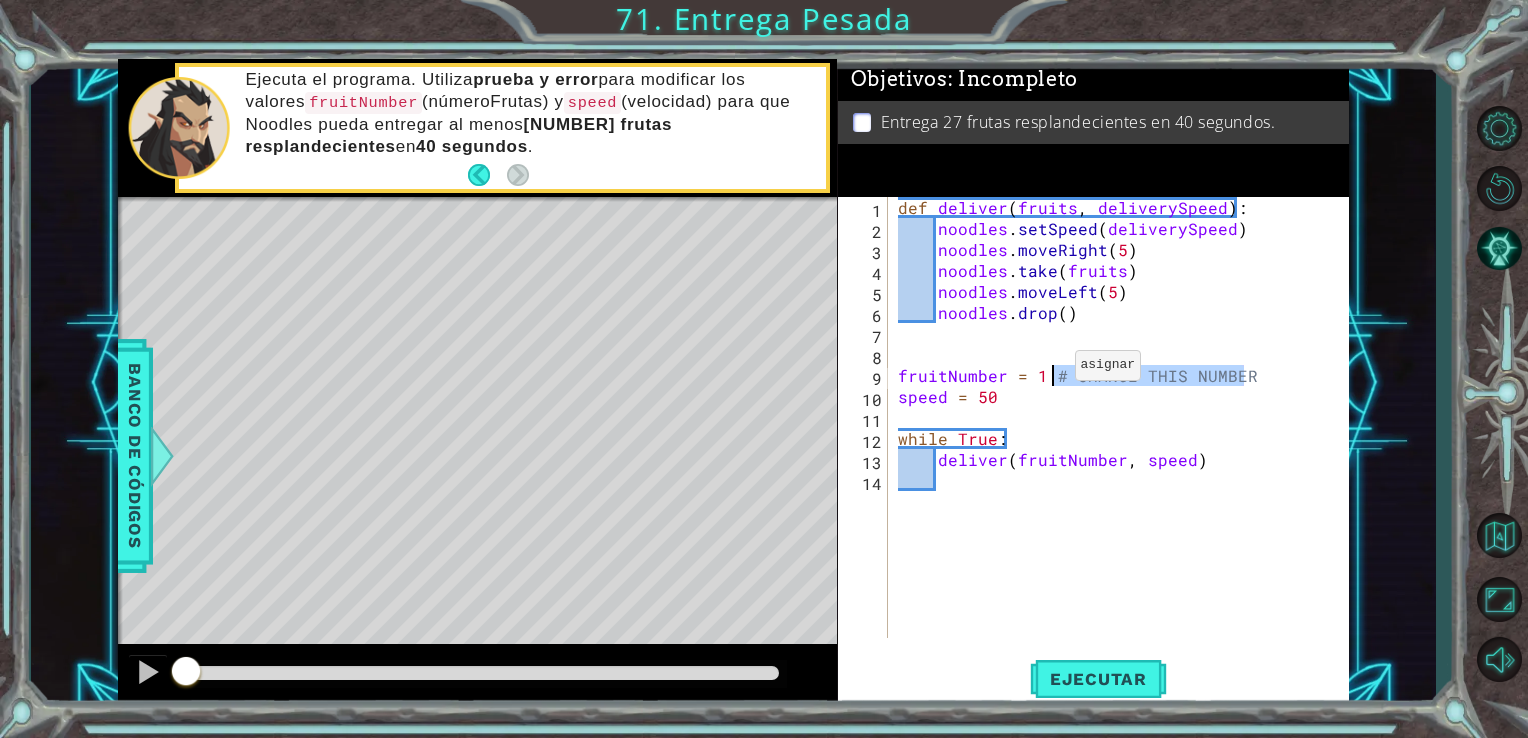 drag, startPoint x: 1252, startPoint y: 383, endPoint x: 1050, endPoint y: 371, distance: 202.35612 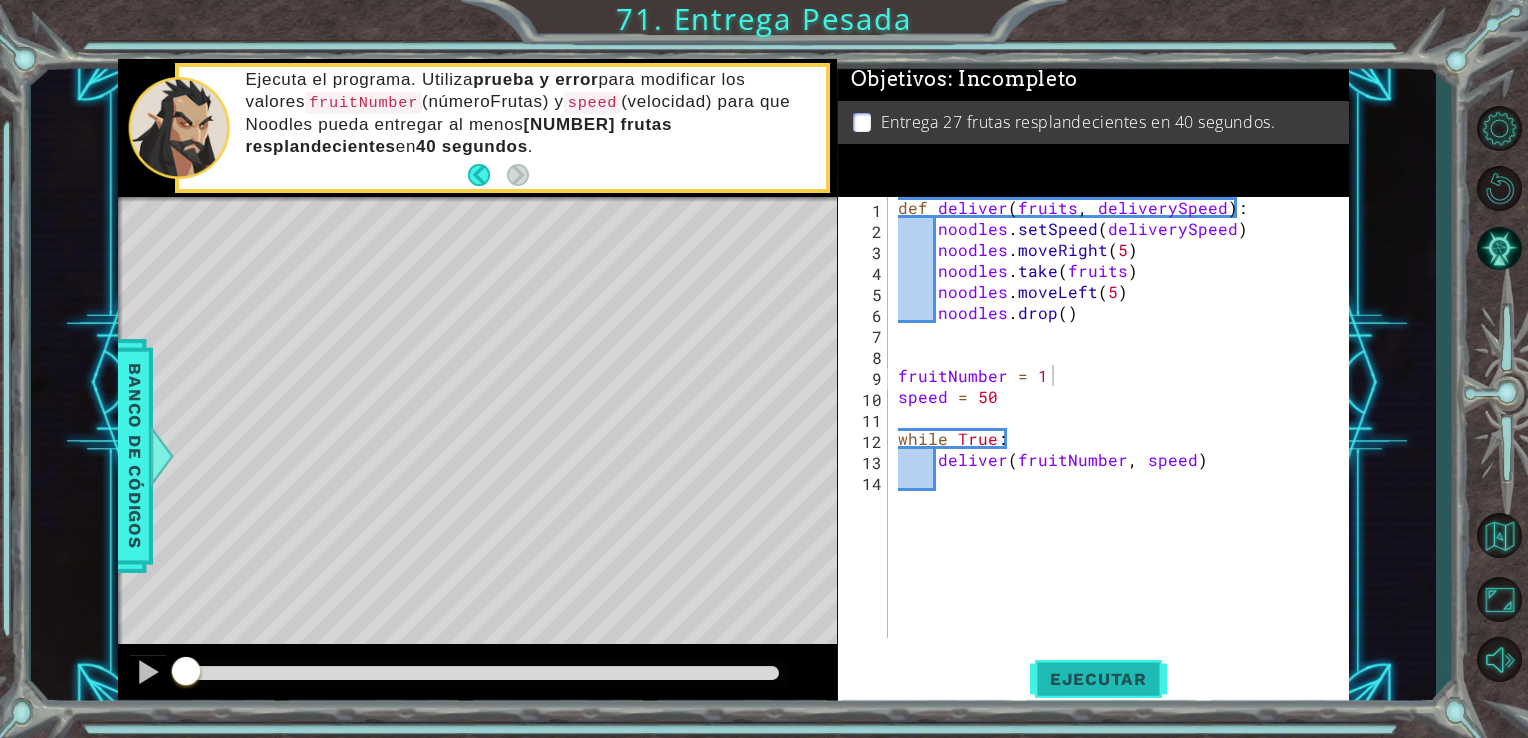 click on "Ejecutar" at bounding box center [1098, 679] 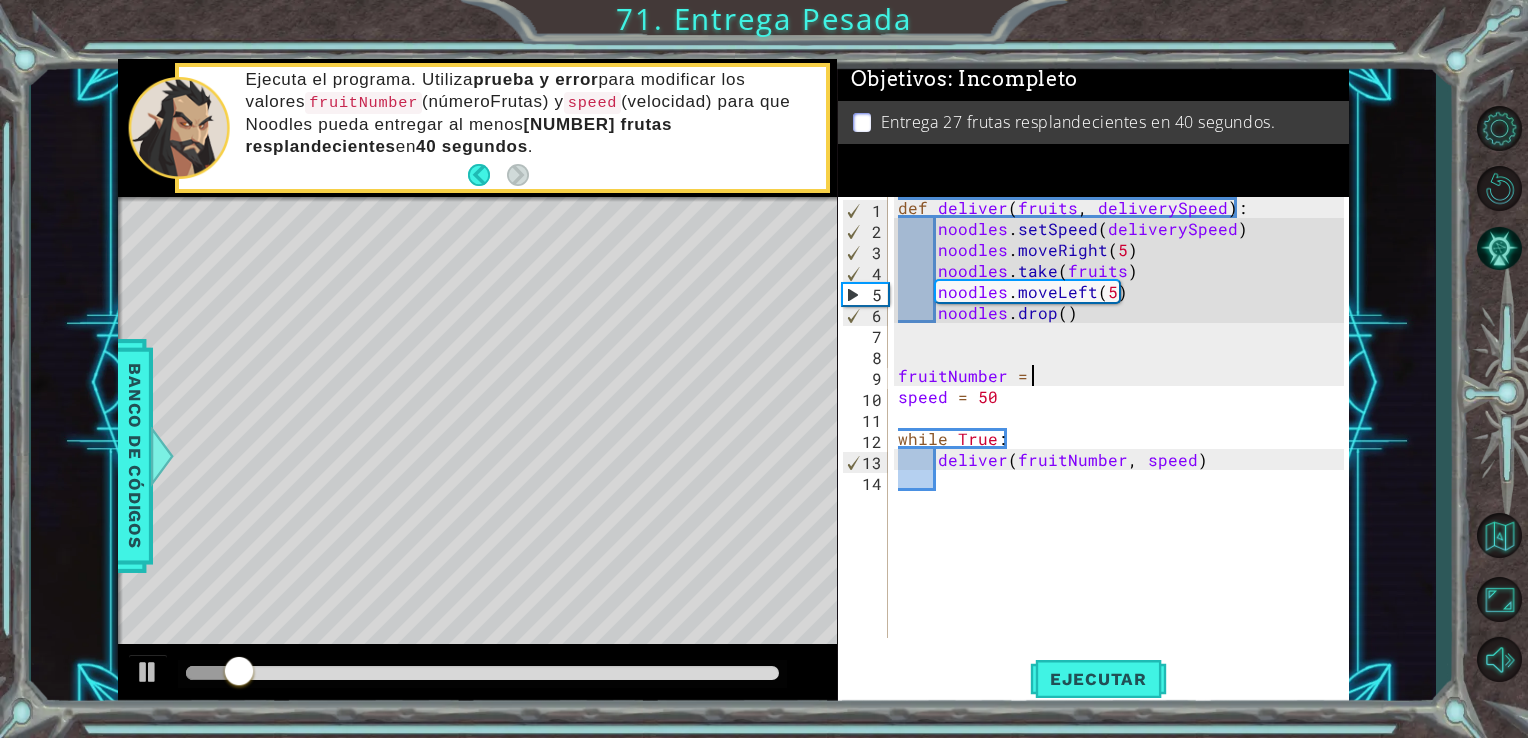 scroll, scrollTop: 0, scrollLeft: 8, axis: horizontal 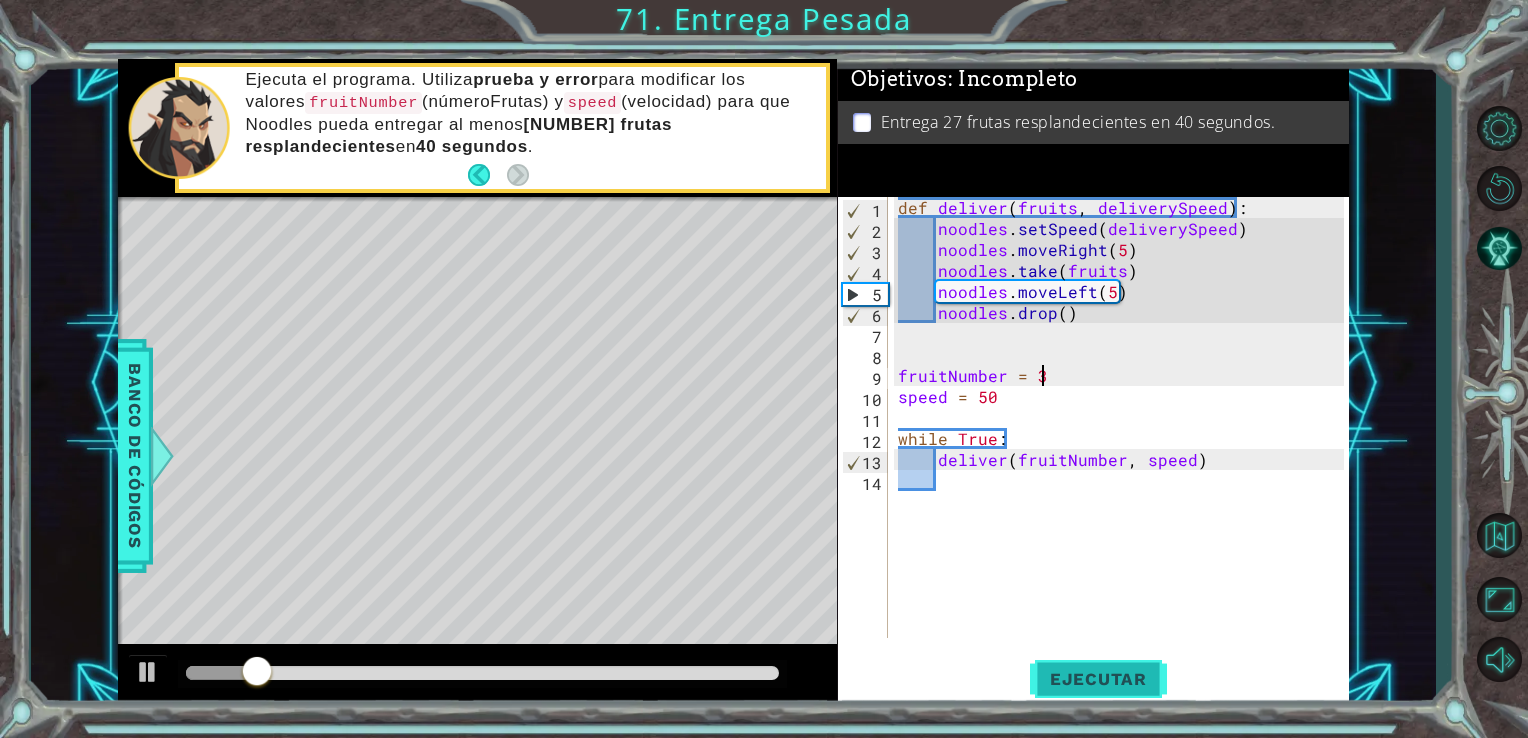 click on "Ejecutar" at bounding box center [1098, 679] 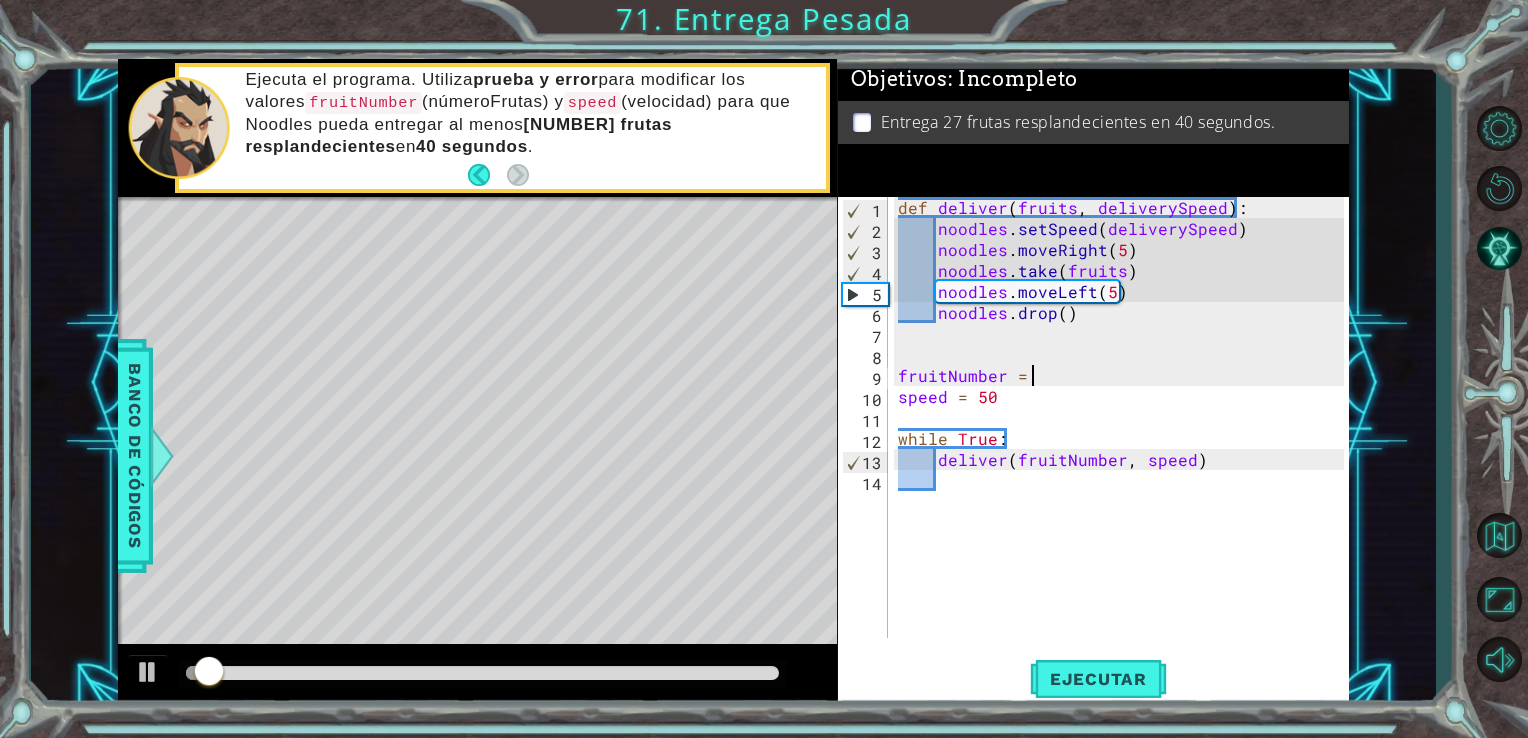 scroll, scrollTop: 0, scrollLeft: 8, axis: horizontal 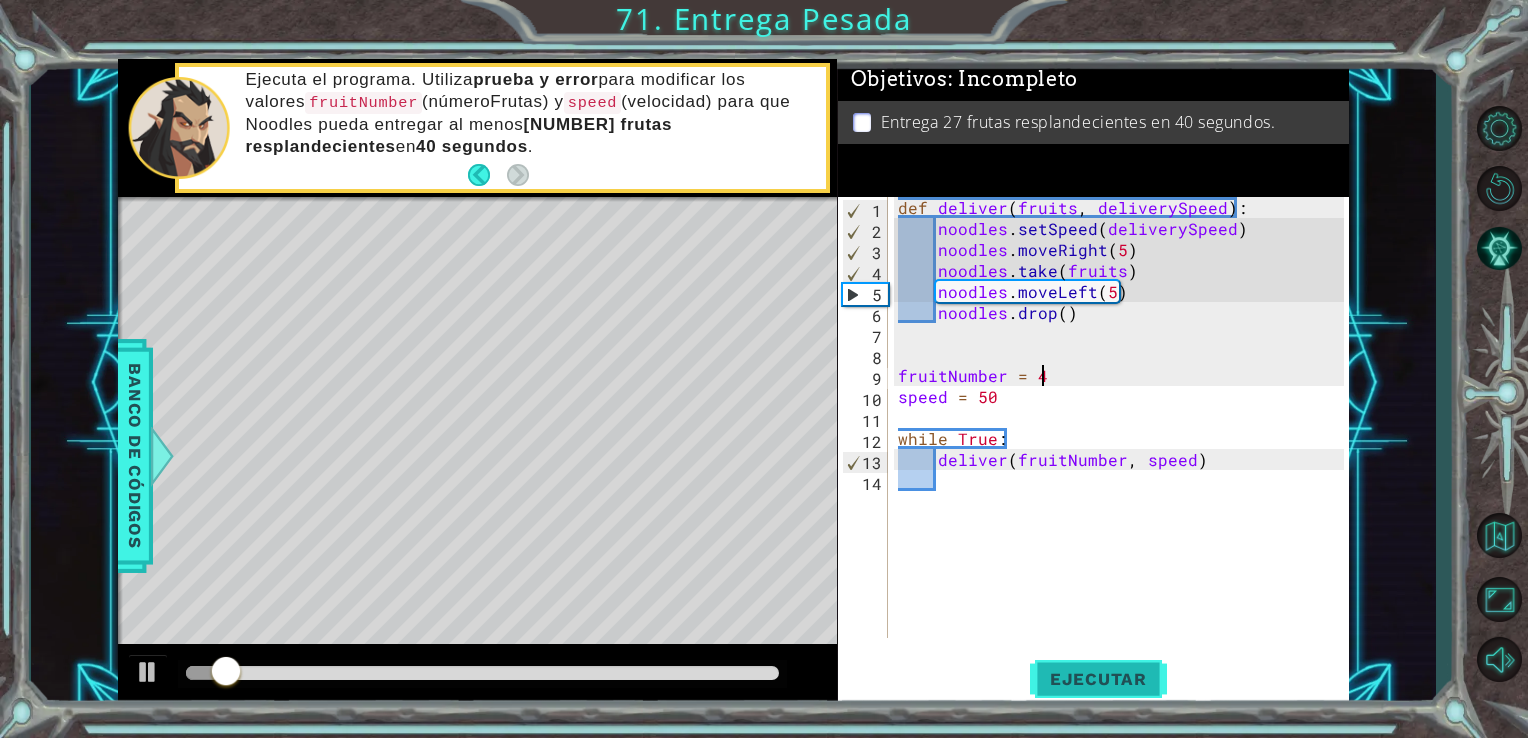 click on "Ejecutar" at bounding box center (1098, 679) 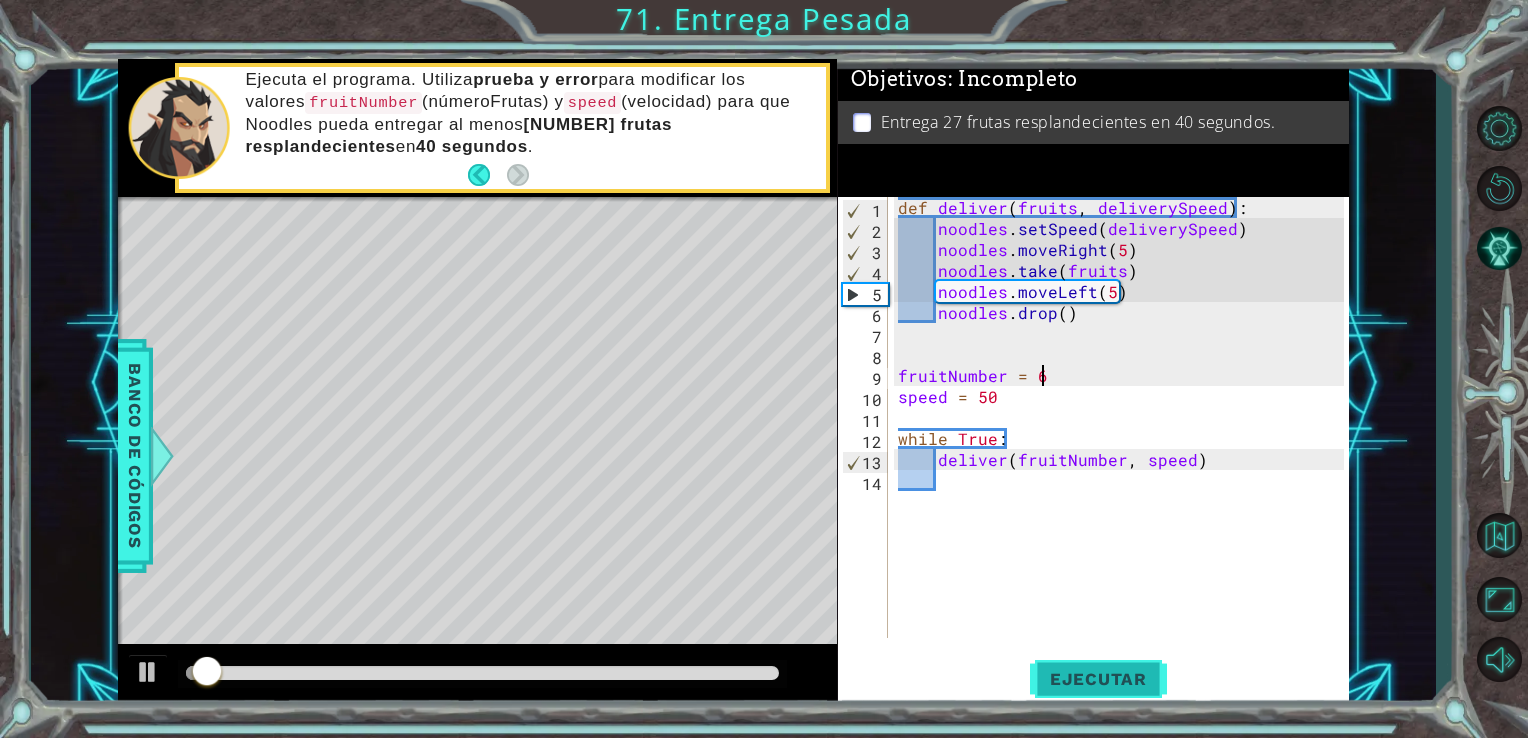 scroll, scrollTop: 0, scrollLeft: 8, axis: horizontal 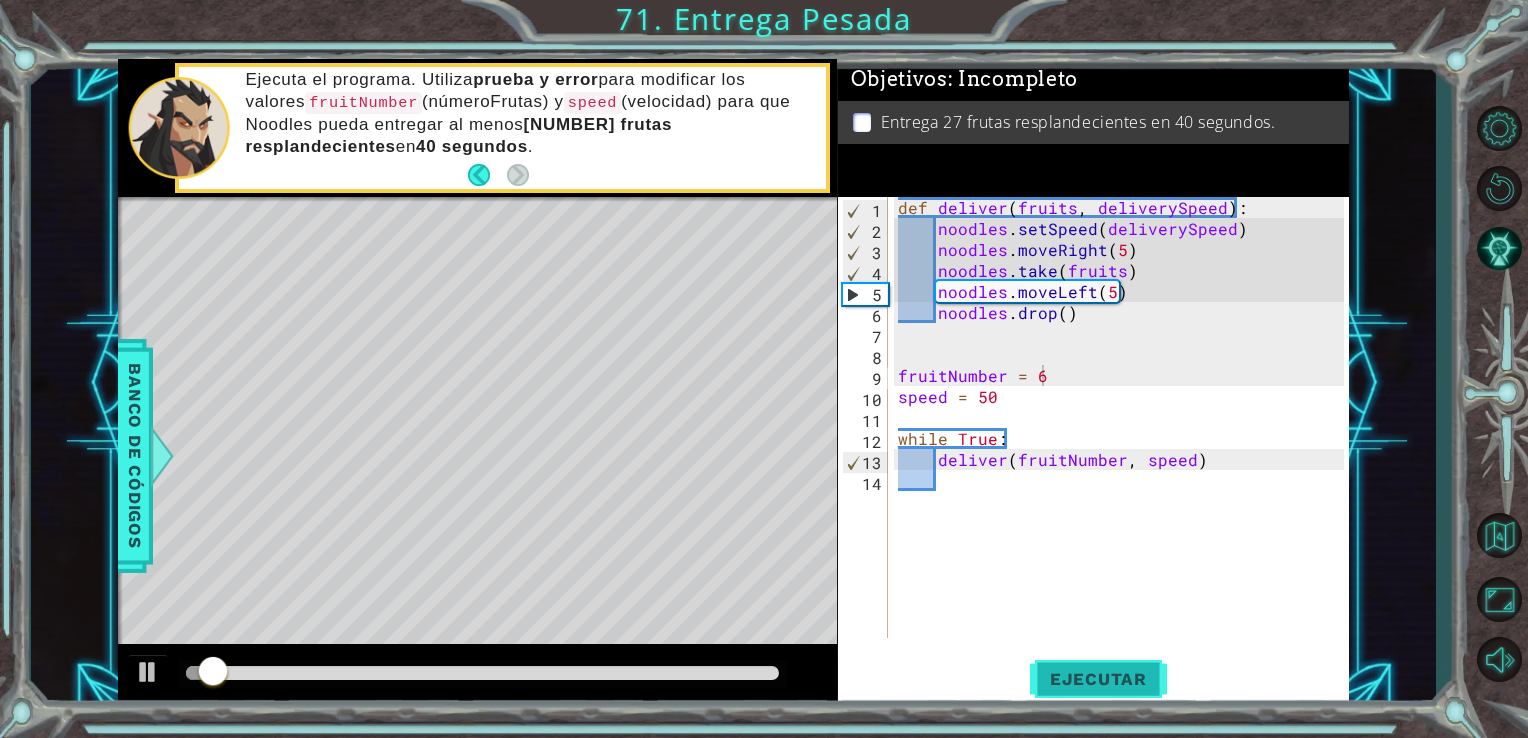 click on "Ejecutar" at bounding box center [1098, 679] 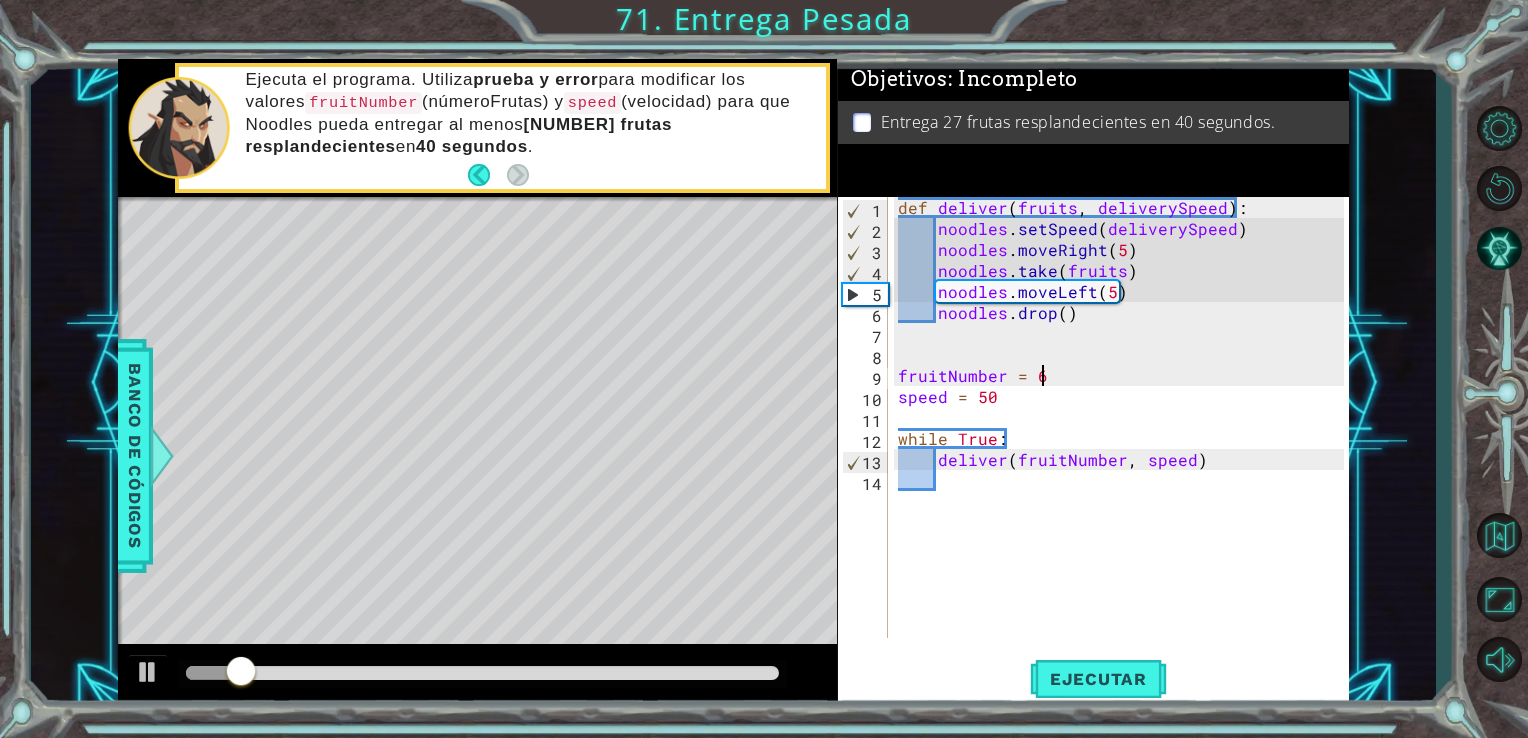 click on "def   deliver ( fruits ,   deliverySpeed ) :      noodles . setSpeed ( deliverySpeed )      noodles . moveRight ( 5 )      noodles . take ( fruits )      noodles . moveLeft ( 5 )      noodles . drop ( ) fruitNumber   =   6 speed   =   50   while   True :      deliver ( fruitNumber ,   speed )" at bounding box center (1124, 438) 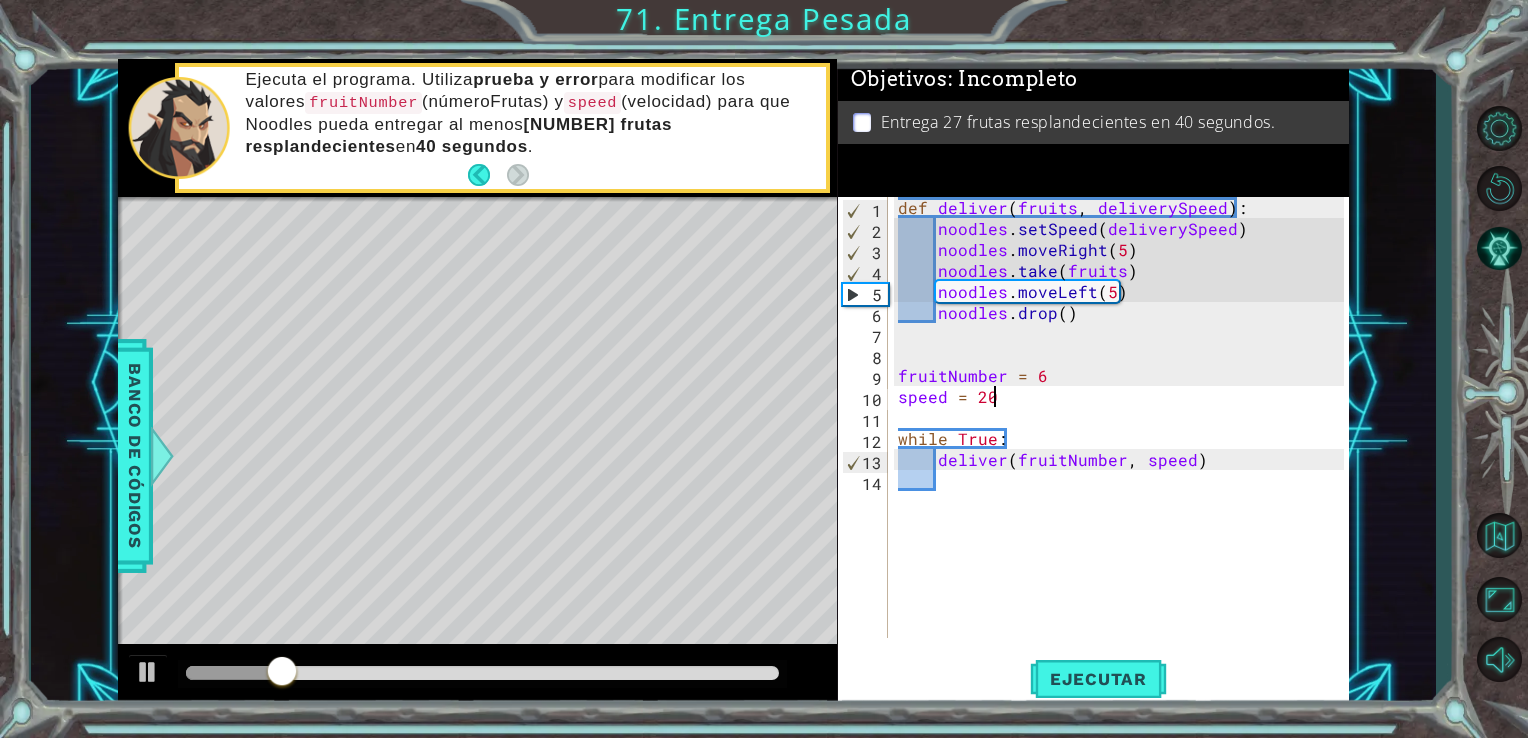 scroll, scrollTop: 0, scrollLeft: 4, axis: horizontal 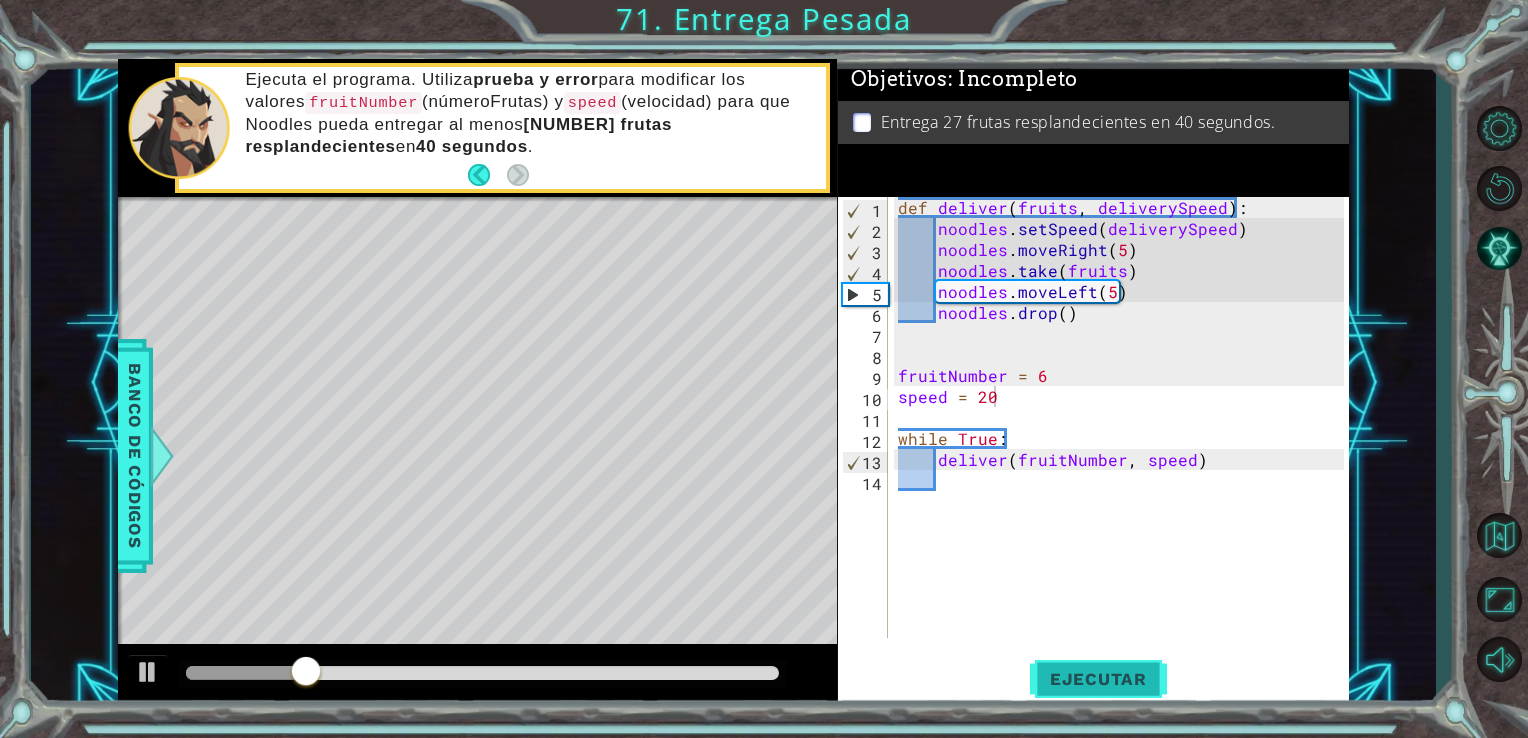 click on "Ejecutar" at bounding box center [1098, 679] 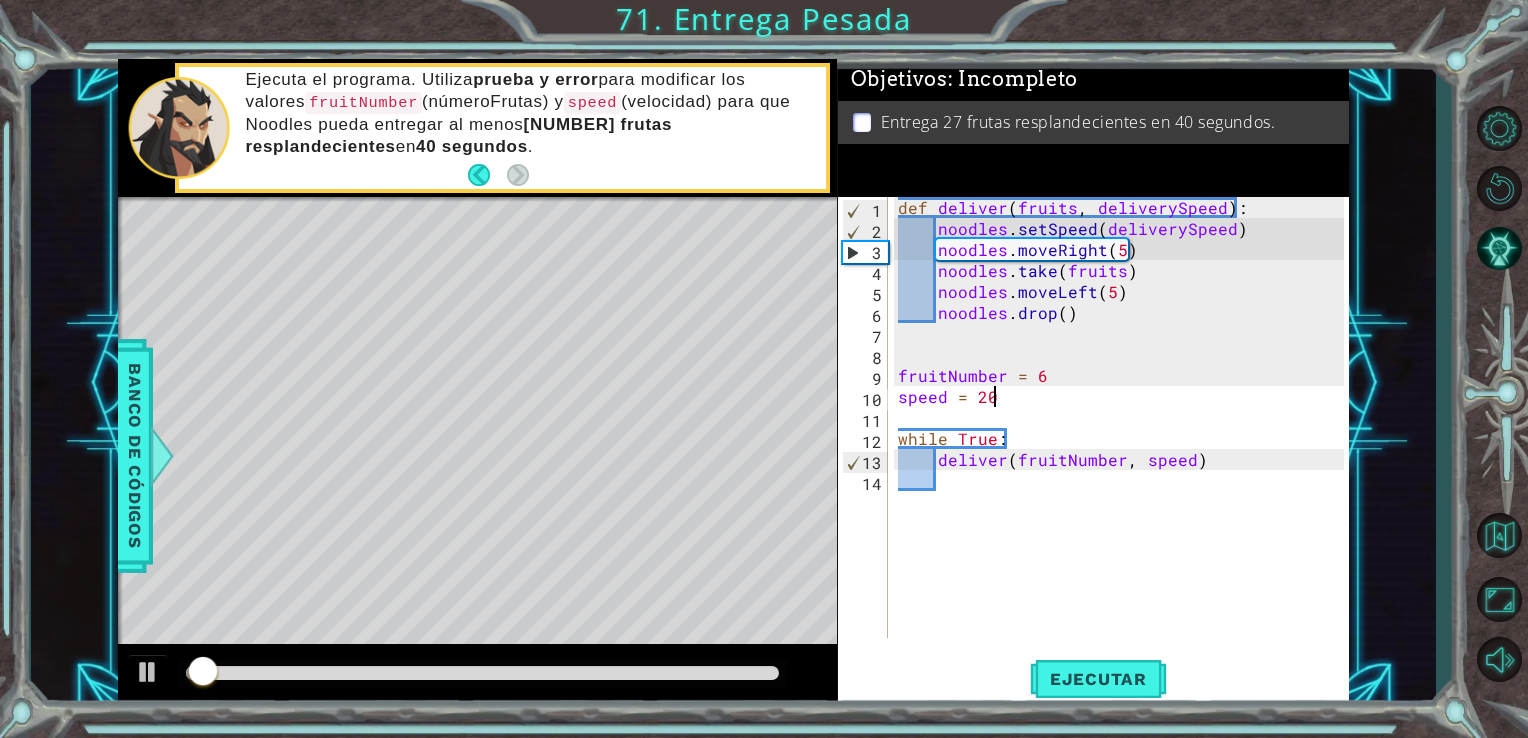 click on "def   deliver ( fruits ,   deliverySpeed ) :      noodles . setSpeed ( deliverySpeed )      noodles . moveRight ( 5 )      noodles . take ( fruits )      noodles . moveLeft ( 5 )      noodles . drop ( ) fruitNumber   =   6 speed   =   20 while   True :      deliver ( fruitNumber ,   speed )" at bounding box center [1124, 438] 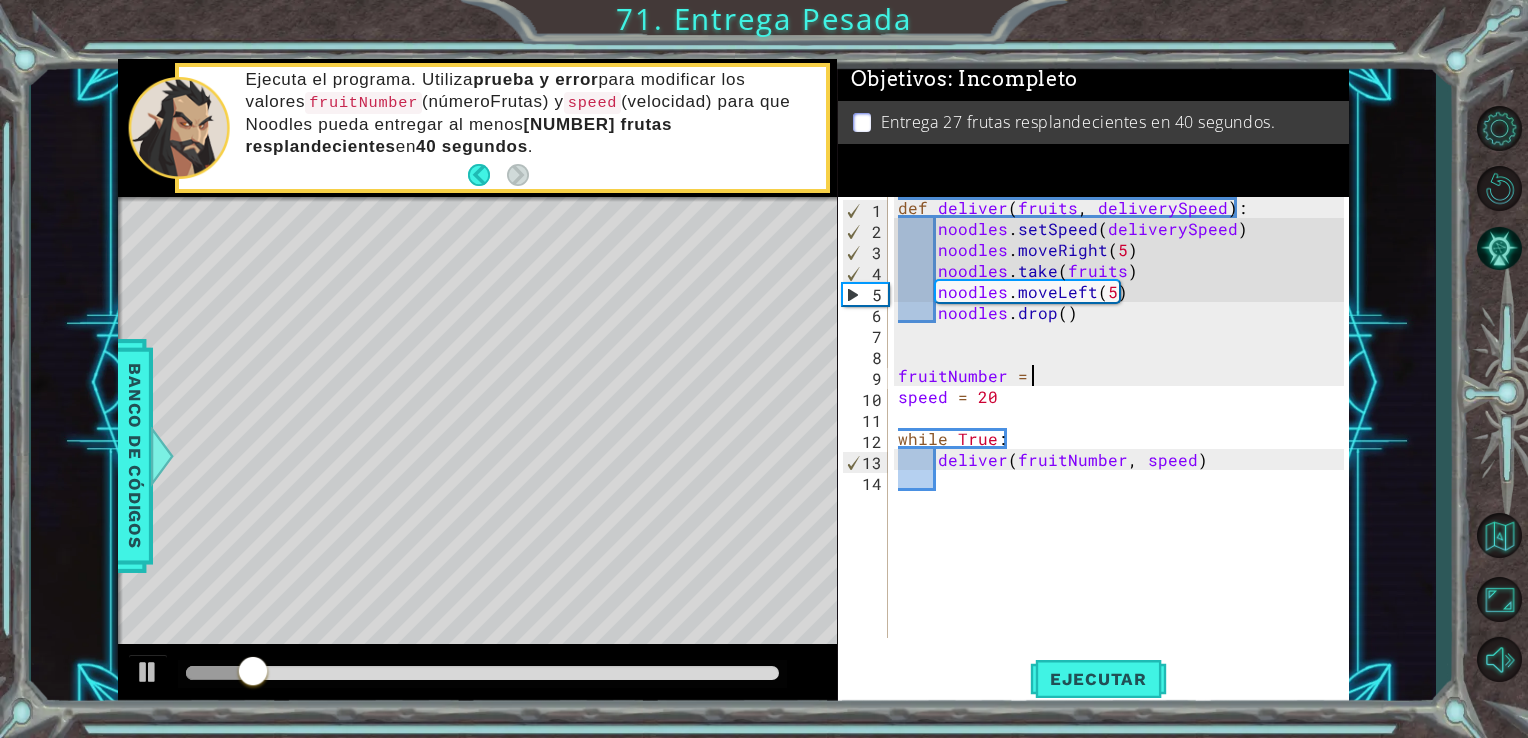 scroll, scrollTop: 0, scrollLeft: 8, axis: horizontal 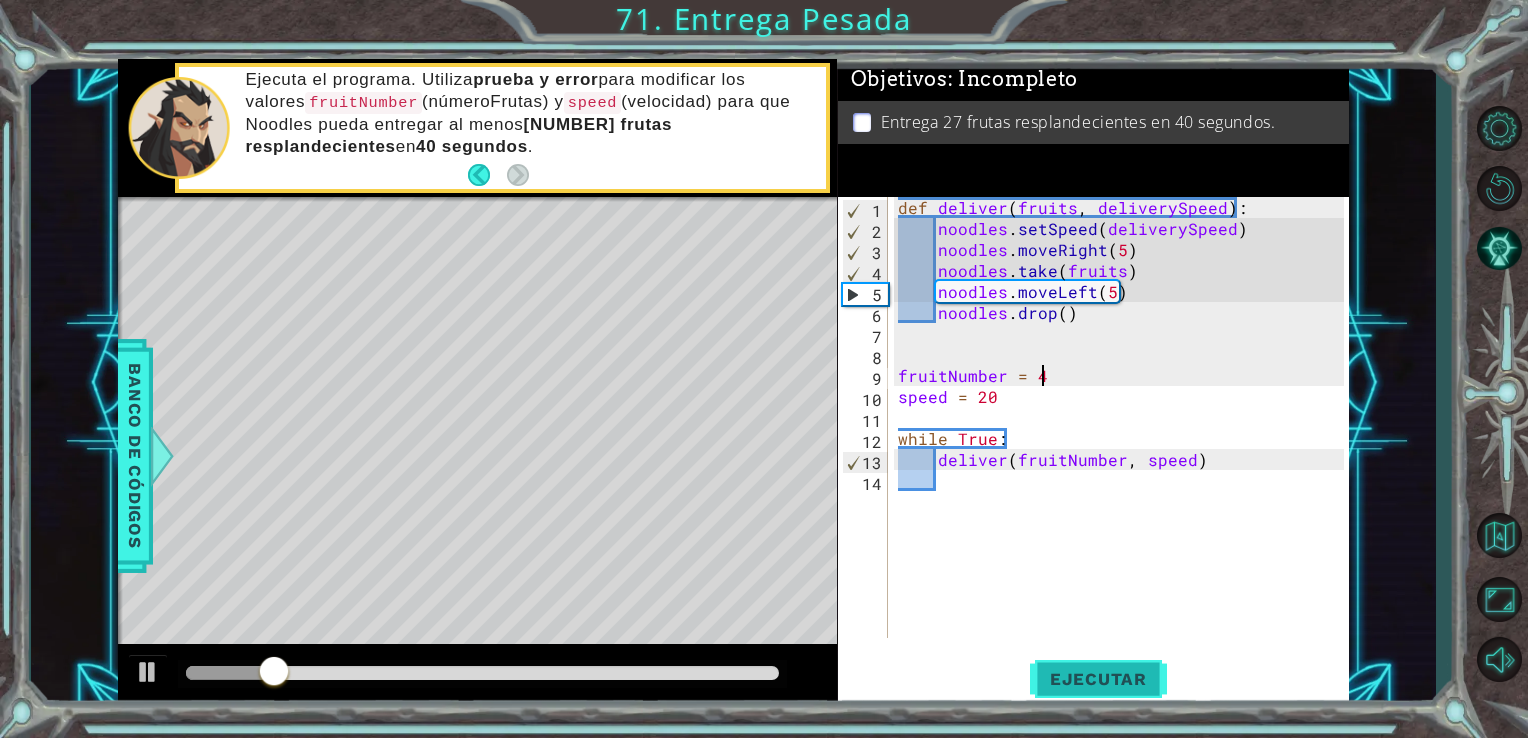 type on "fruitNumber = 4" 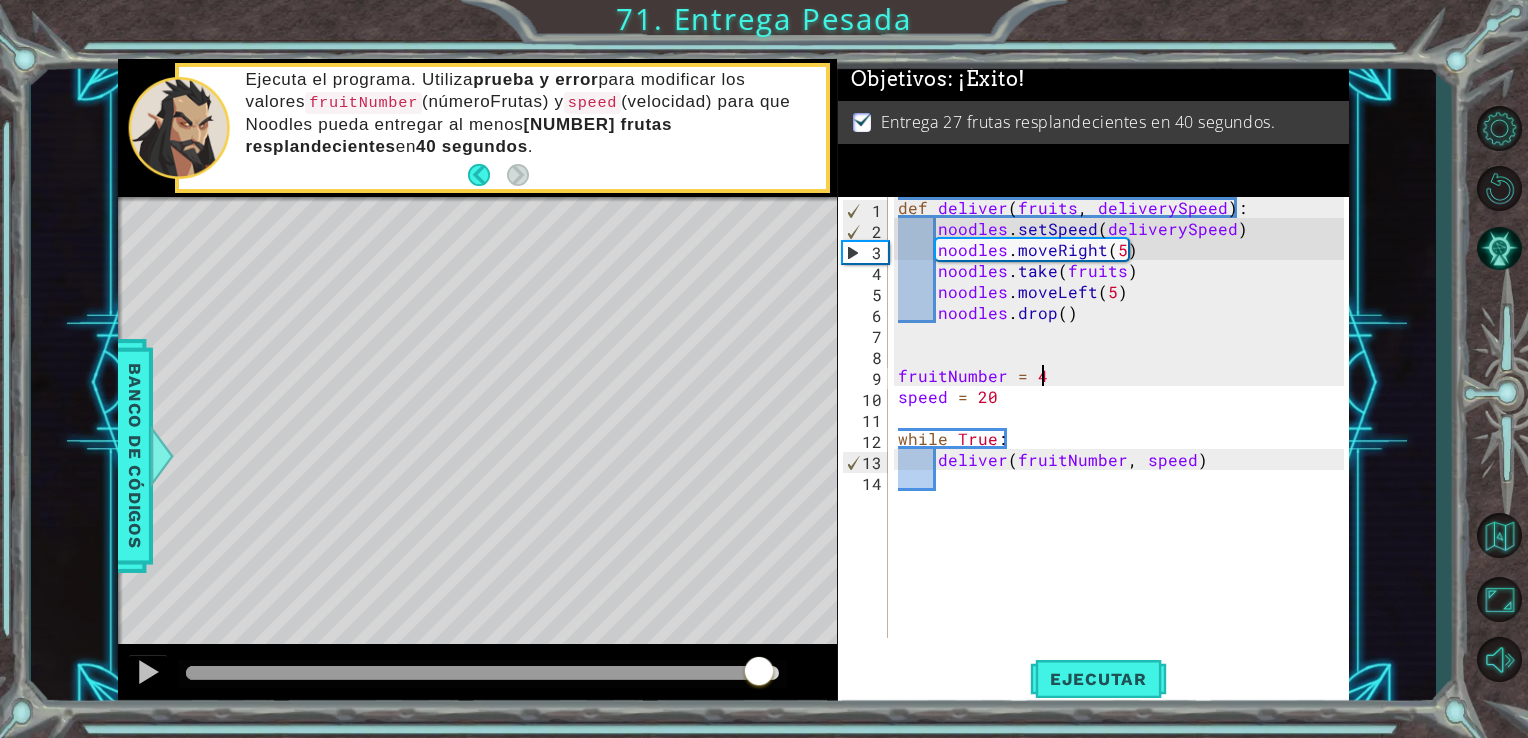 click at bounding box center [483, 673] 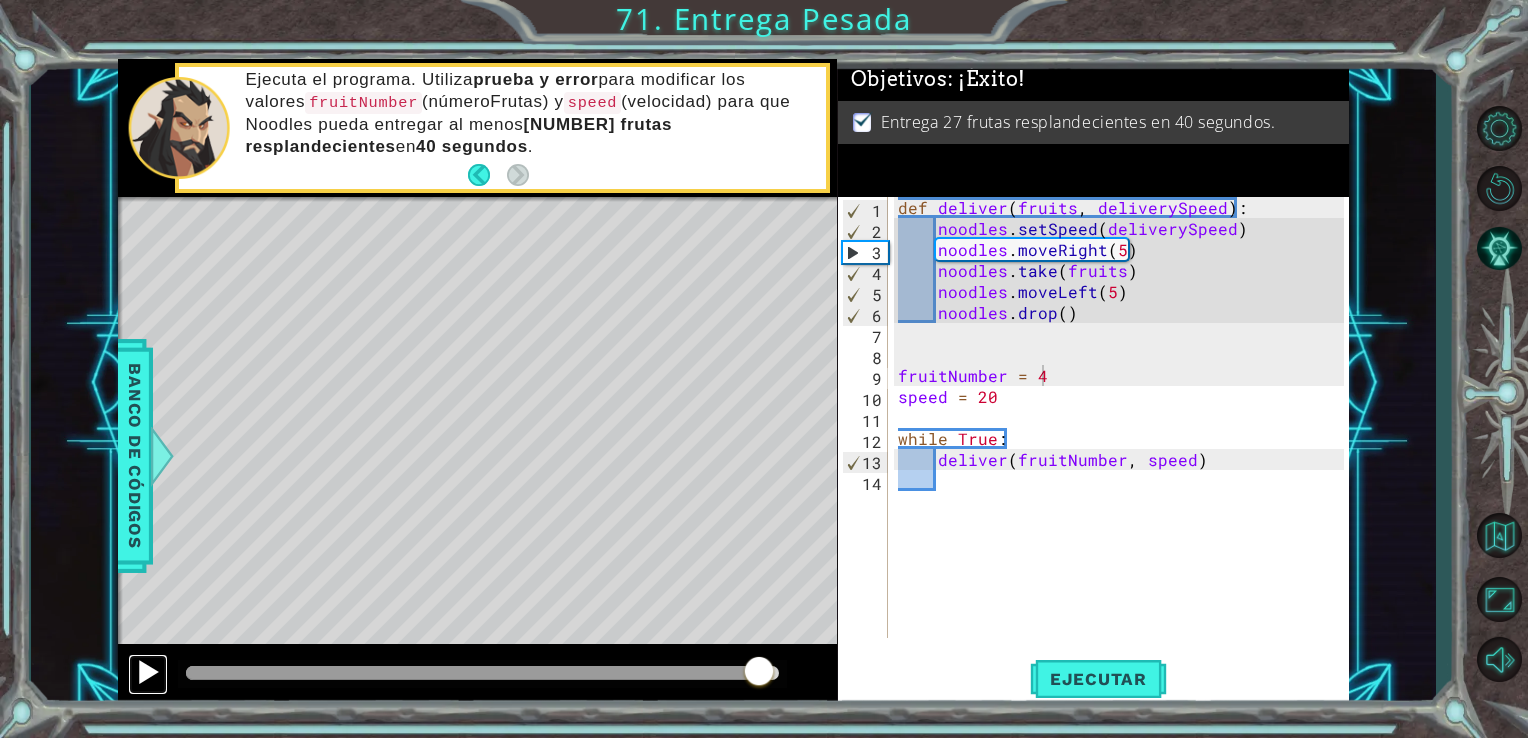 click at bounding box center [148, 672] 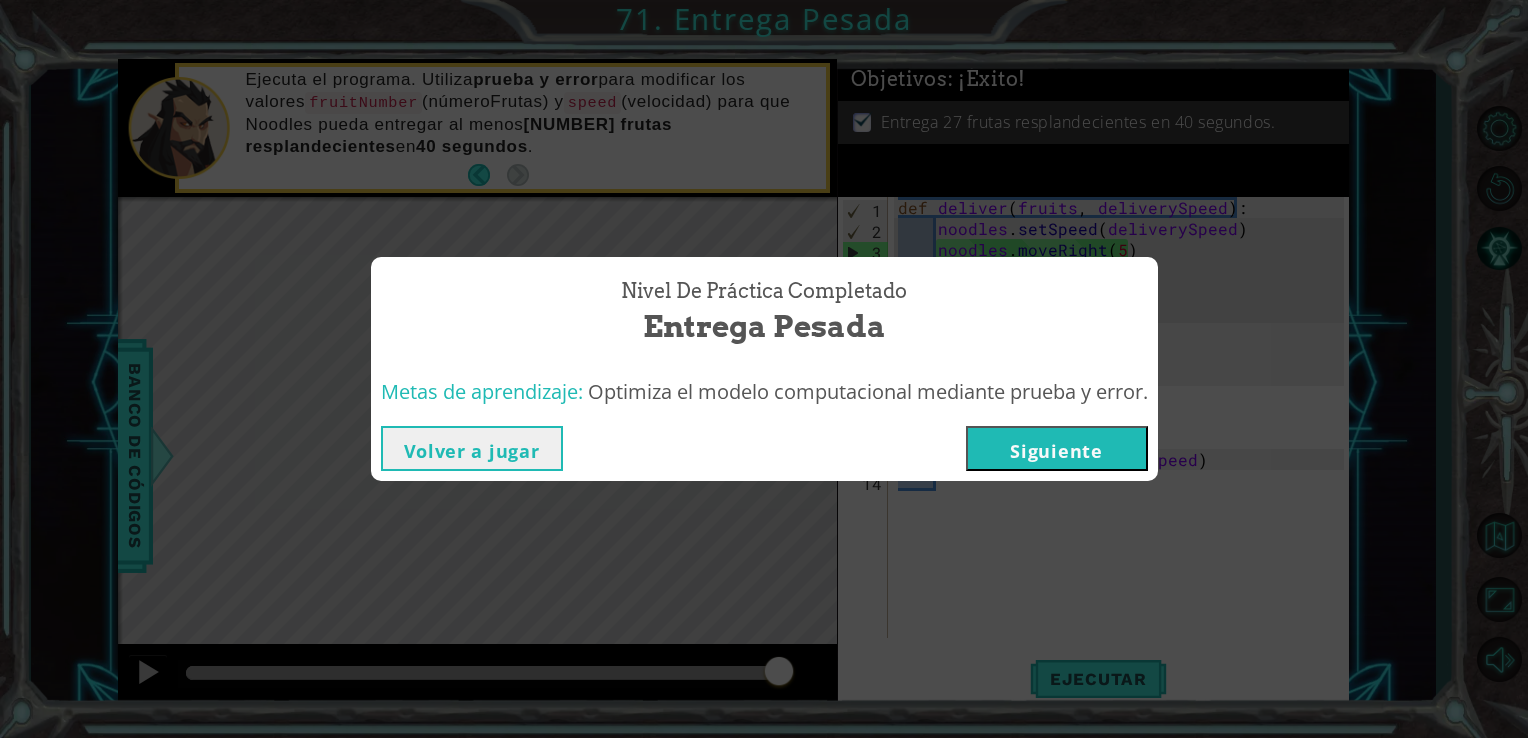 click on "Siguiente" at bounding box center [1057, 448] 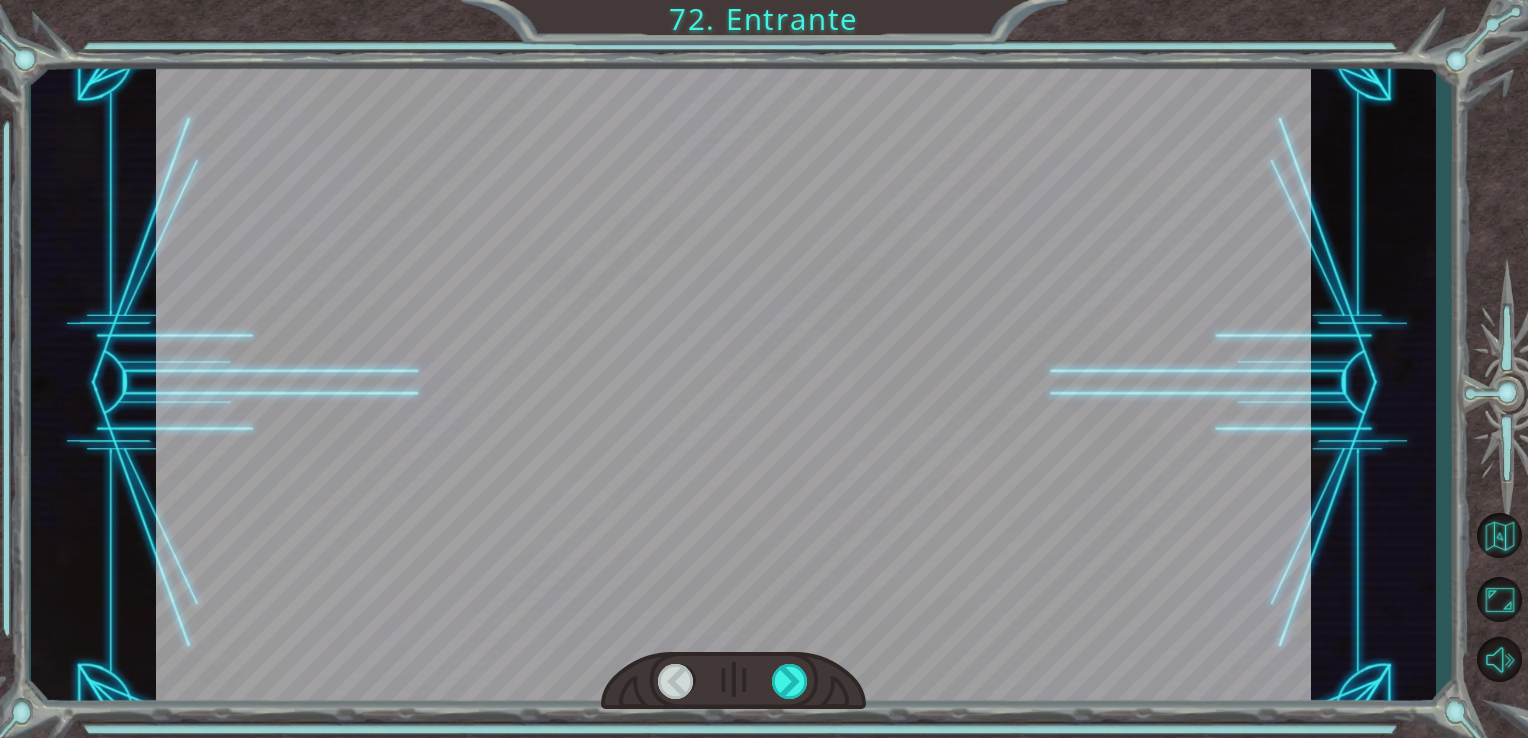 click at bounding box center [734, 681] 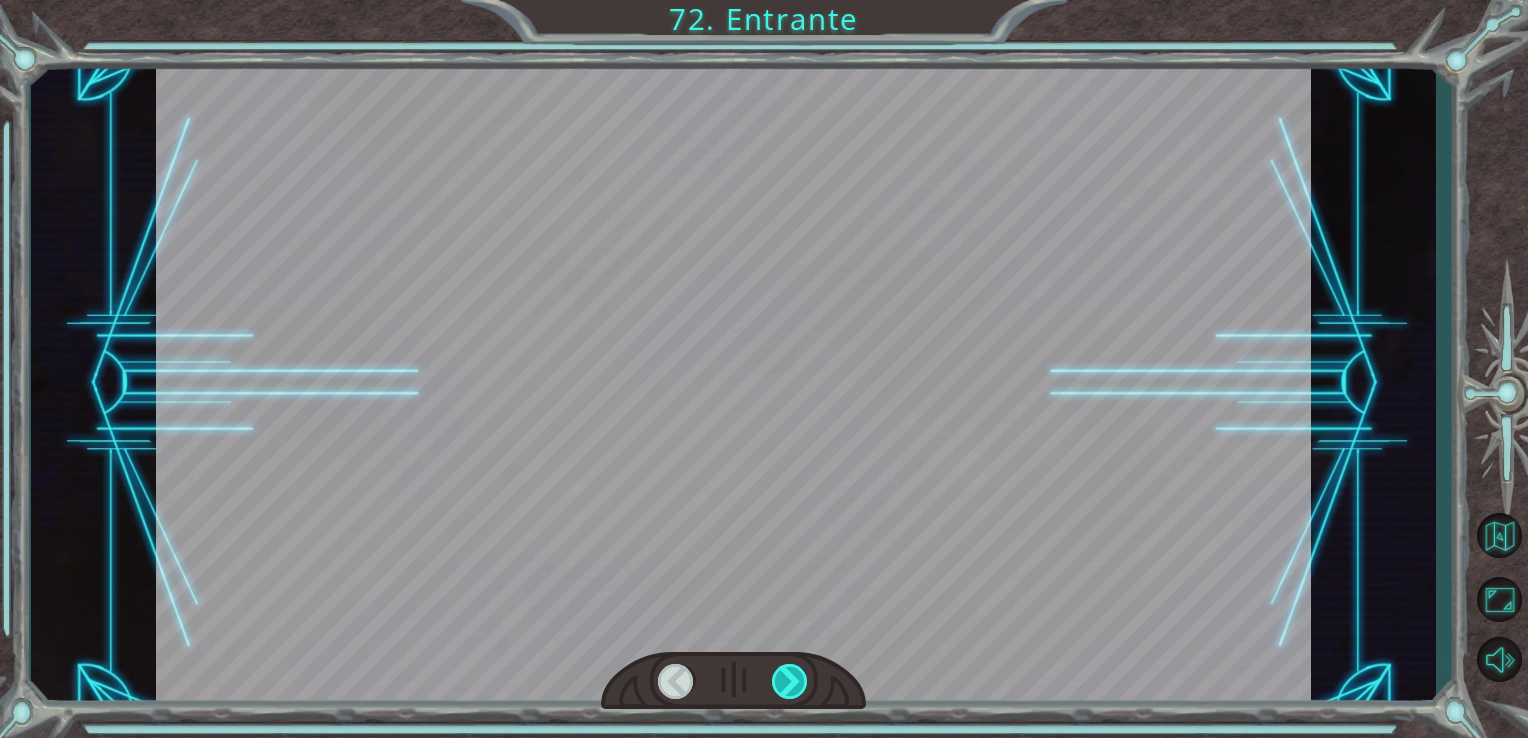 click at bounding box center (790, 681) 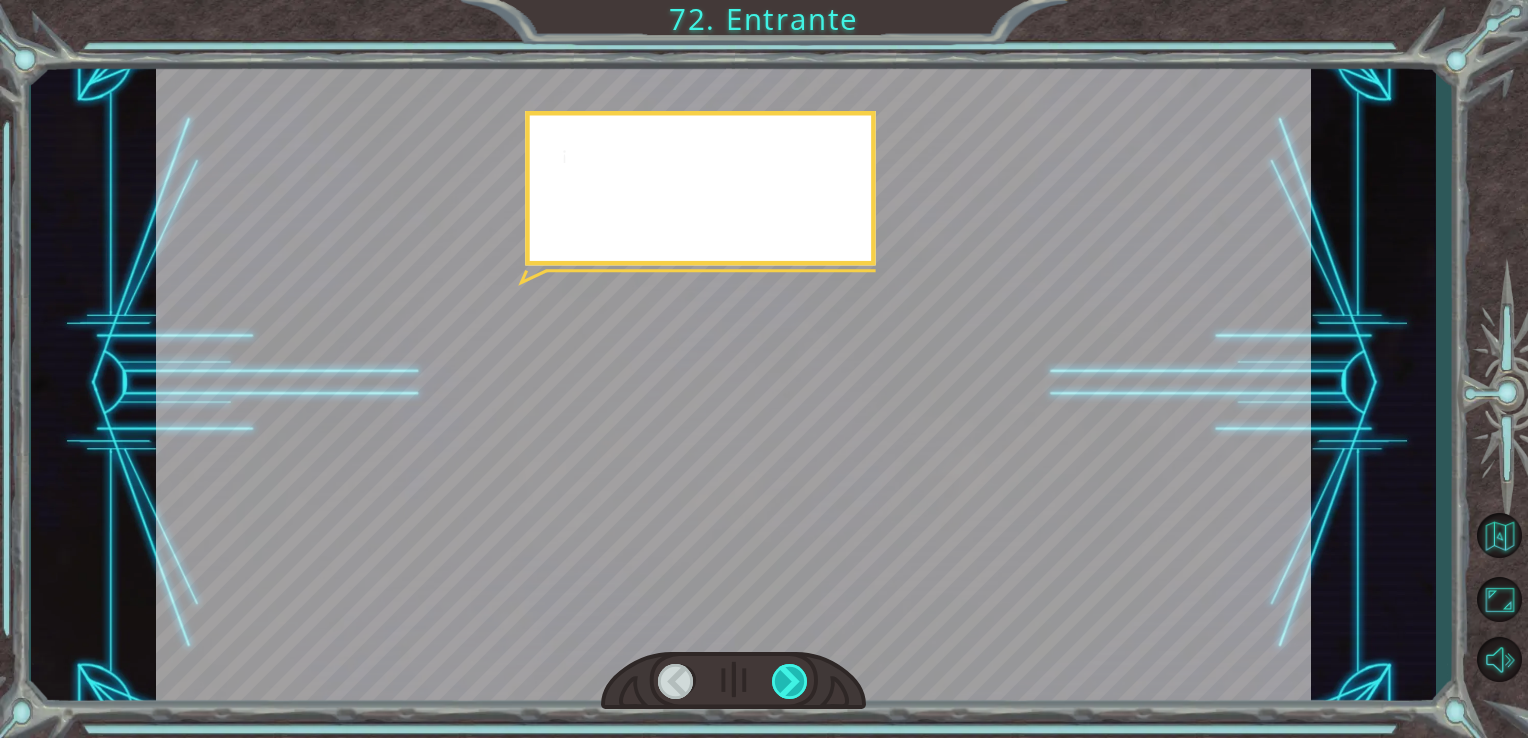 click at bounding box center (790, 681) 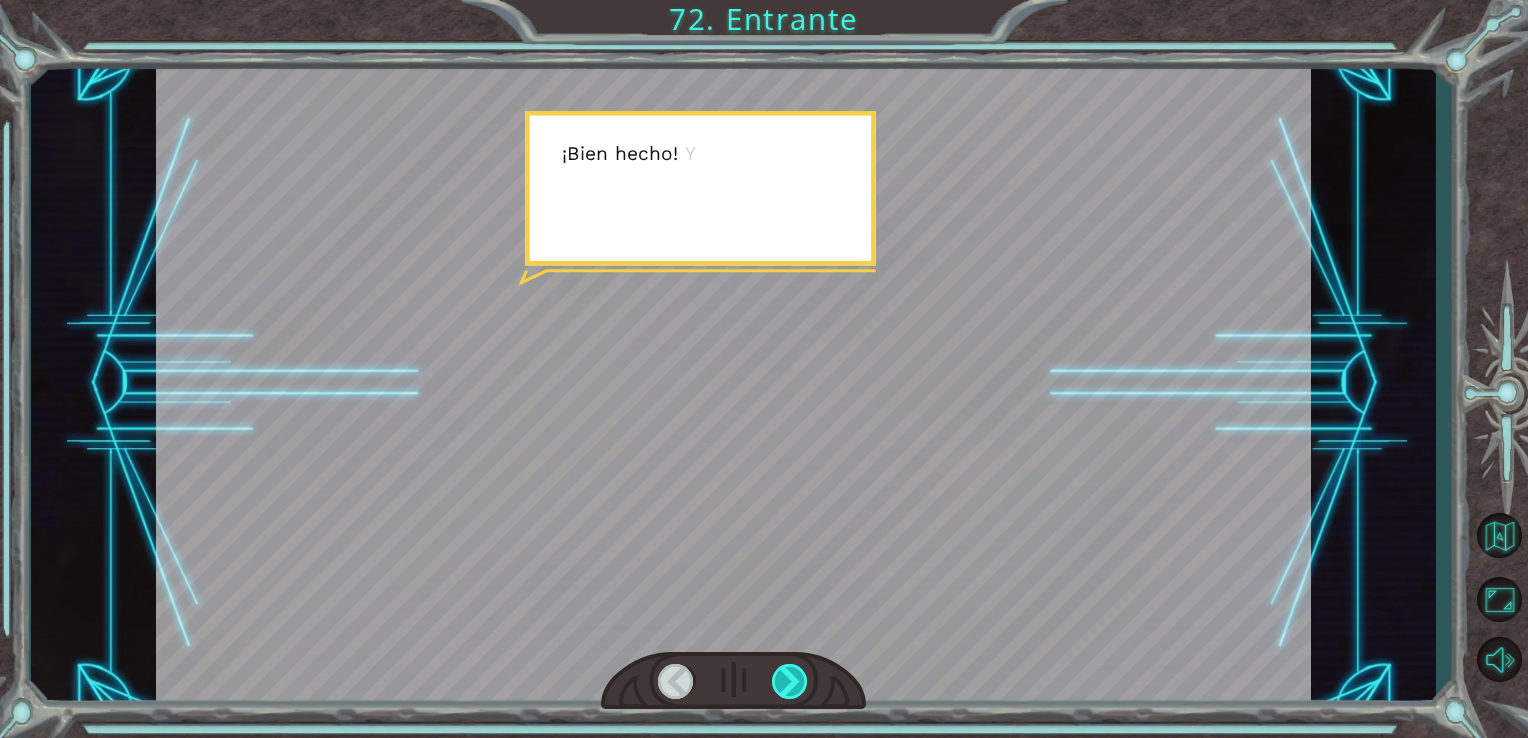 click at bounding box center [790, 681] 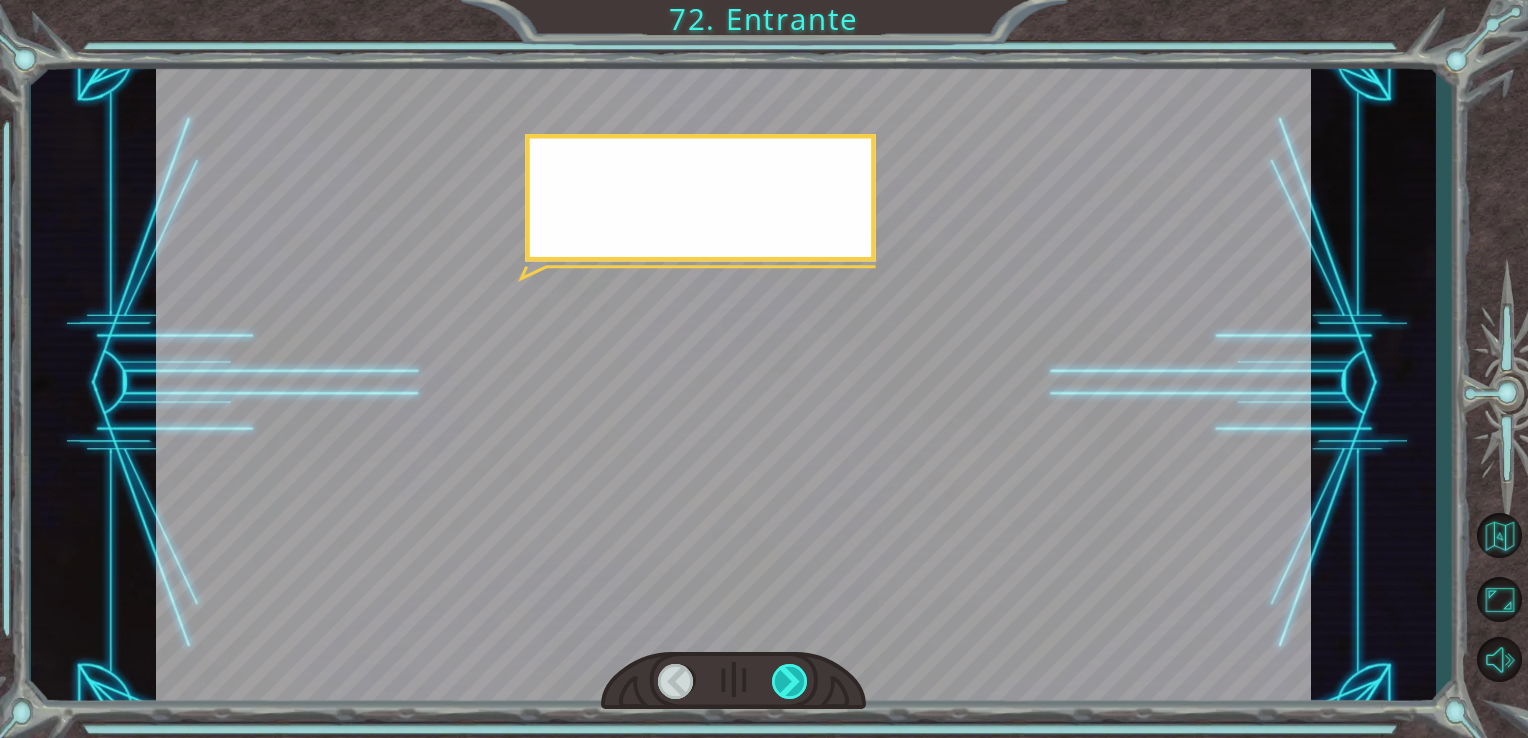 click at bounding box center (790, 681) 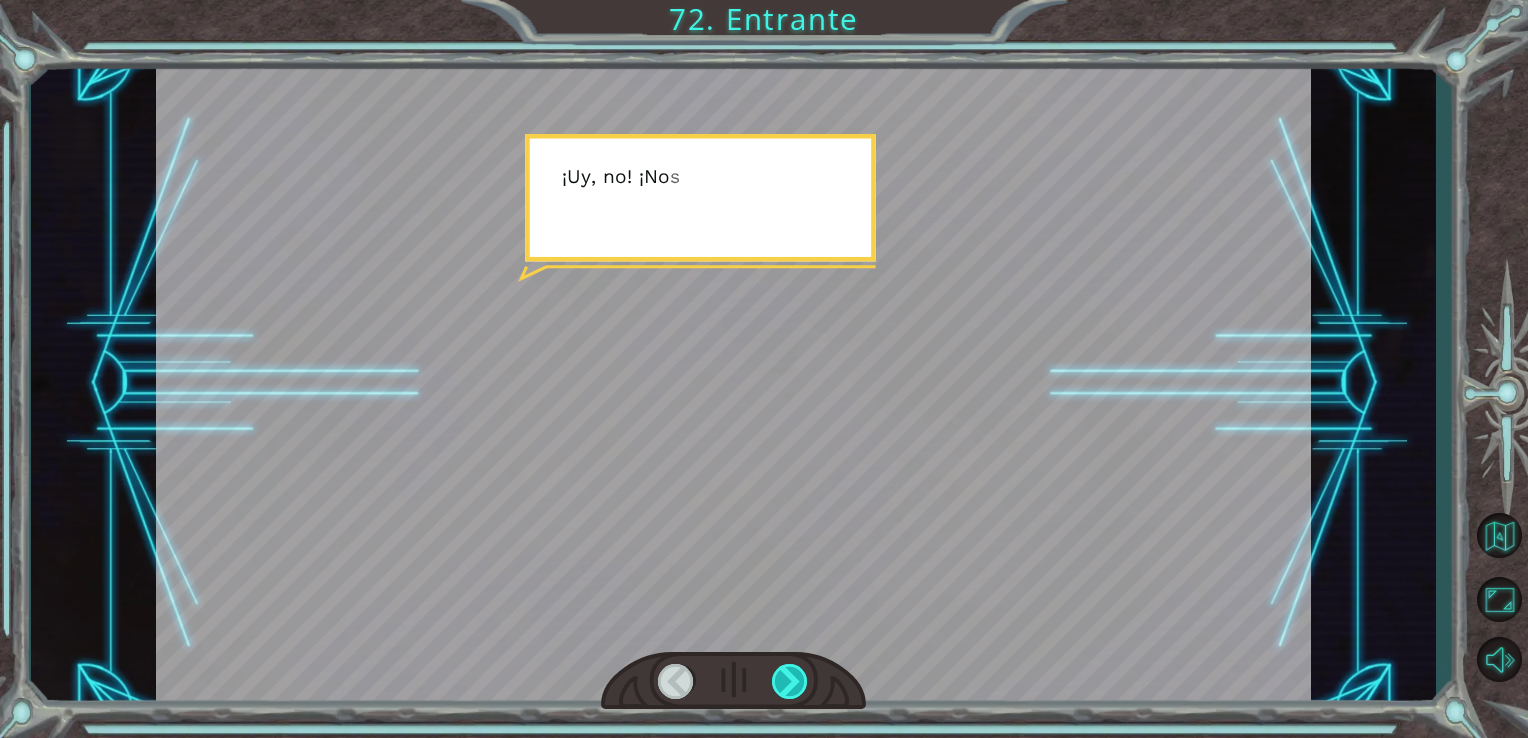 click at bounding box center [790, 681] 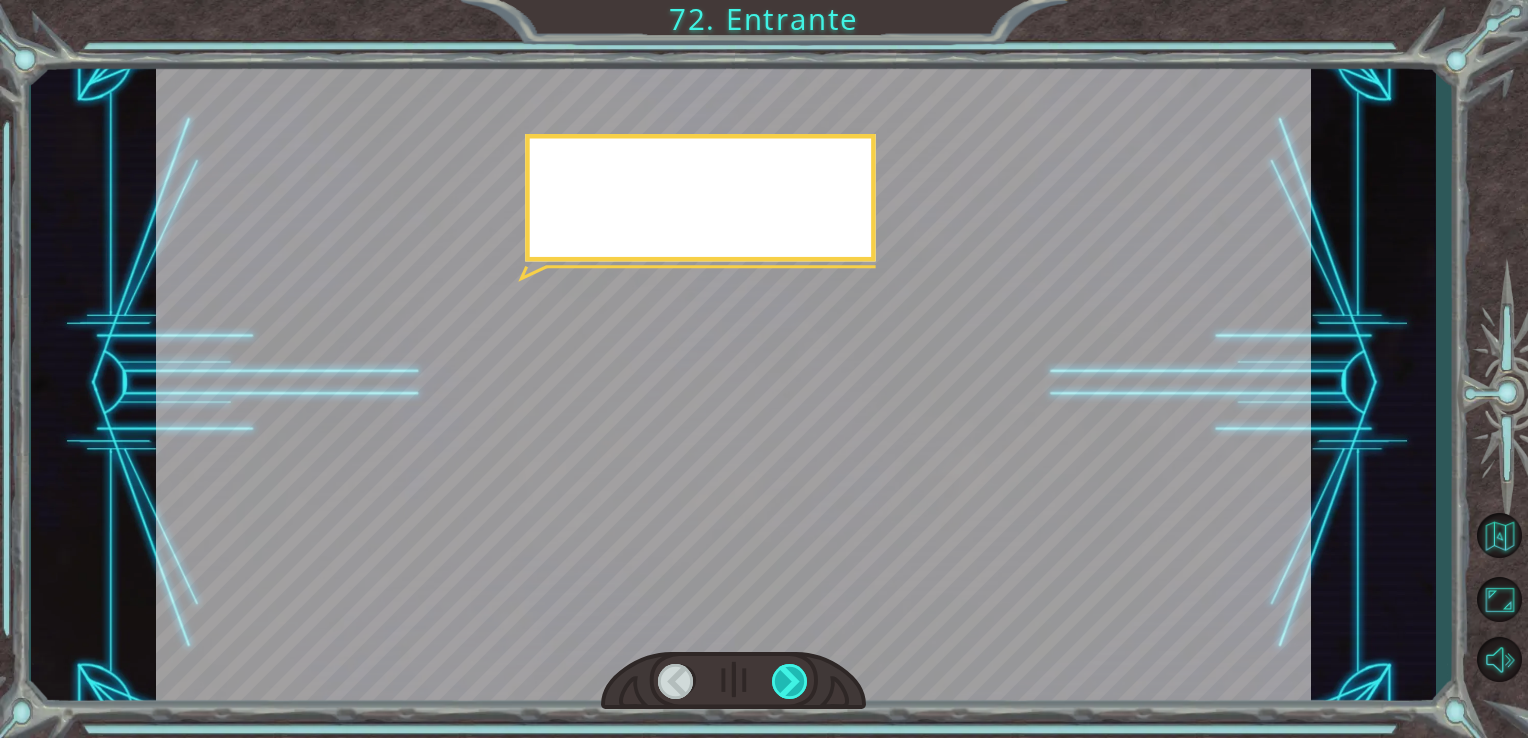 click at bounding box center [790, 681] 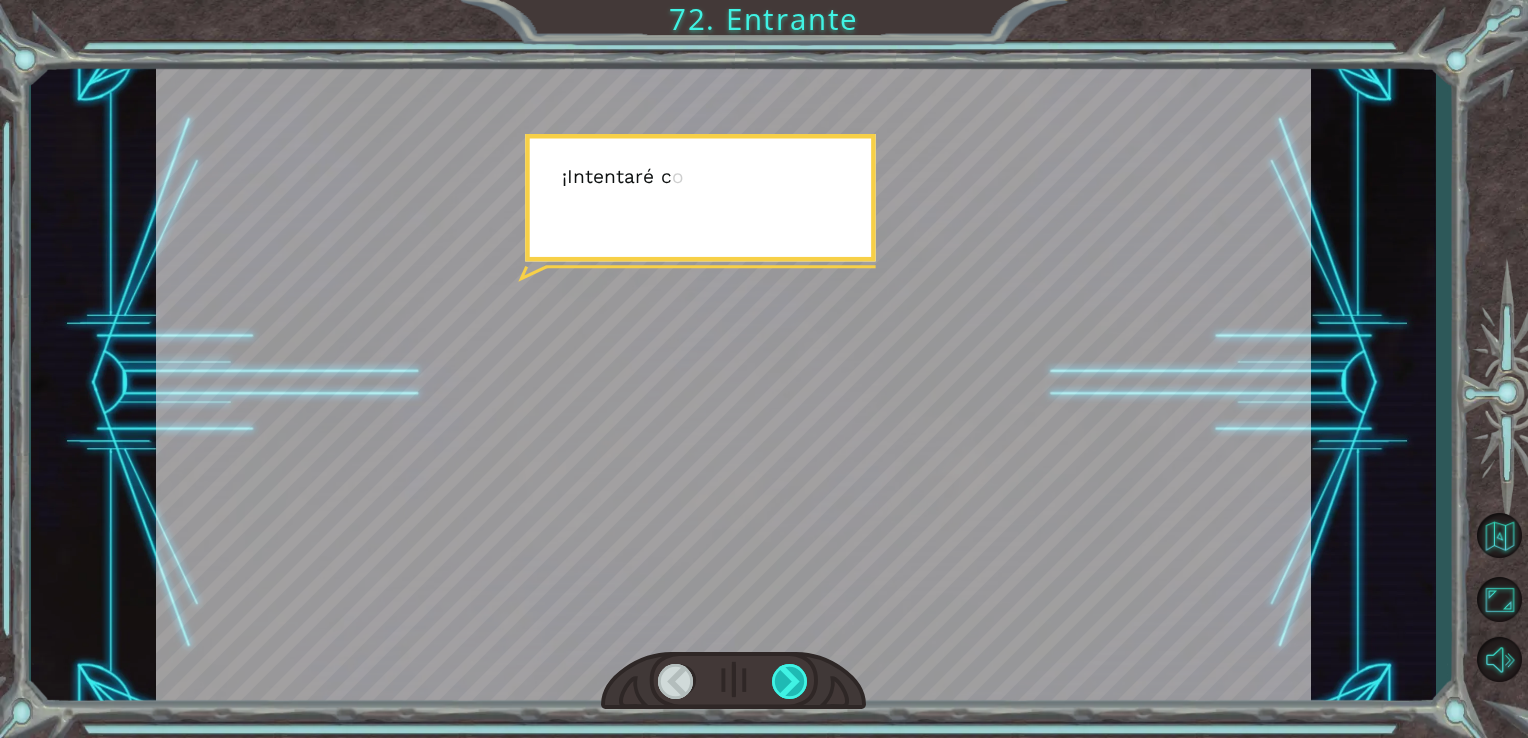 click at bounding box center [790, 681] 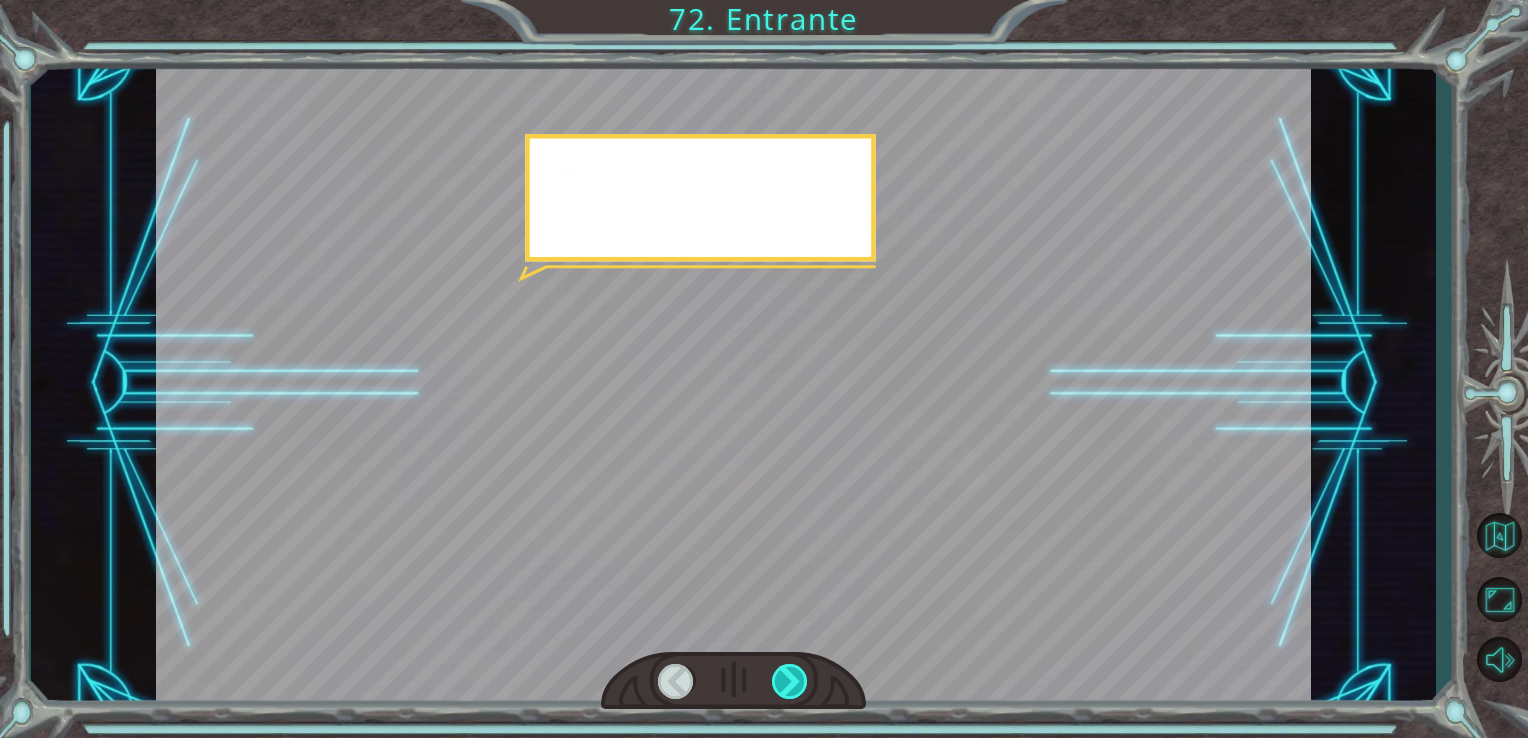 click at bounding box center (790, 681) 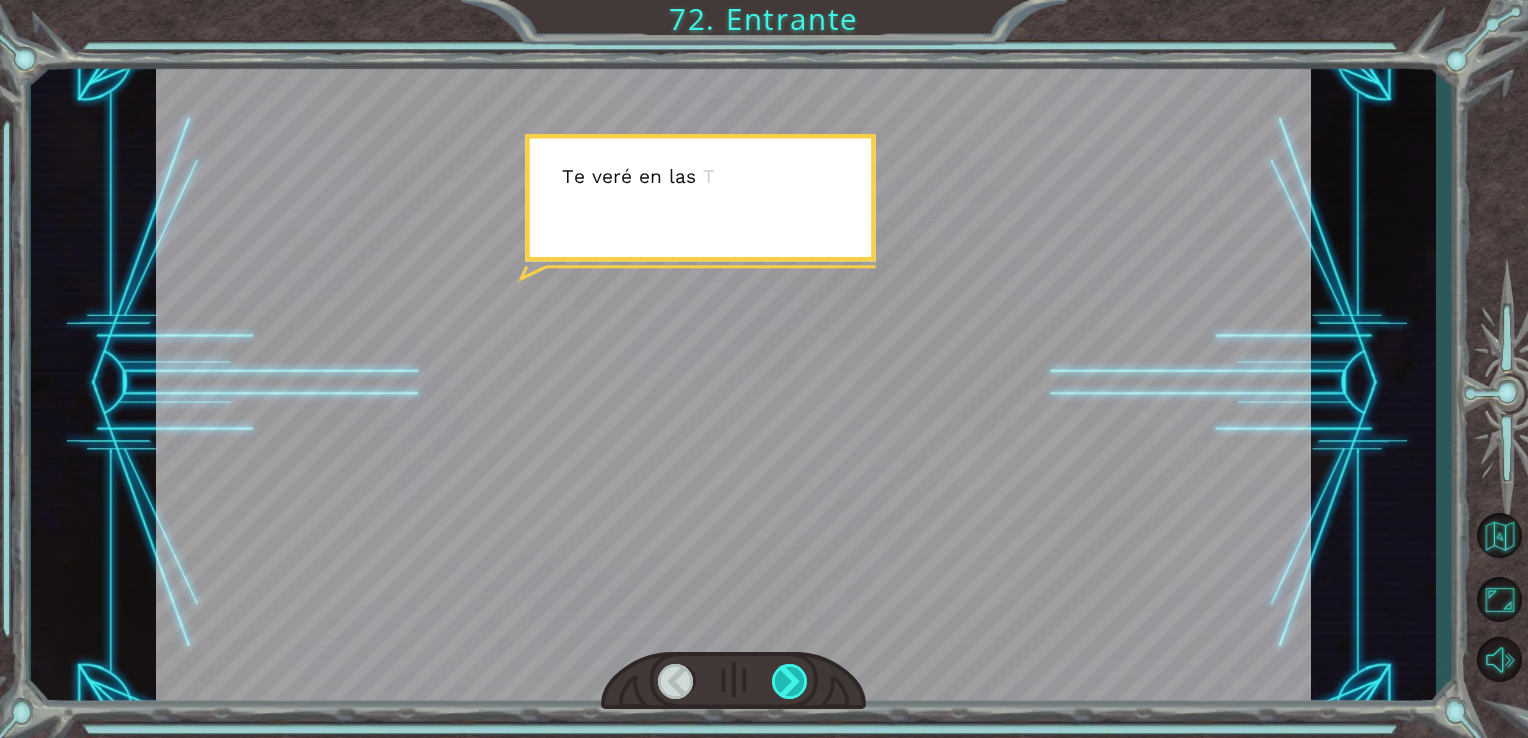 click at bounding box center [790, 681] 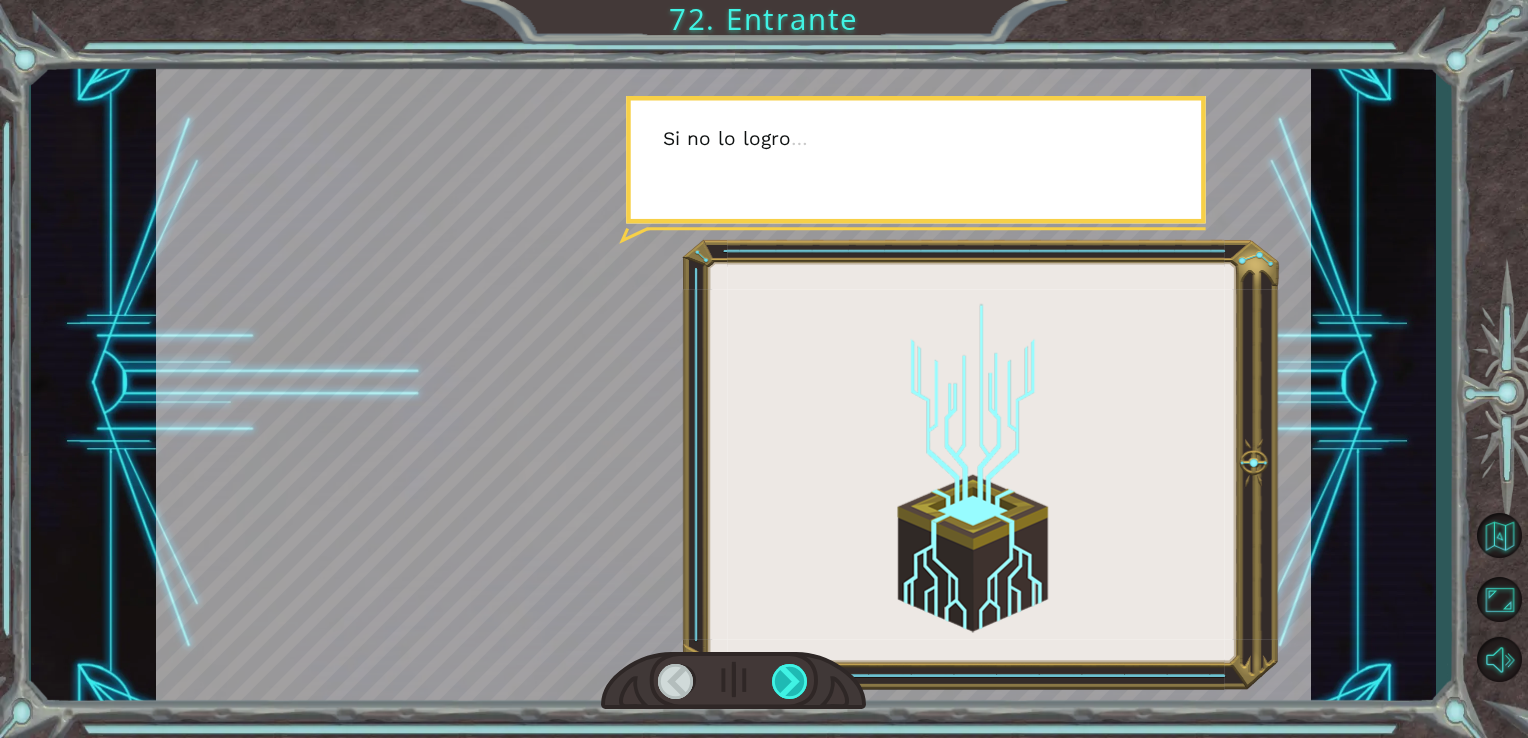 click at bounding box center (790, 681) 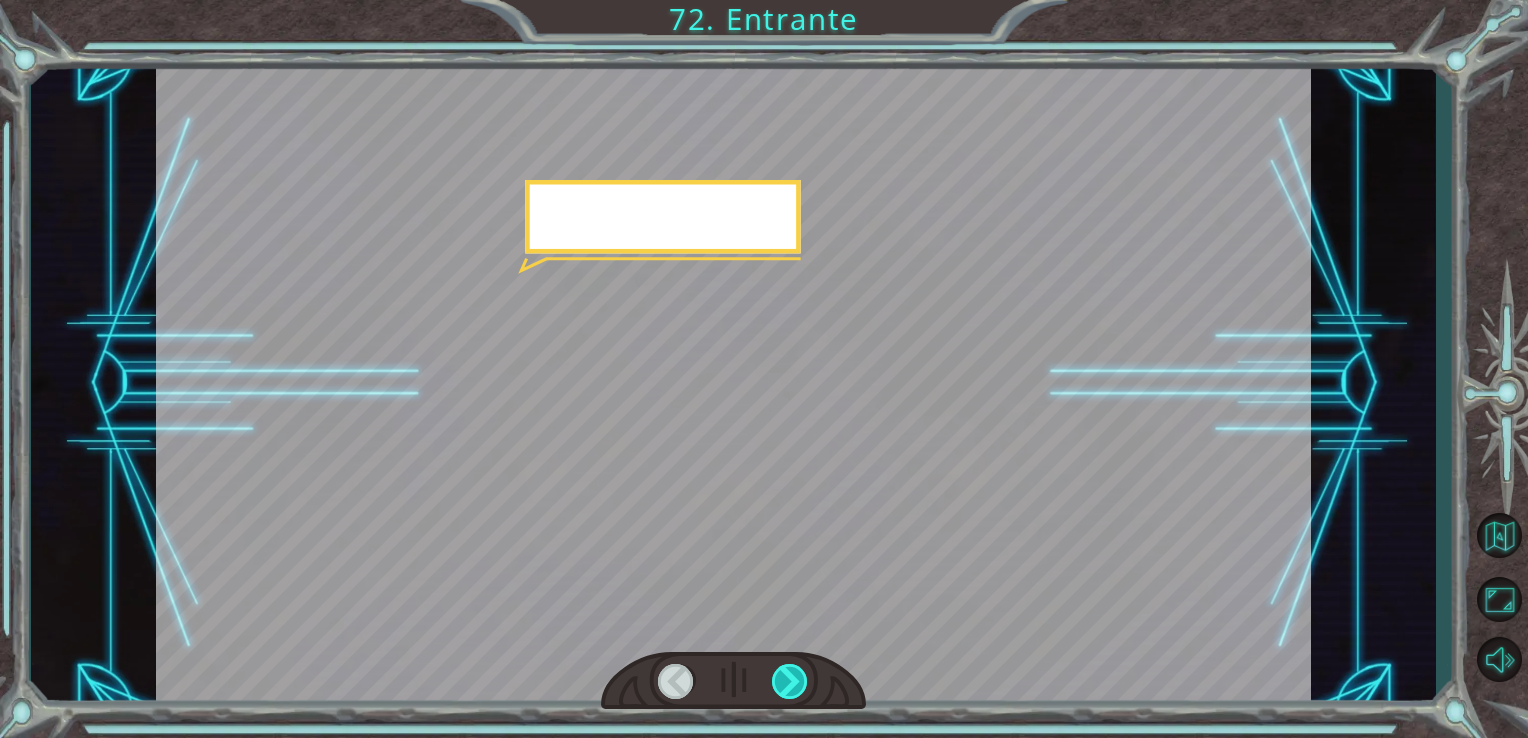 click at bounding box center [790, 681] 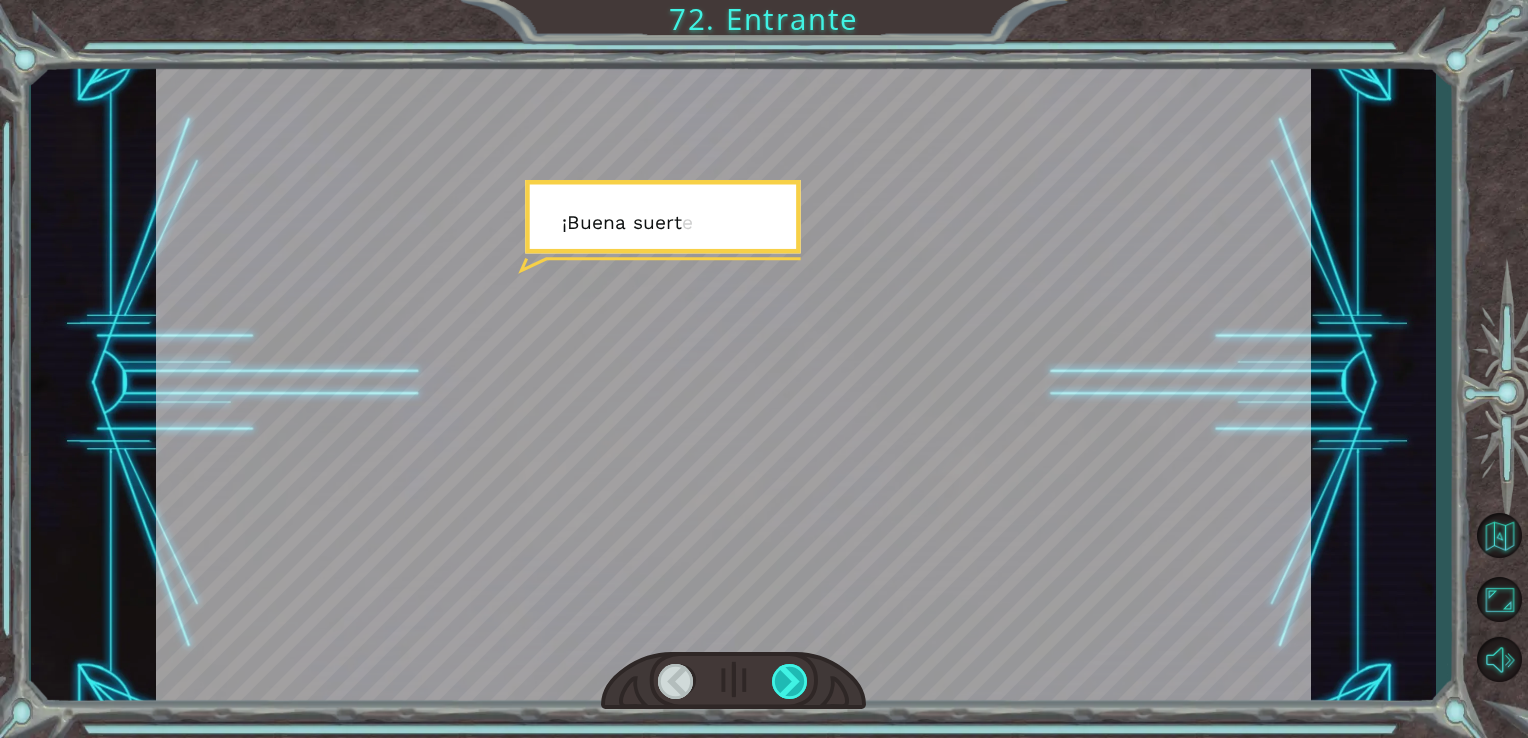 click at bounding box center (790, 681) 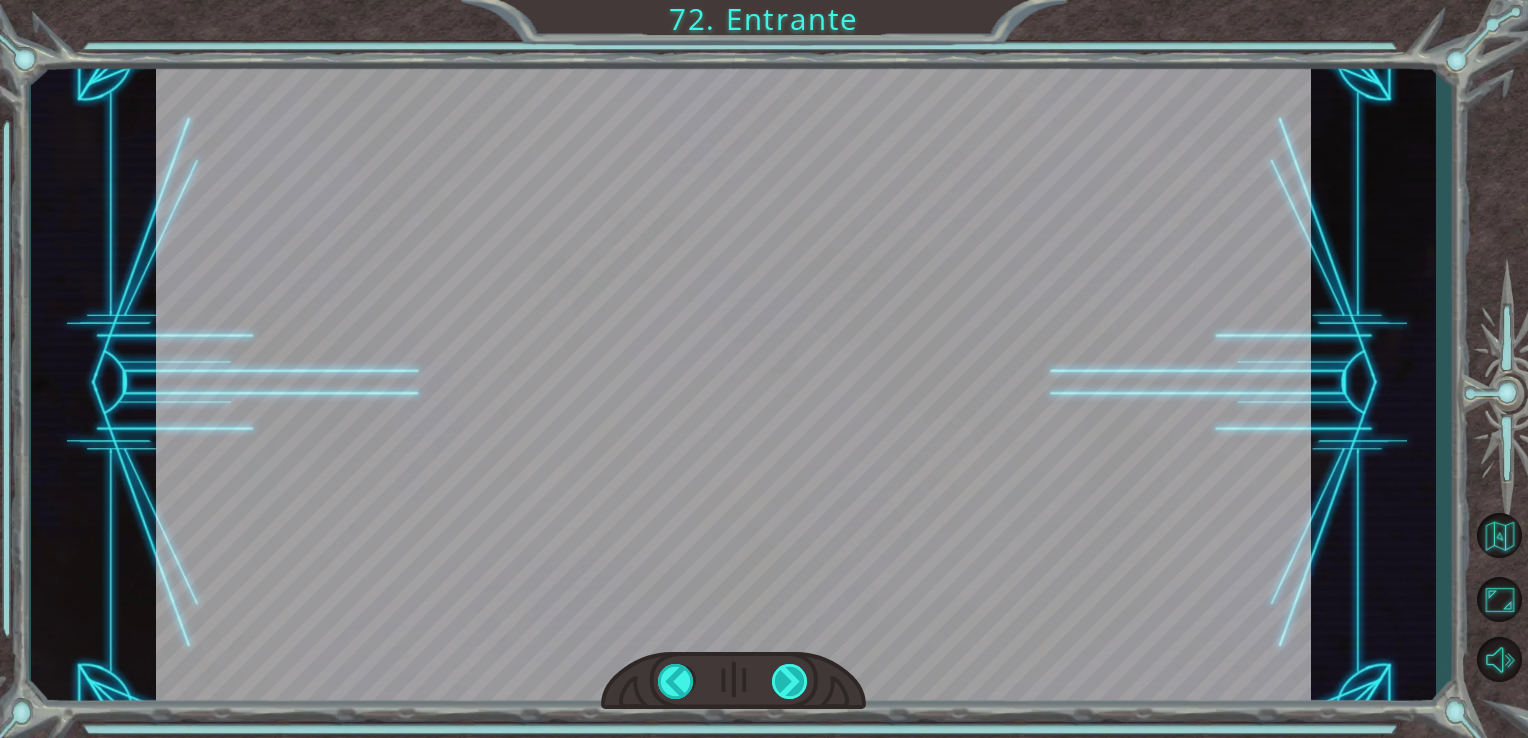 click at bounding box center [790, 681] 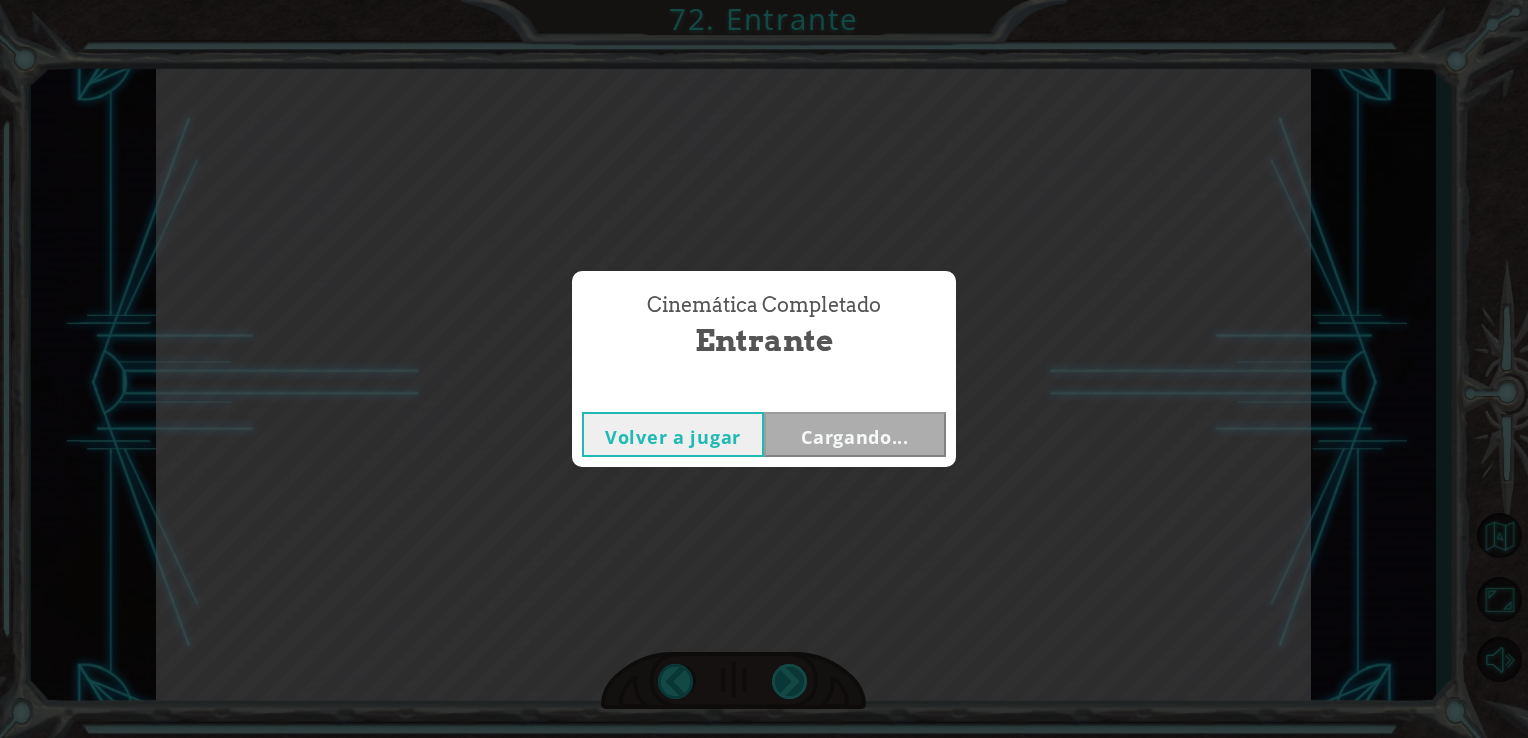 click on "Cinemática Completado     Entrante
Volver a jugar
Cargando..." at bounding box center [764, 369] 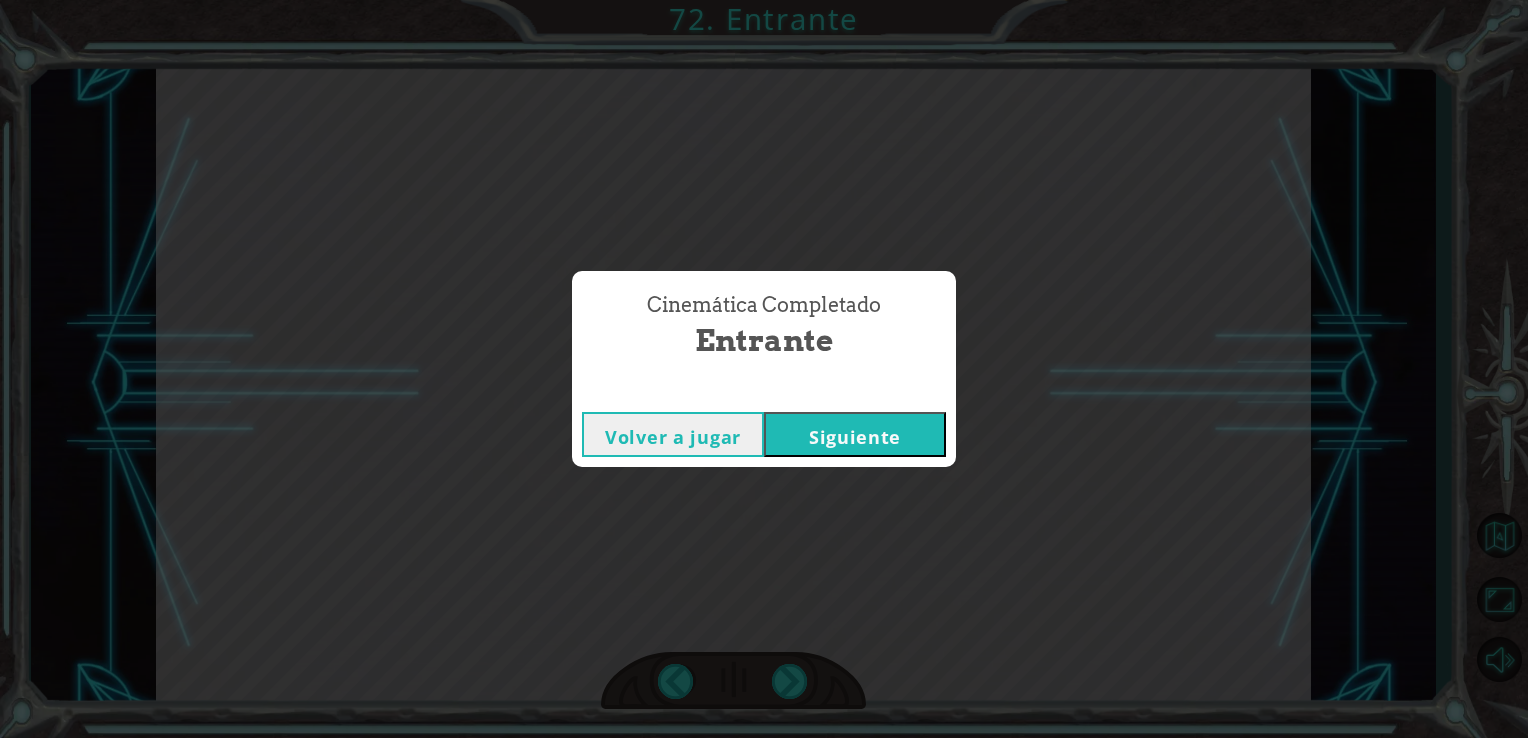 drag, startPoint x: 798, startPoint y: 678, endPoint x: 805, endPoint y: 417, distance: 261.09384 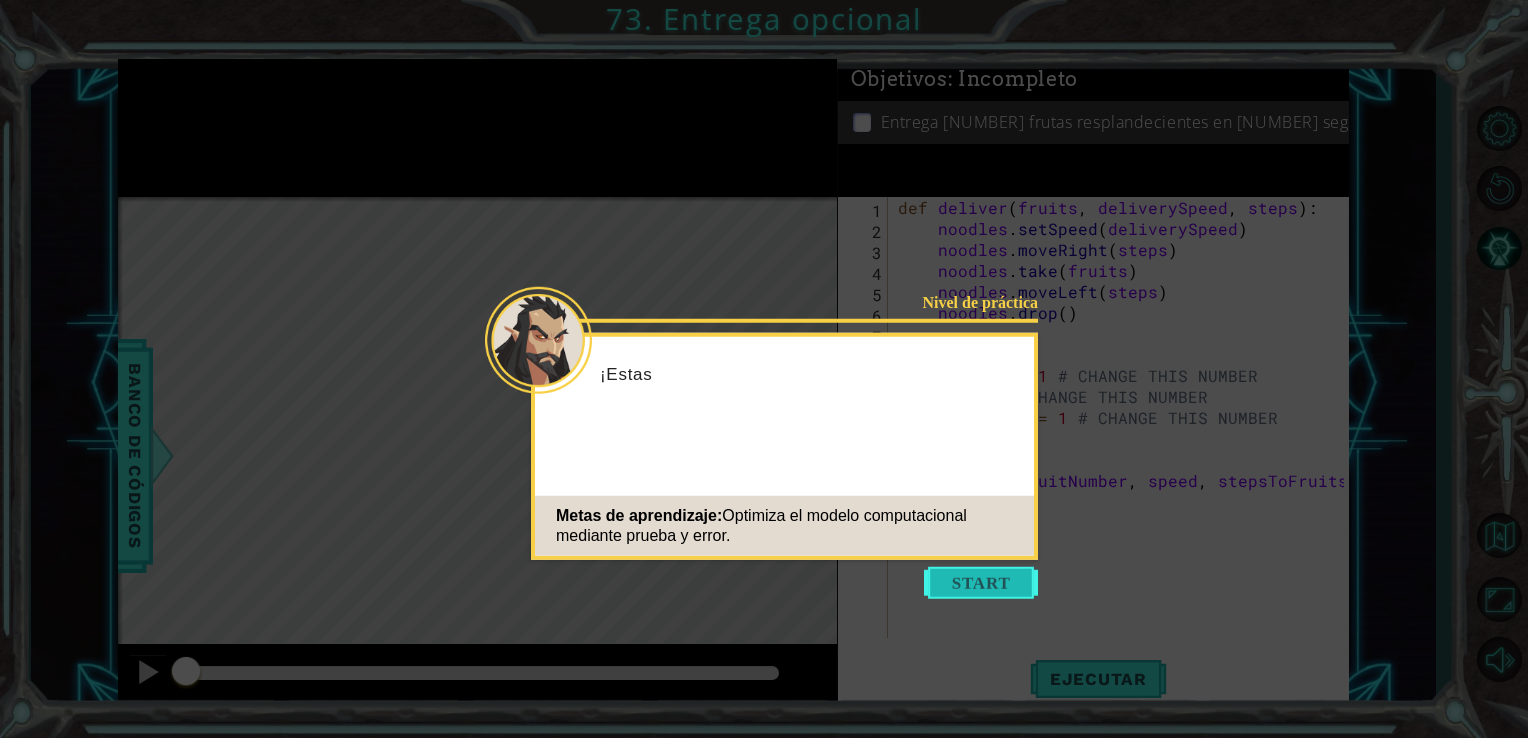click at bounding box center (981, 583) 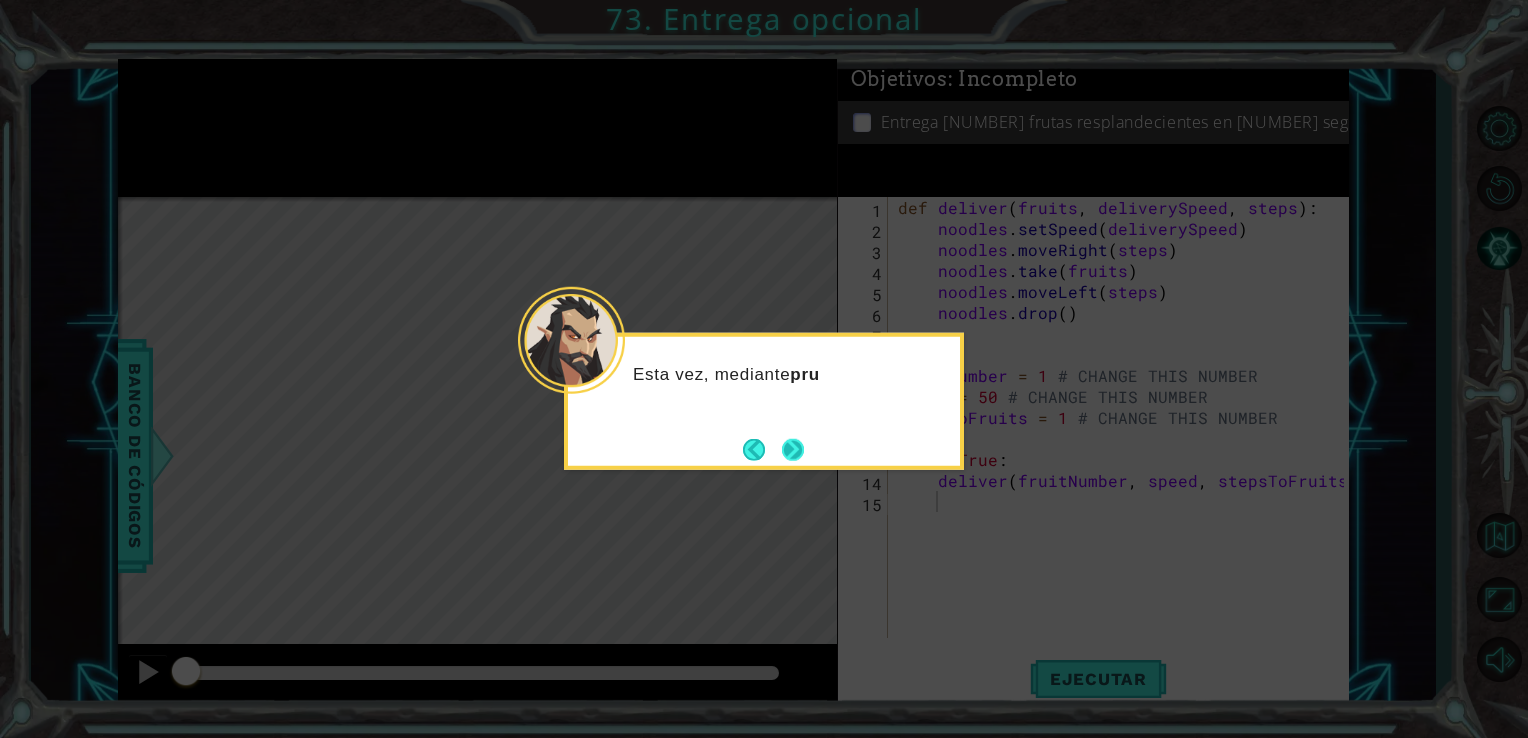 click at bounding box center [793, 449] 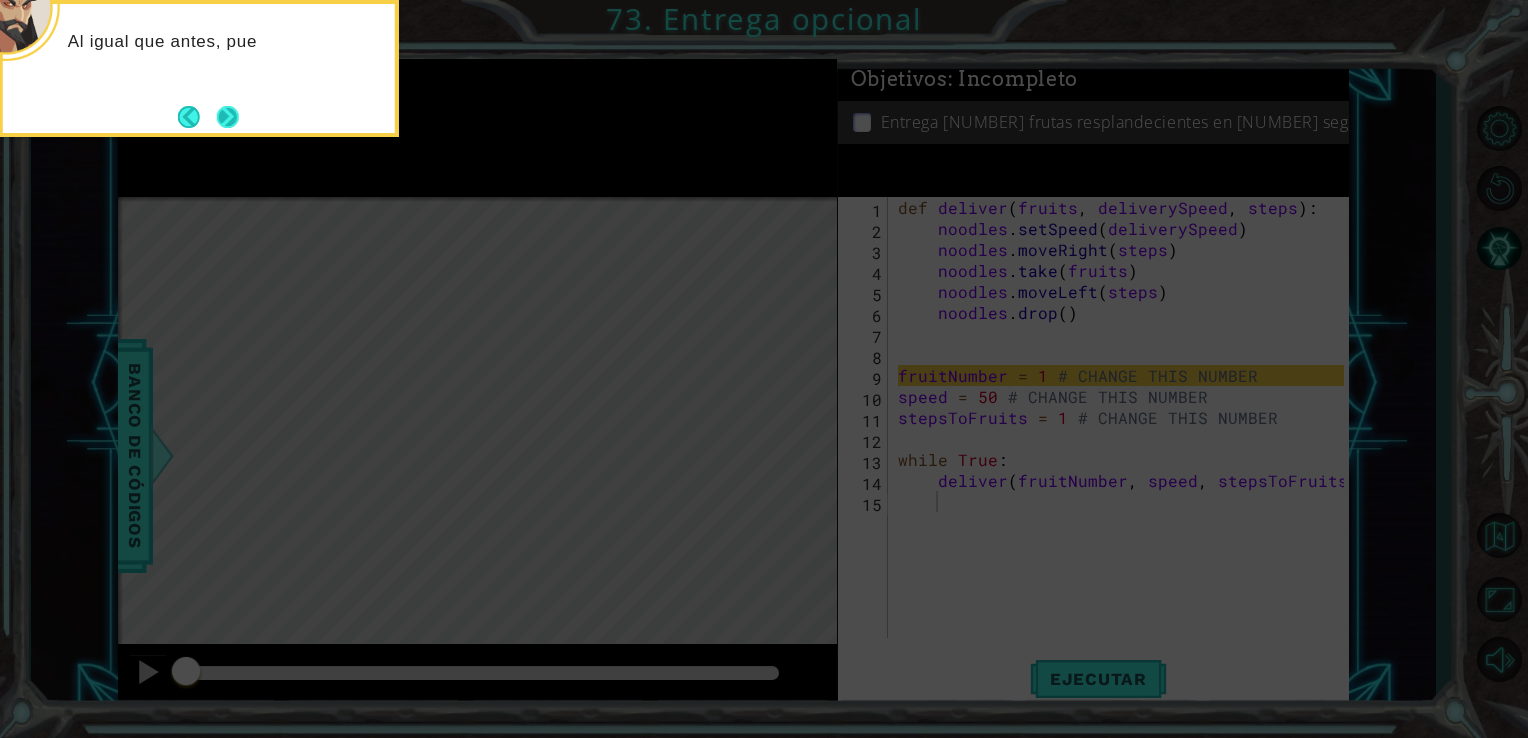 click at bounding box center (227, 116) 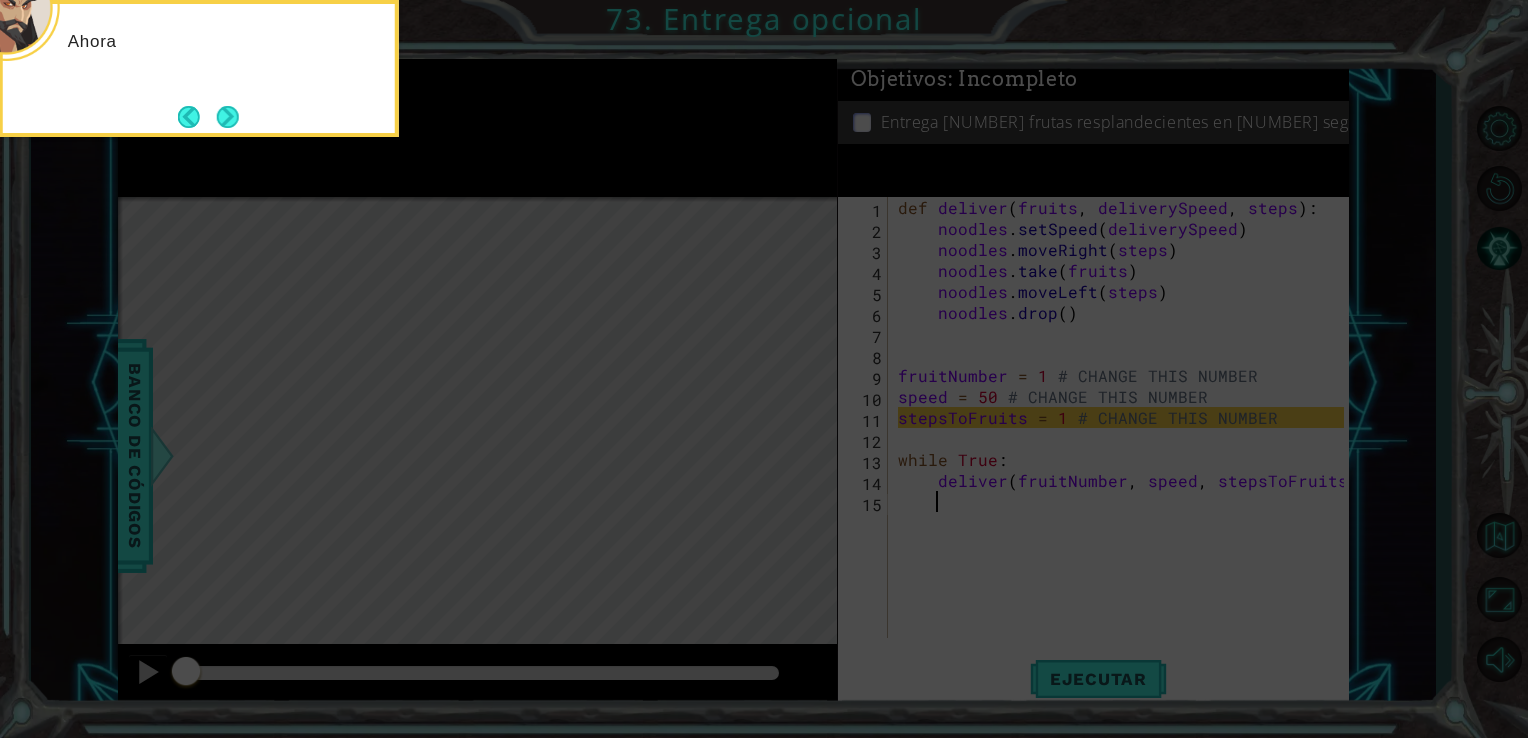 click at bounding box center (228, 117) 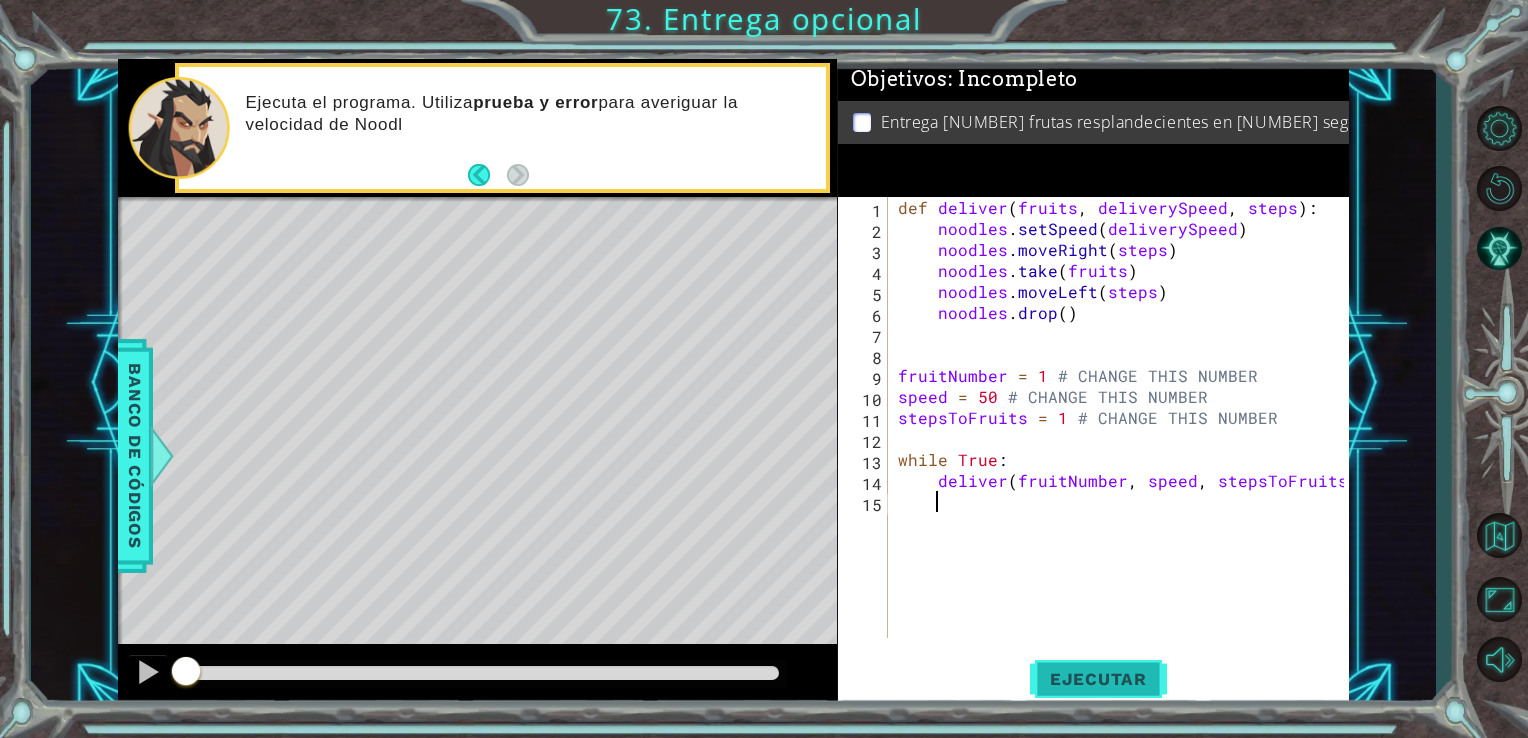 click on "Ejecutar" at bounding box center (1098, 679) 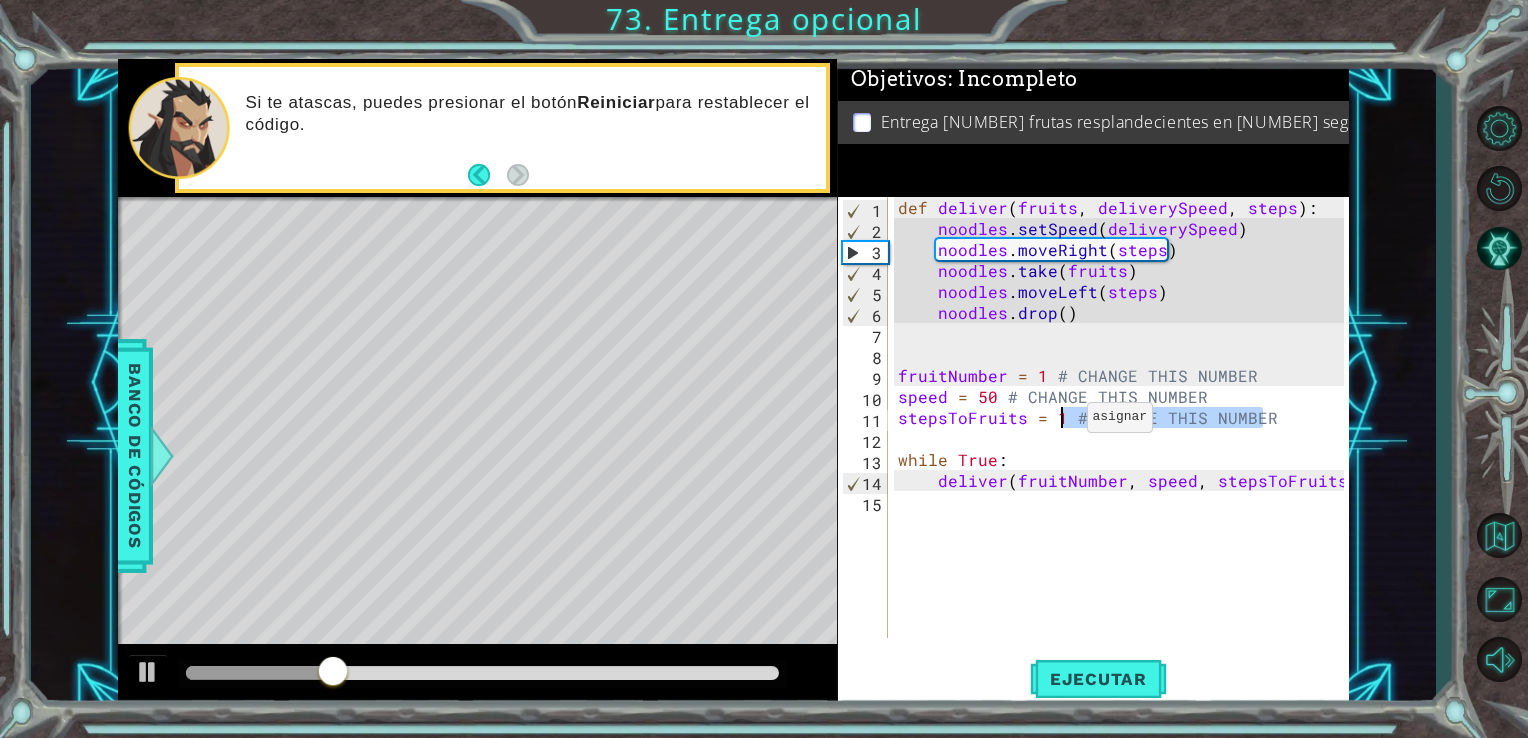 drag, startPoint x: 1276, startPoint y: 418, endPoint x: 1062, endPoint y: 422, distance: 214.03738 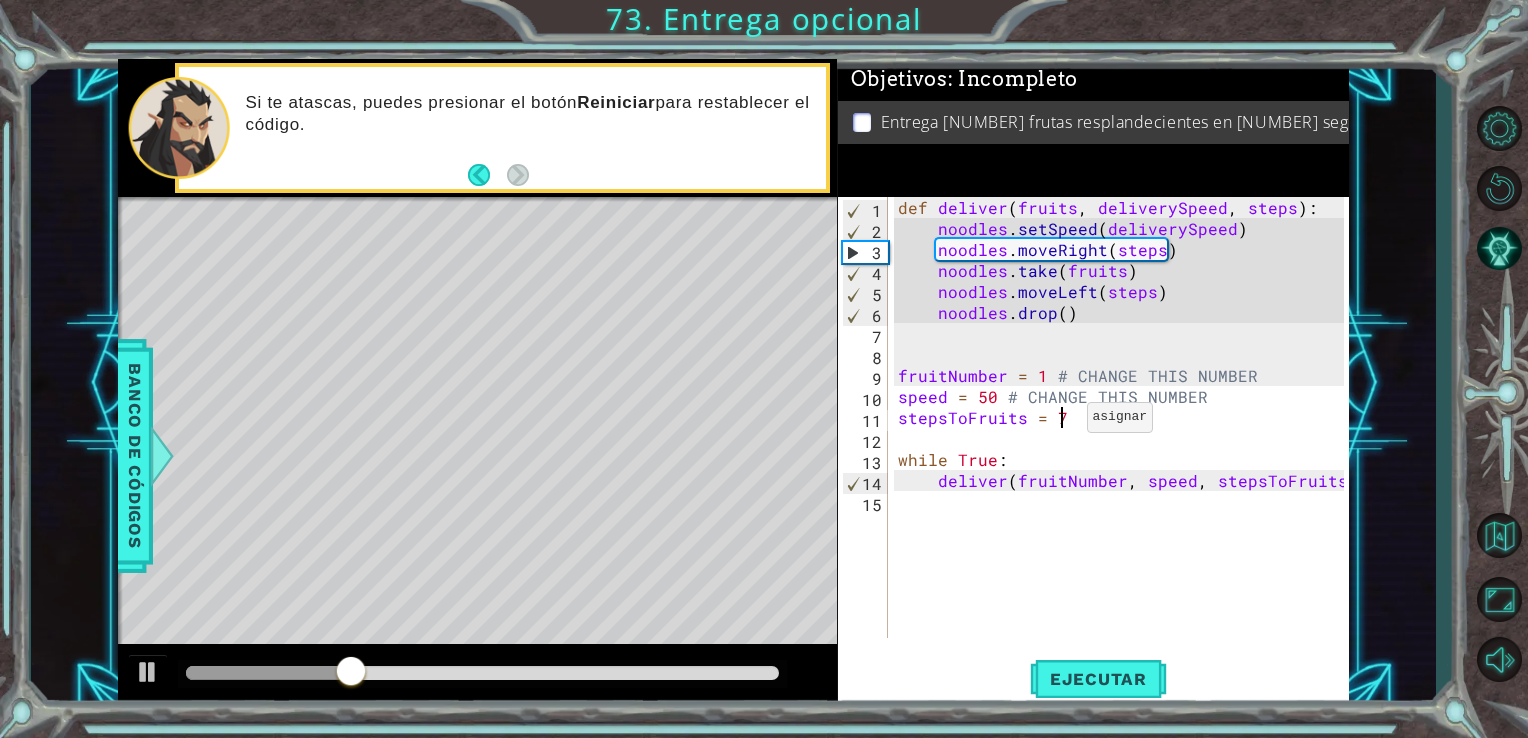 scroll, scrollTop: 0, scrollLeft: 8, axis: horizontal 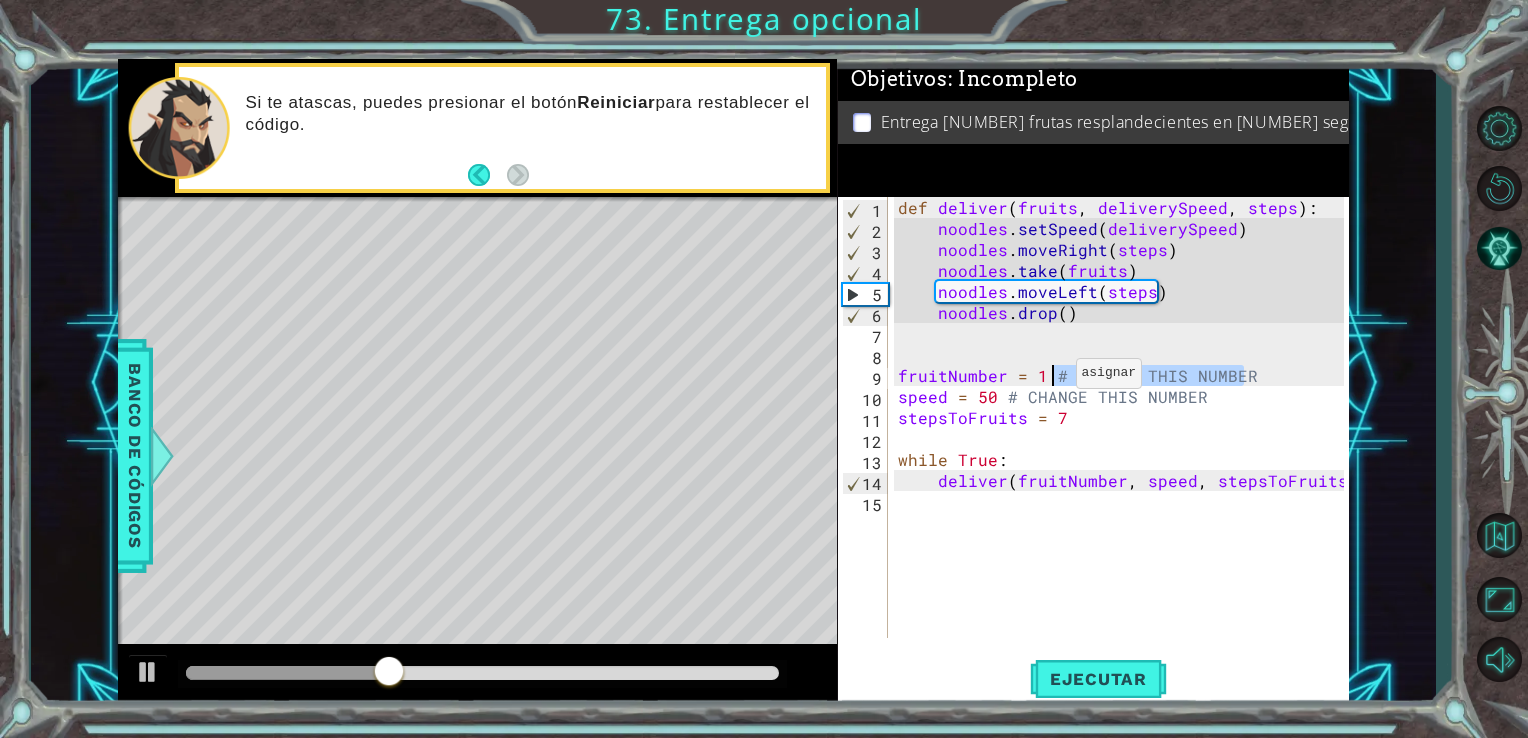drag, startPoint x: 1250, startPoint y: 378, endPoint x: 1053, endPoint y: 378, distance: 197 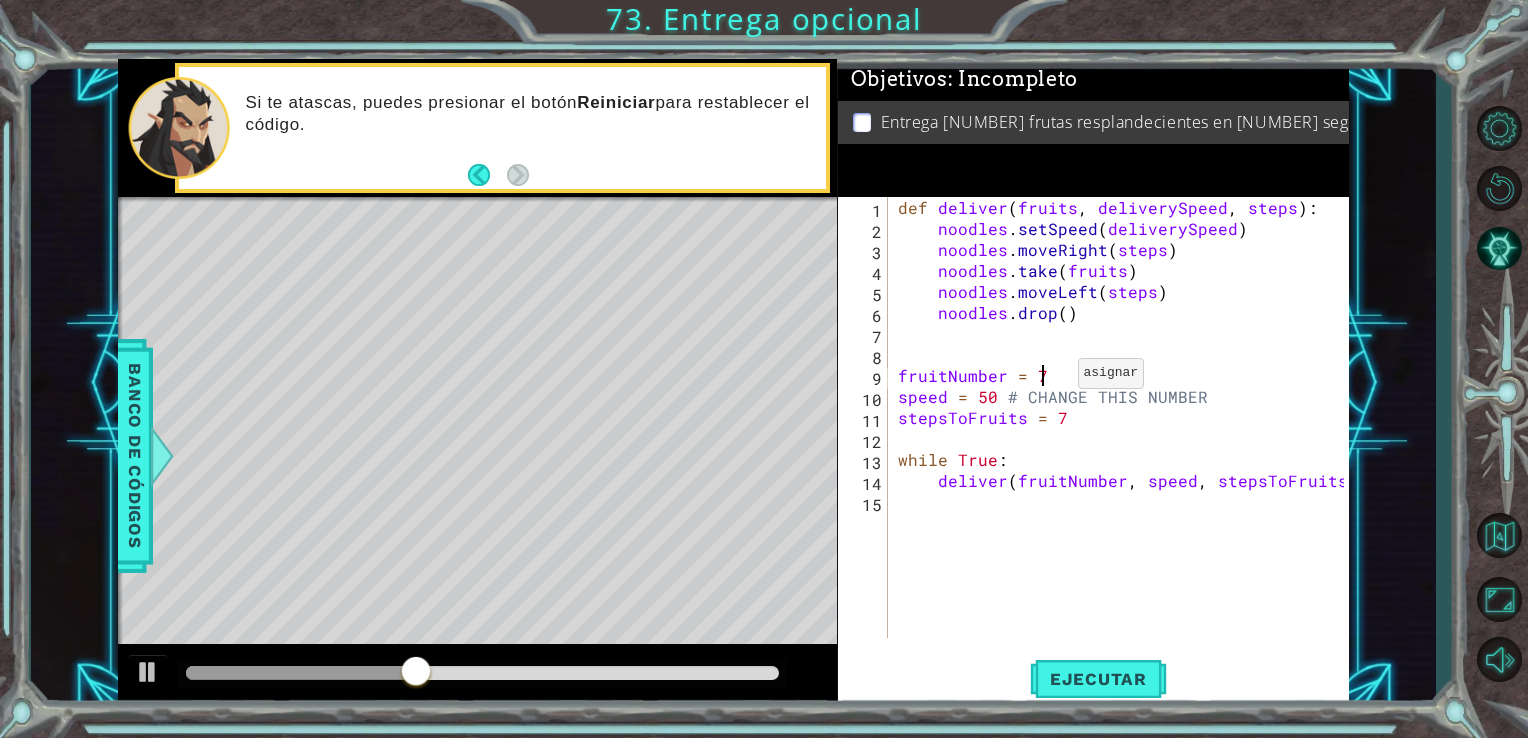 scroll, scrollTop: 0, scrollLeft: 8, axis: horizontal 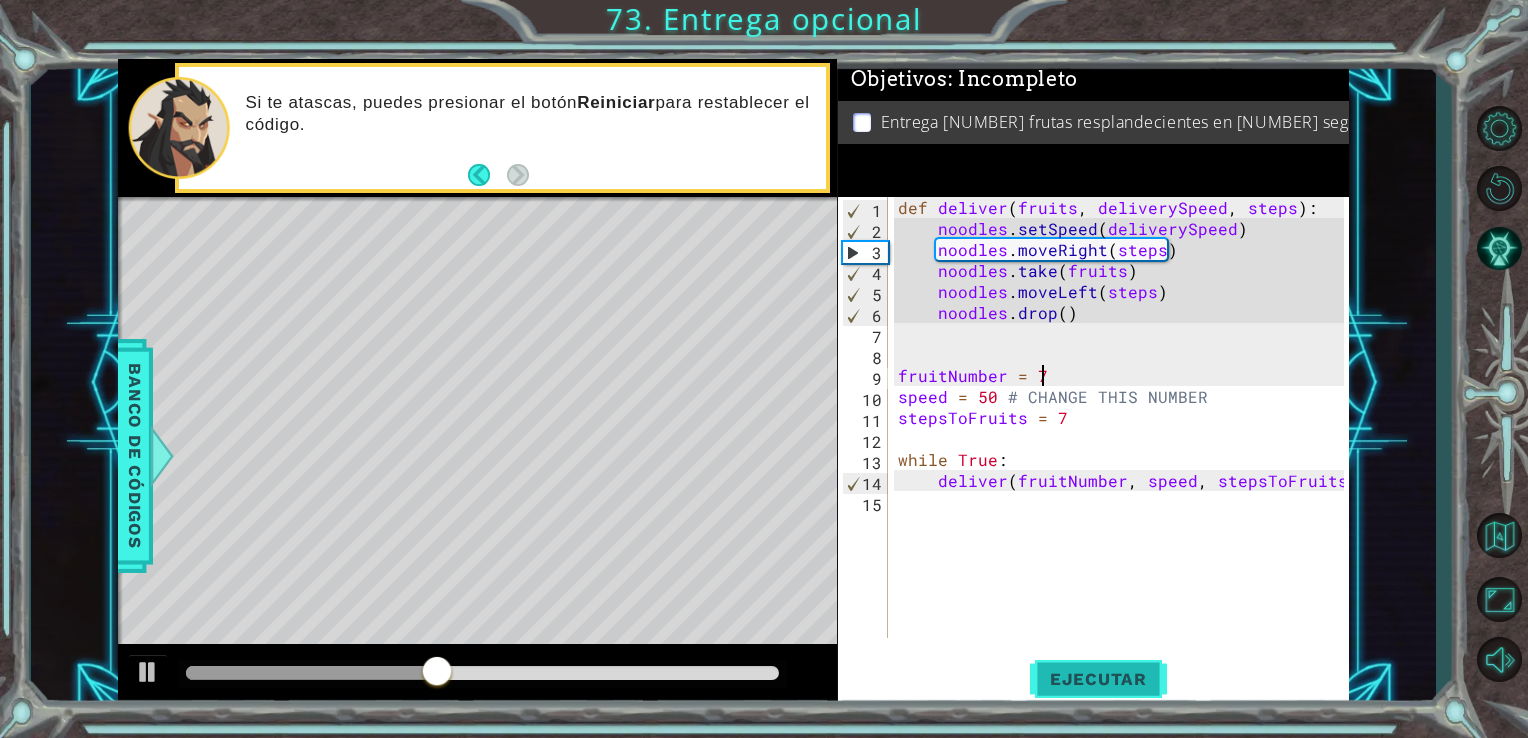 click on "Ejecutar" at bounding box center (1098, 679) 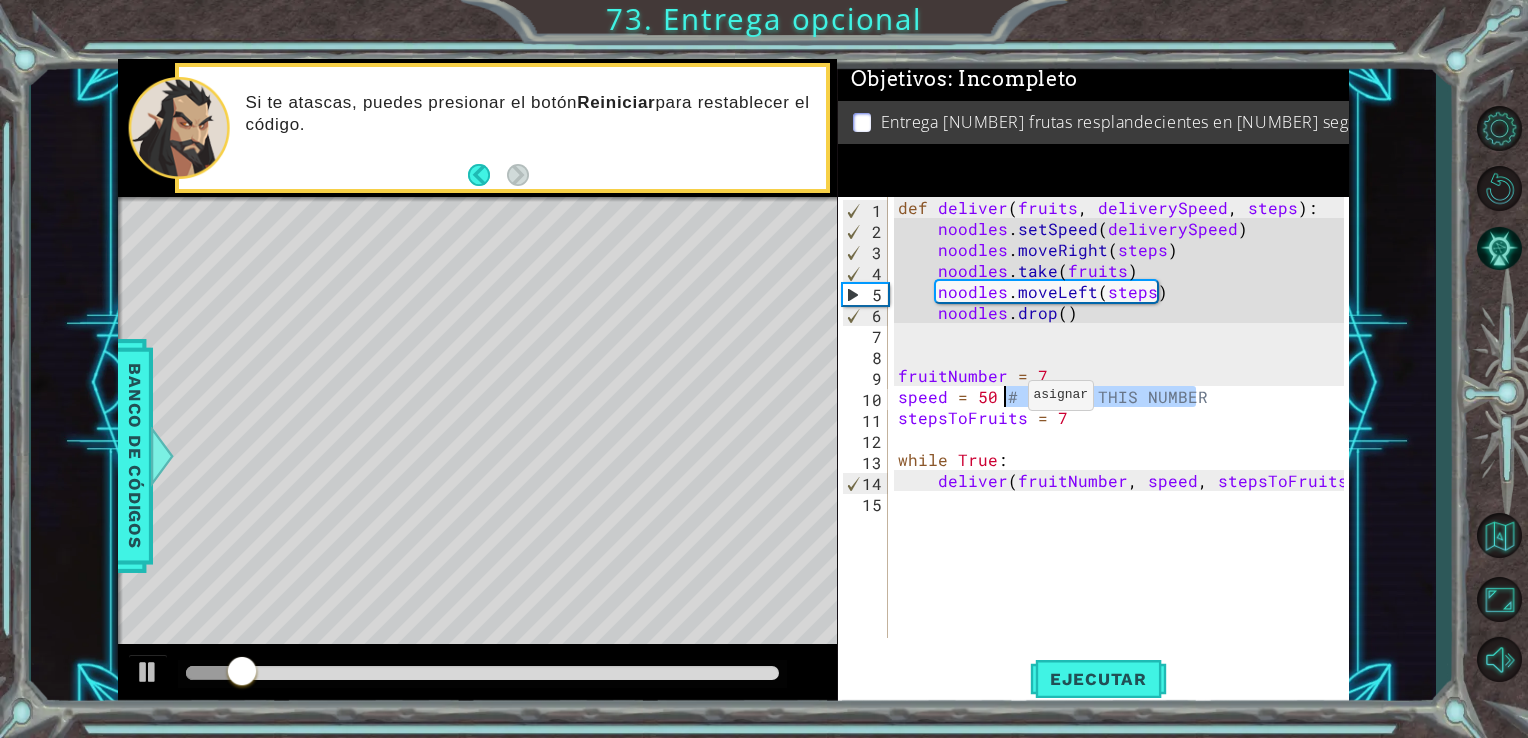 drag, startPoint x: 1197, startPoint y: 394, endPoint x: 1000, endPoint y: 400, distance: 197.09135 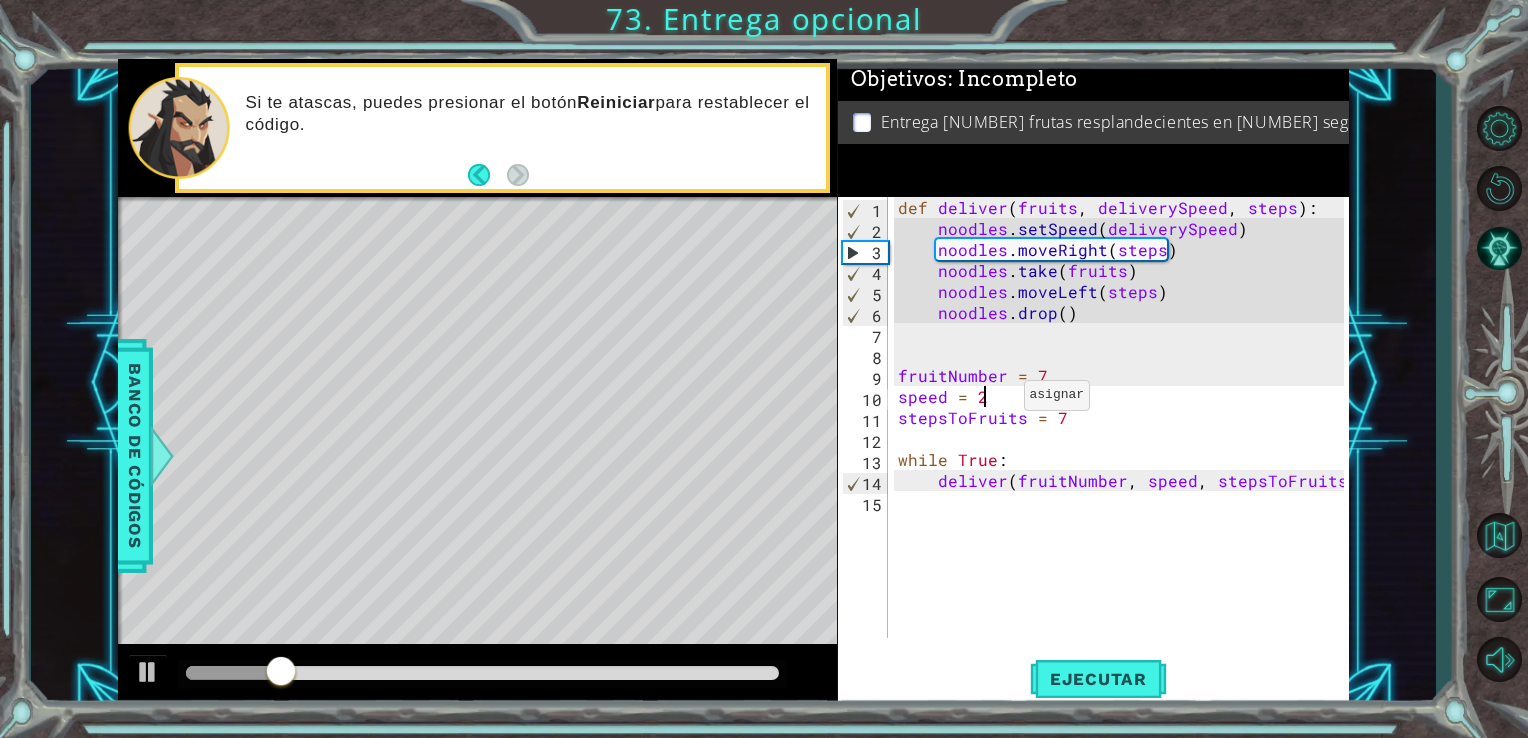 scroll, scrollTop: 0, scrollLeft: 4, axis: horizontal 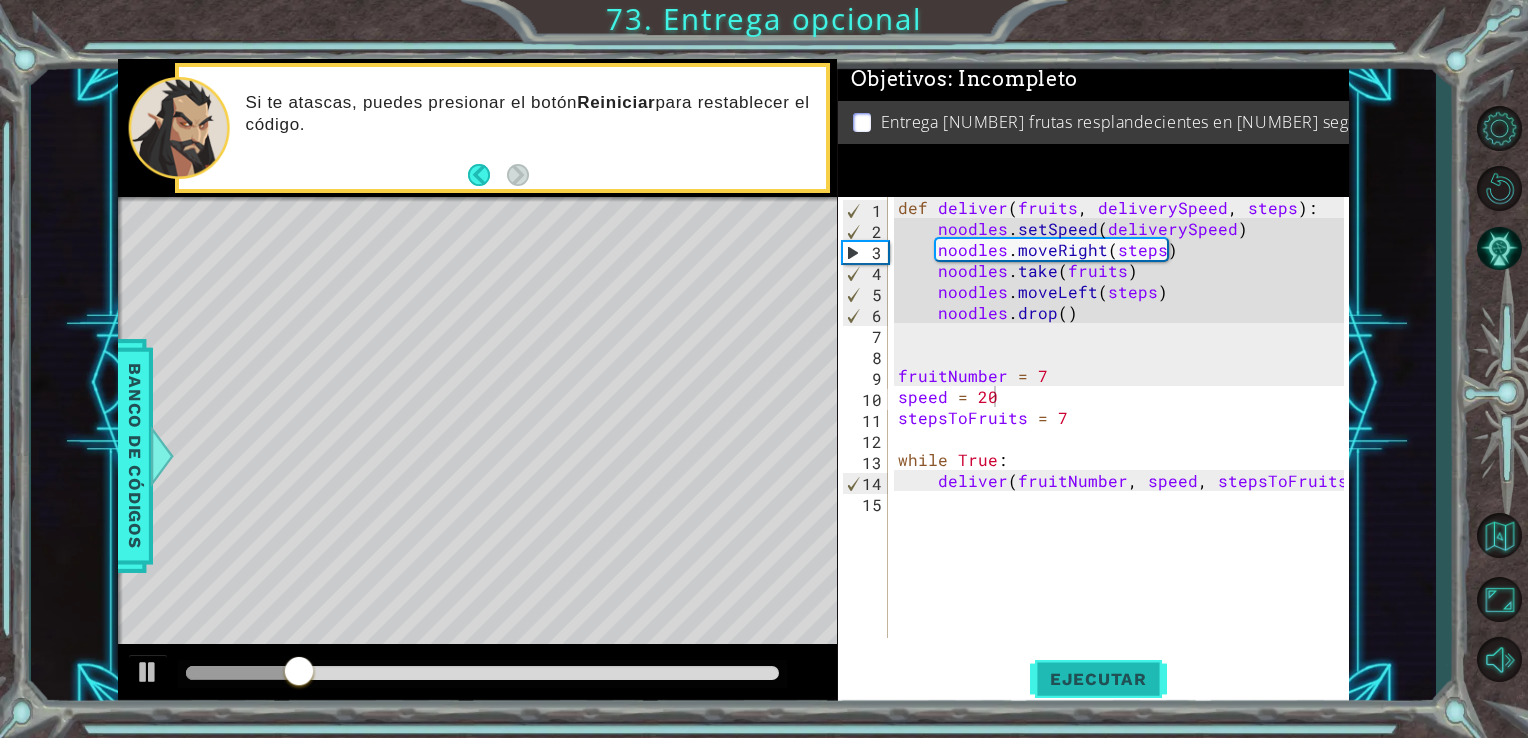 click on "Ejecutar" at bounding box center (1098, 679) 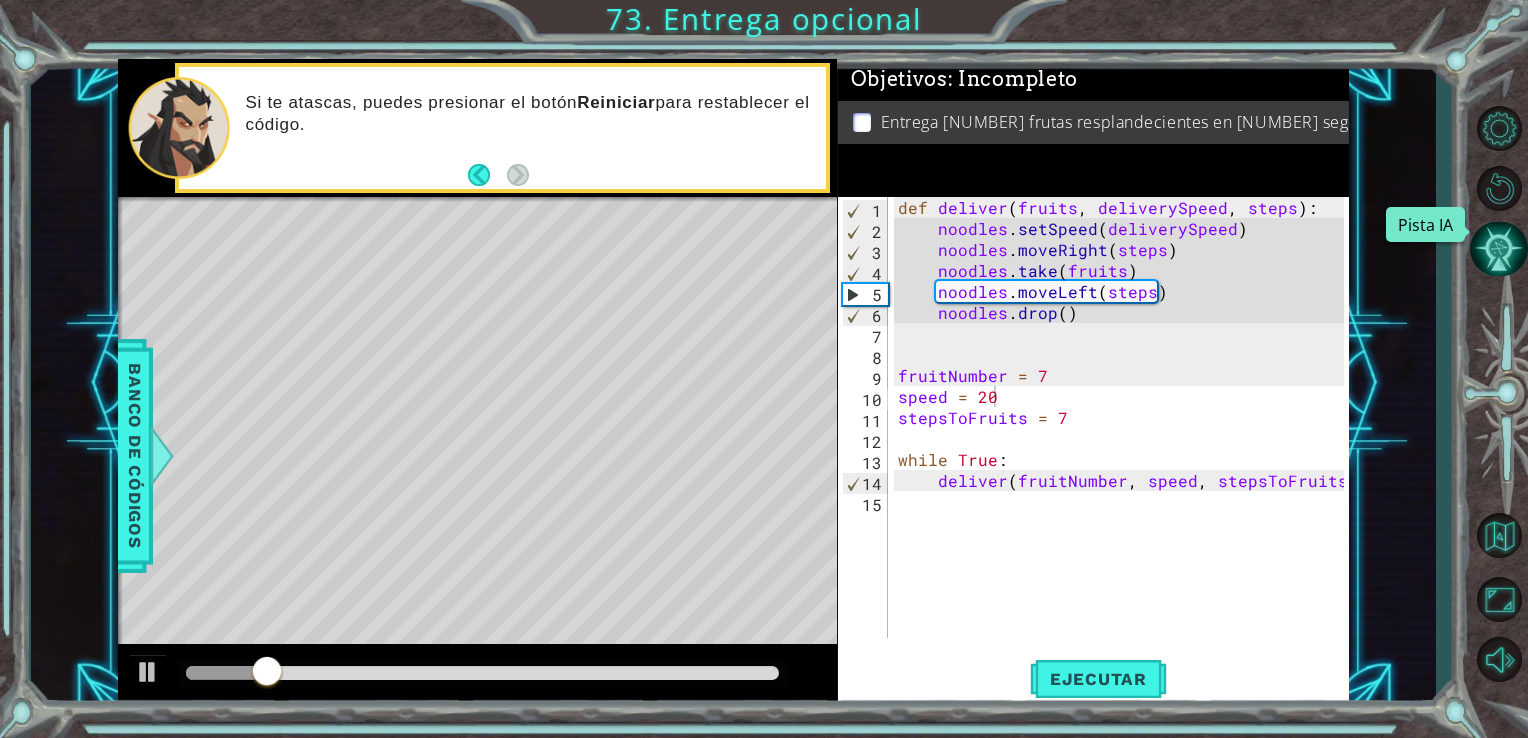 click at bounding box center (1499, 249) 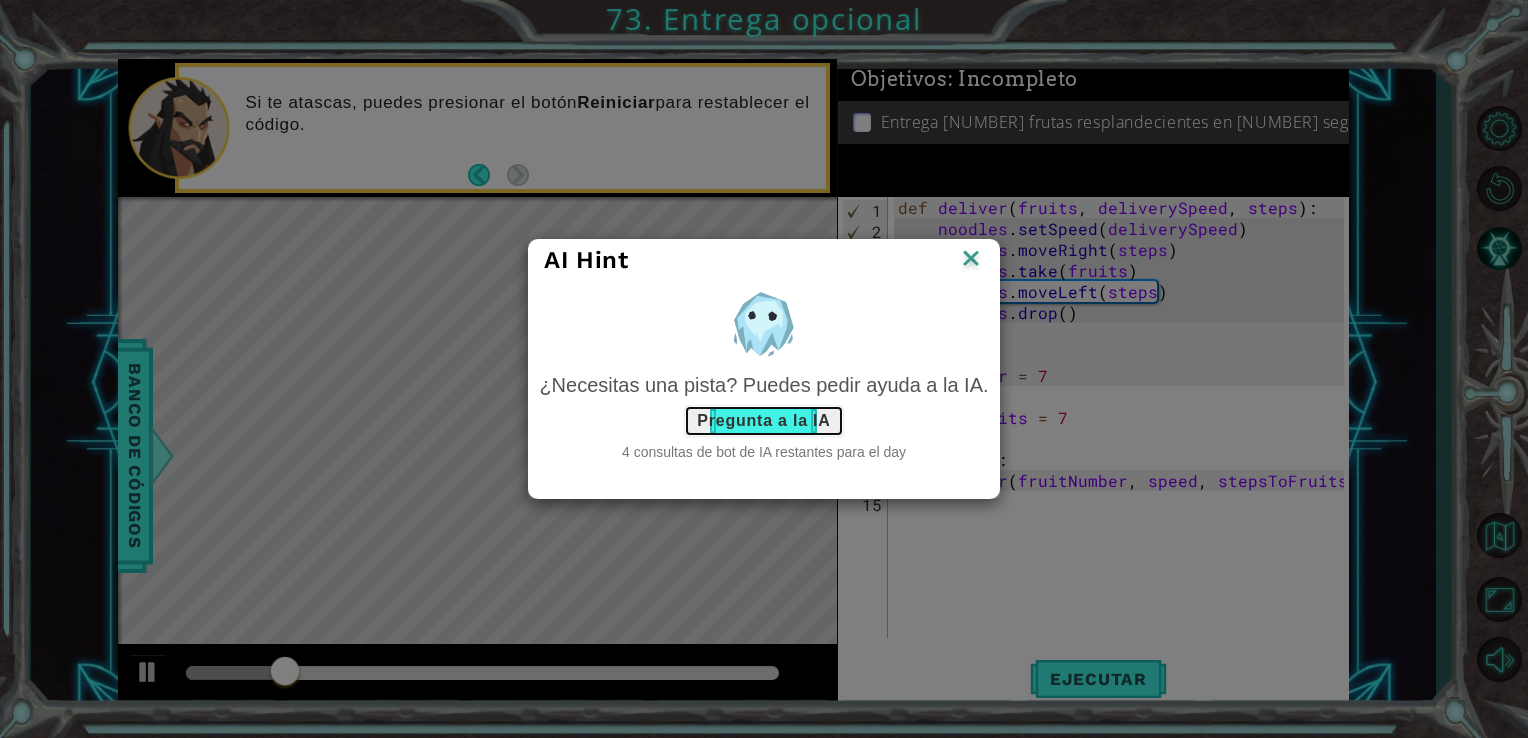 click on "Pregunta a la IA" at bounding box center [763, 421] 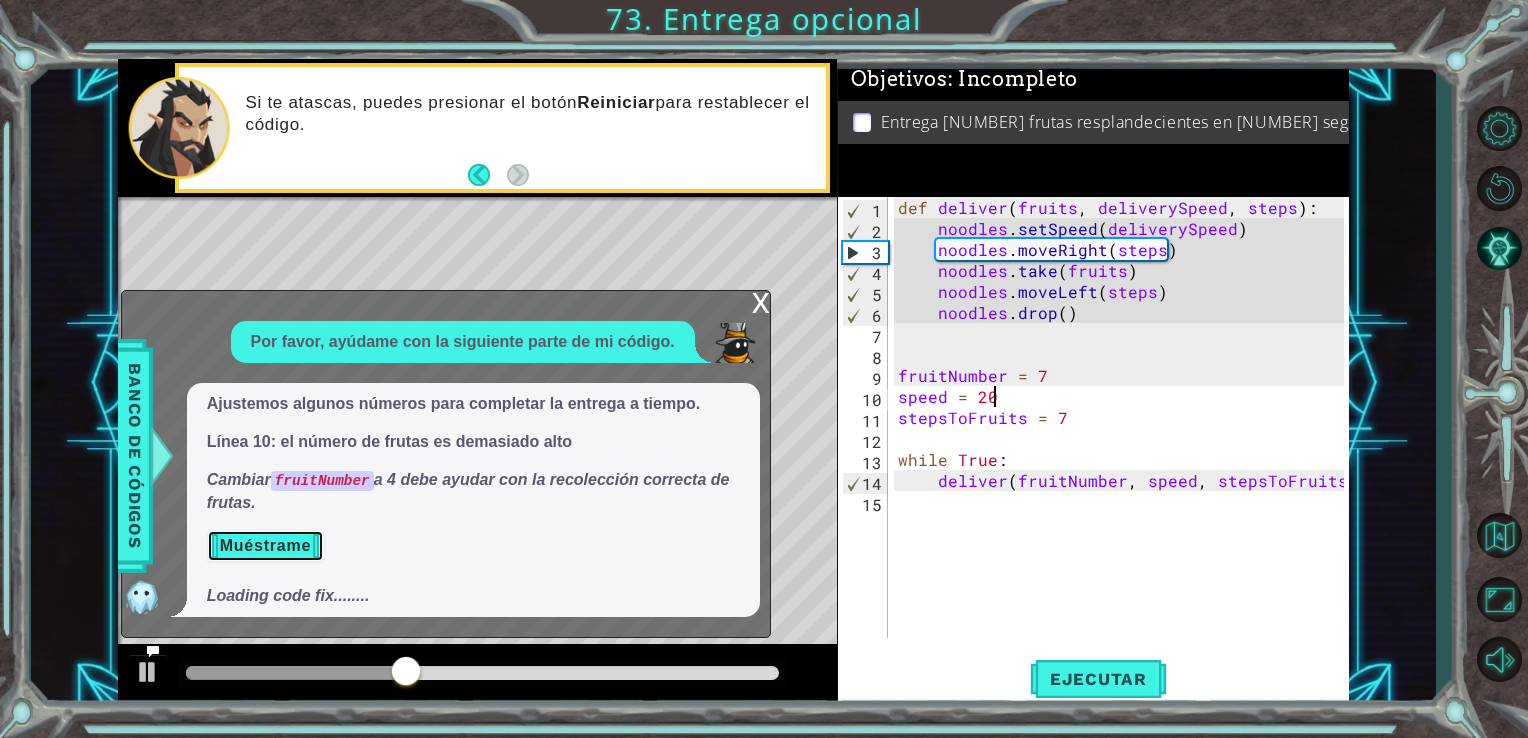 click on "Muéstrame" at bounding box center (265, 546) 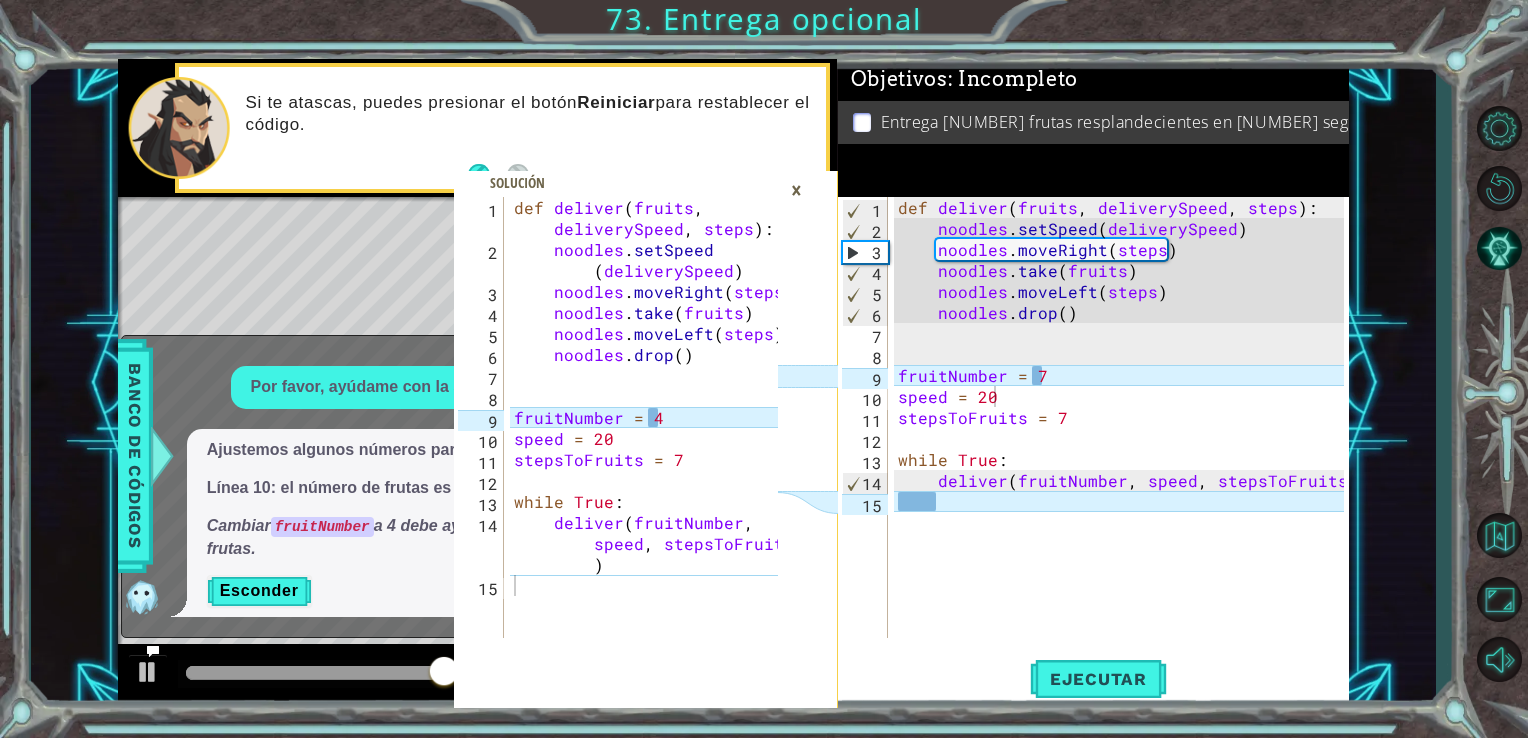 click on "def   deliver ( fruits ,   deliverySpeed ,   steps ) :      noodles . setSpeed ( deliverySpeed )      noodles . moveRight ( steps )      noodles . take ( fruits )      noodles . moveLeft ( steps )      noodles . drop ( ) fruitNumber   =   7 speed   =   20 stepsToFruits   =   7 while   True :      deliver ( fruitNumber ,   speed ,   stepsToFruits )" at bounding box center [1124, 438] 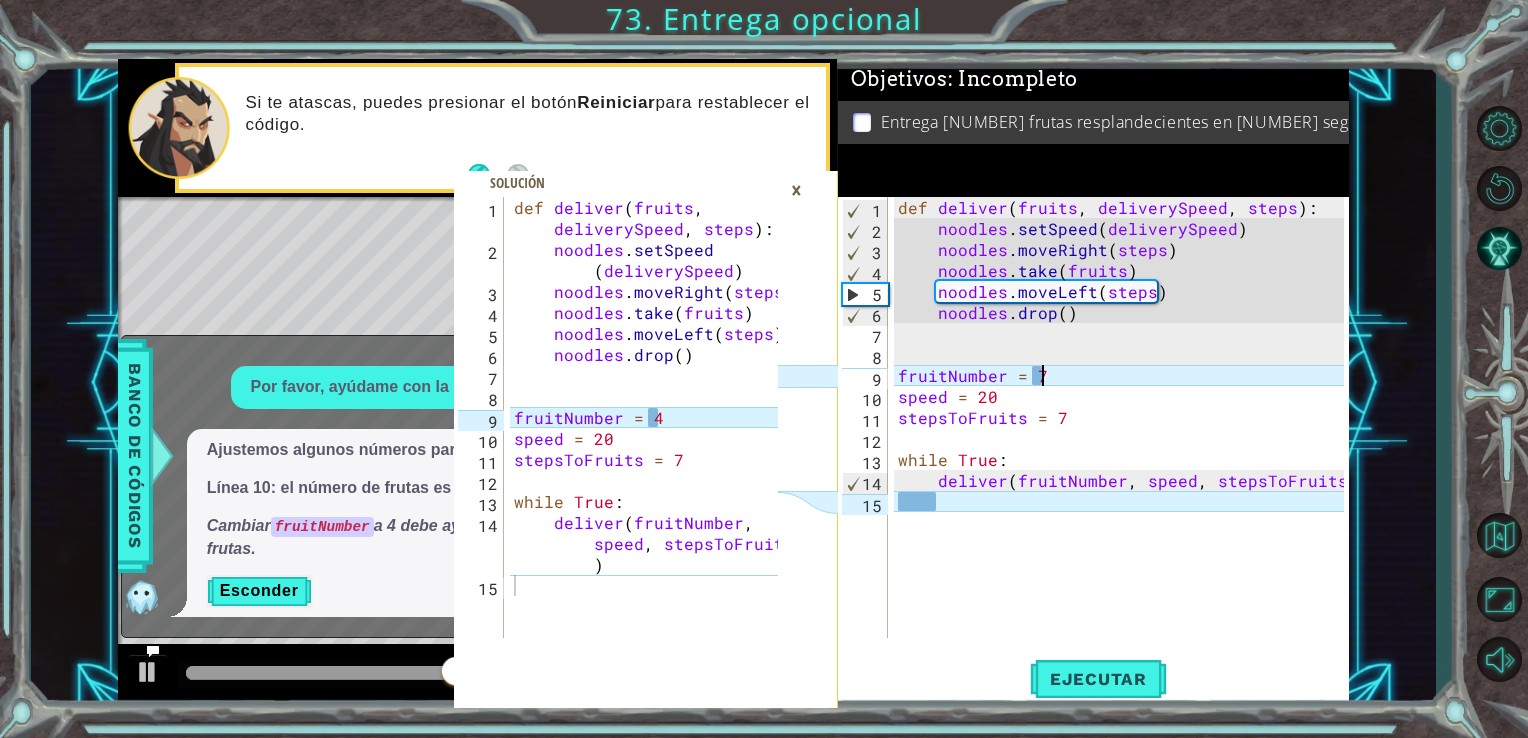 type on "fruitNumber = 4" 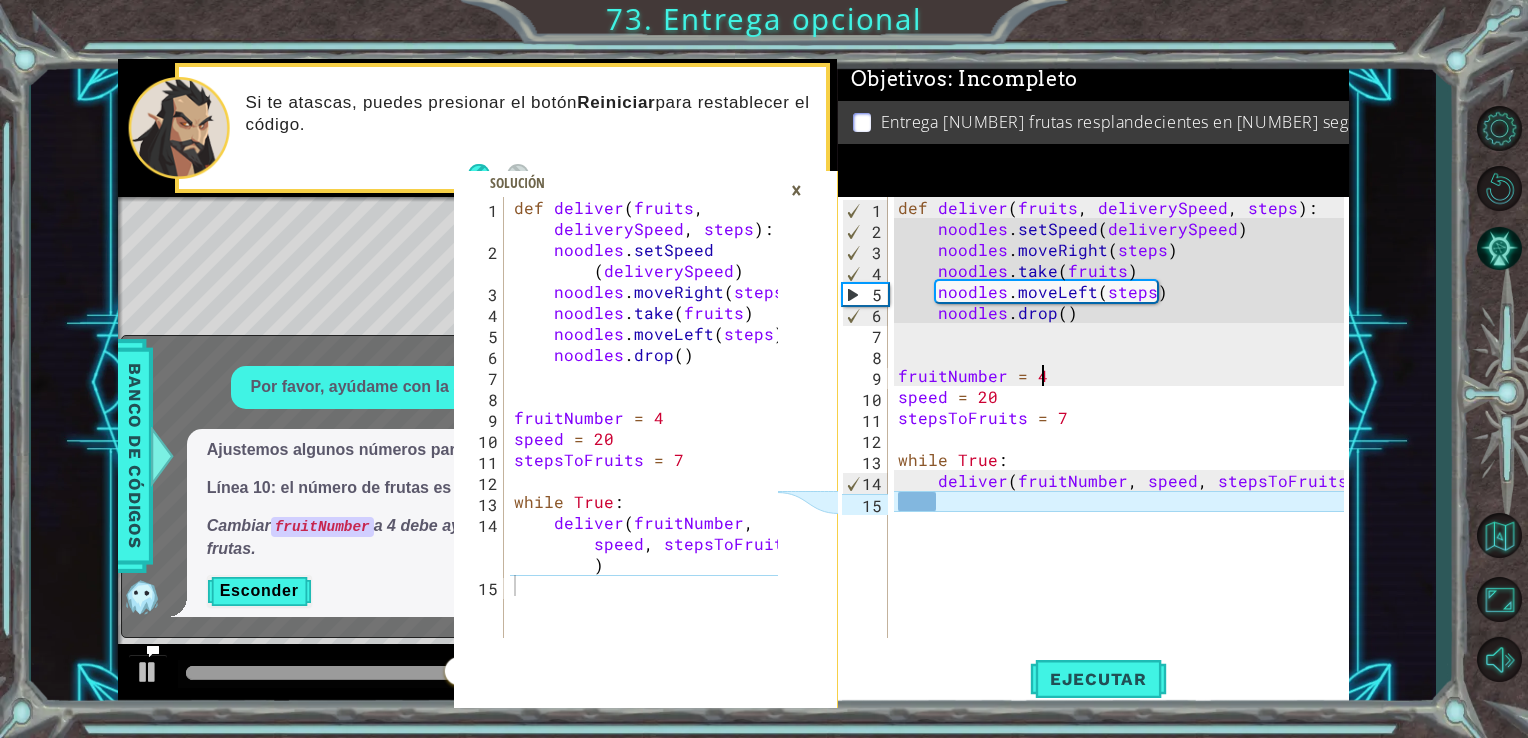 scroll, scrollTop: 0, scrollLeft: 8, axis: horizontal 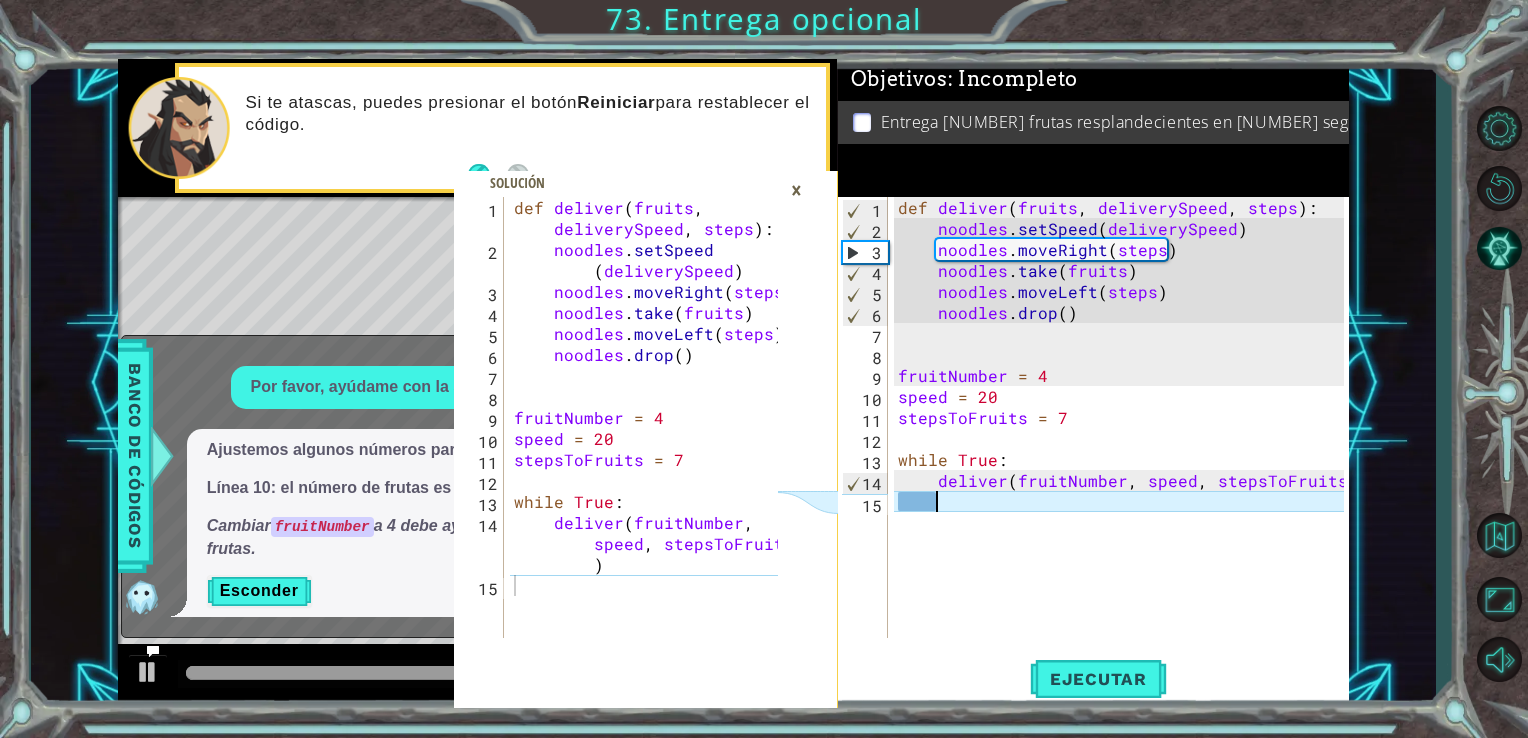 click on "def   deliver ( fruits ,   deliverySpeed ,   steps ) :      noodles . setSpeed ( deliverySpeed )      noodles . moveRight ( steps )      noodles . take ( fruits )      noodles . moveLeft ( steps )      noodles . drop ( ) fruitNumber   =   [NUMBER] speed   =   [NUMBER] stepsToFruits   =   [NUMBER] while   True :      deliver ( fruitNumber ,   speed ,   stepsToFruits )" at bounding box center (1124, 438) 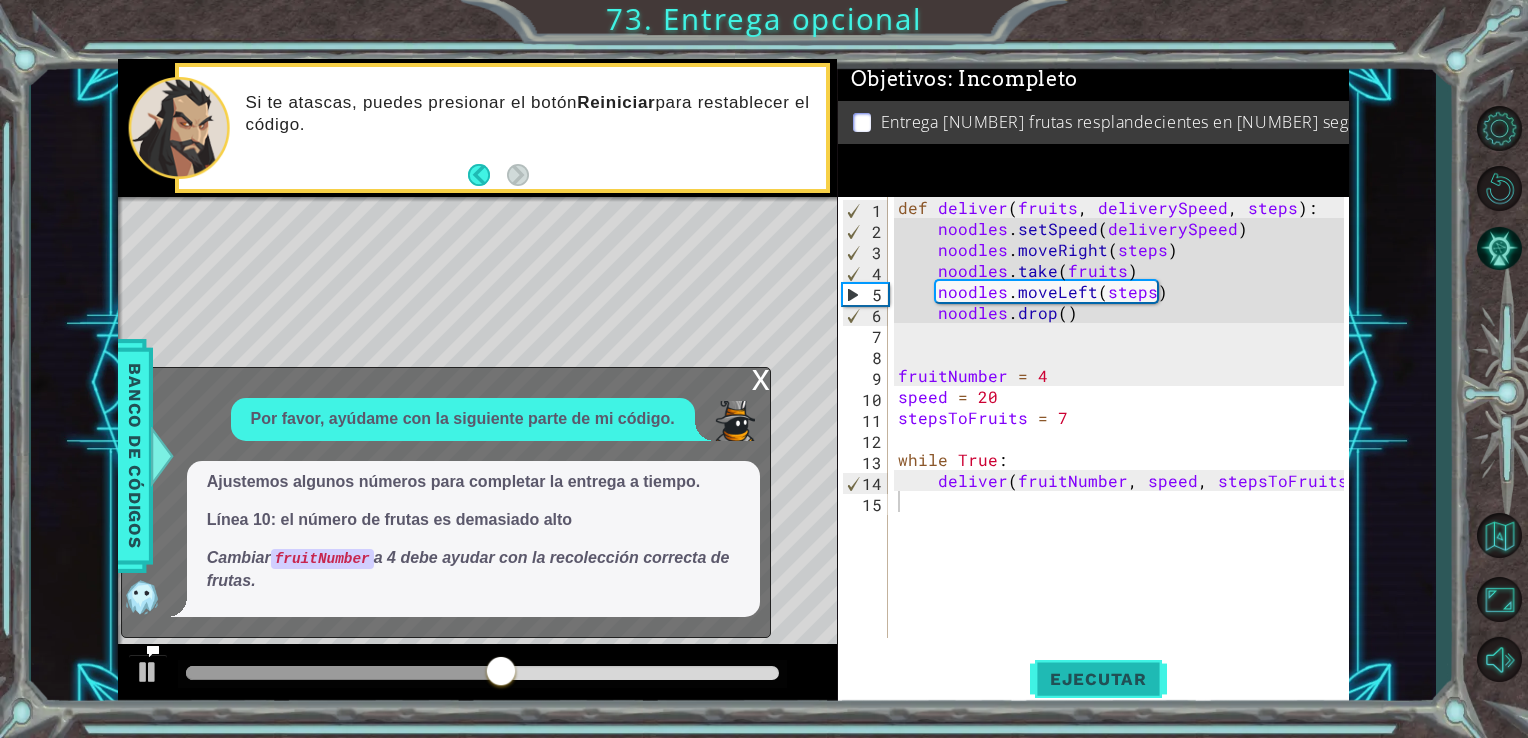 click on "Ejecutar" at bounding box center [1098, 678] 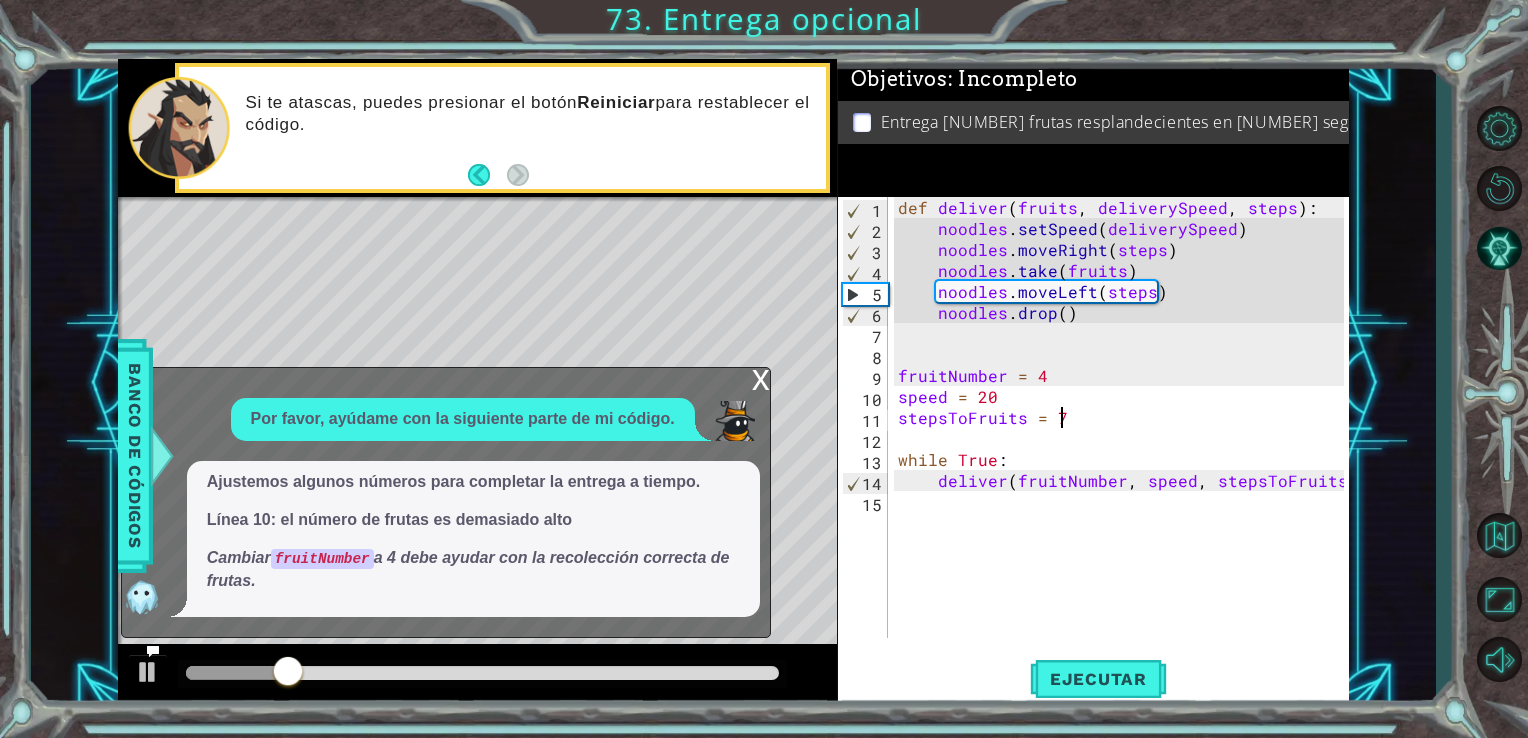 click on "def   deliver ( fruits ,   deliverySpeed ,   steps ) :      noodles . setSpeed ( deliverySpeed )      noodles . moveRight ( steps )      noodles . take ( fruits )      noodles . moveLeft ( steps )      noodles . drop ( ) fruitNumber   =   [NUMBER] speed   =   [NUMBER] stepsToFruits   =   [NUMBER] while   True :      deliver ( fruitNumber ,   speed ,   stepsToFruits )" at bounding box center (1124, 438) 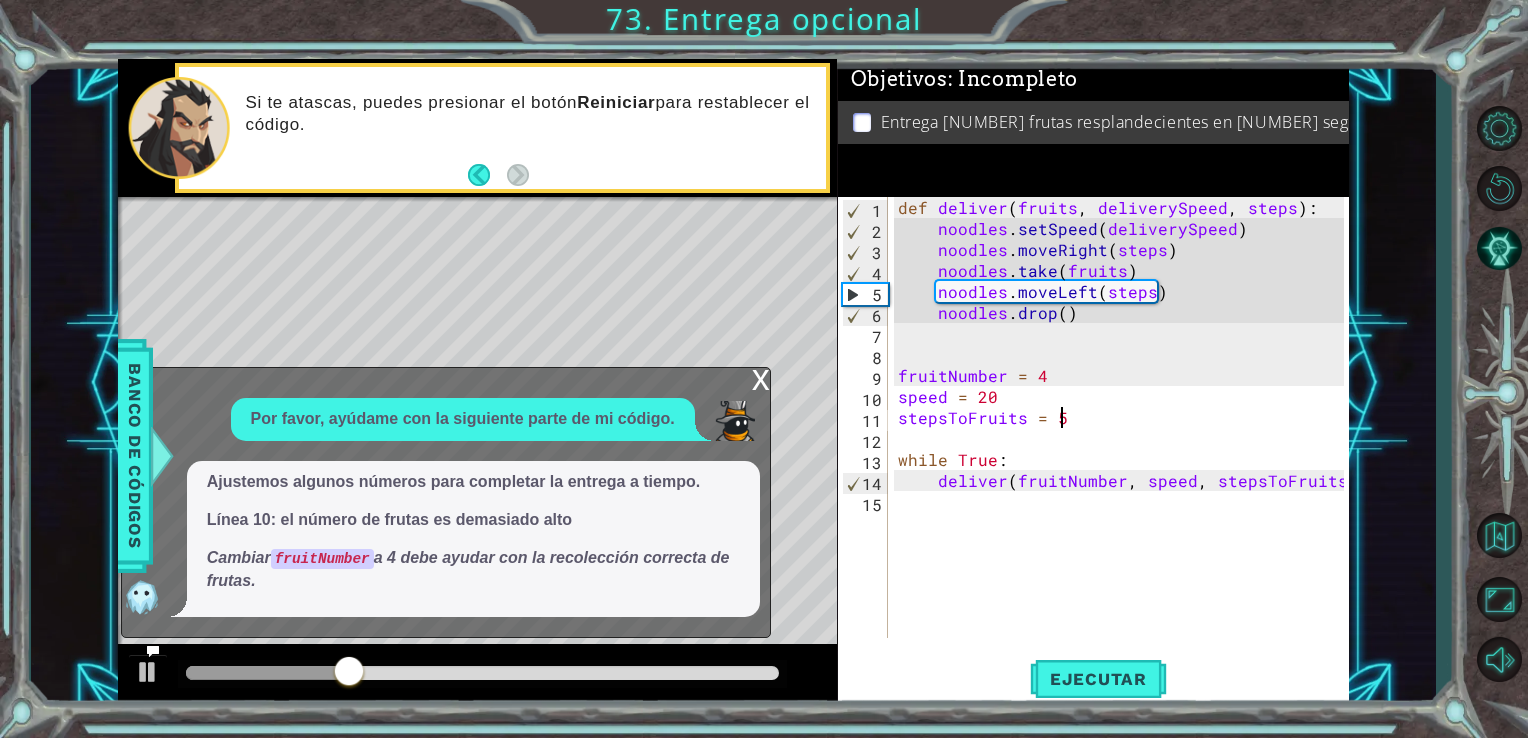 scroll, scrollTop: 0, scrollLeft: 8, axis: horizontal 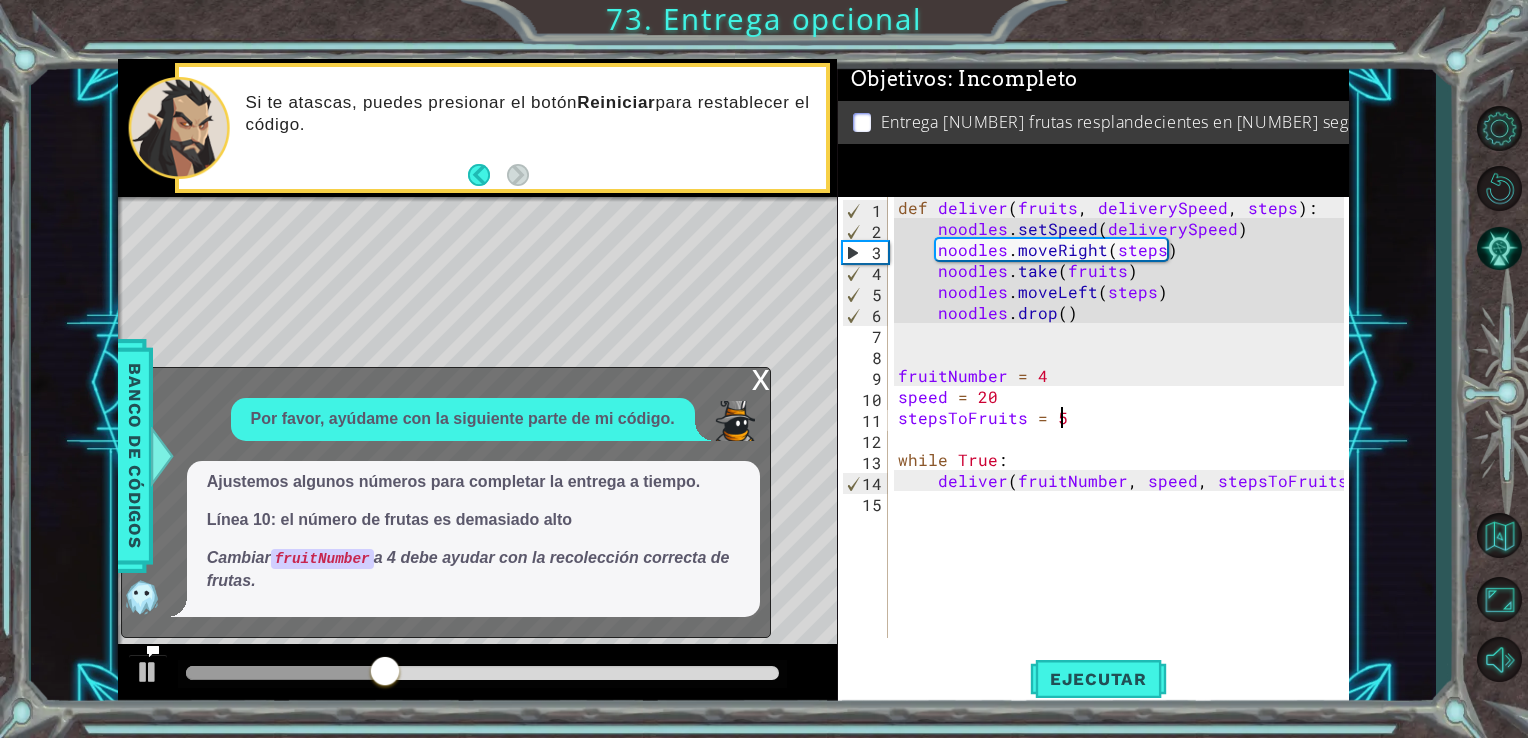 click on "def   deliver ( fruits ,   deliverySpeed ,   steps ) :      noodles . setSpeed ( deliverySpeed )      noodles . moveRight ( steps )      noodles . take ( fruits )      noodles . moveLeft ( steps )      noodles . drop ( ) fruitNumber   =   [NUMBER] speed   =   [NUMBER] stepsToFruits   =   [NUMBER] while   True :      deliver ( fruitNumber ,   speed ,   stepsToFruits )" at bounding box center [1124, 438] 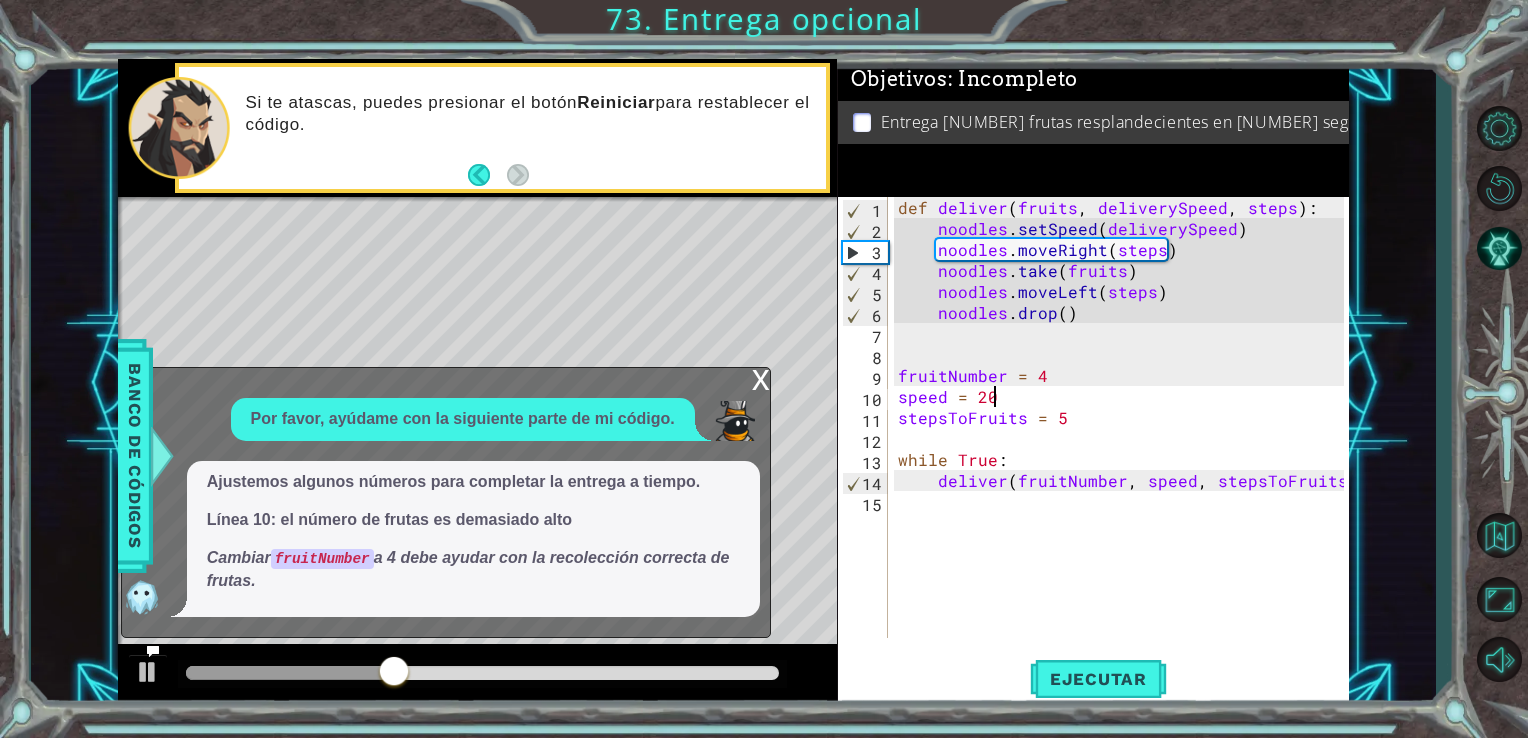 scroll, scrollTop: 0, scrollLeft: 4, axis: horizontal 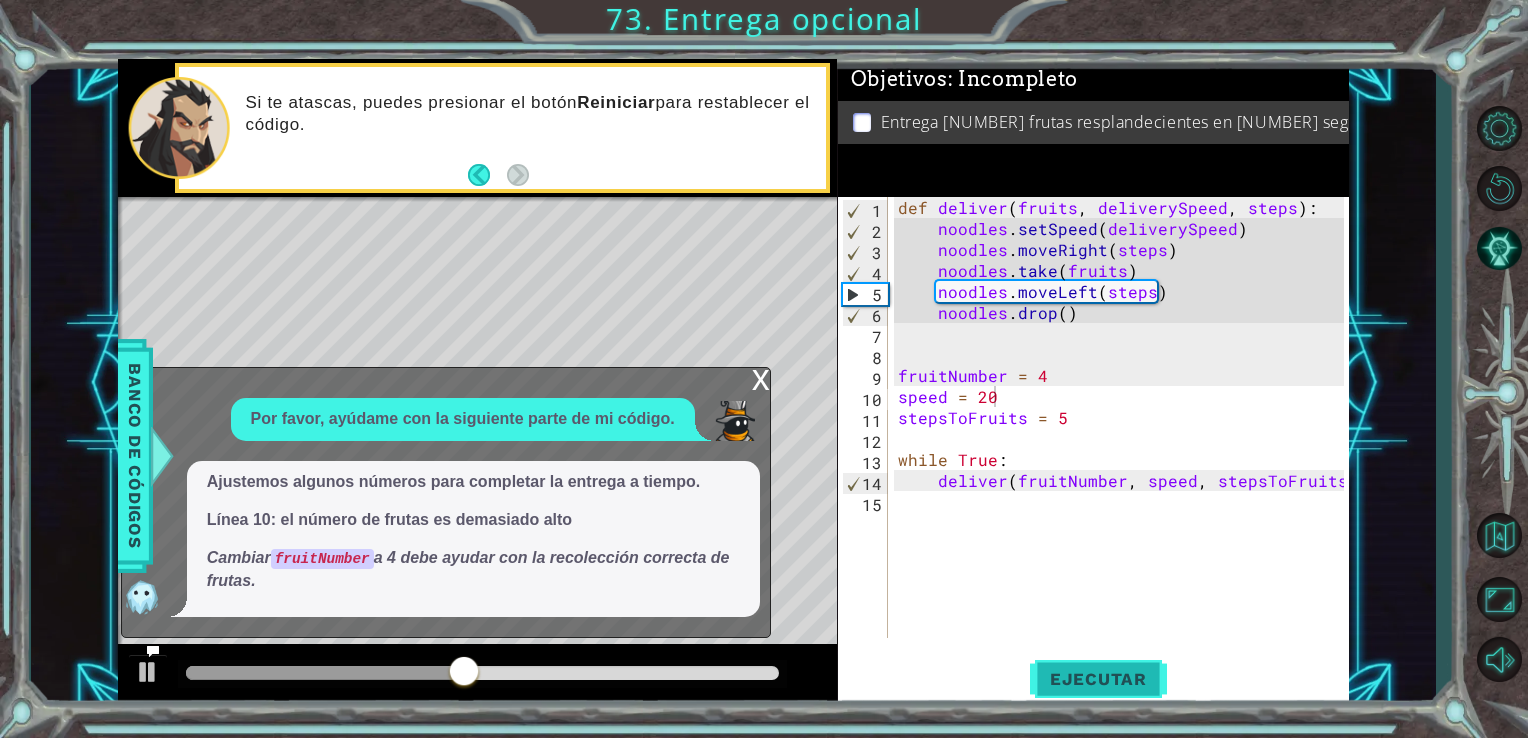 click on "Ejecutar" at bounding box center [1098, 679] 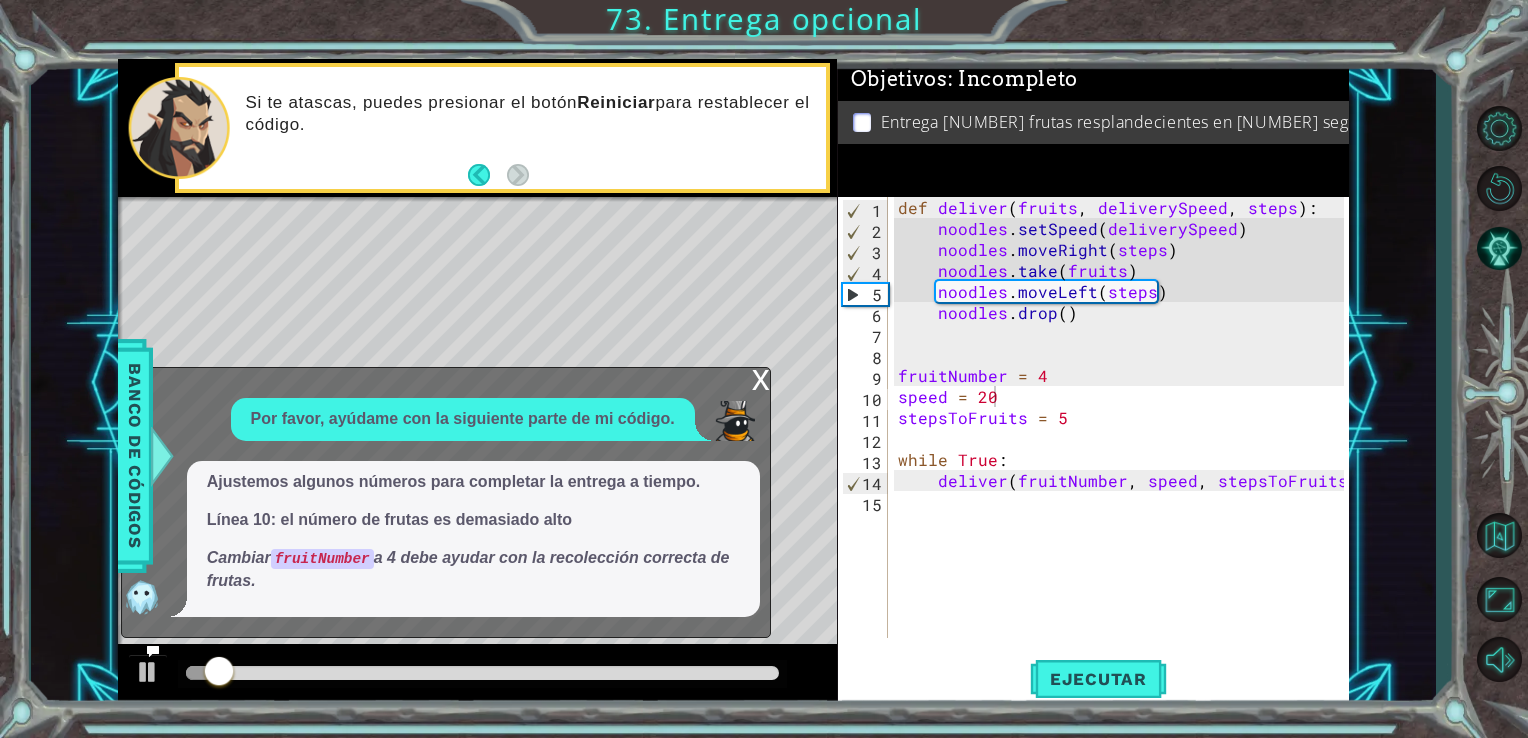 click at bounding box center (153, 651) 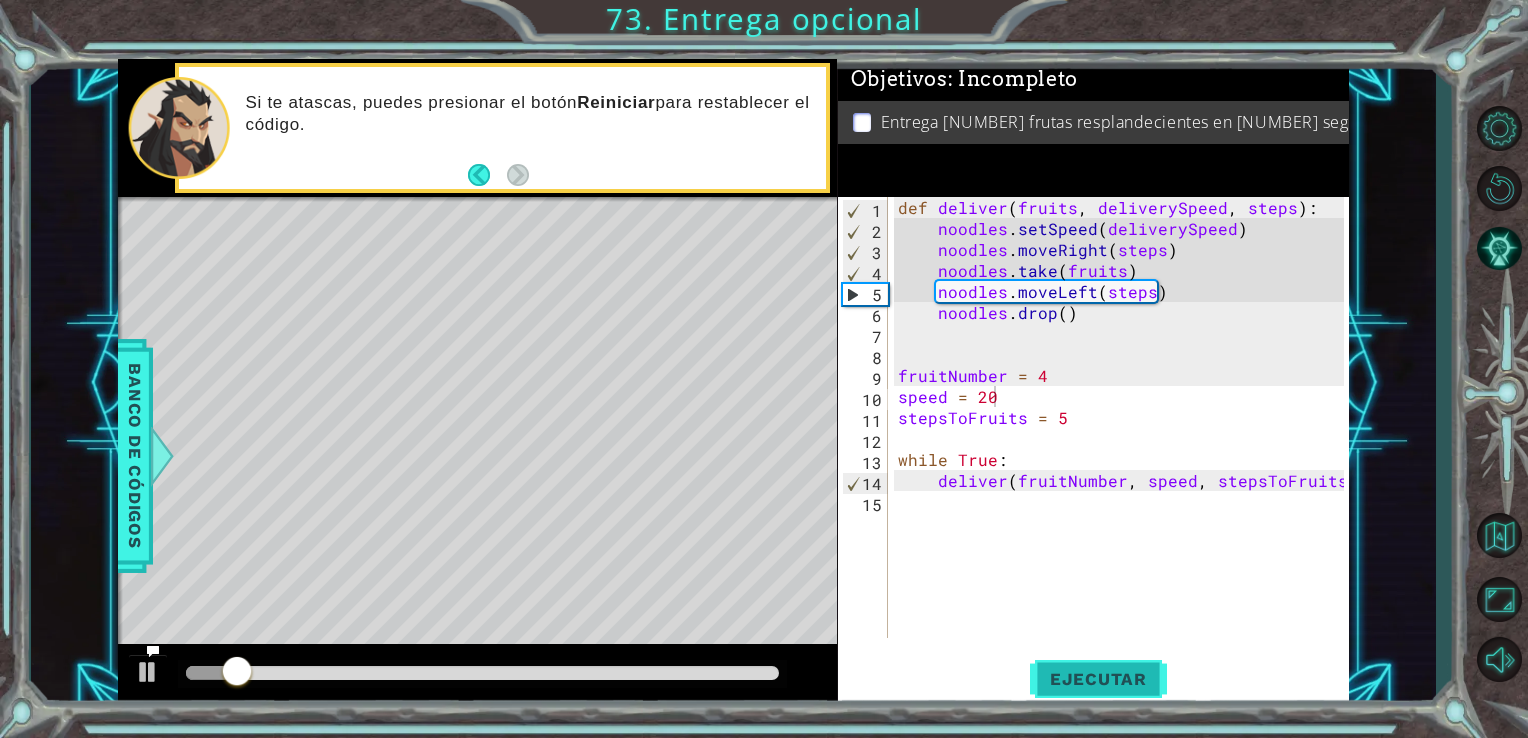 click on "Ejecutar" at bounding box center [1098, 679] 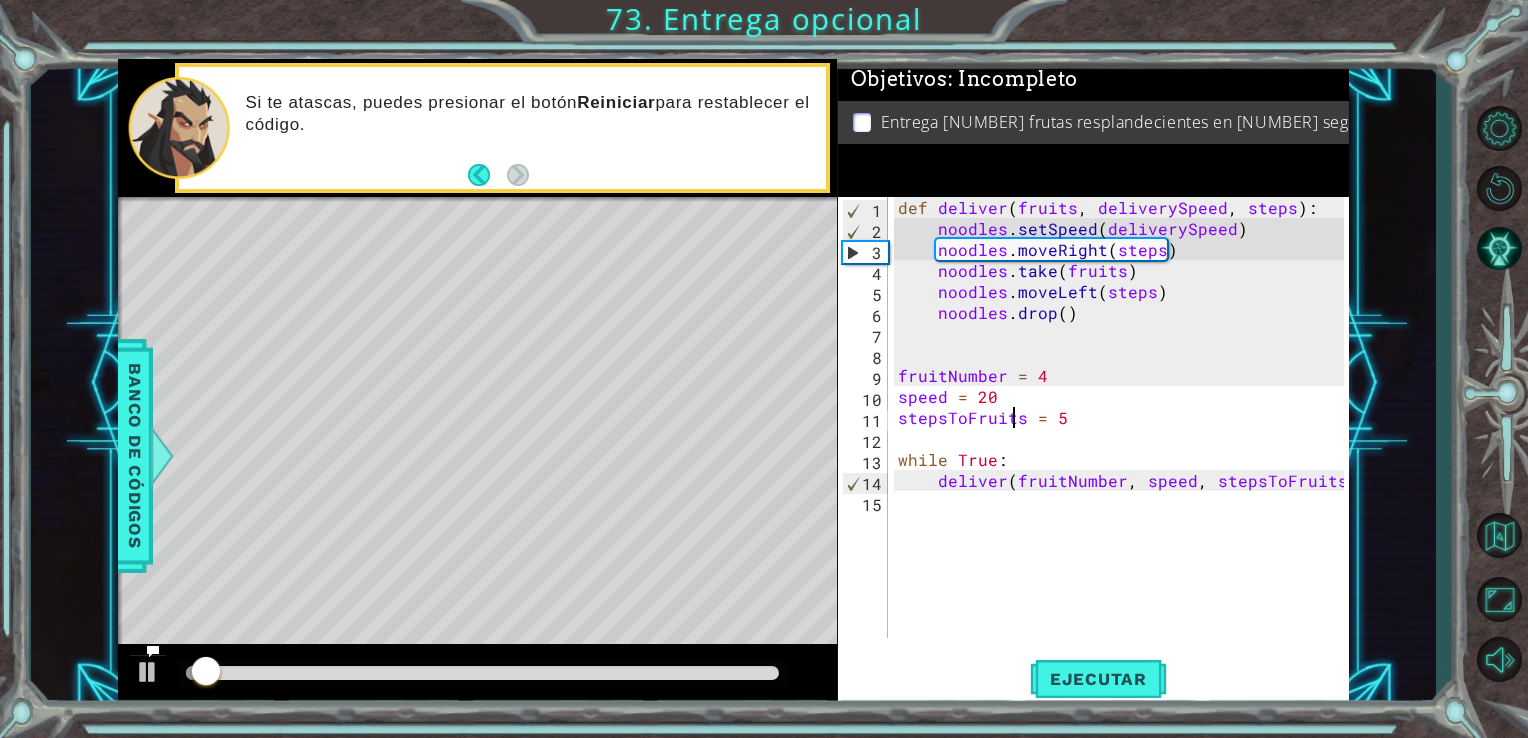 click on "def   deliver ( fruits ,   deliverySpeed ,   steps ) :      noodles . setSpeed ( deliverySpeed )      noodles . moveRight ( steps )      noodles . take ( fruits )      noodles . moveLeft ( steps )      noodles . drop ( ) fruitNumber   =   [NUMBER] speed   =   [NUMBER] stepsToFruits   =   [NUMBER] while   True :      deliver ( fruitNumber ,   speed ,   stepsToFruits )" at bounding box center (1124, 438) 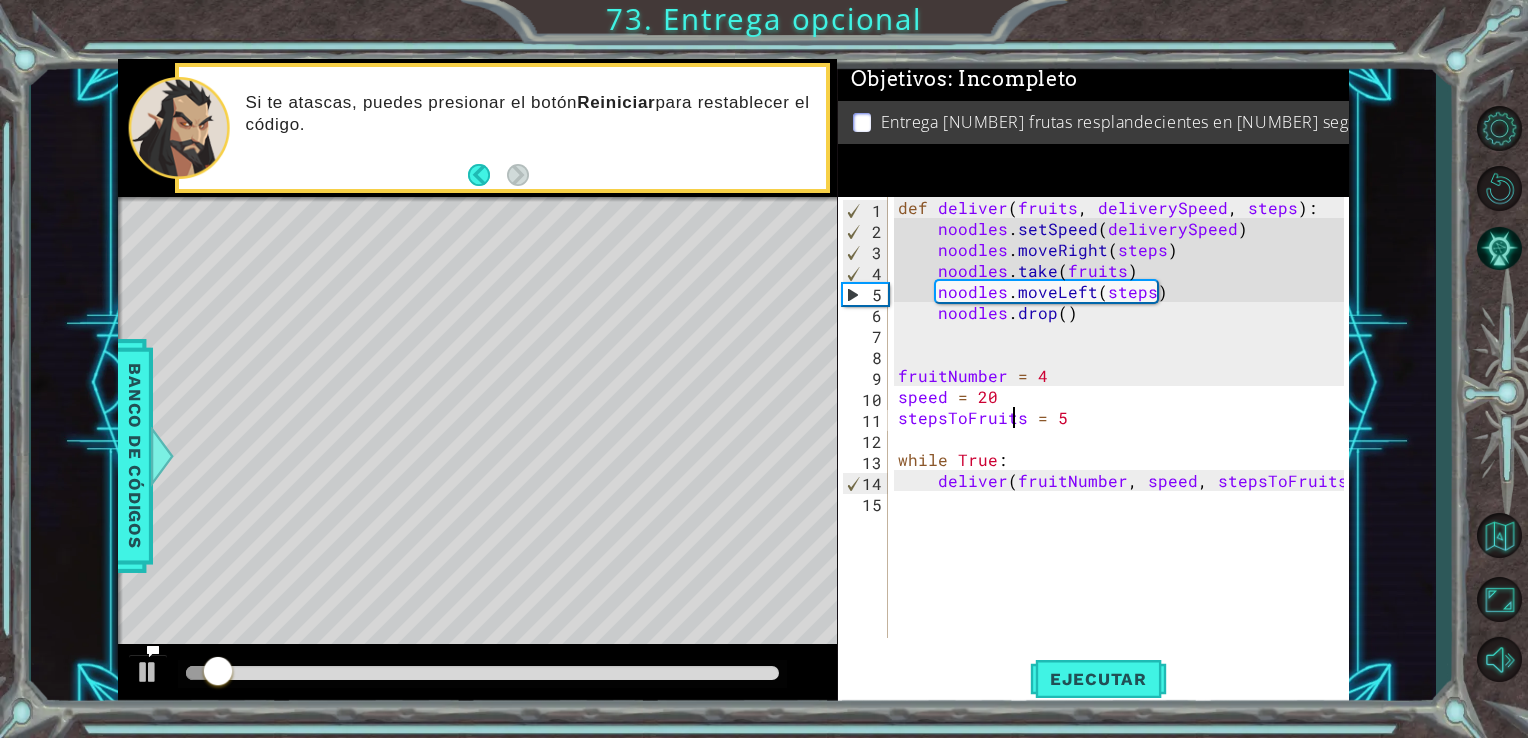 click on "def   deliver ( fruits ,   deliverySpeed ,   steps ) :      noodles . setSpeed ( deliverySpeed )      noodles . moveRight ( steps )      noodles . take ( fruits )      noodles . moveLeft ( steps )      noodles . drop ( ) fruitNumber   =   [NUMBER] speed   =   [NUMBER] stepsToFruits   =   [NUMBER] while   True :      deliver ( fruitNumber ,   speed ,   stepsToFruits )" at bounding box center [1124, 438] 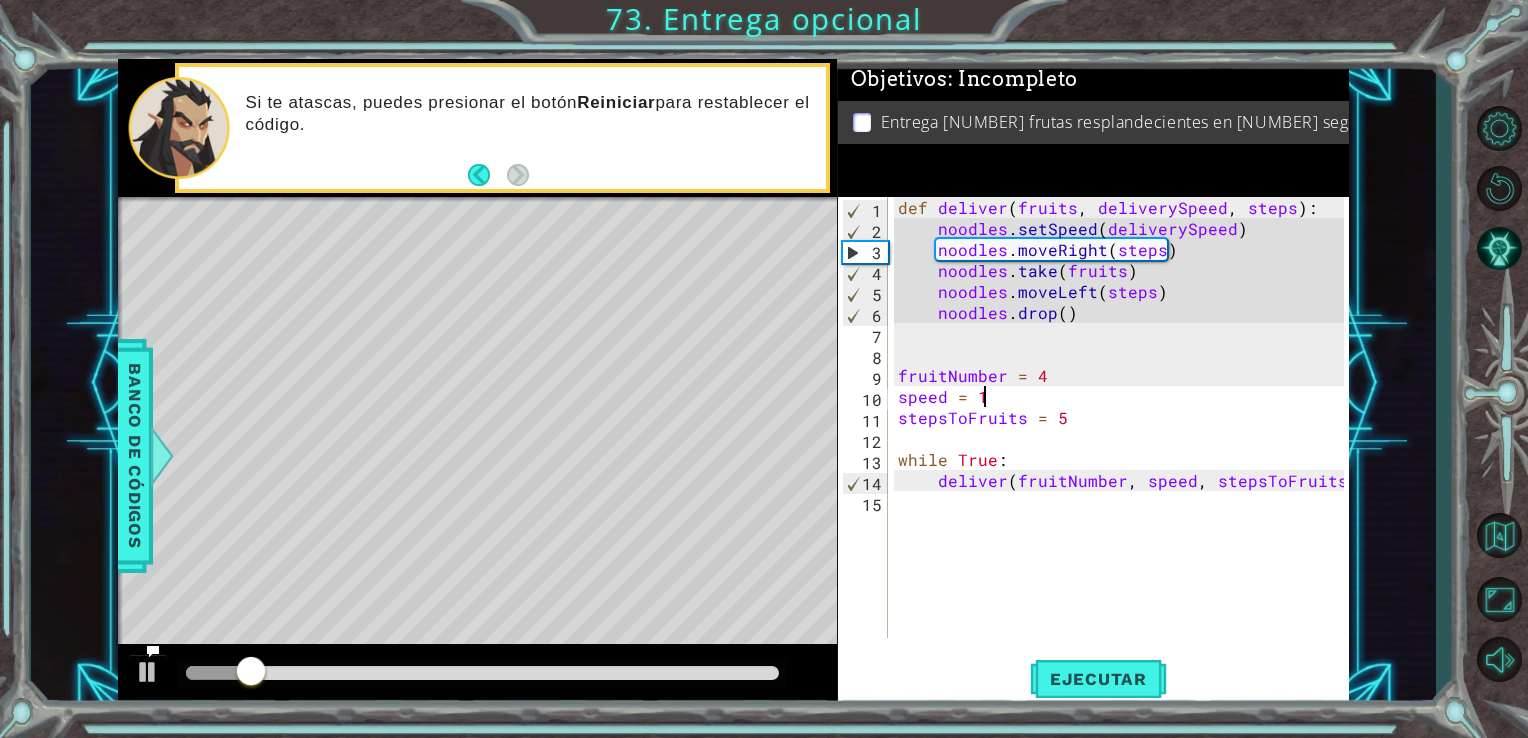 scroll, scrollTop: 0, scrollLeft: 4, axis: horizontal 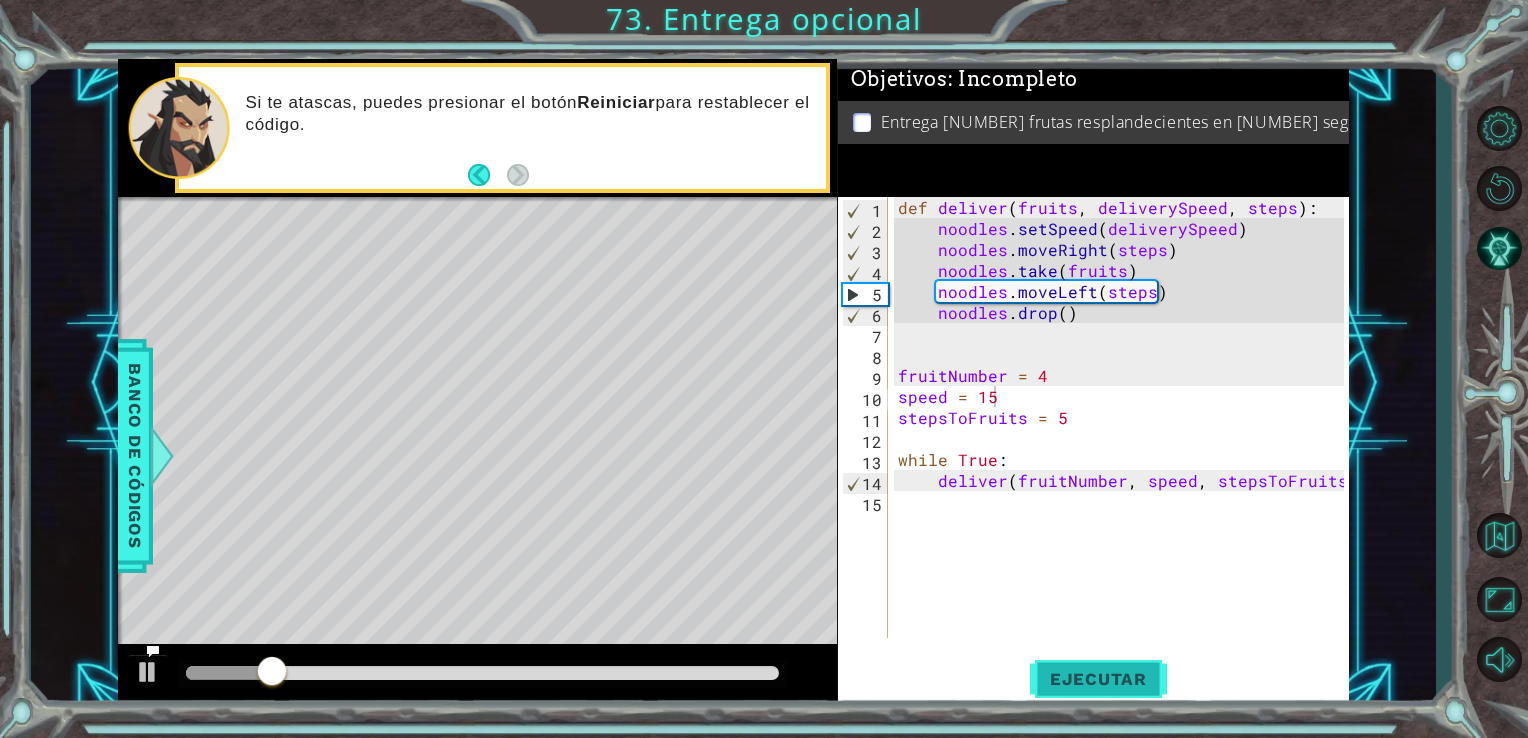 click on "Ejecutar" at bounding box center [1098, 679] 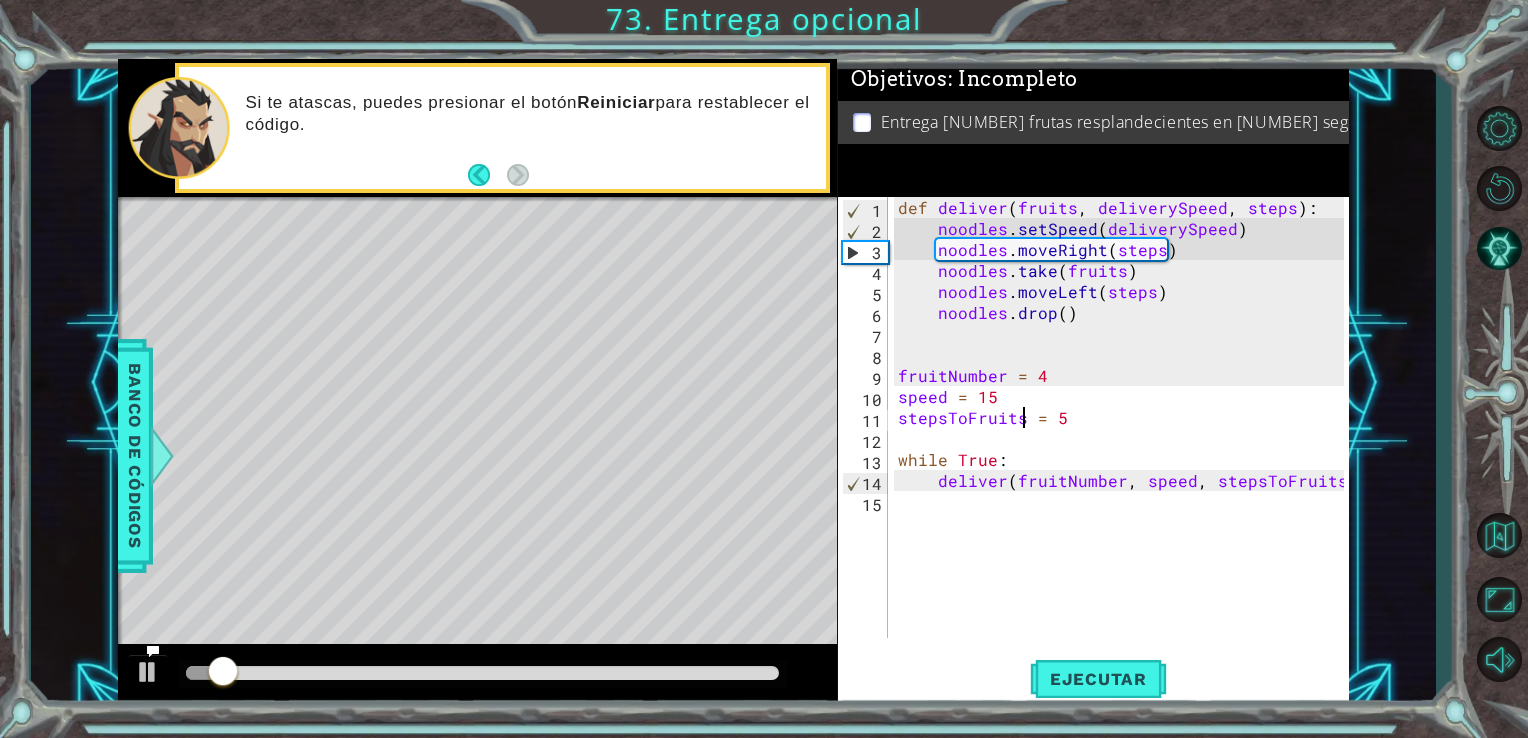 click on "def   deliver ( fruits ,   deliverySpeed ,   steps ) :      noodles . setSpeed ( deliverySpeed )      noodles . moveRight ( steps )      noodles . take ( fruits )      noodles . moveLeft ( steps )      noodles . drop ( ) fruitNumber   =   4 speed   =   15 stepsToFruits   =   5 while   True :      deliver ( fruitNumber ,   speed ,   stepsToFruits )" at bounding box center [1124, 438] 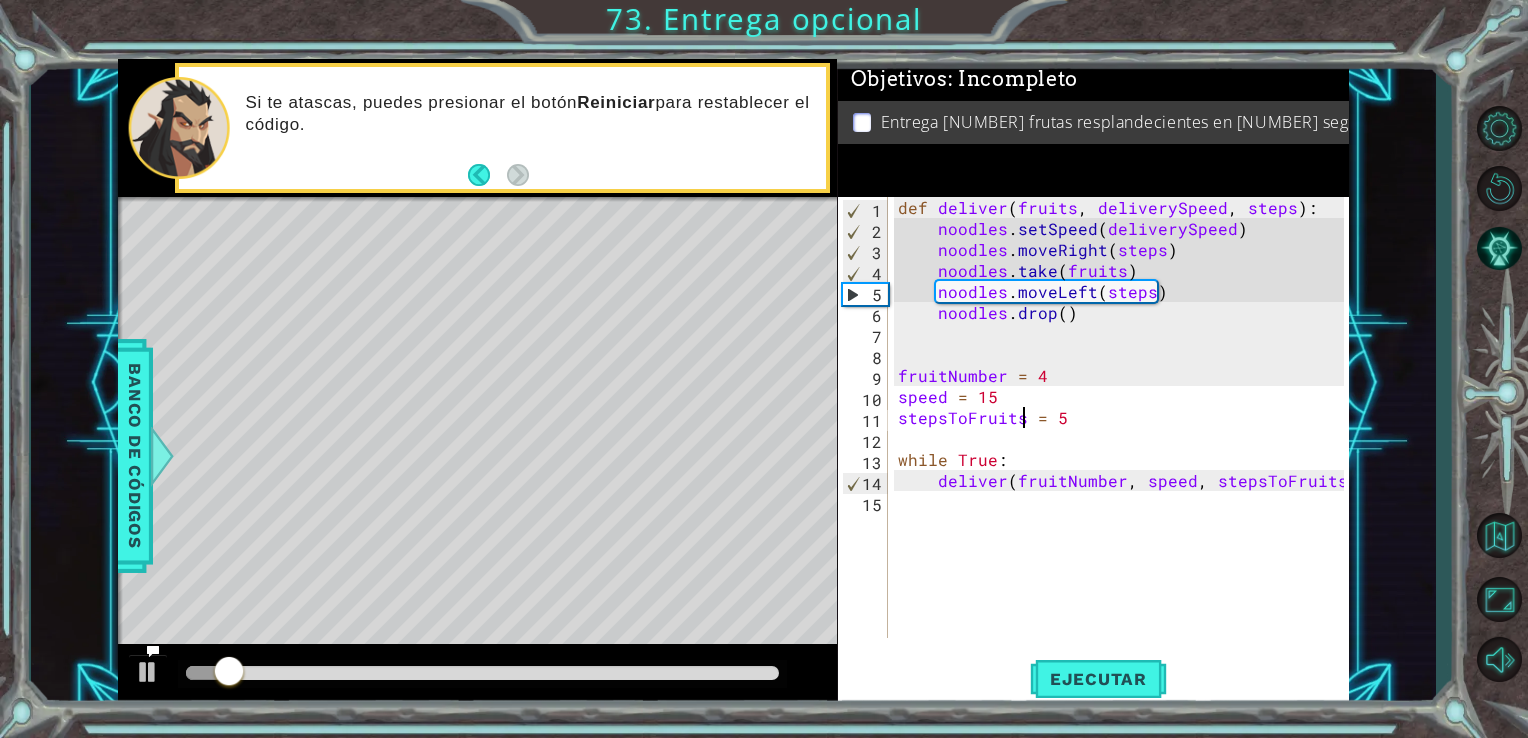 click on "def   deliver ( fruits ,   deliverySpeed ,   steps ) :      noodles . setSpeed ( deliverySpeed )      noodles . moveRight ( steps )      noodles . take ( fruits )      noodles . moveLeft ( steps )      noodles . drop ( ) fruitNumber   =   4 speed   =   15 stepsToFruits   =   5 while   True :      deliver ( fruitNumber ,   speed ,   stepsToFruits )" at bounding box center (1124, 438) 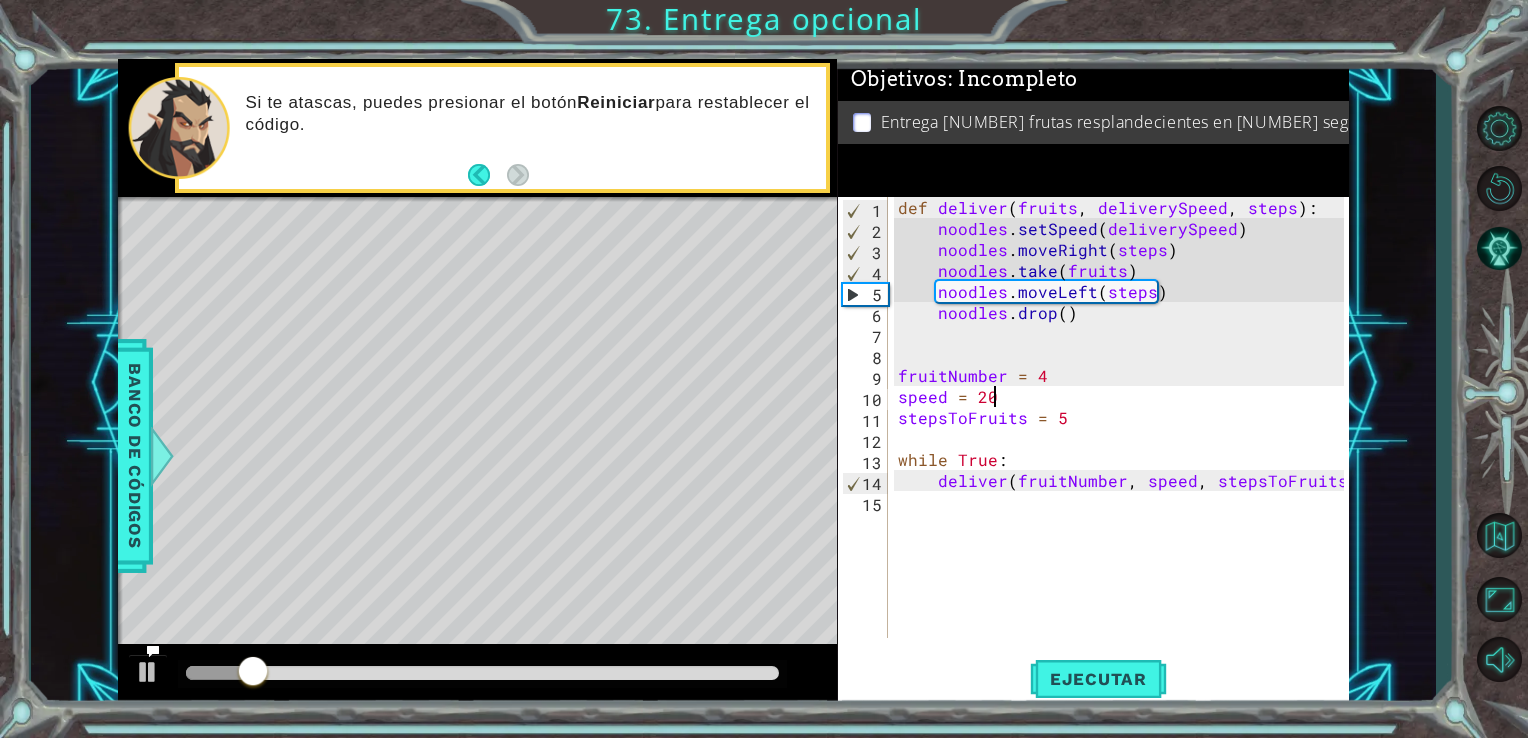 scroll, scrollTop: 0, scrollLeft: 4, axis: horizontal 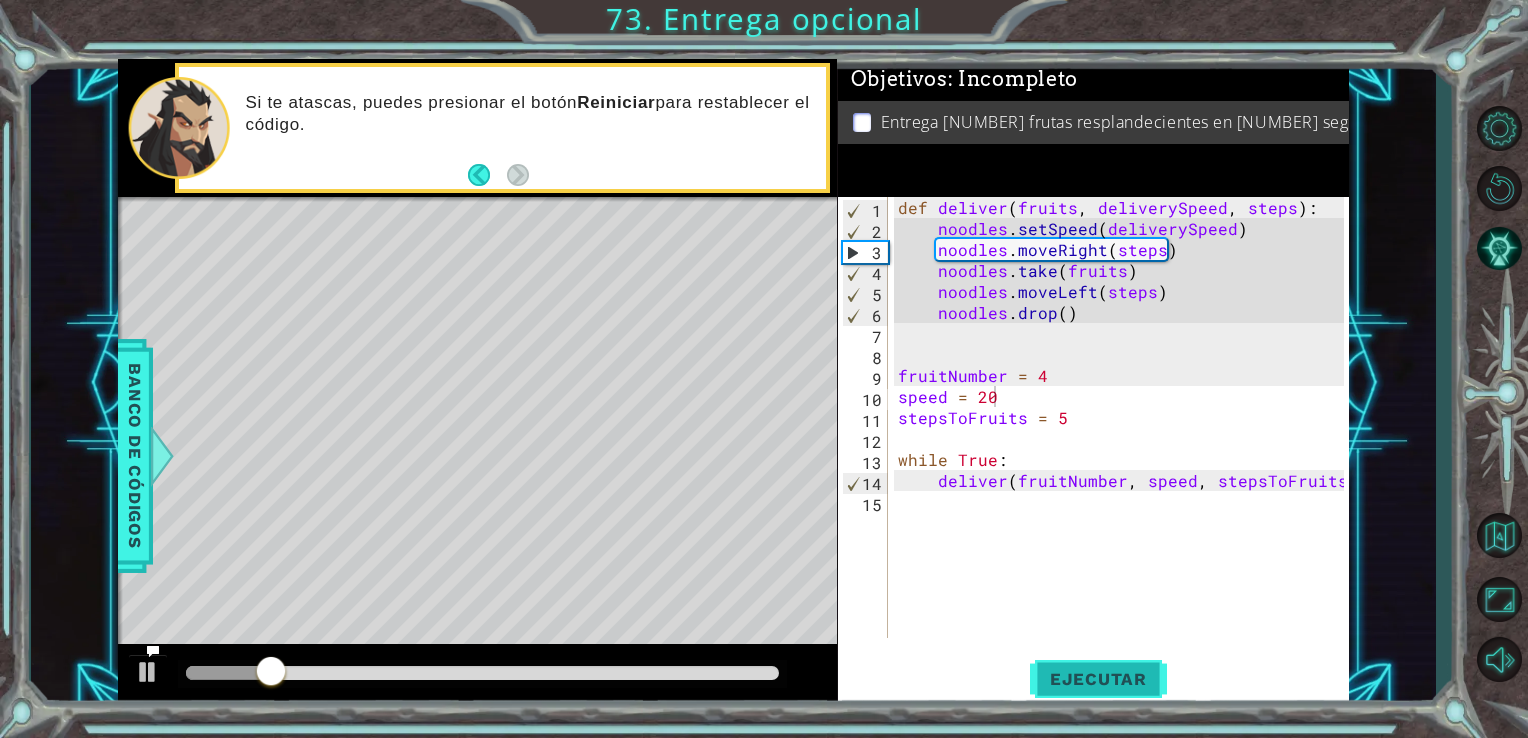 click on "Ejecutar" at bounding box center (1098, 678) 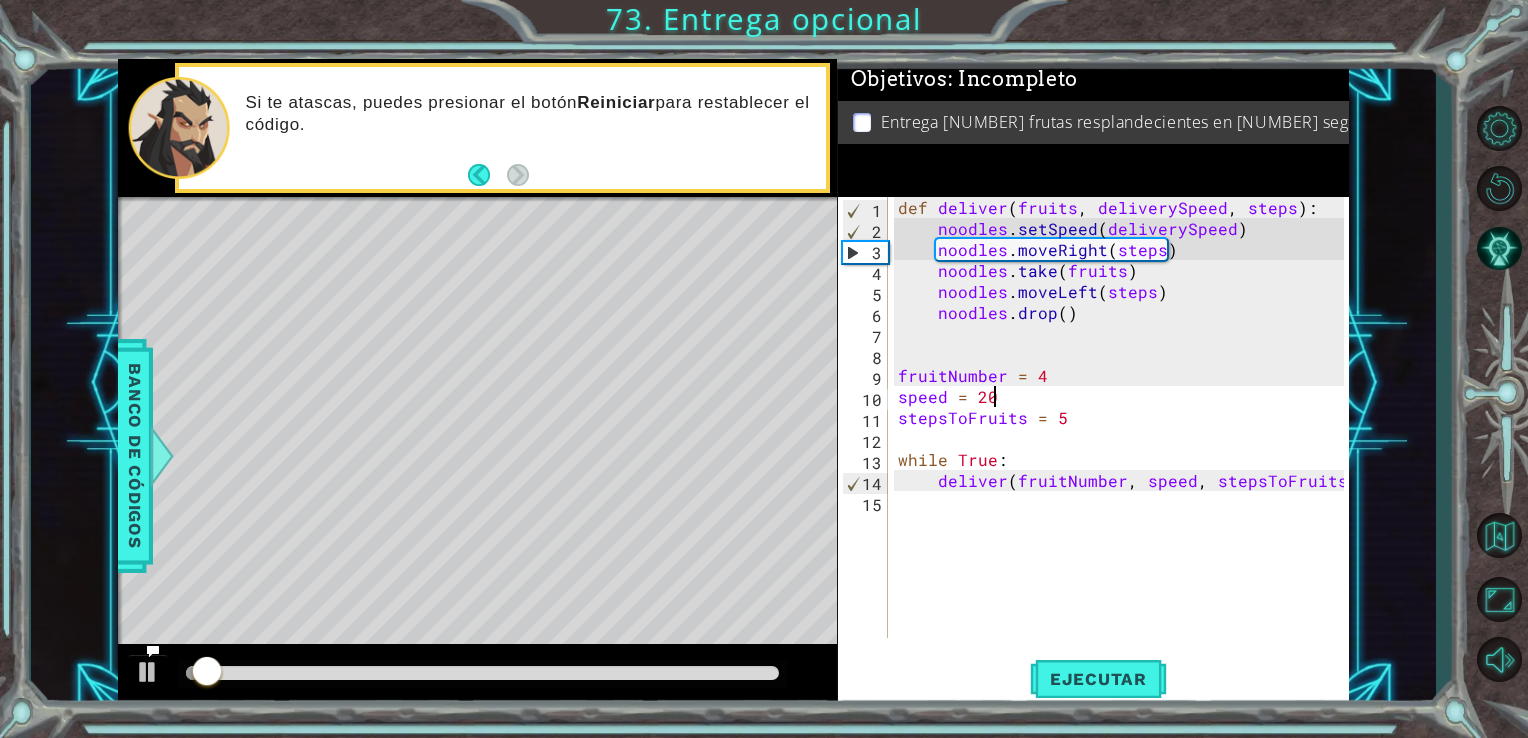 click on "def   deliver ( fruits ,   deliverySpeed ,   steps ) :      noodles . setSpeed ( deliverySpeed )      noodles . moveRight ( steps )      noodles . take ( fruits )      noodles . moveLeft ( steps )      noodles . drop ( ) fruitNumber   =   [NUMBER] speed   =   [NUMBER] stepsToFruits   =   [NUMBER] while   True :      deliver ( fruitNumber ,   speed ,   stepsToFruits )" at bounding box center (1124, 438) 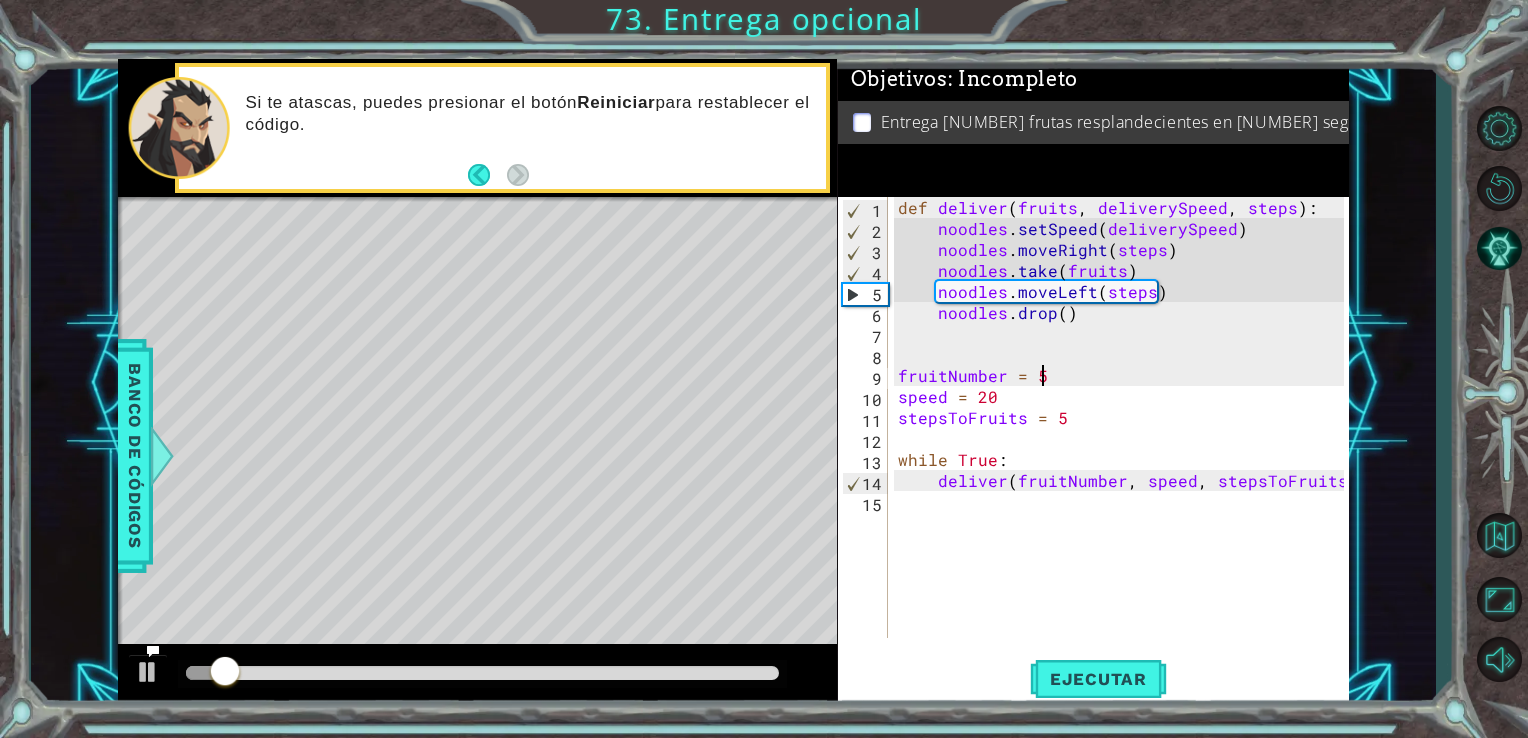 scroll, scrollTop: 0, scrollLeft: 8, axis: horizontal 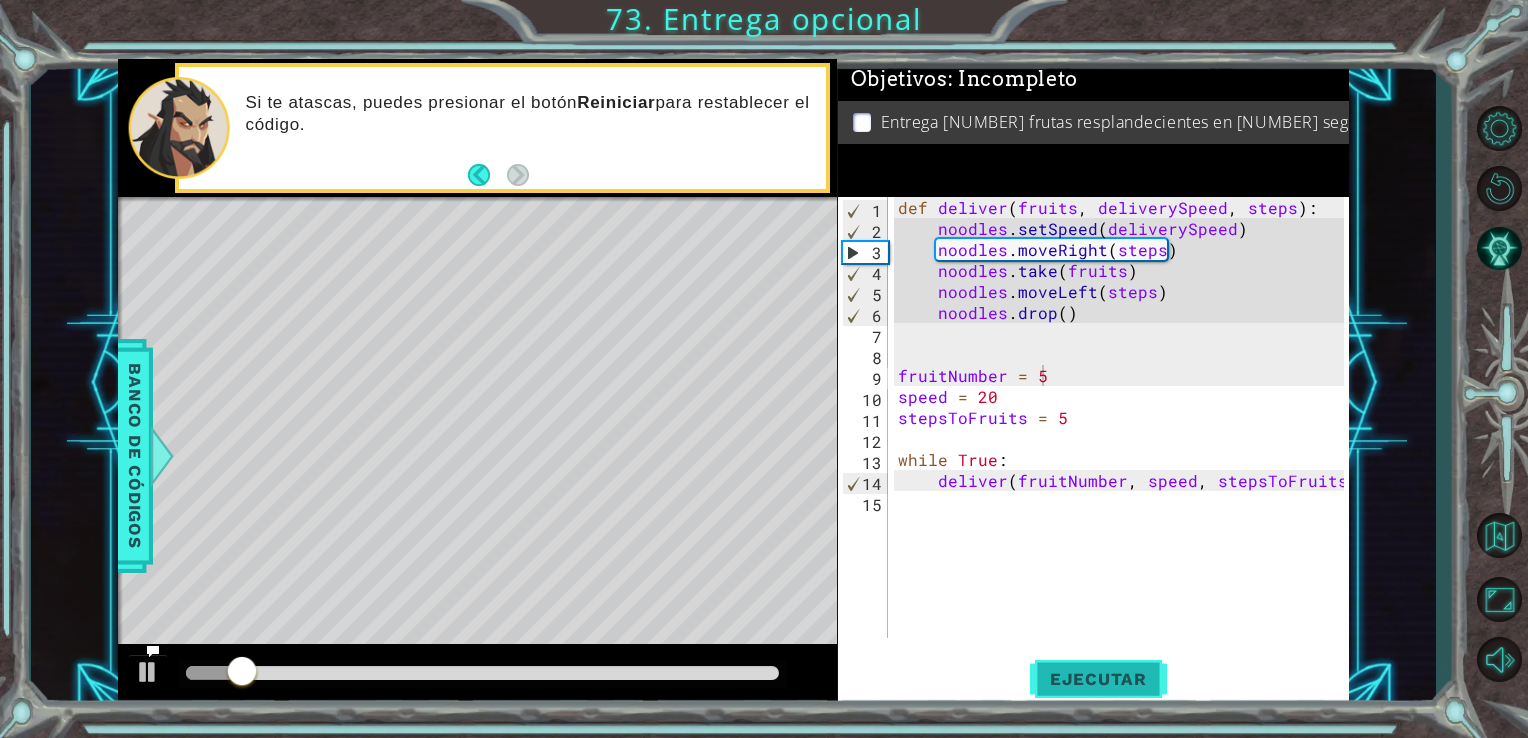 click on "Ejecutar" at bounding box center (1098, 678) 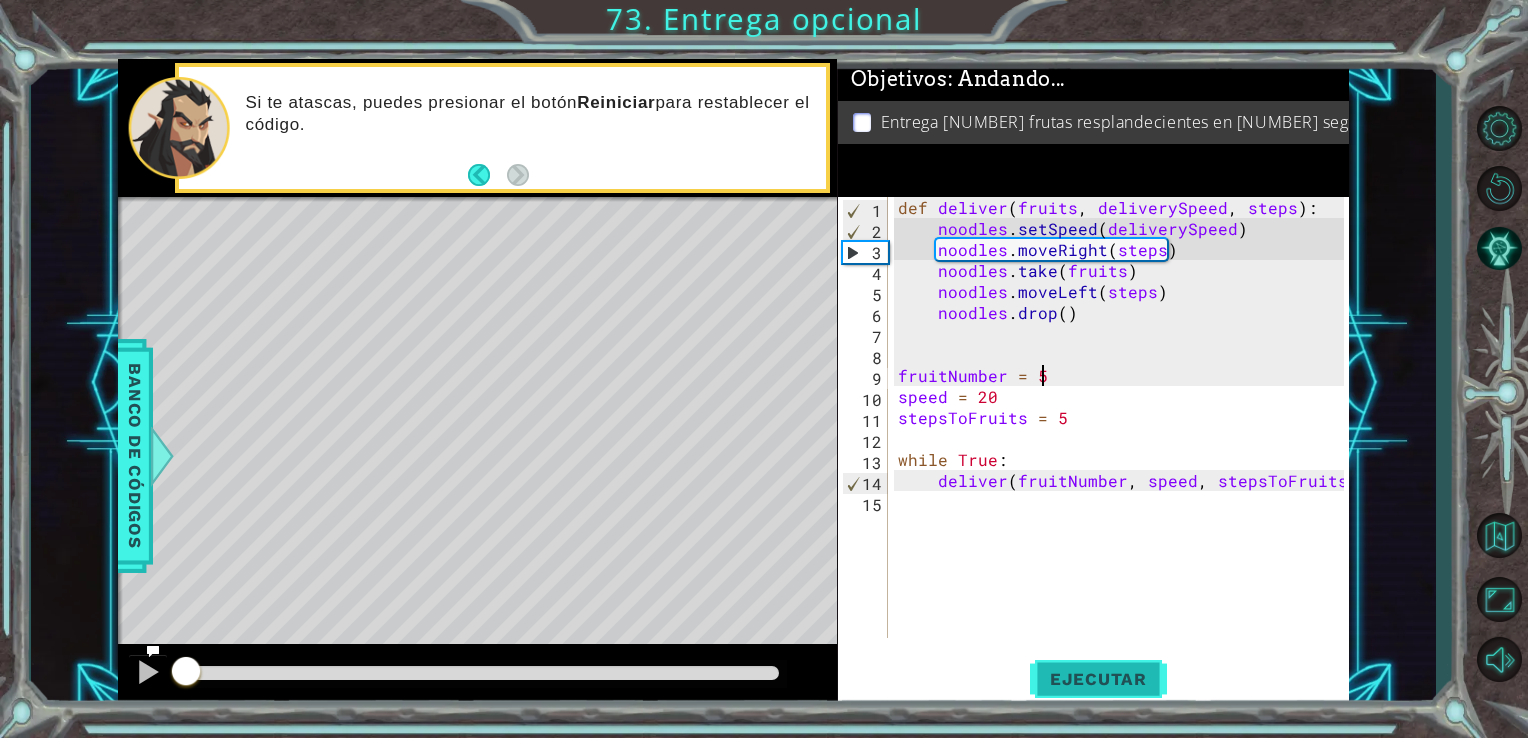 click on "Ejecutar" at bounding box center [1098, 678] 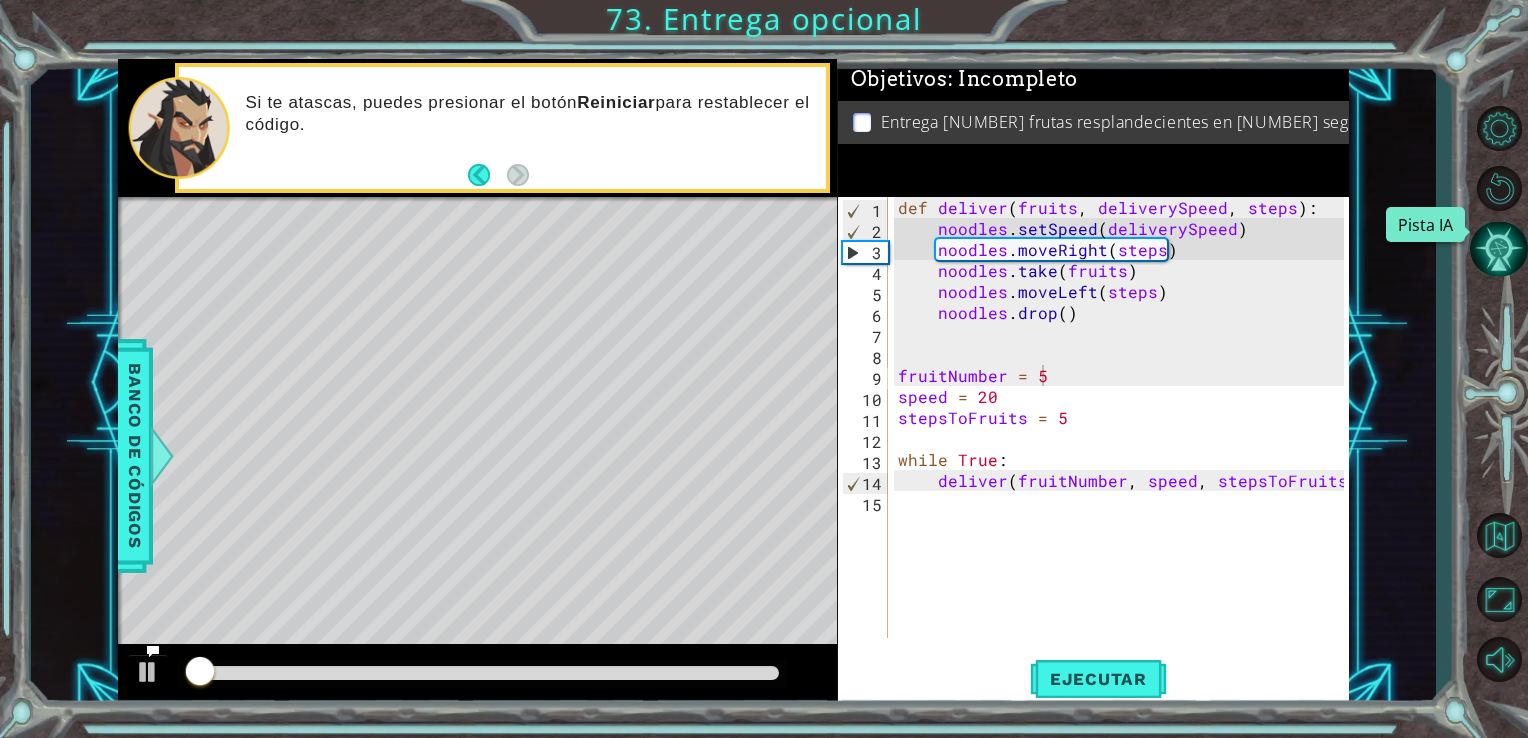click at bounding box center (1499, 249) 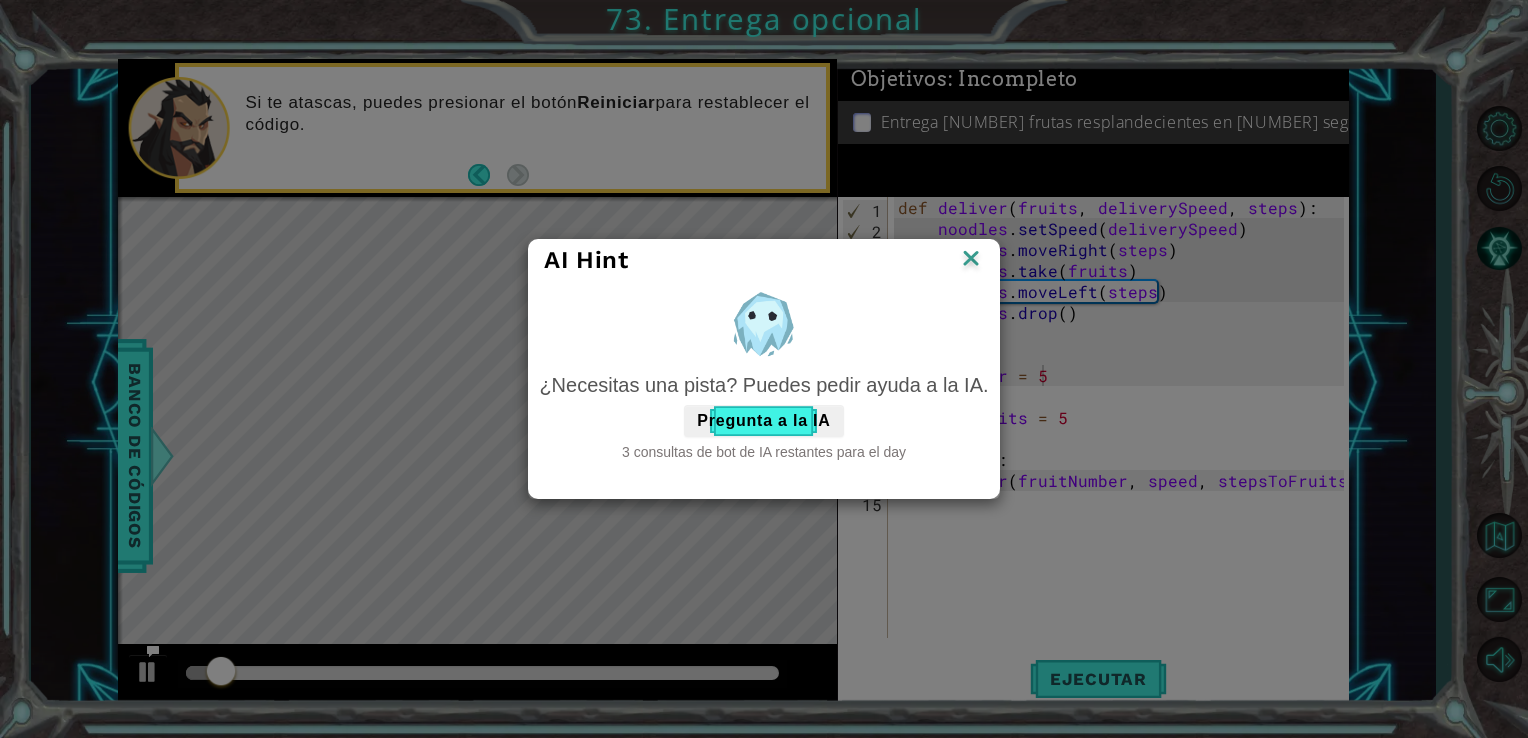 click at bounding box center [971, 260] 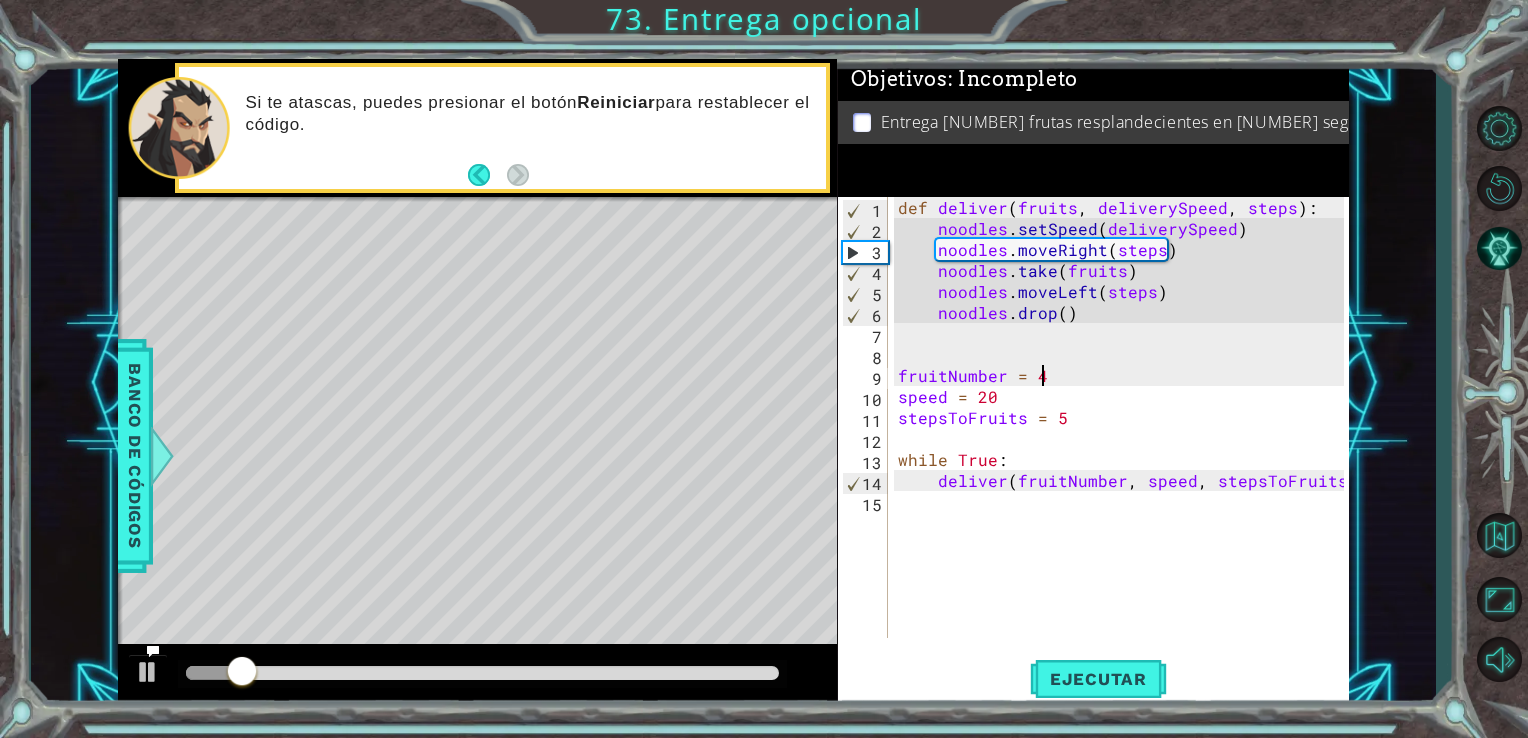 scroll, scrollTop: 0, scrollLeft: 8, axis: horizontal 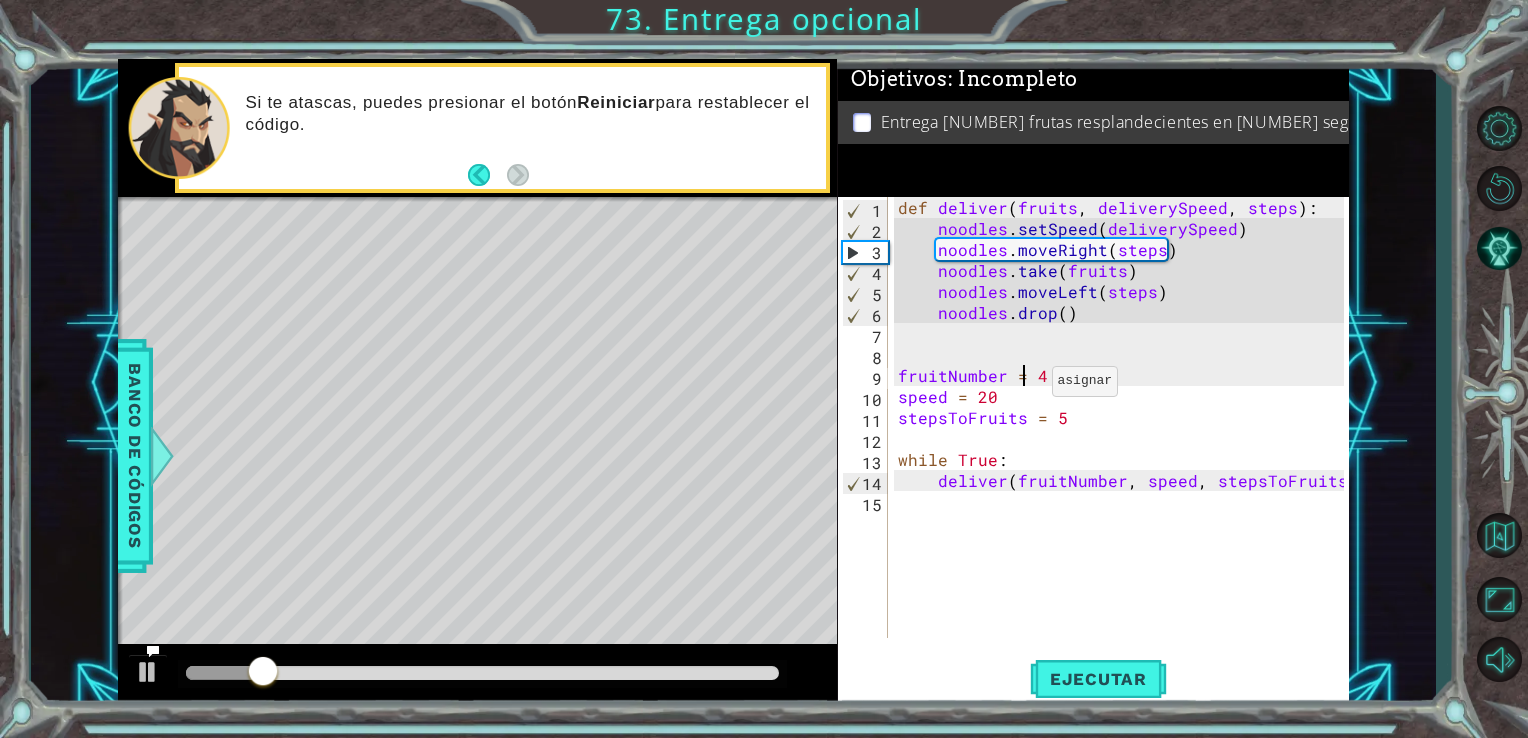 click on "def   deliver ( fruits ,   deliverySpeed ,   steps ) :      noodles . setSpeed ( deliverySpeed )      noodles . moveRight ( steps )      noodles . take ( fruits )      noodles . moveLeft ( steps )      noodles . drop ( ) fruitNumber   =   [NUMBER] speed   =   [NUMBER] stepsToFruits   =   [NUMBER] while   True :      deliver ( fruitNumber ,   speed ,   stepsToFruits )" at bounding box center [1124, 438] 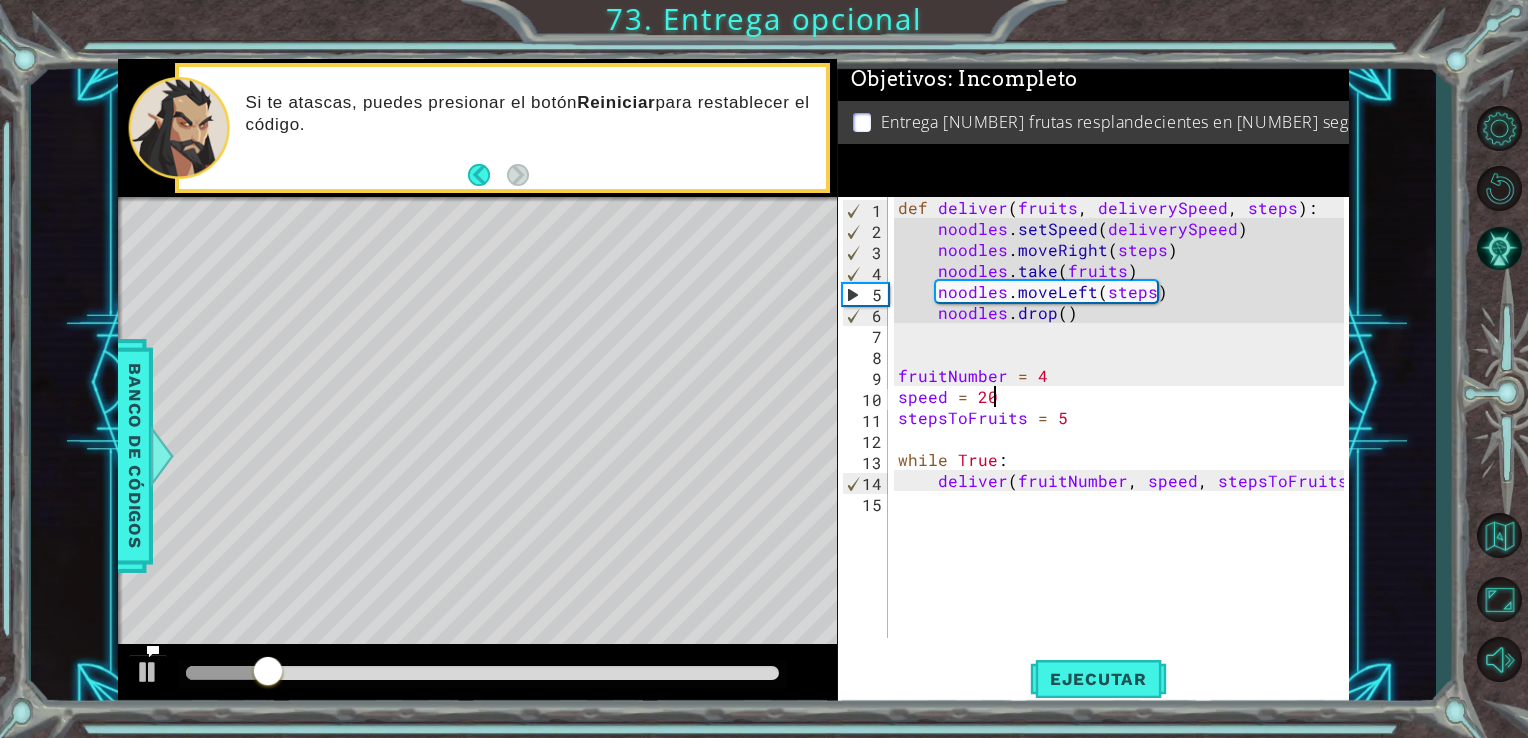click on "def   deliver ( fruits ,   deliverySpeed ,   steps ) :      noodles . setSpeed ( deliverySpeed )      noodles . moveRight ( steps )      noodles . take ( fruits )      noodles . moveLeft ( steps )      noodles . drop ( ) fruitNumber   =   [NUMBER] speed   =   [NUMBER] stepsToFruits   =   [NUMBER] while   True :      deliver ( fruitNumber ,   speed ,   stepsToFruits )" at bounding box center [1124, 438] 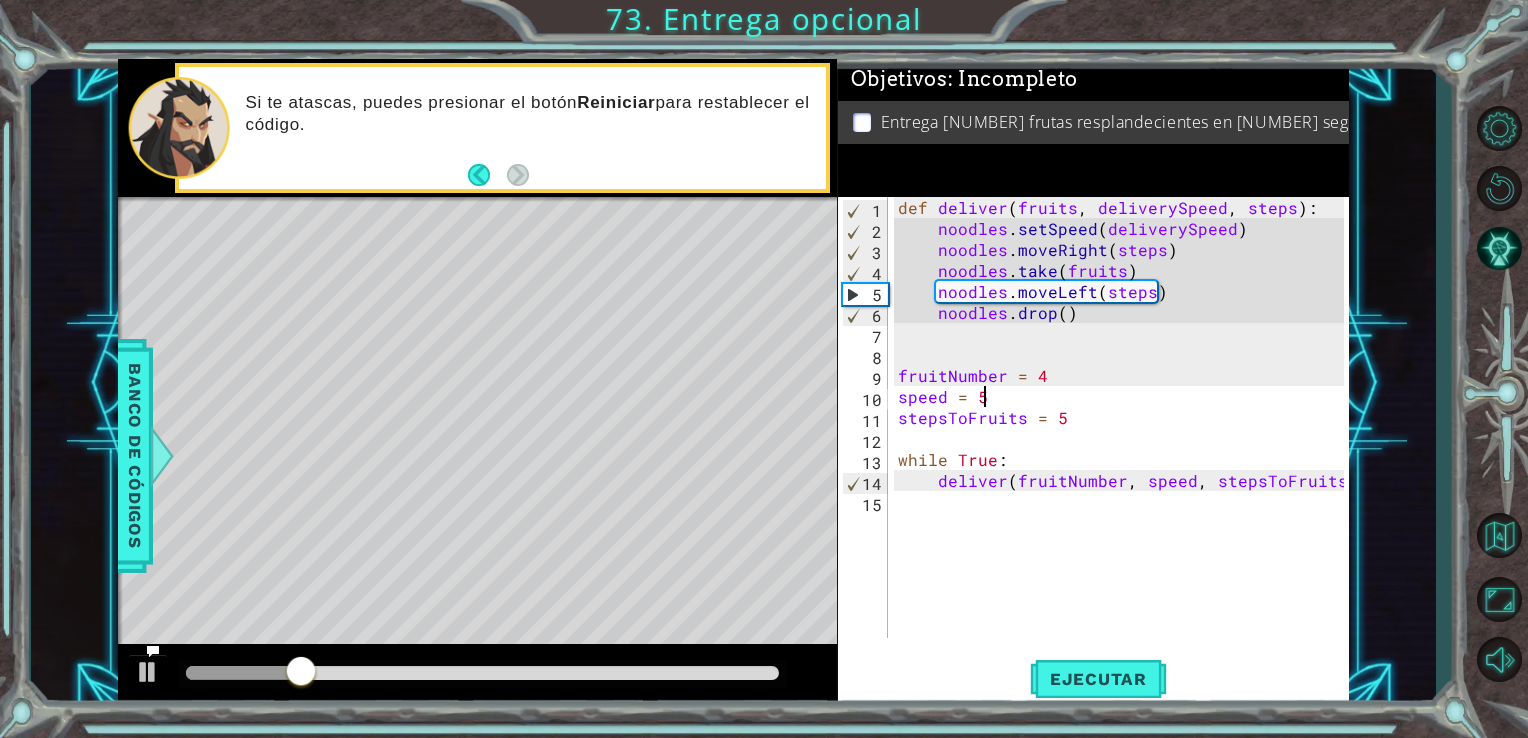 scroll, scrollTop: 0, scrollLeft: 4, axis: horizontal 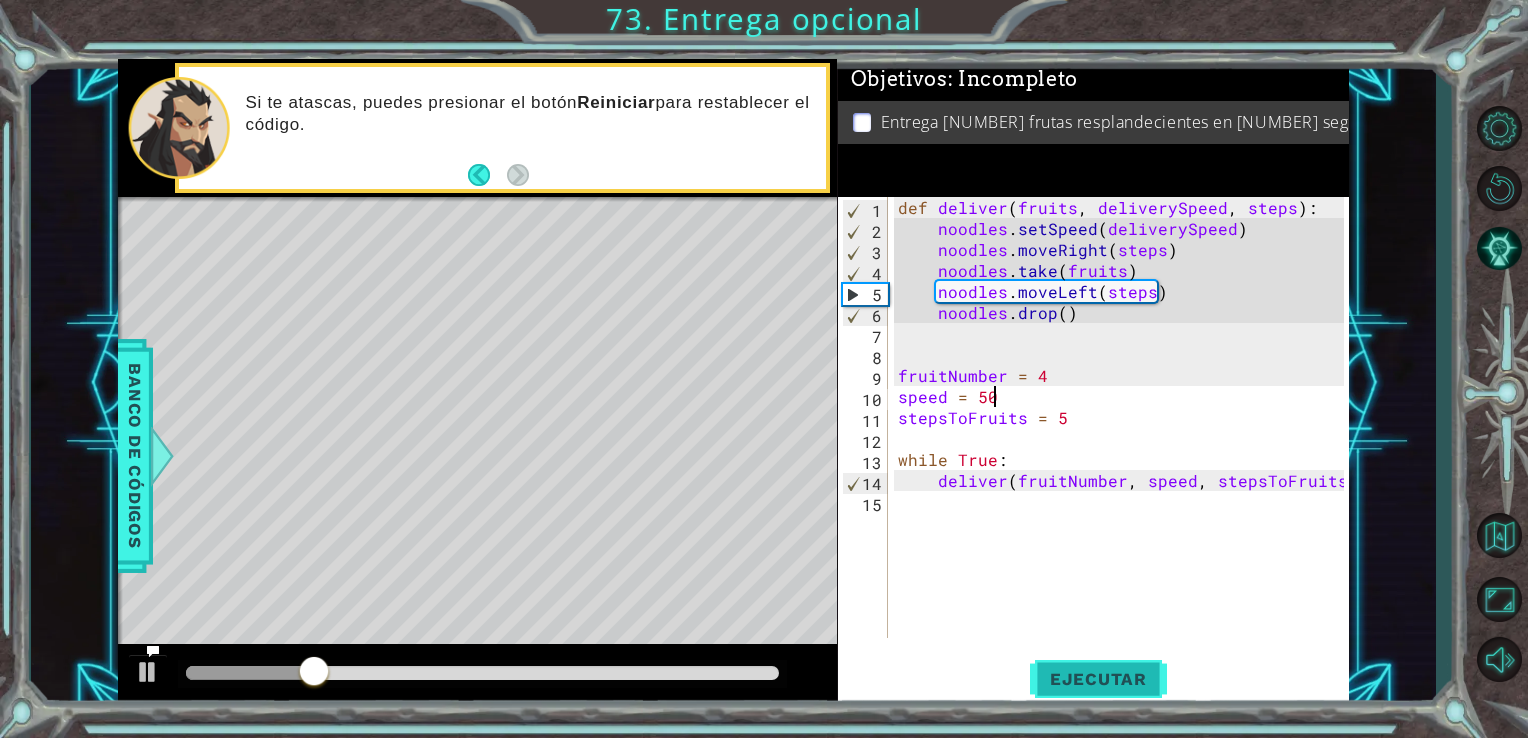 click on "Ejecutar" at bounding box center [1098, 678] 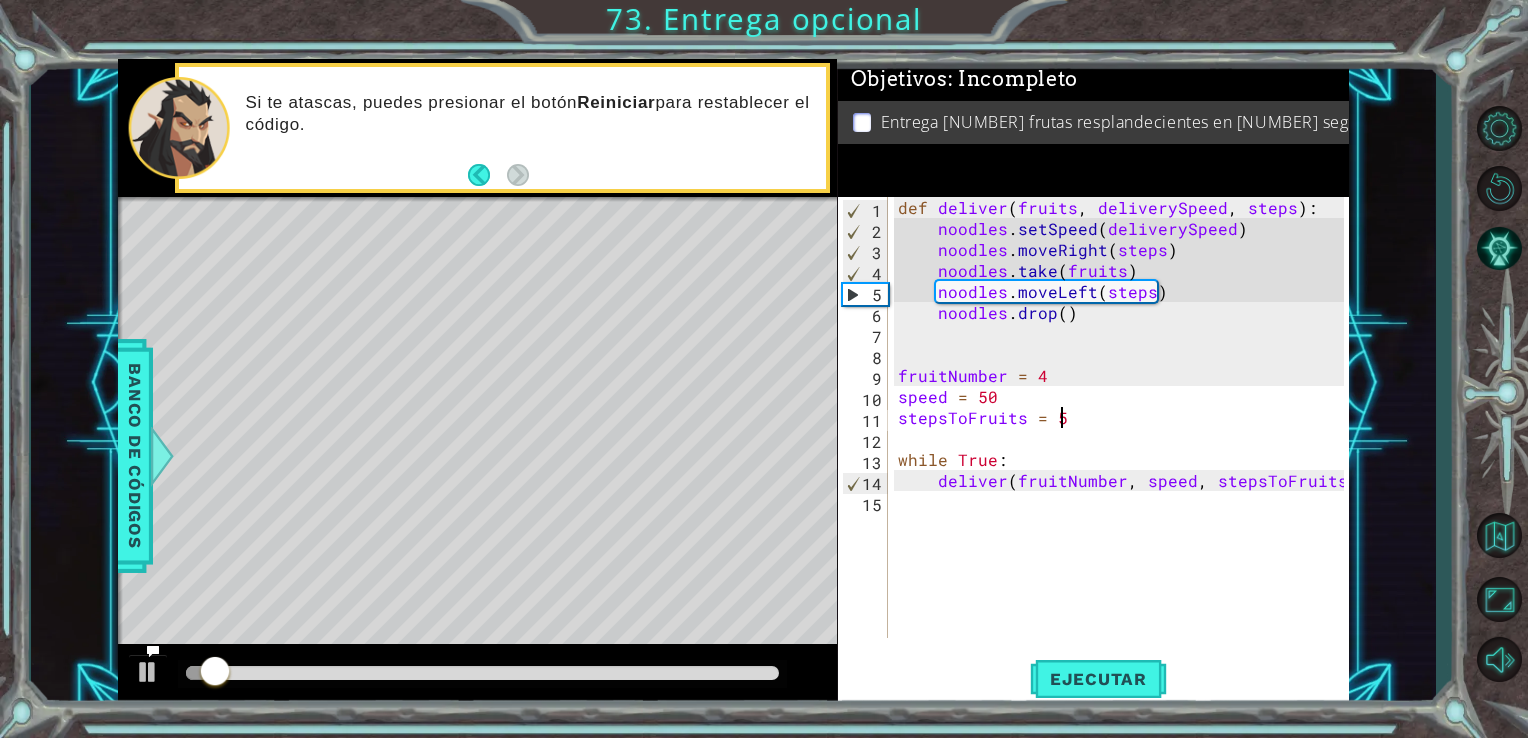 click on "def deliver ( fruits , deliverySpeed , steps ) : noodles . setSpeed ( deliverySpeed ) noodles . moveRight ( steps ) noodles . take ( fruits ) noodles . moveLeft ( steps ) noodles . drop ( ) fruitNumber = 4 speed = 50 stepsToFruits = 5 while True : deliver ( fruitNumber , speed , stepsToFruits )" at bounding box center (1124, 438) 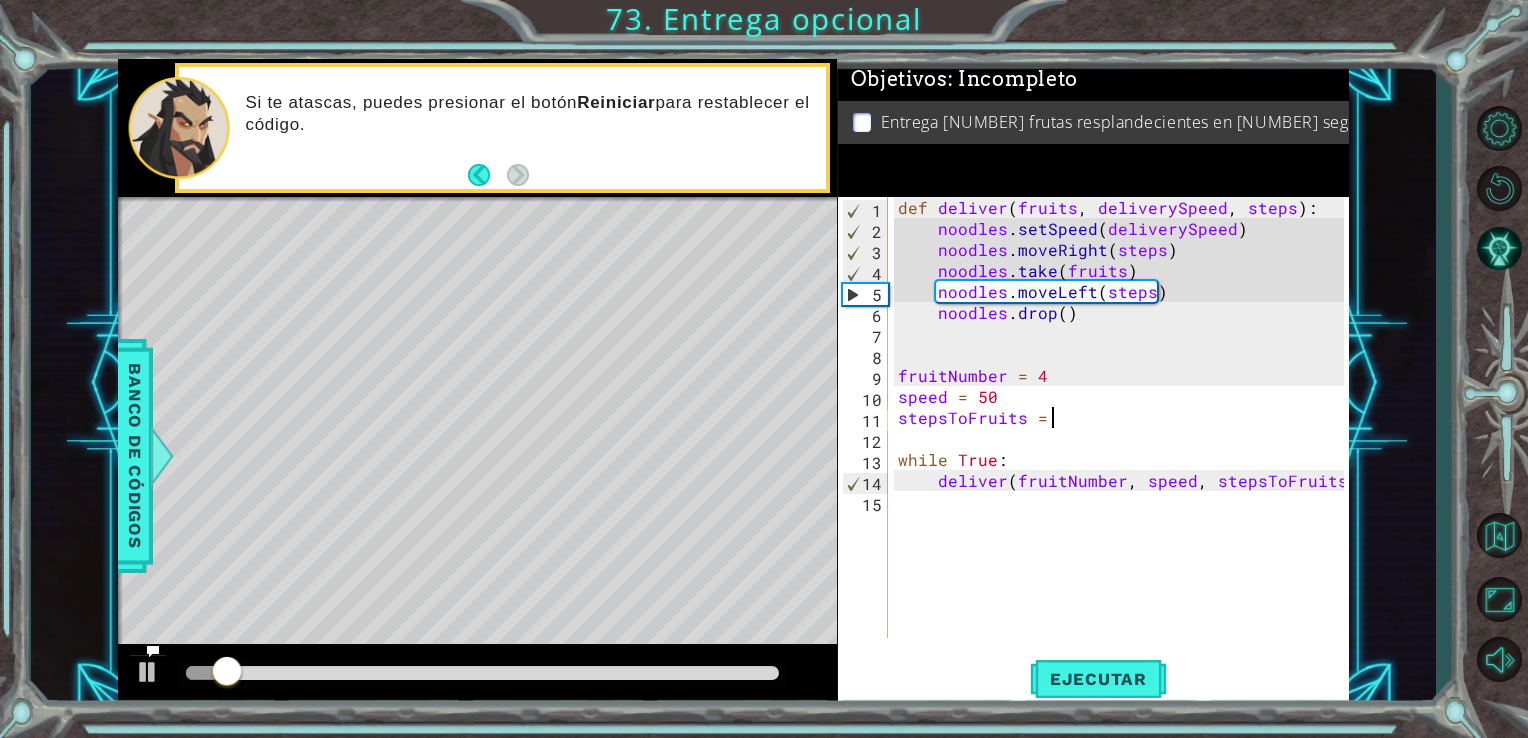 scroll, scrollTop: 0, scrollLeft: 8, axis: horizontal 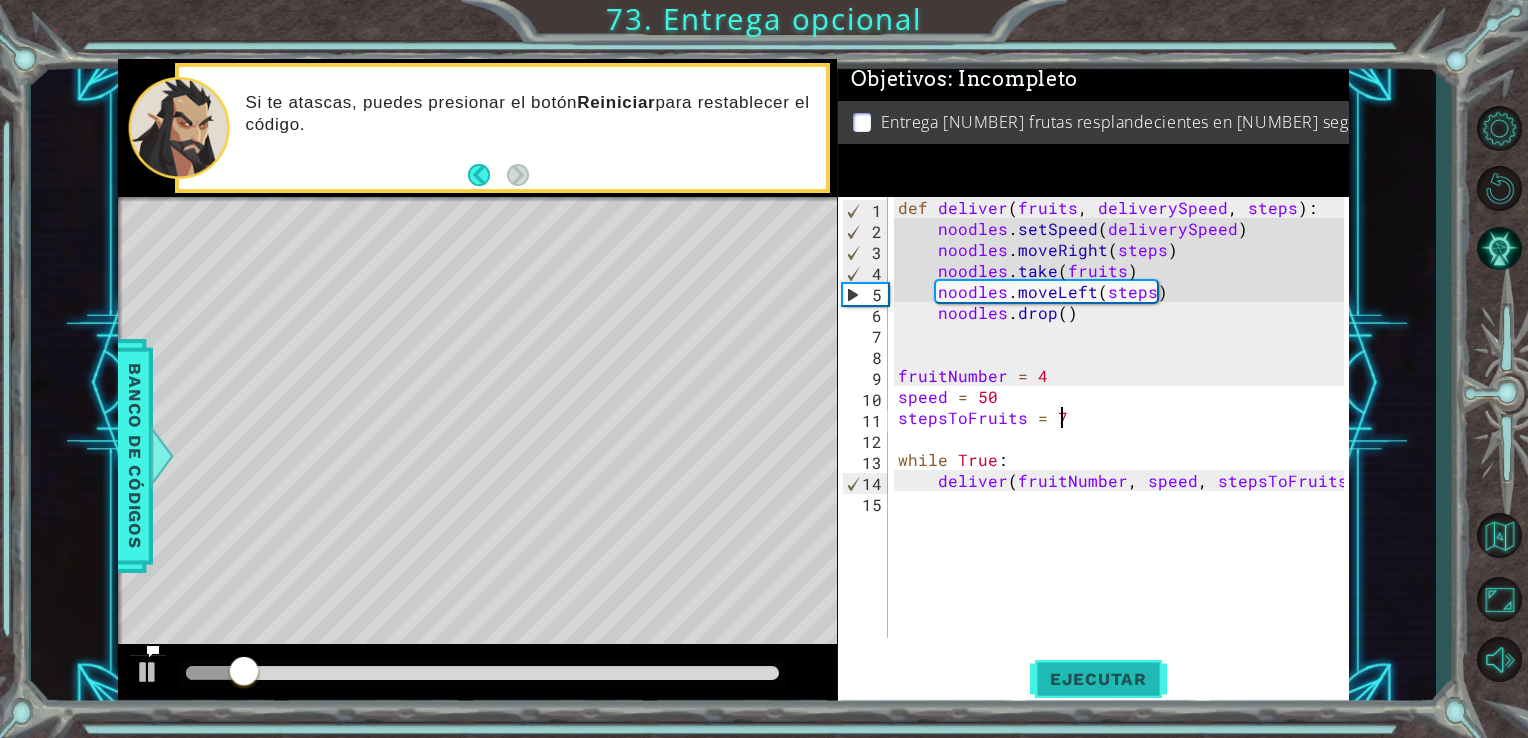 type on "stepsToFruits = [NUMBER]" 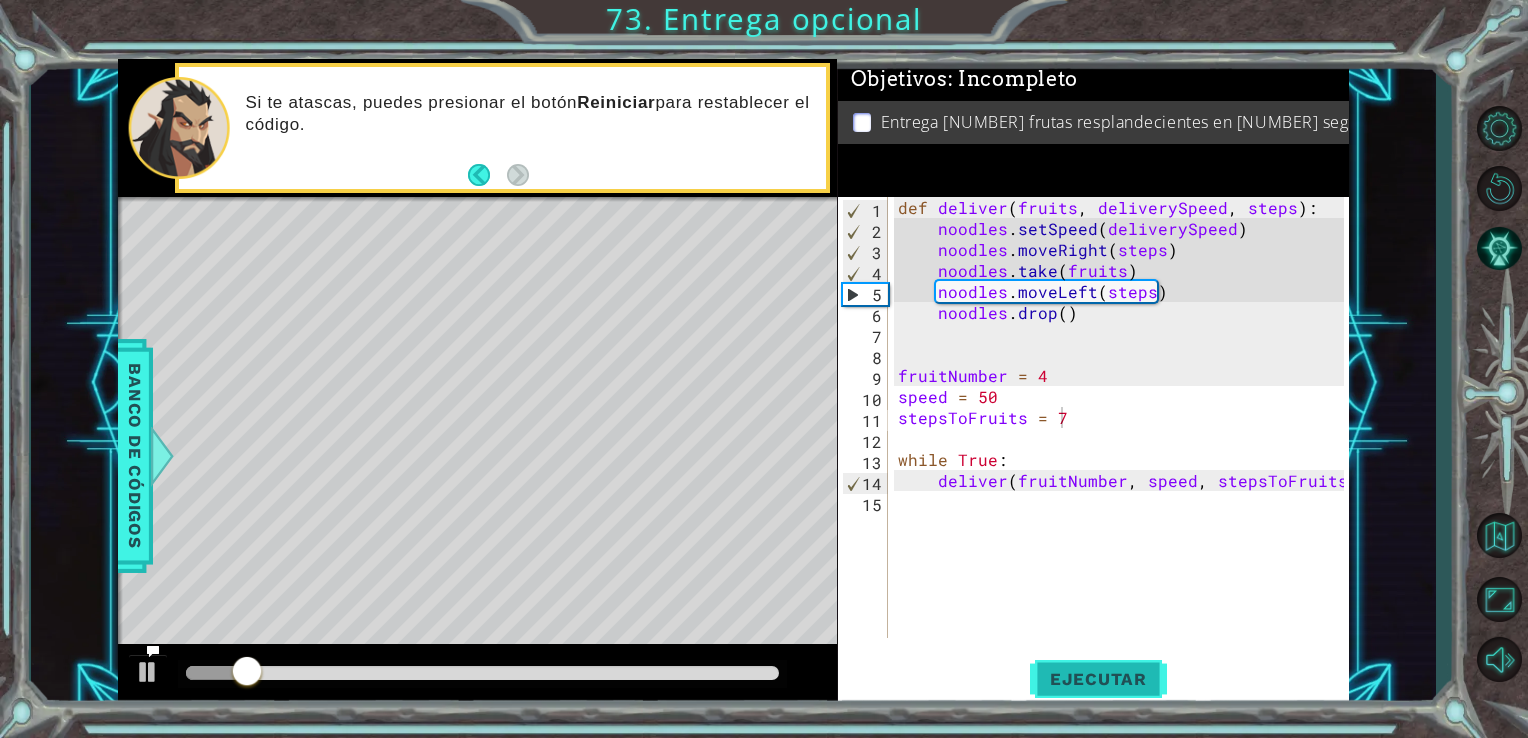 click on "Ejecutar" at bounding box center [1098, 678] 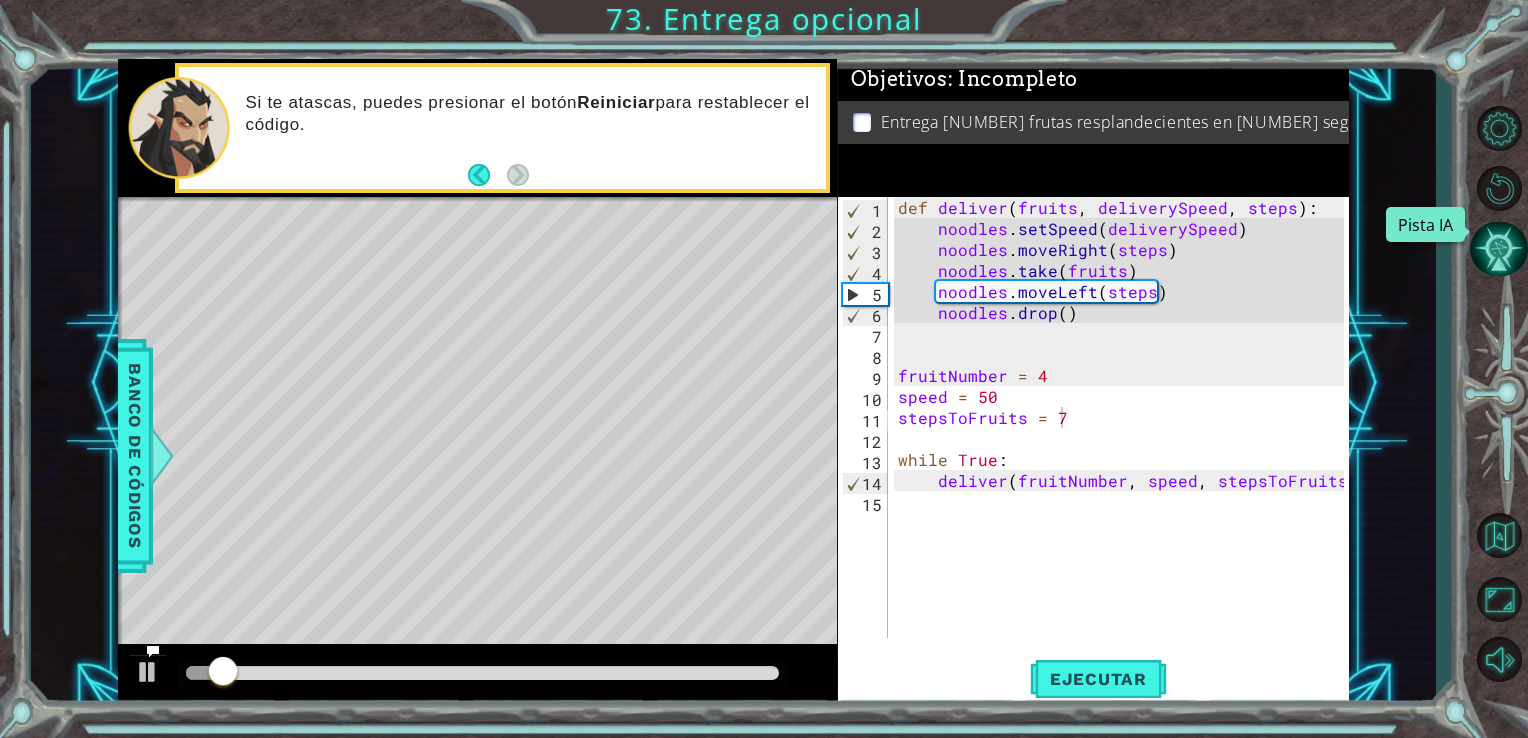 click at bounding box center (1499, 249) 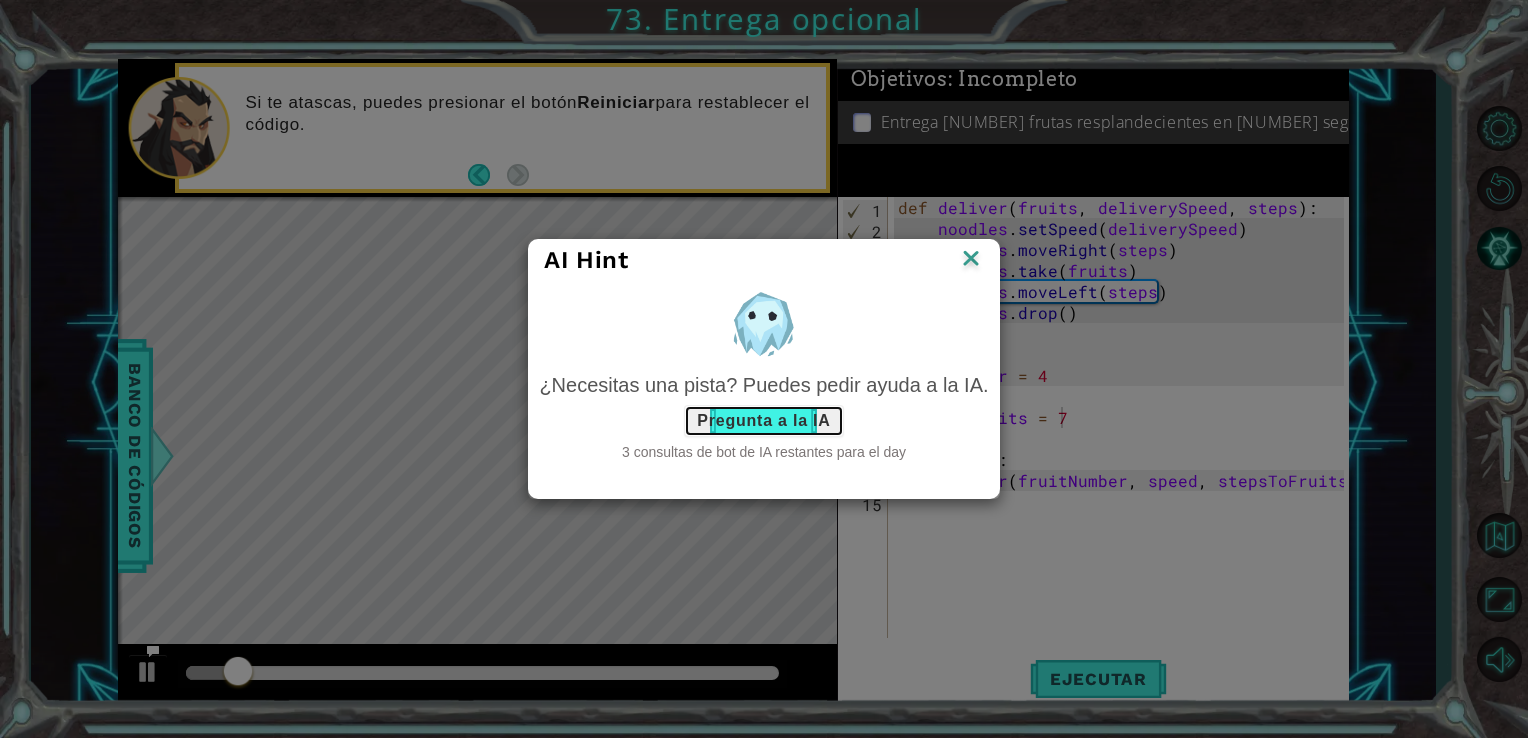 click on "Pregunta a la IA" at bounding box center [763, 421] 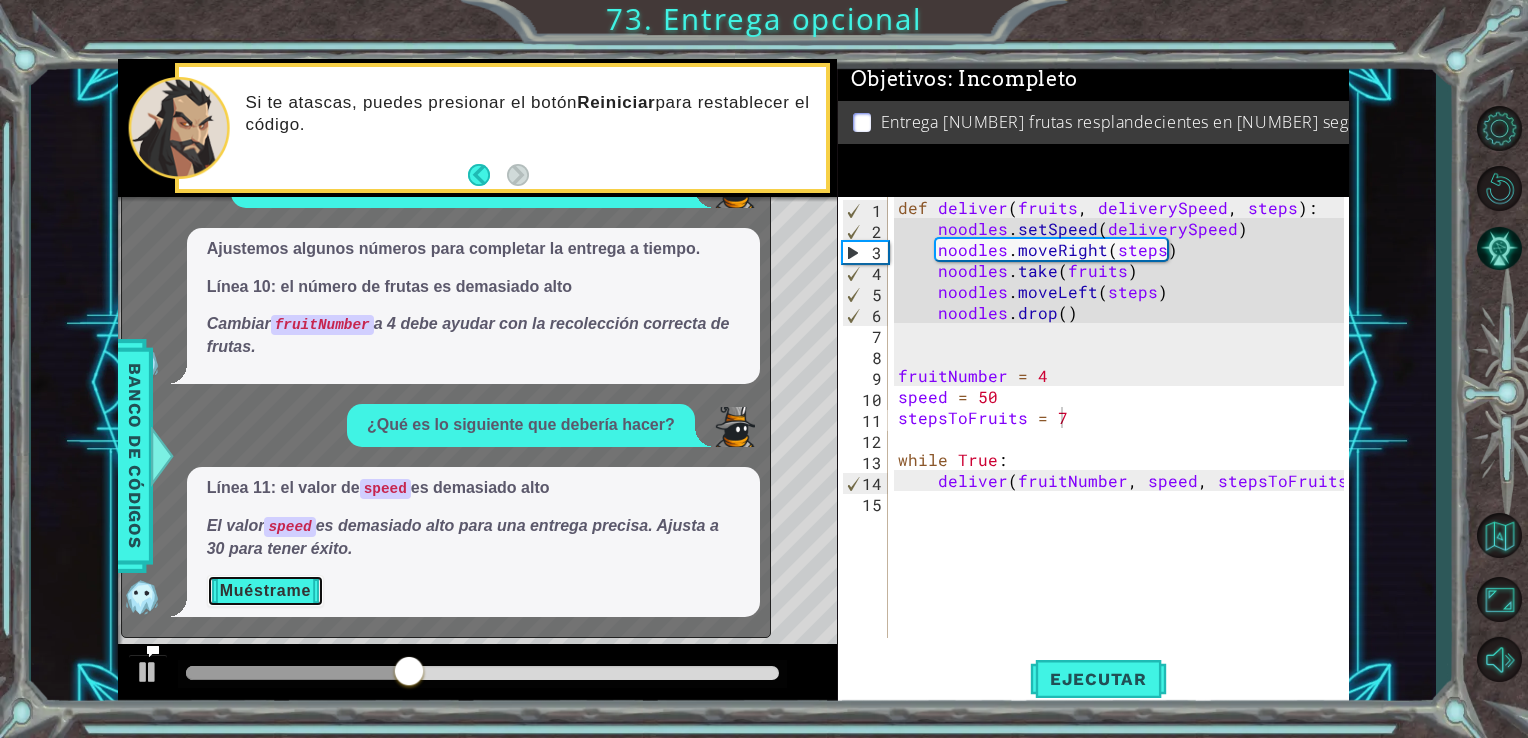 click on "Muéstrame" at bounding box center [265, 591] 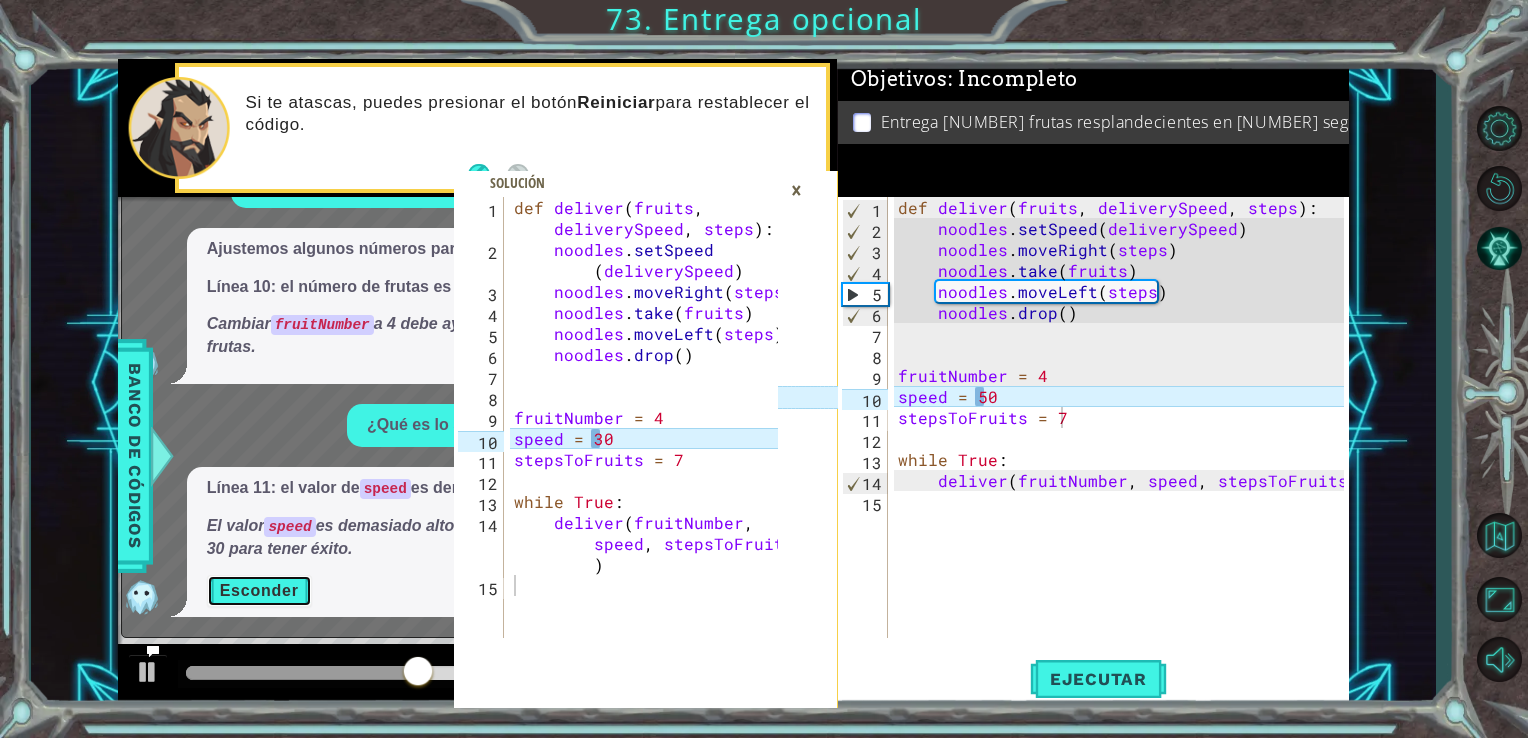 type 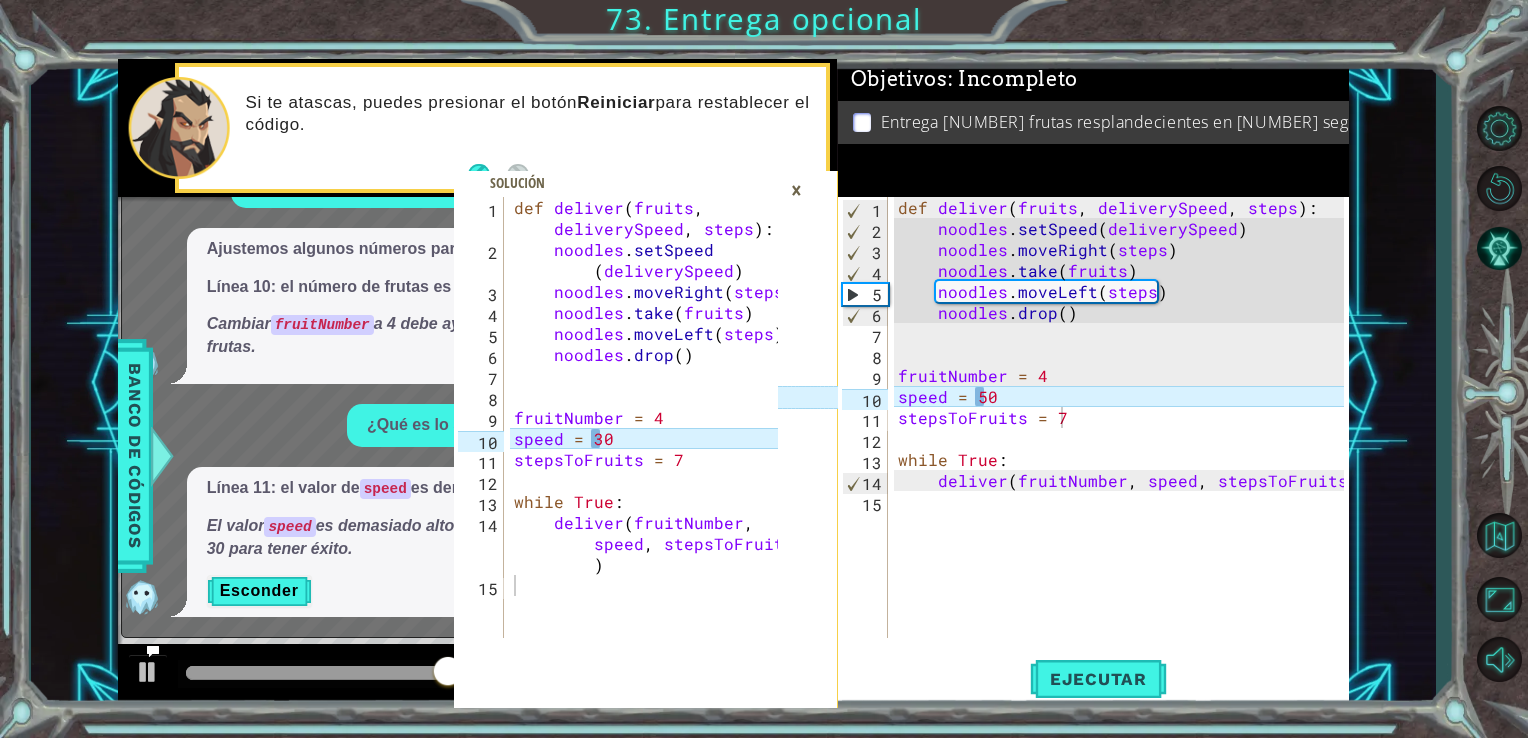 scroll, scrollTop: 0, scrollLeft: 4, axis: horizontal 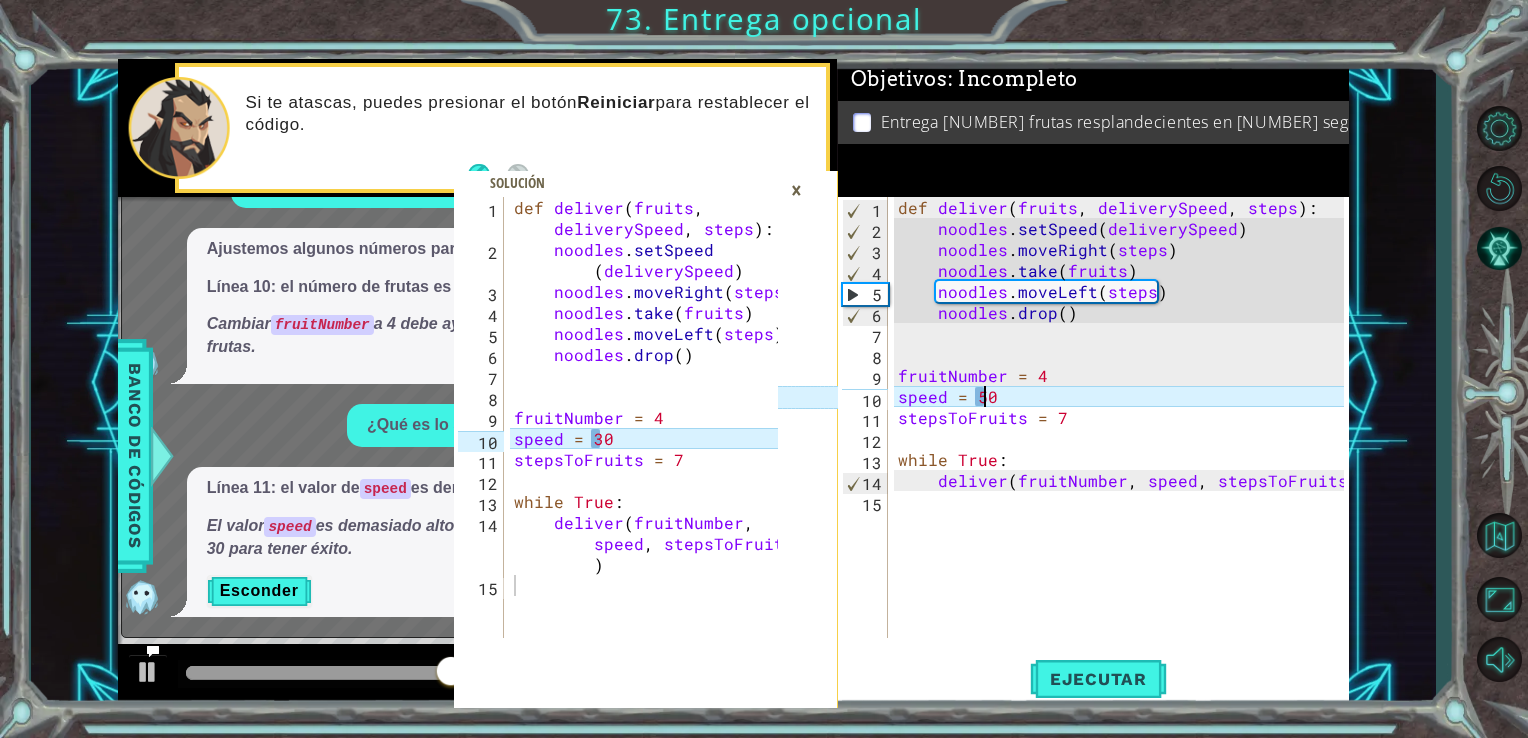 click on "def   deliver ( fruits ,   deliverySpeed ,   steps ) :      noodles . setSpeed ( deliverySpeed )      noodles . moveRight ( steps )      noodles . take ( fruits )      noodles . moveLeft ( steps )      noodles . drop ( ) fruitNumber   =   4 speed   =   50 stepsToFruits   =   7 while   True :      deliver ( fruitNumber ,   speed ,   stepsToFruits )" at bounding box center [1124, 438] 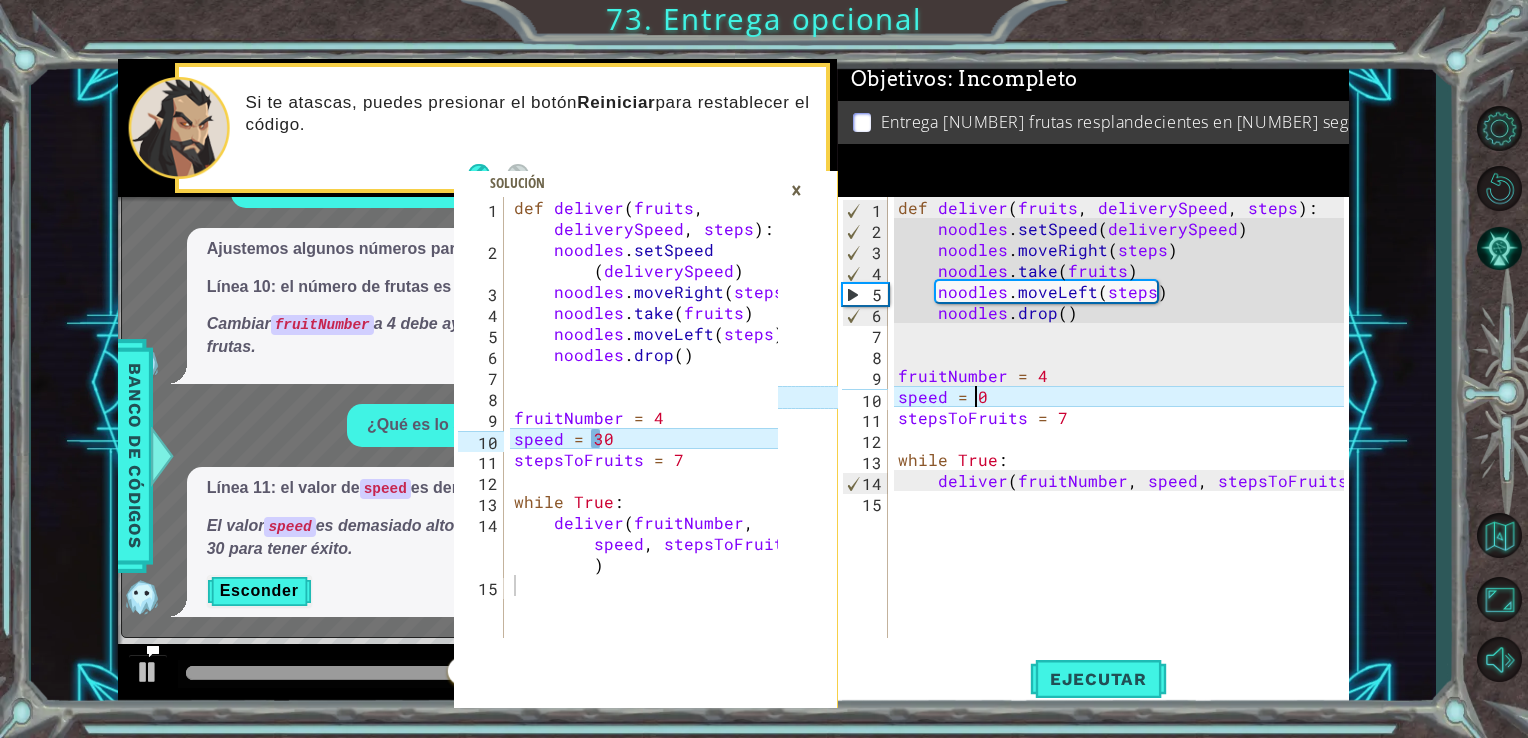 scroll, scrollTop: 0, scrollLeft: 4, axis: horizontal 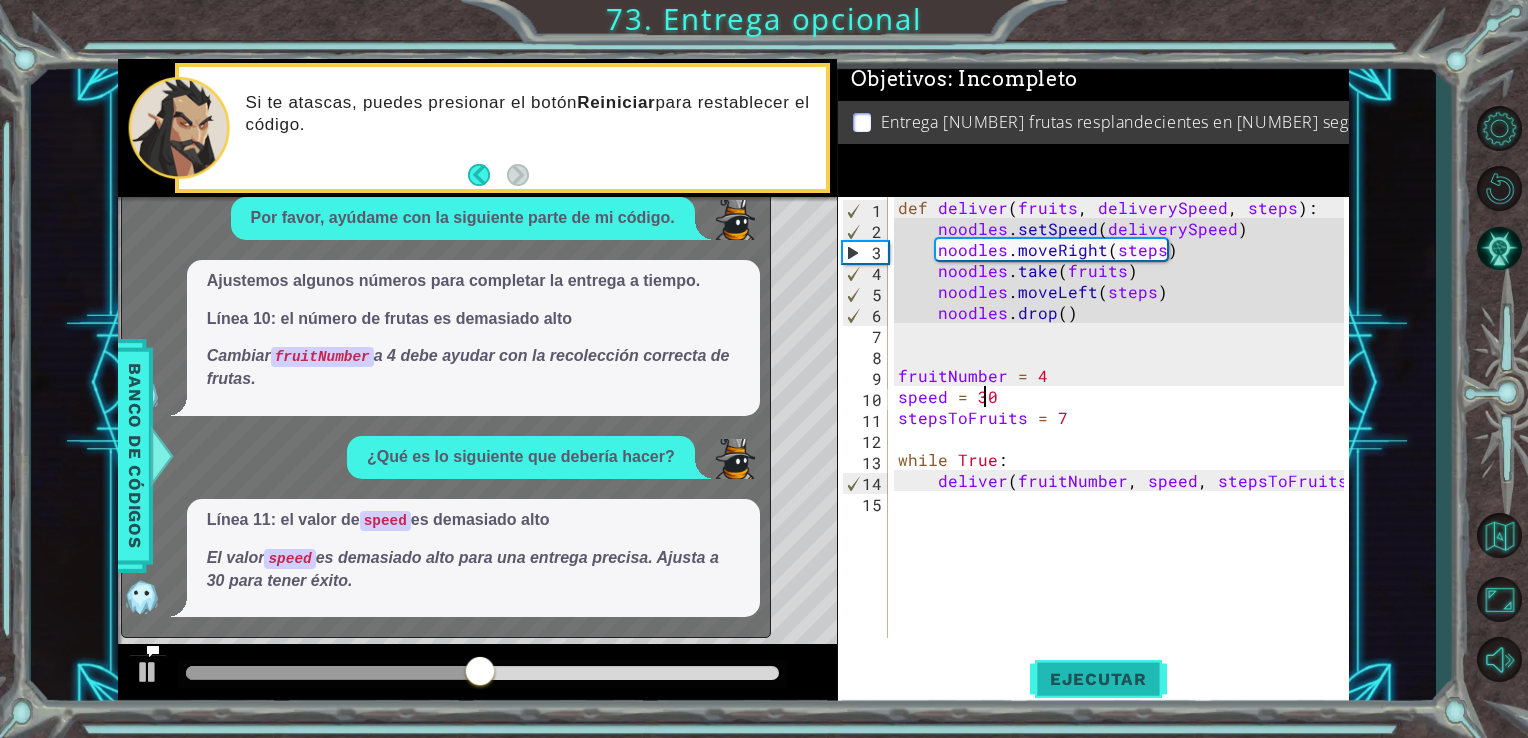 click on "Ejecutar" at bounding box center [1098, 678] 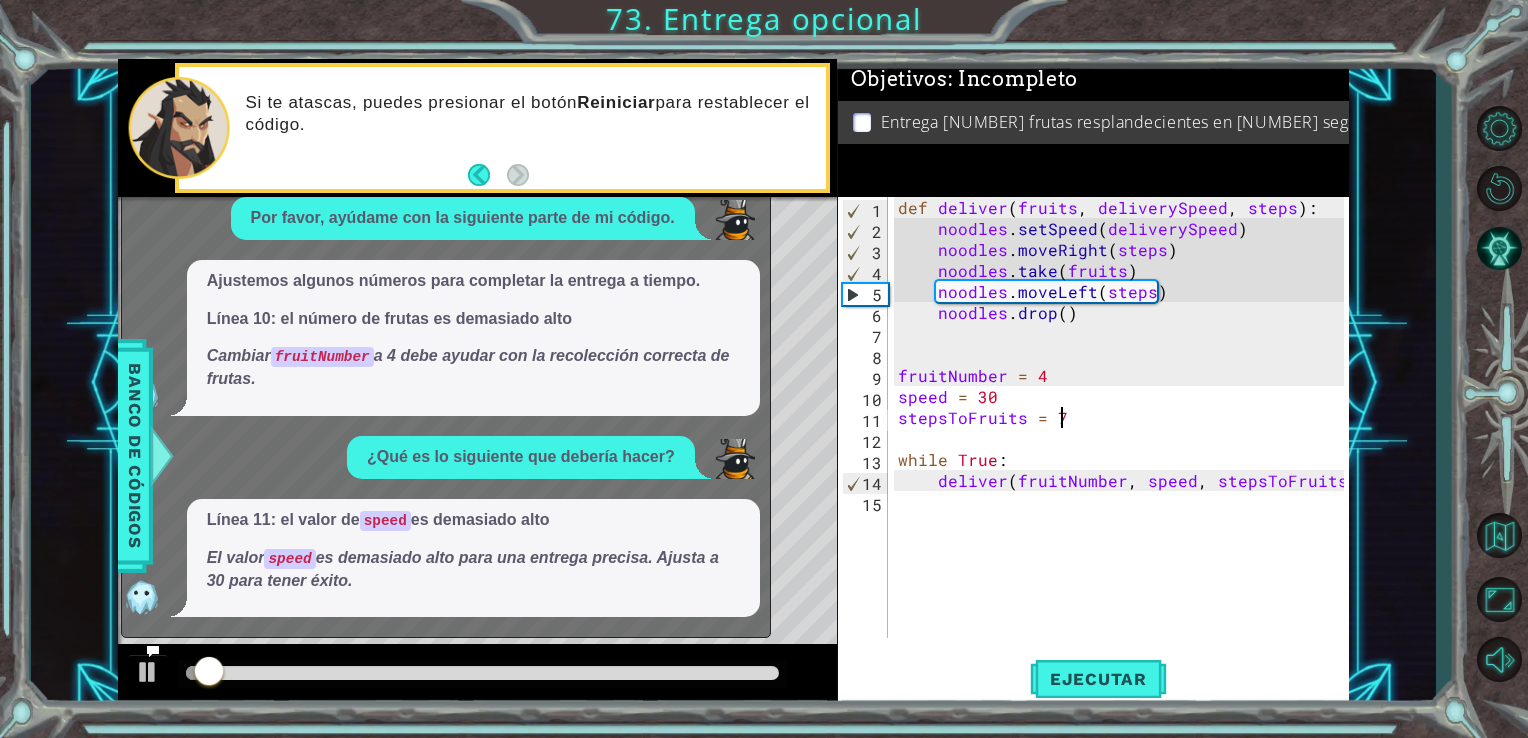 click on "def   deliver ( fruits ,   deliverySpeed ,   steps ) :      noodles . setSpeed ( deliverySpeed )      noodles . moveRight ( steps )      noodles . take ( fruits )      noodles . moveLeft ( steps )      noodles . drop ( ) fruitNumber   =   [NUMBER] speed   =   [NUMBER] stepsToFruits   =   [NUMBER] while   True :      deliver ( fruitNumber ,   speed ,   stepsToFruits )" at bounding box center [1124, 438] 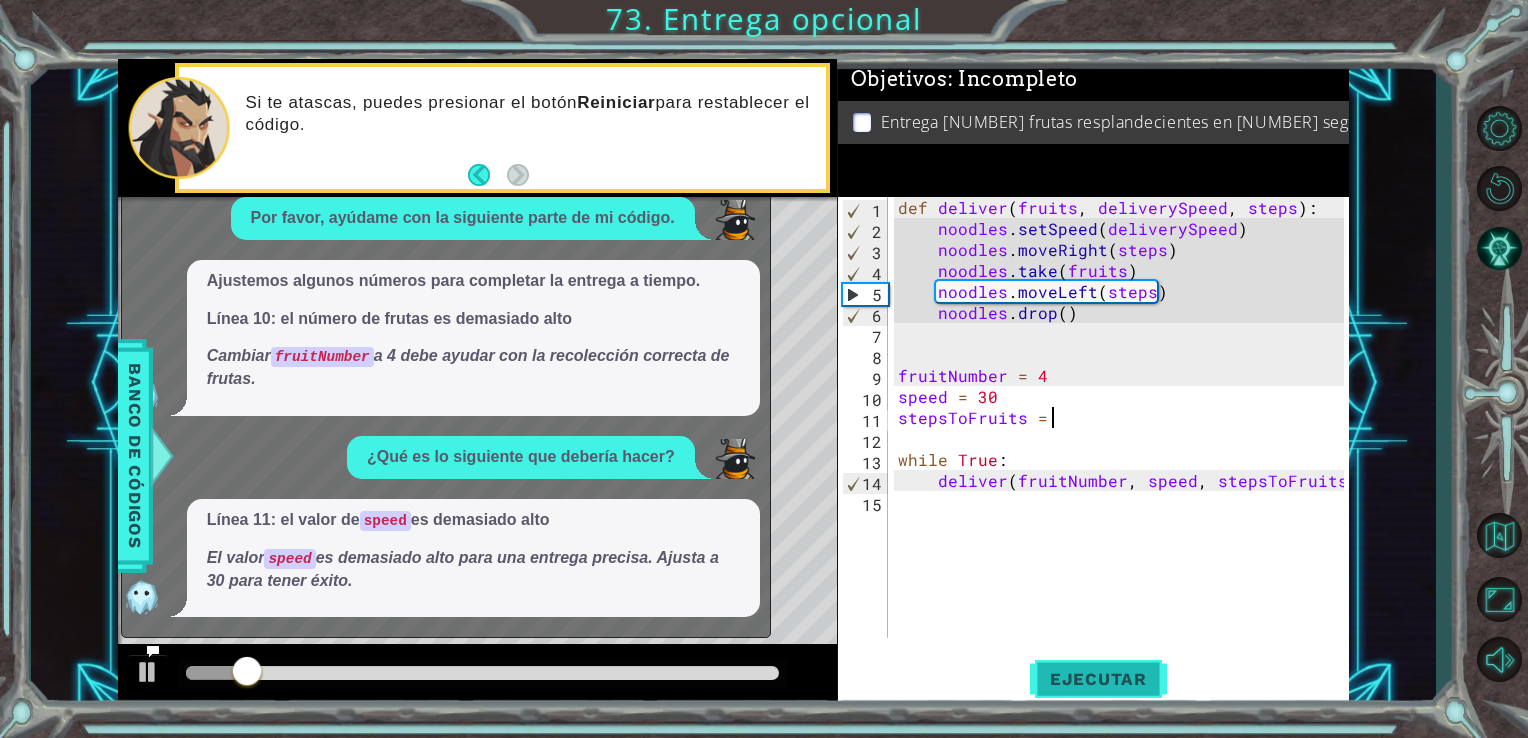 scroll, scrollTop: 0, scrollLeft: 8, axis: horizontal 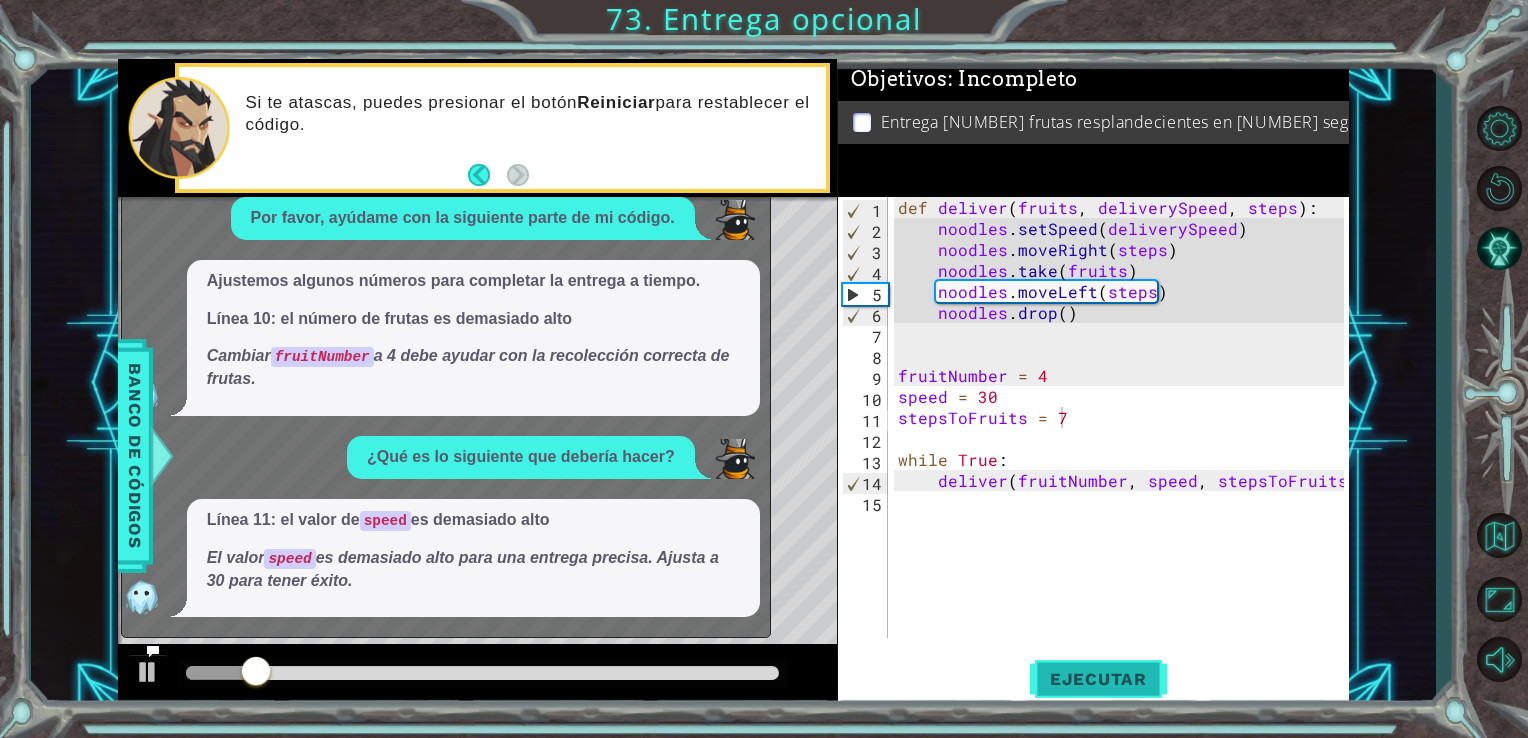 click on "Ejecutar" at bounding box center (1098, 678) 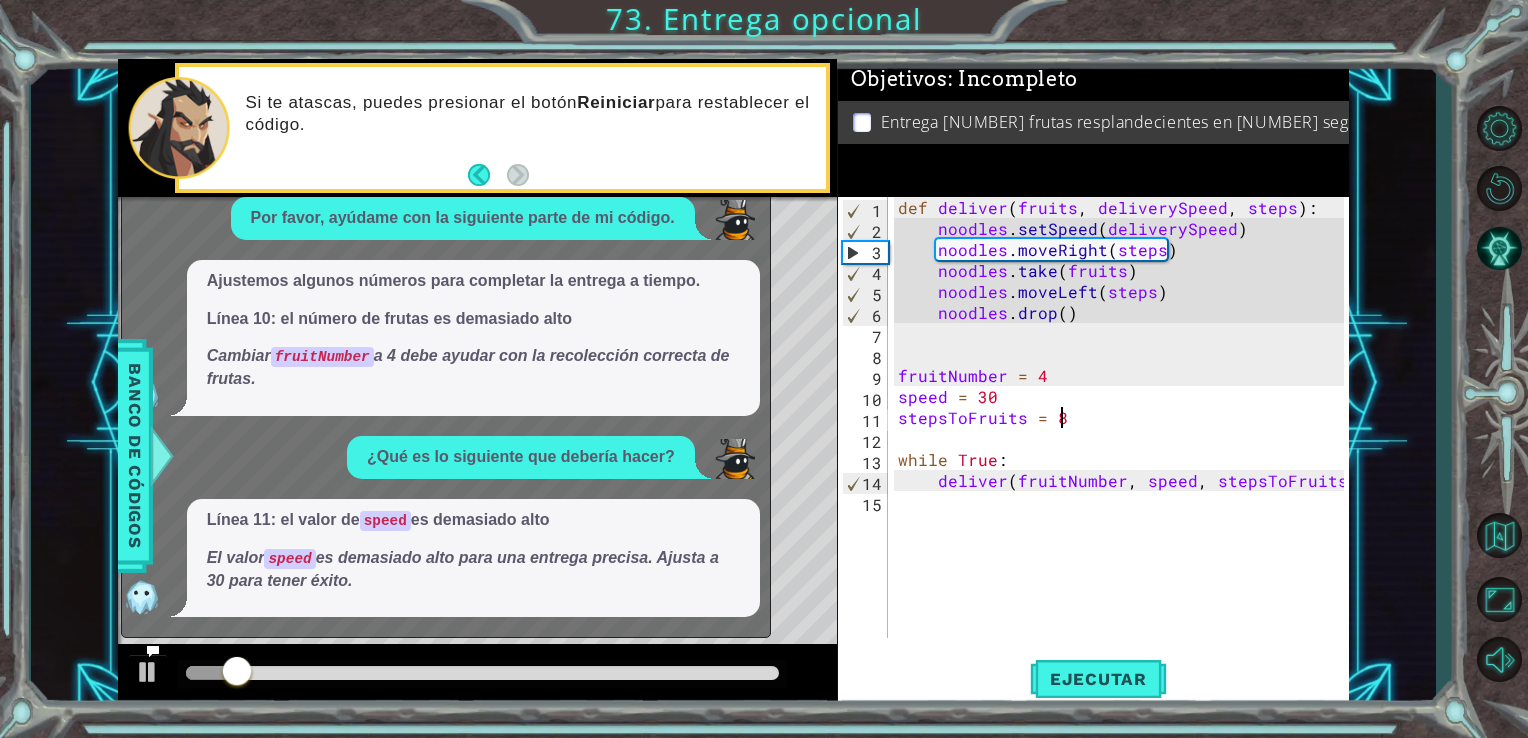 scroll, scrollTop: 0, scrollLeft: 8, axis: horizontal 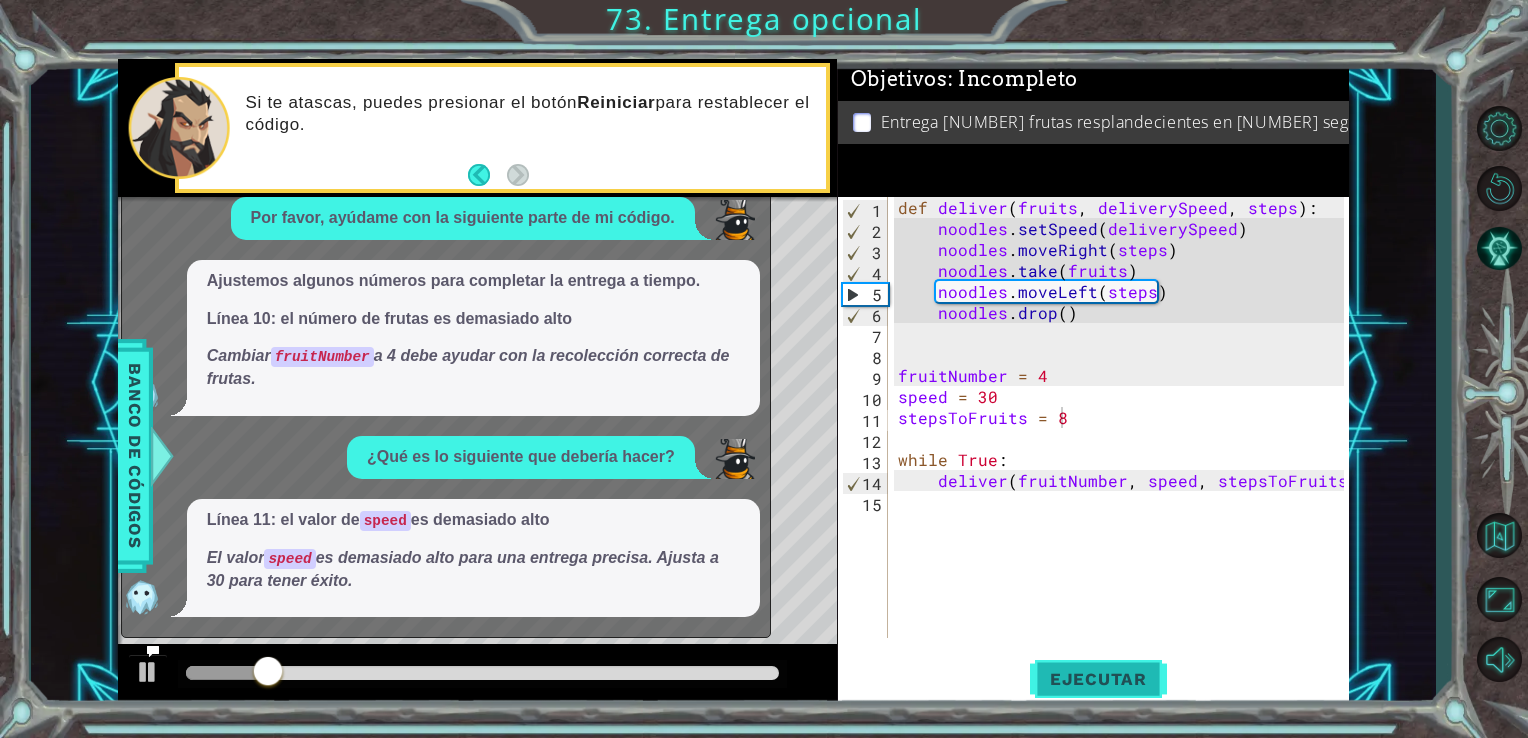 click on "Ejecutar" at bounding box center [1098, 678] 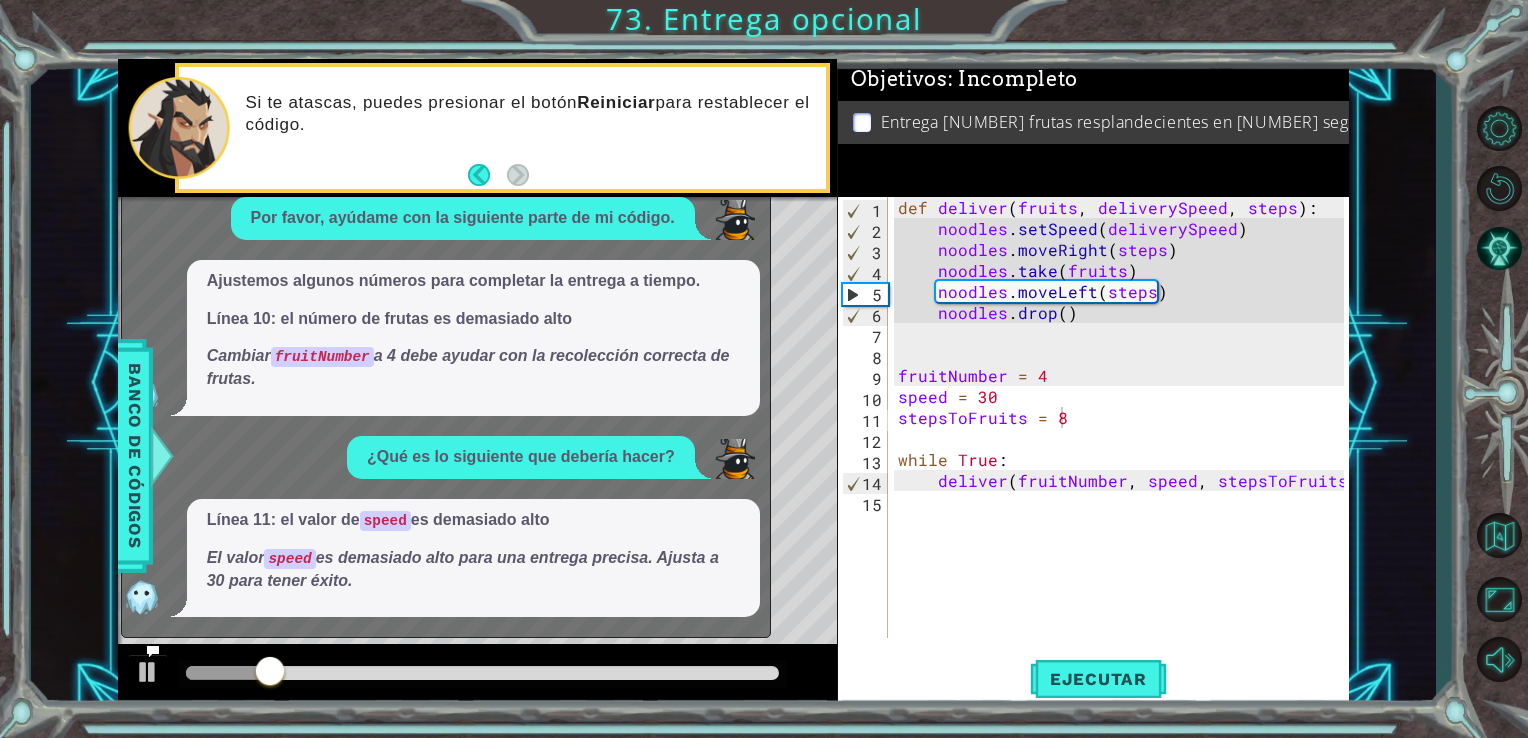 click at bounding box center [153, 651] 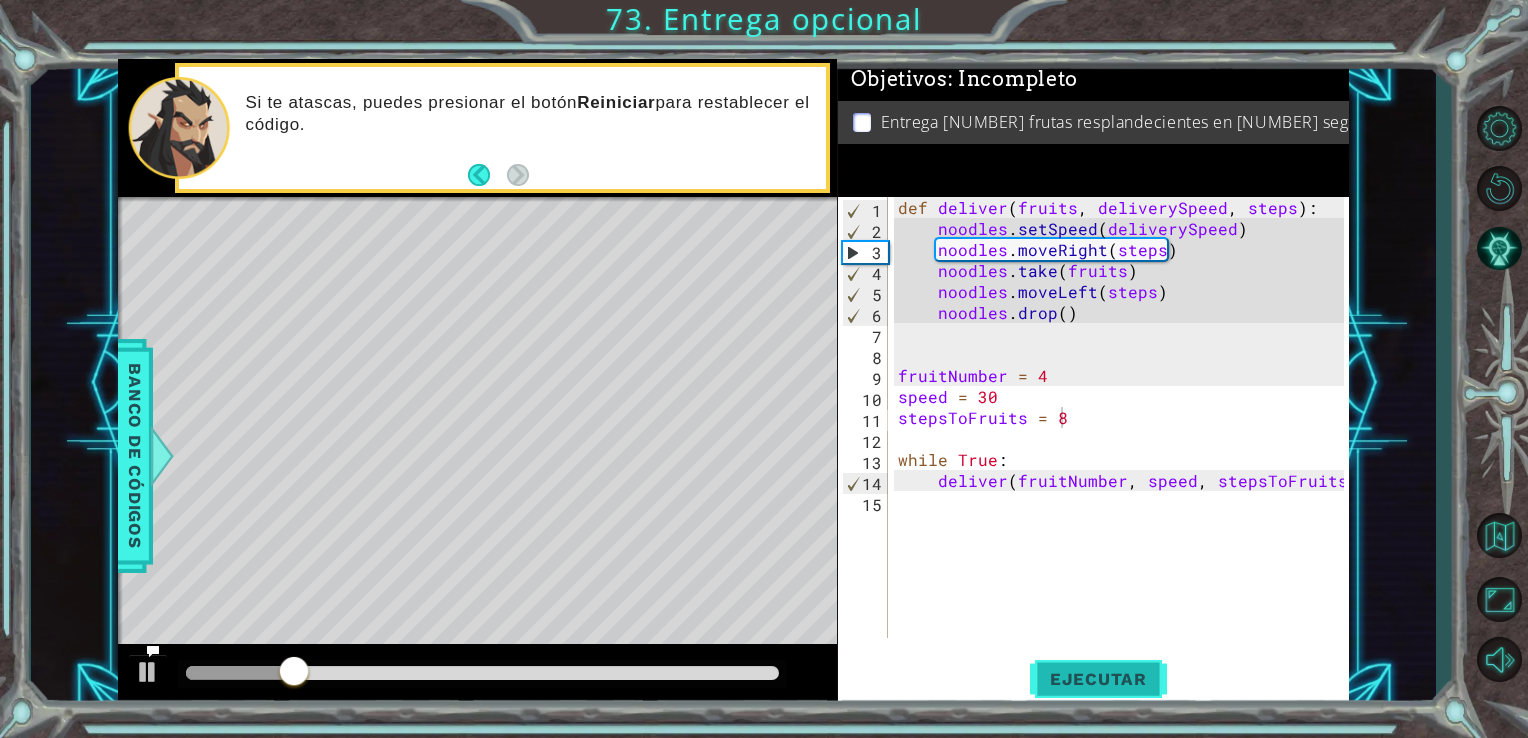 click on "Ejecutar" at bounding box center [1098, 679] 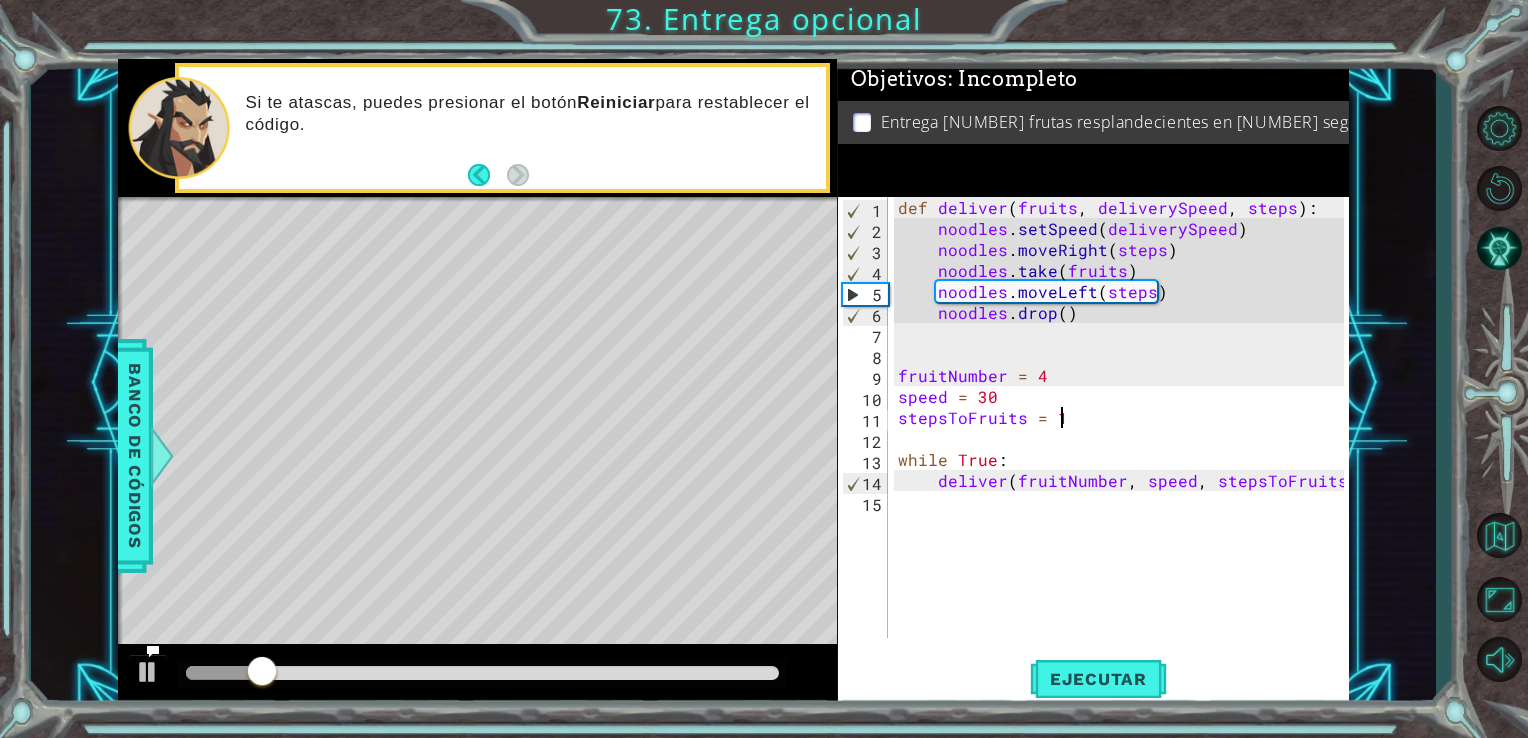 scroll, scrollTop: 0, scrollLeft: 9, axis: horizontal 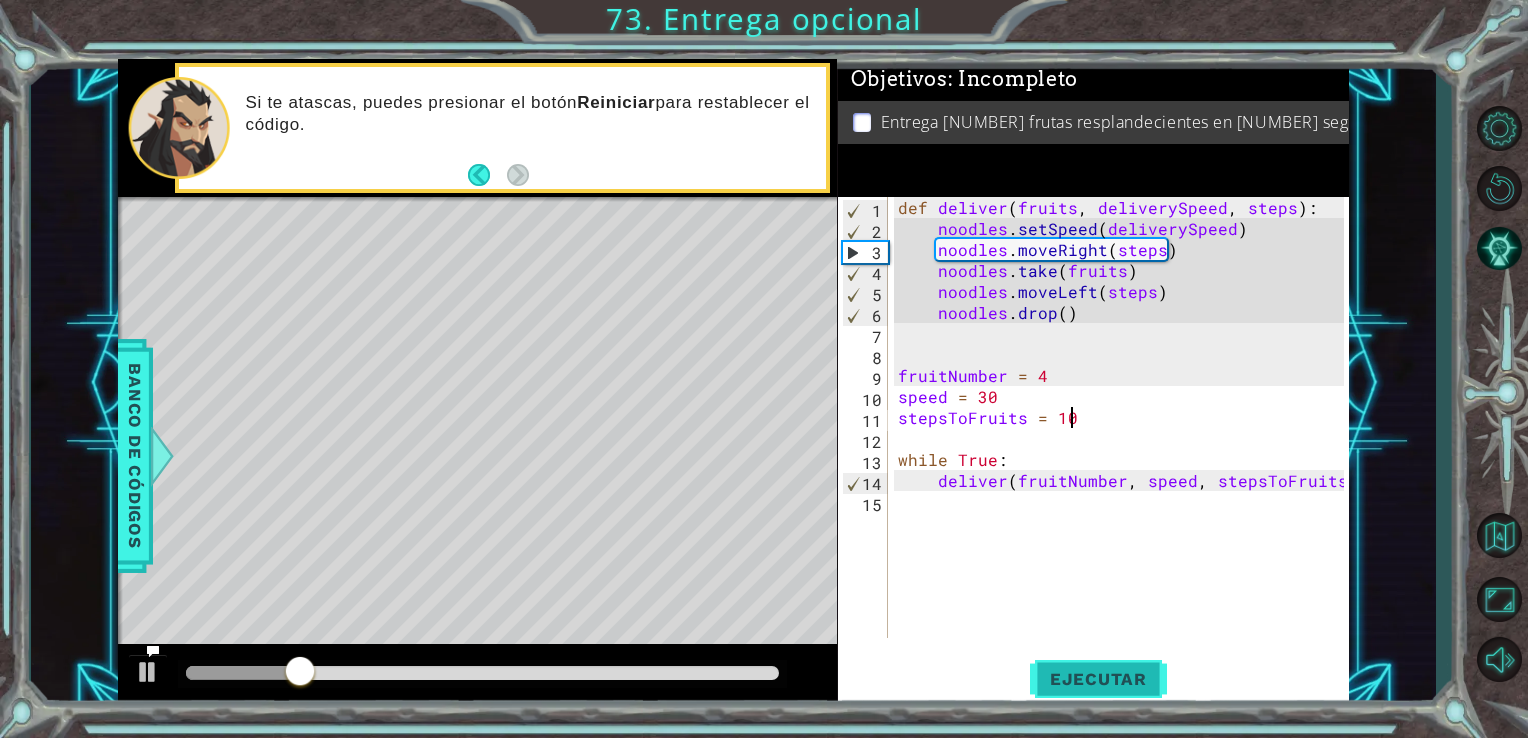 click on "Ejecutar" at bounding box center [1098, 679] 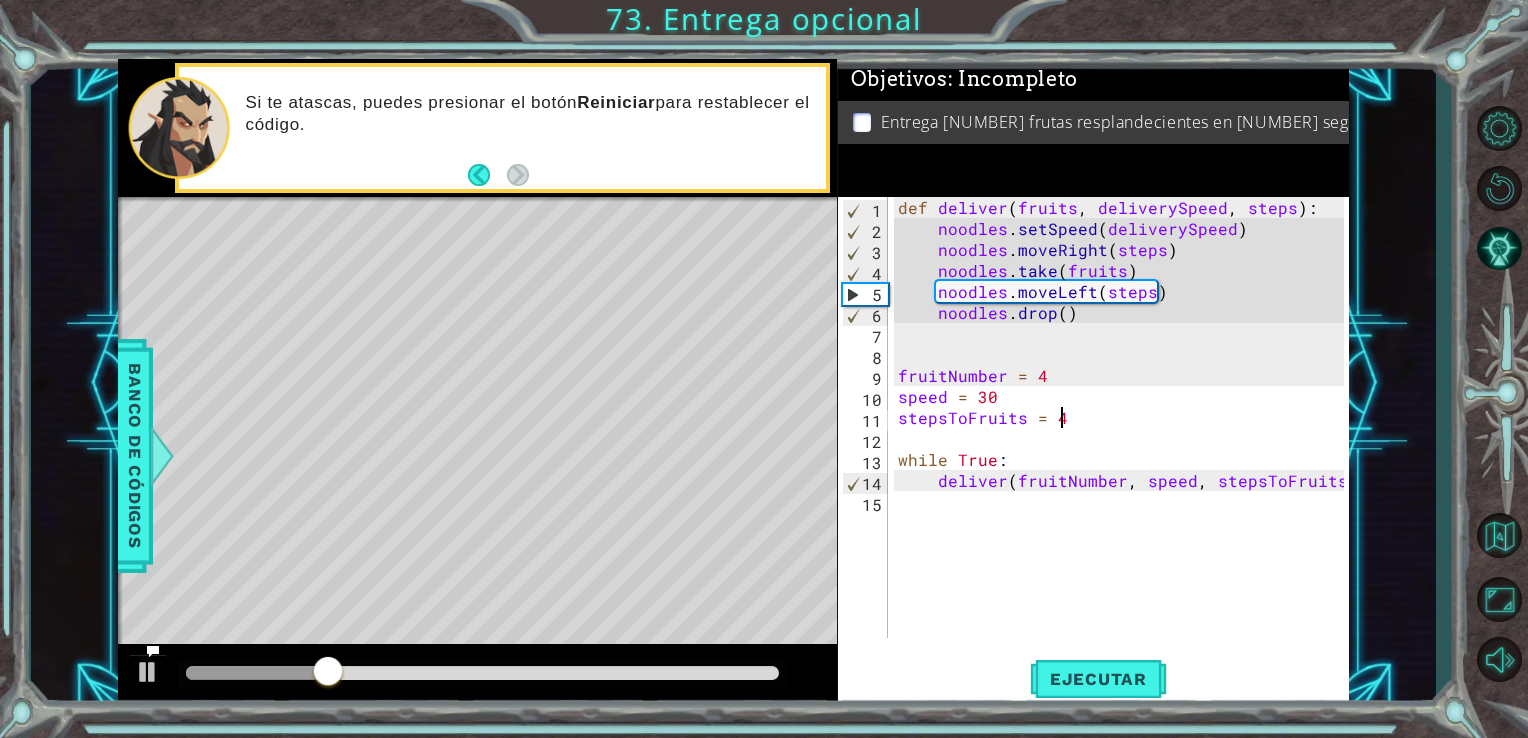 scroll, scrollTop: 0, scrollLeft: 8, axis: horizontal 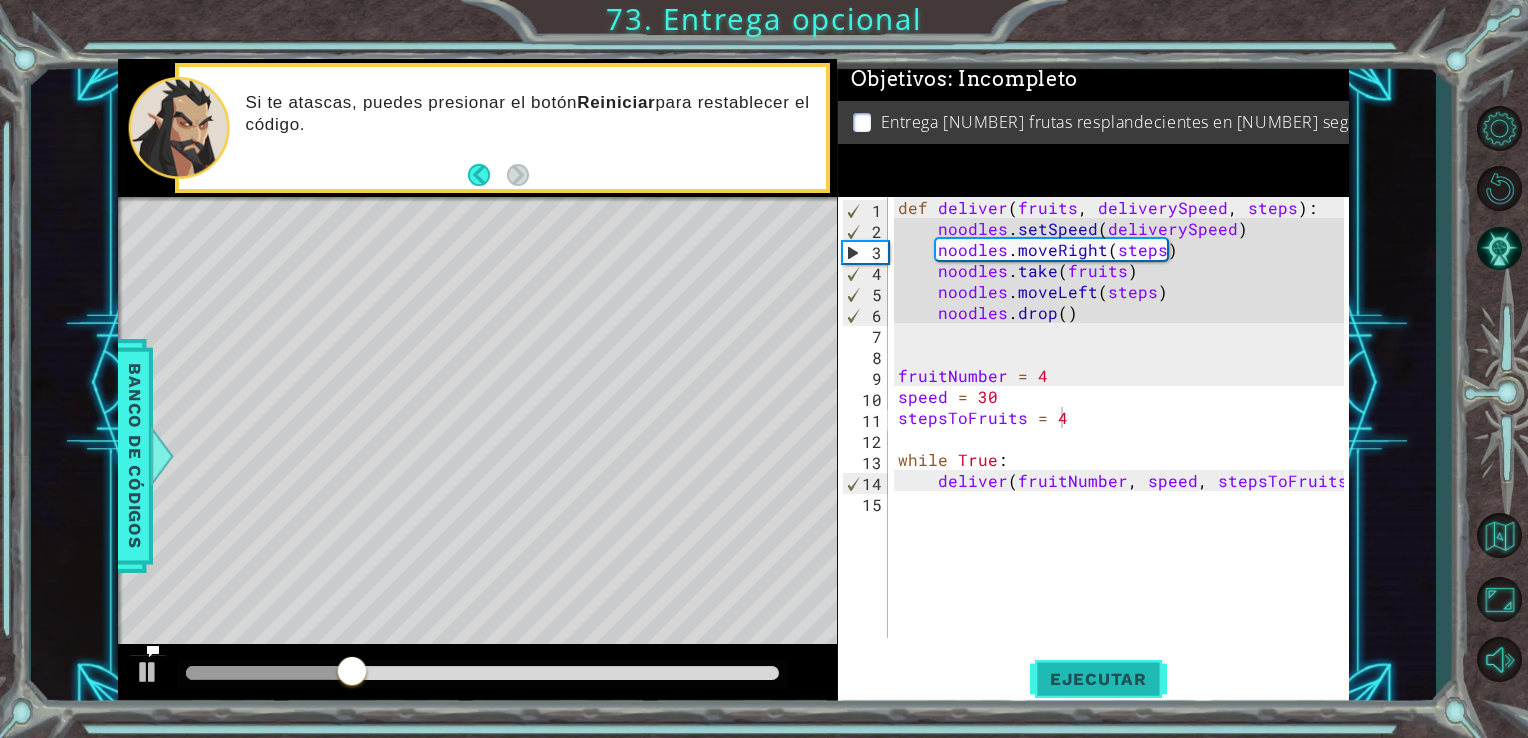 click on "Ejecutar" at bounding box center [1098, 678] 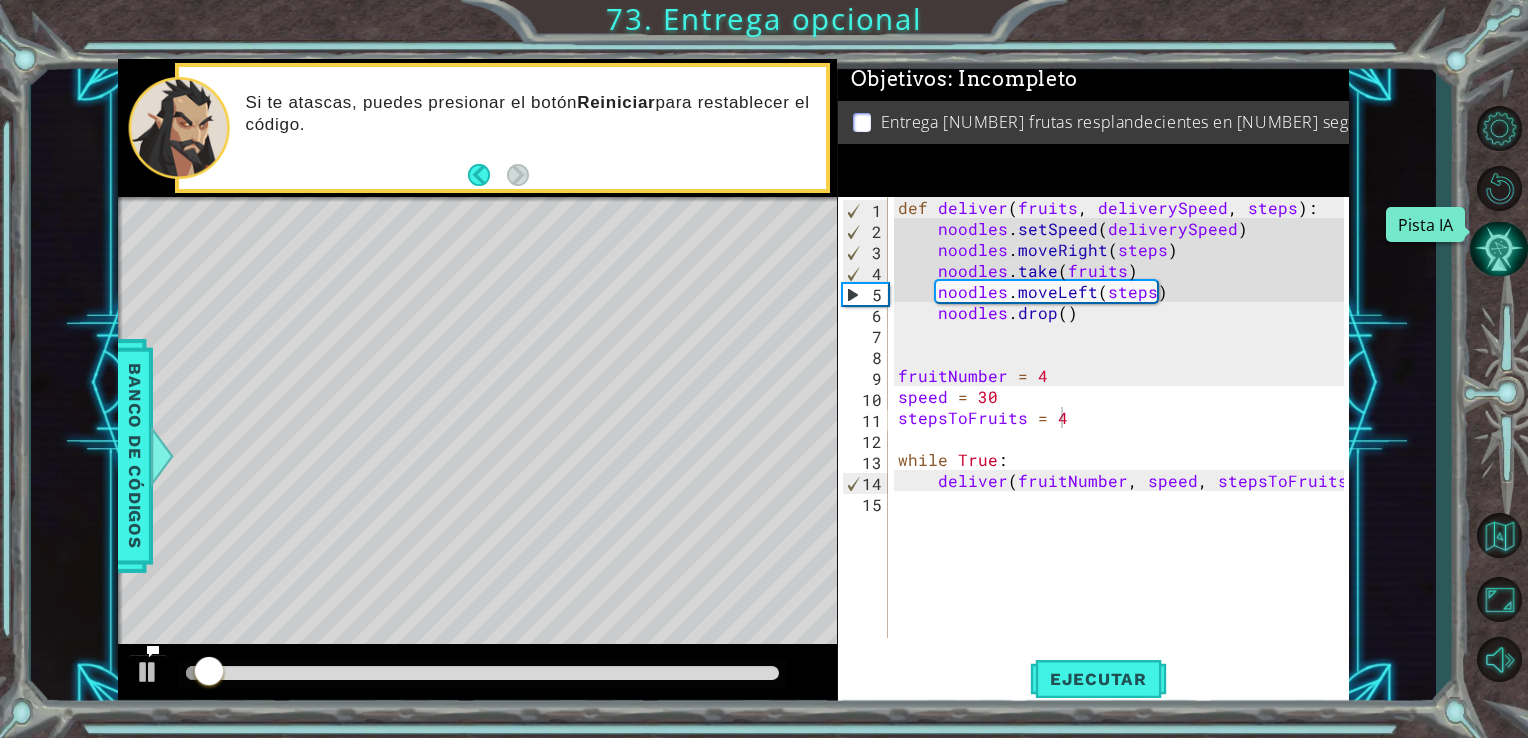 click at bounding box center [1499, 249] 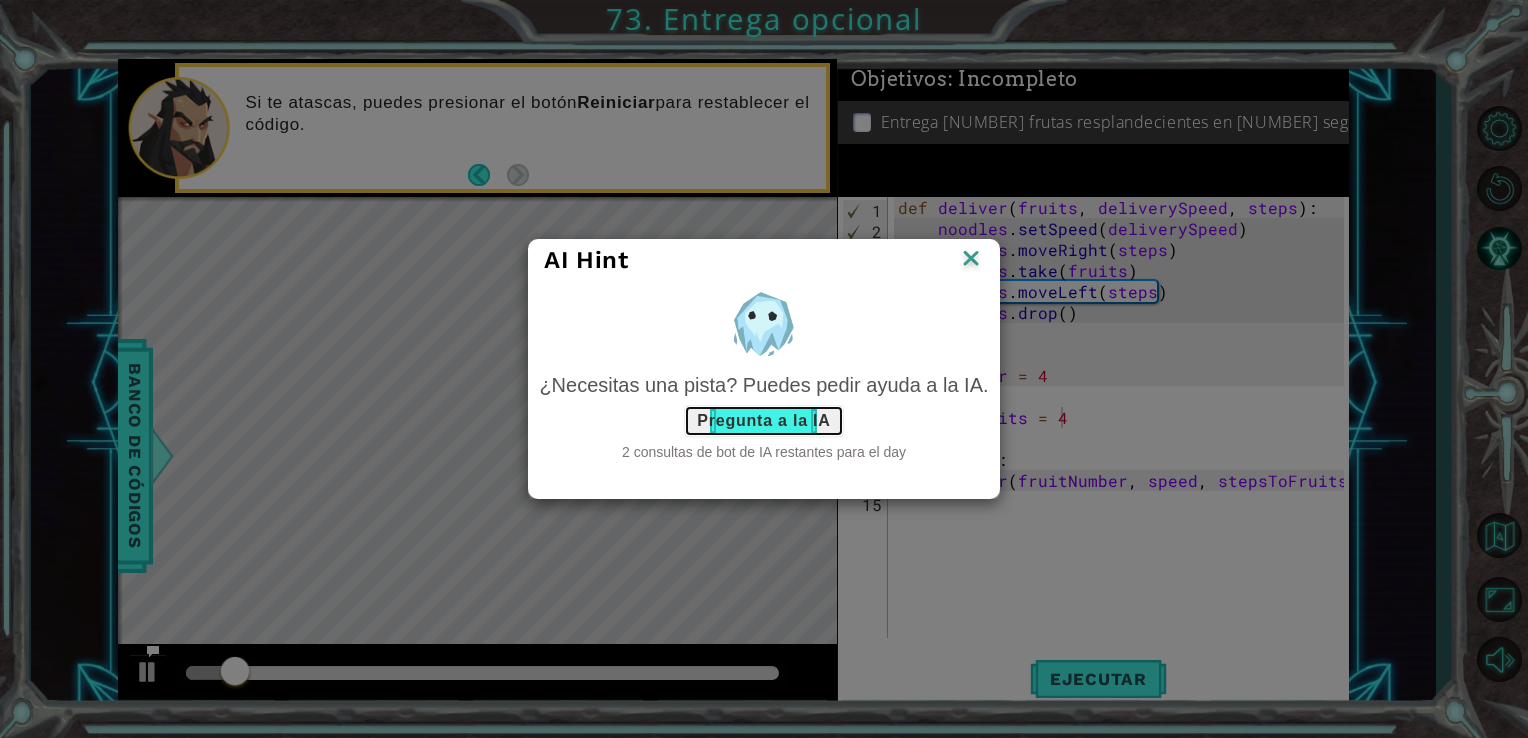 click on "Pregunta a la IA" at bounding box center (763, 421) 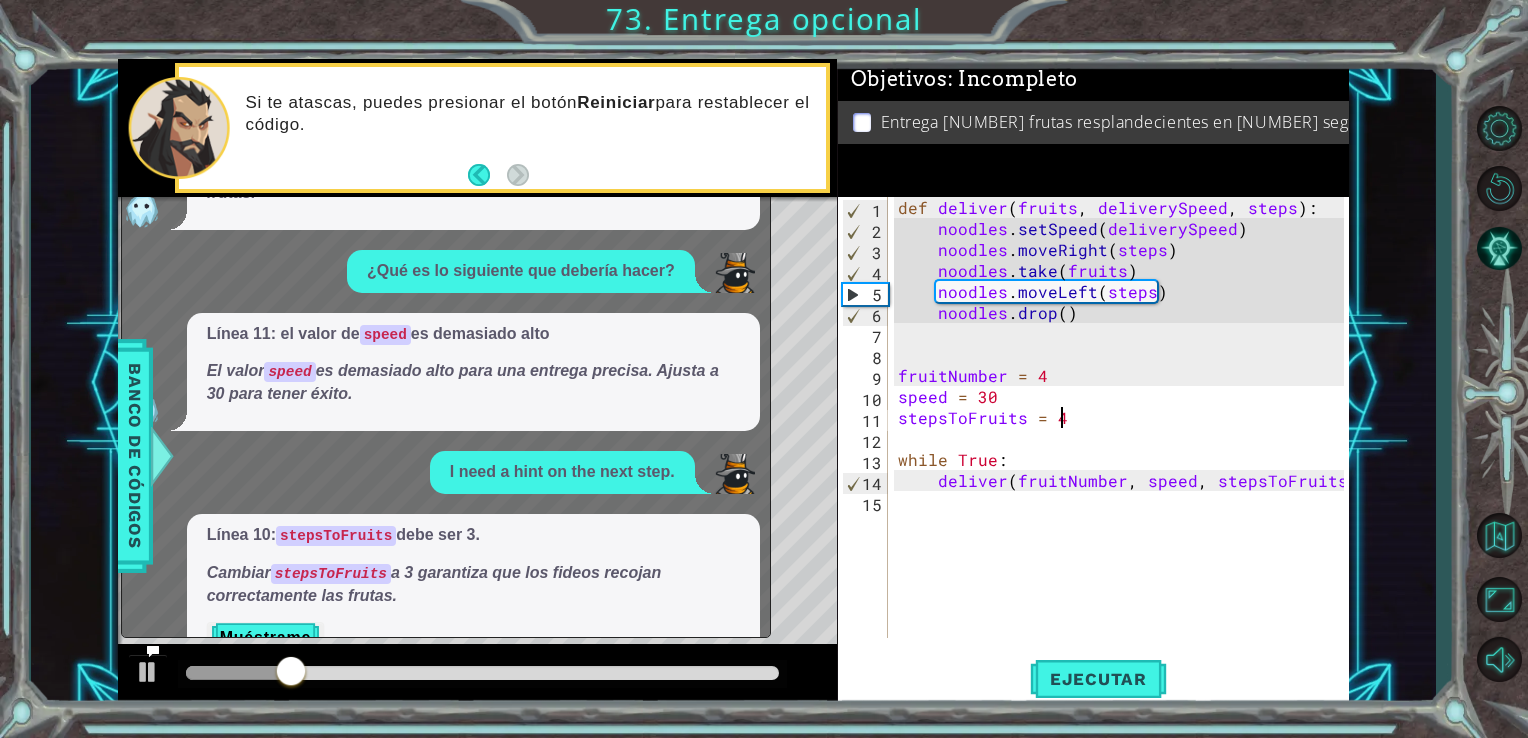 scroll, scrollTop: 151, scrollLeft: 0, axis: vertical 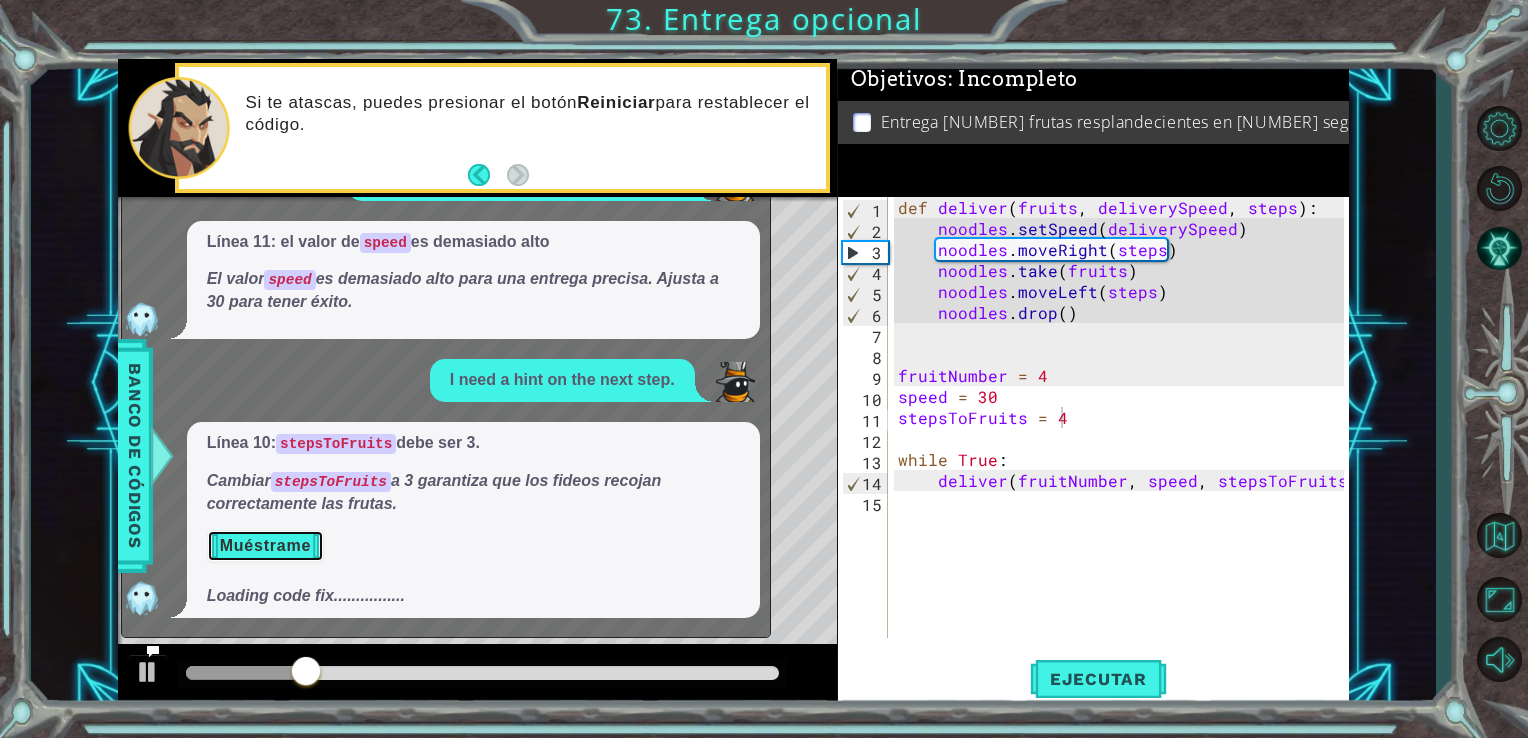click on "Muéstrame" at bounding box center (265, 546) 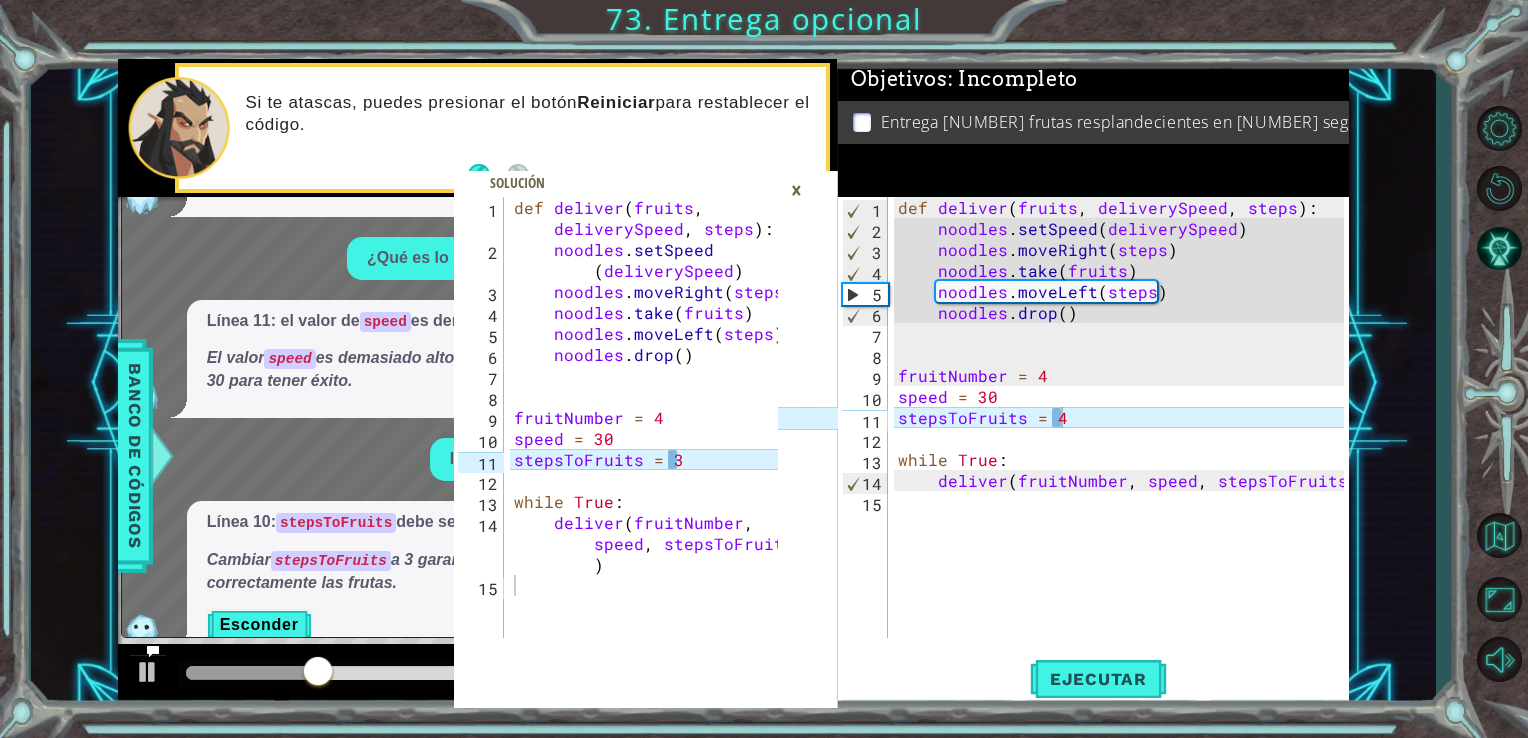 scroll, scrollTop: 105, scrollLeft: 0, axis: vertical 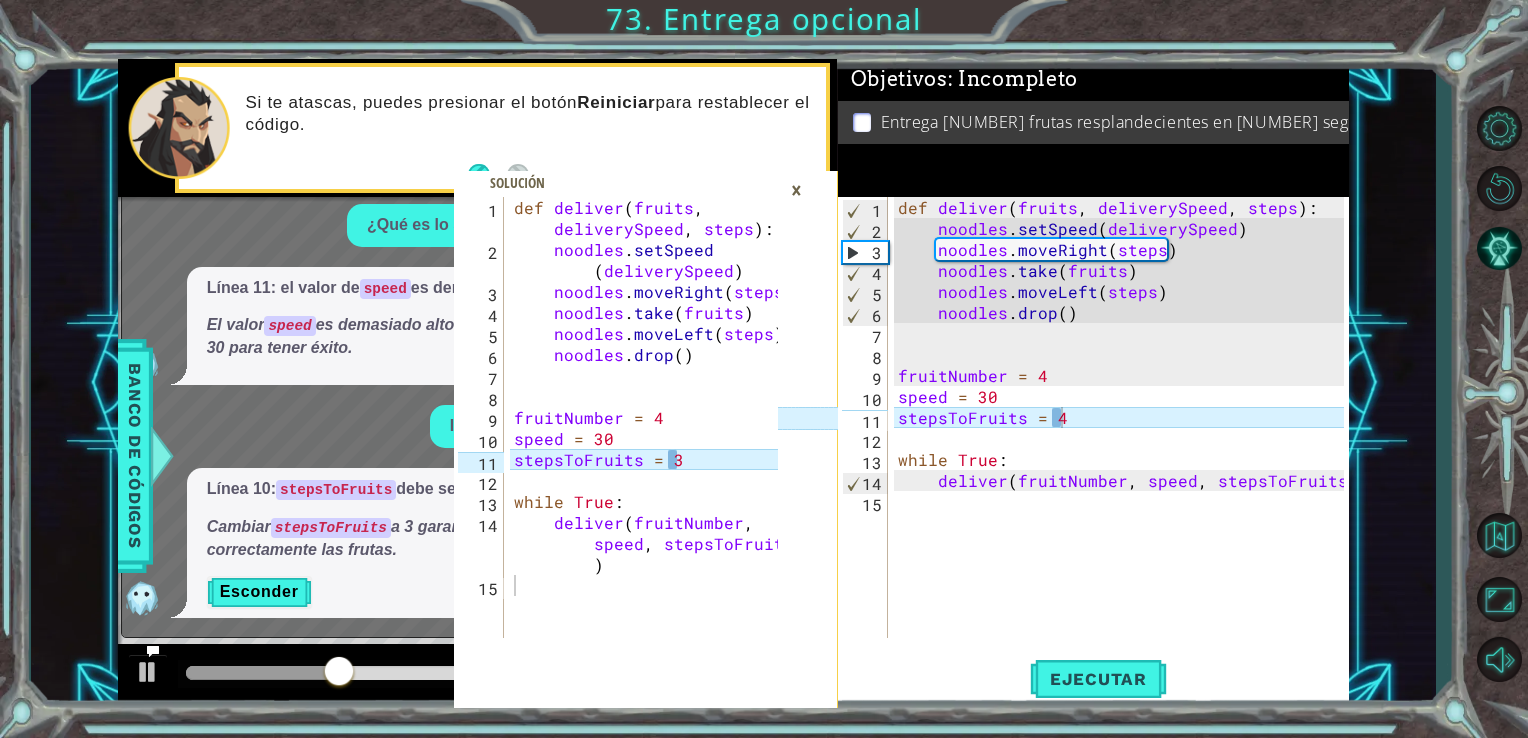 click on "def   deliver ( fruits ,   deliverySpeed ,   steps ) :      noodles . setSpeed ( deliverySpeed )      noodles . moveRight ( steps )      noodles . take ( fruits )      noodles . moveLeft ( steps )      noodles . drop ( ) fruitNumber   =   4 speed   =   30 stepsToFruits   =   4 while   True :      deliver ( fruitNumber ,   speed ,   stepsToFruits )" at bounding box center (1124, 438) 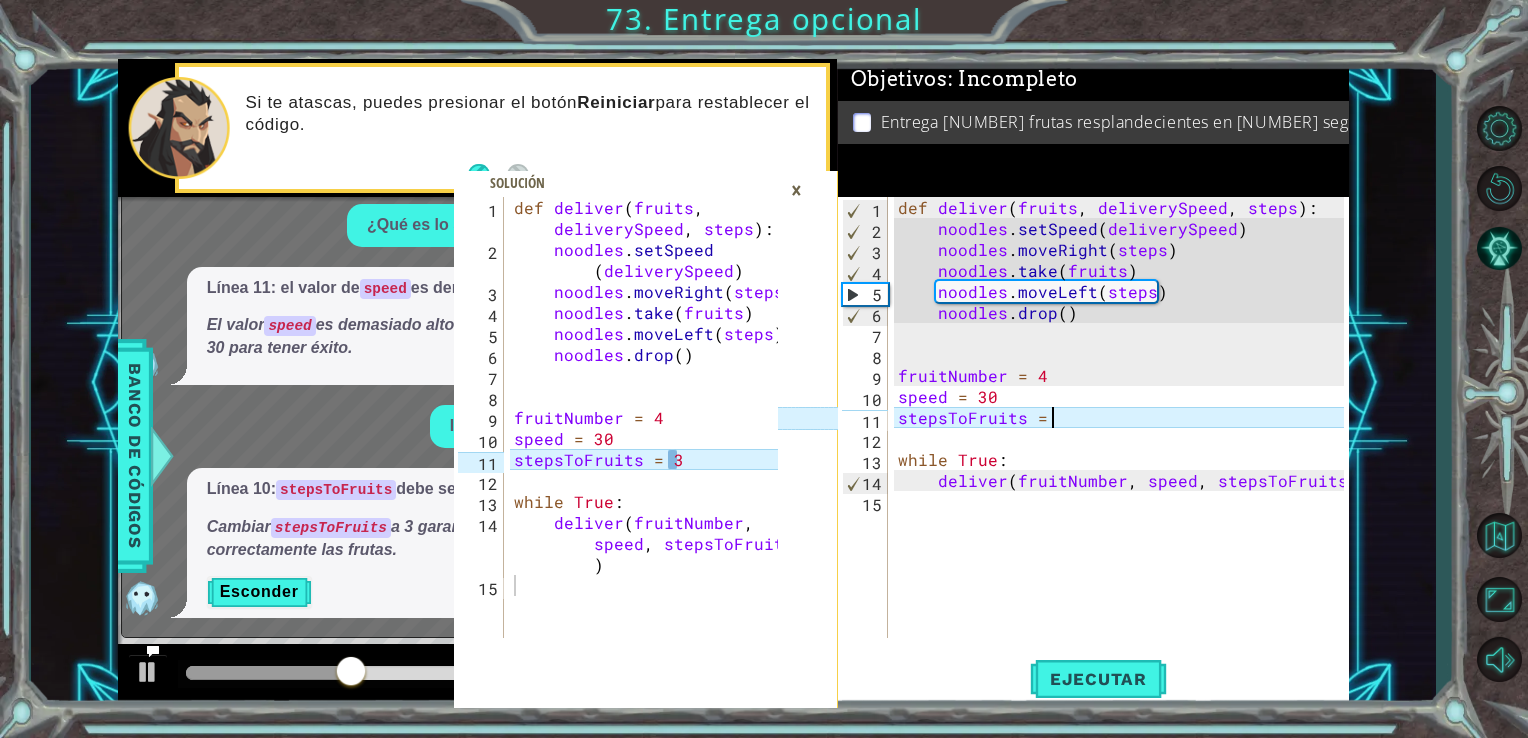 scroll, scrollTop: 0, scrollLeft: 8, axis: horizontal 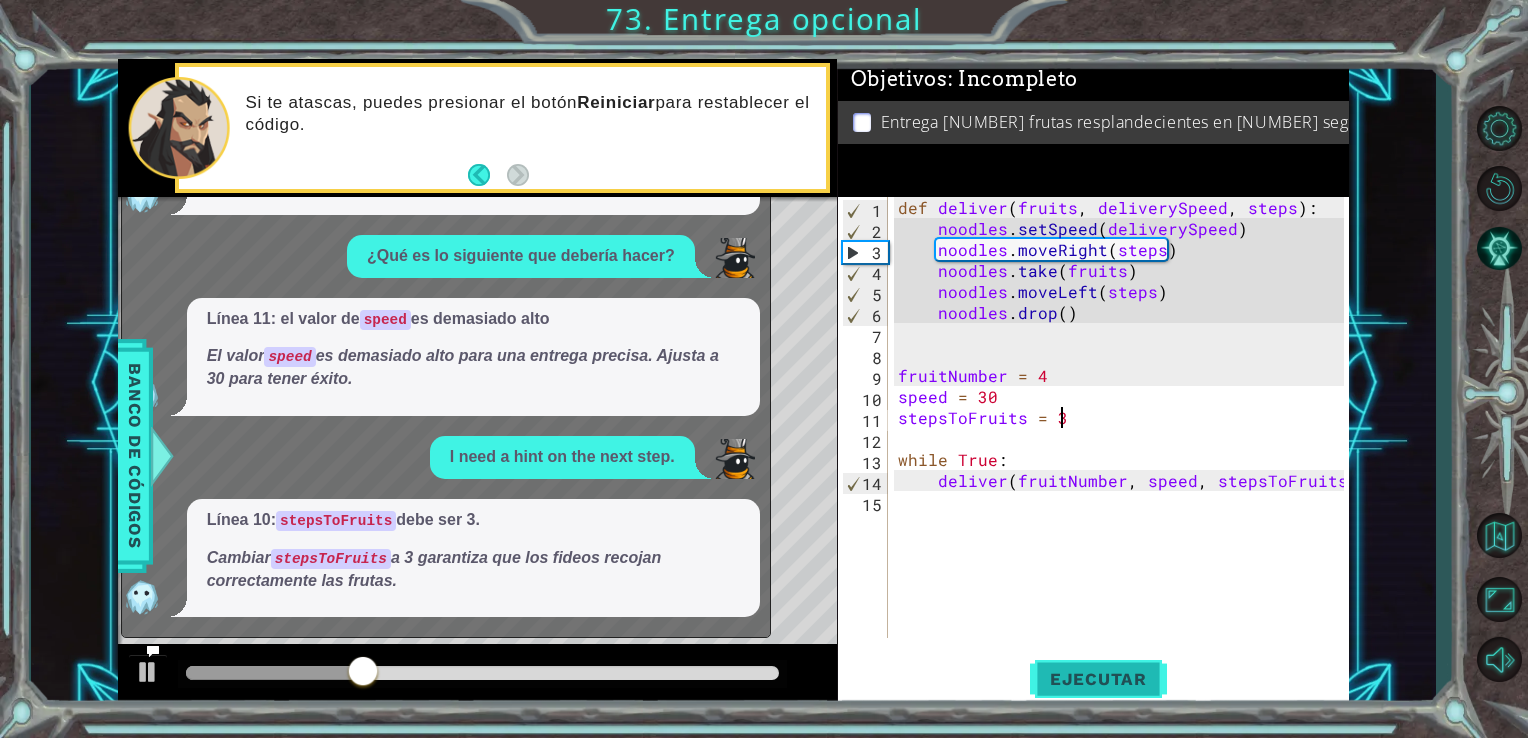 type on "stepsToFruits = 3" 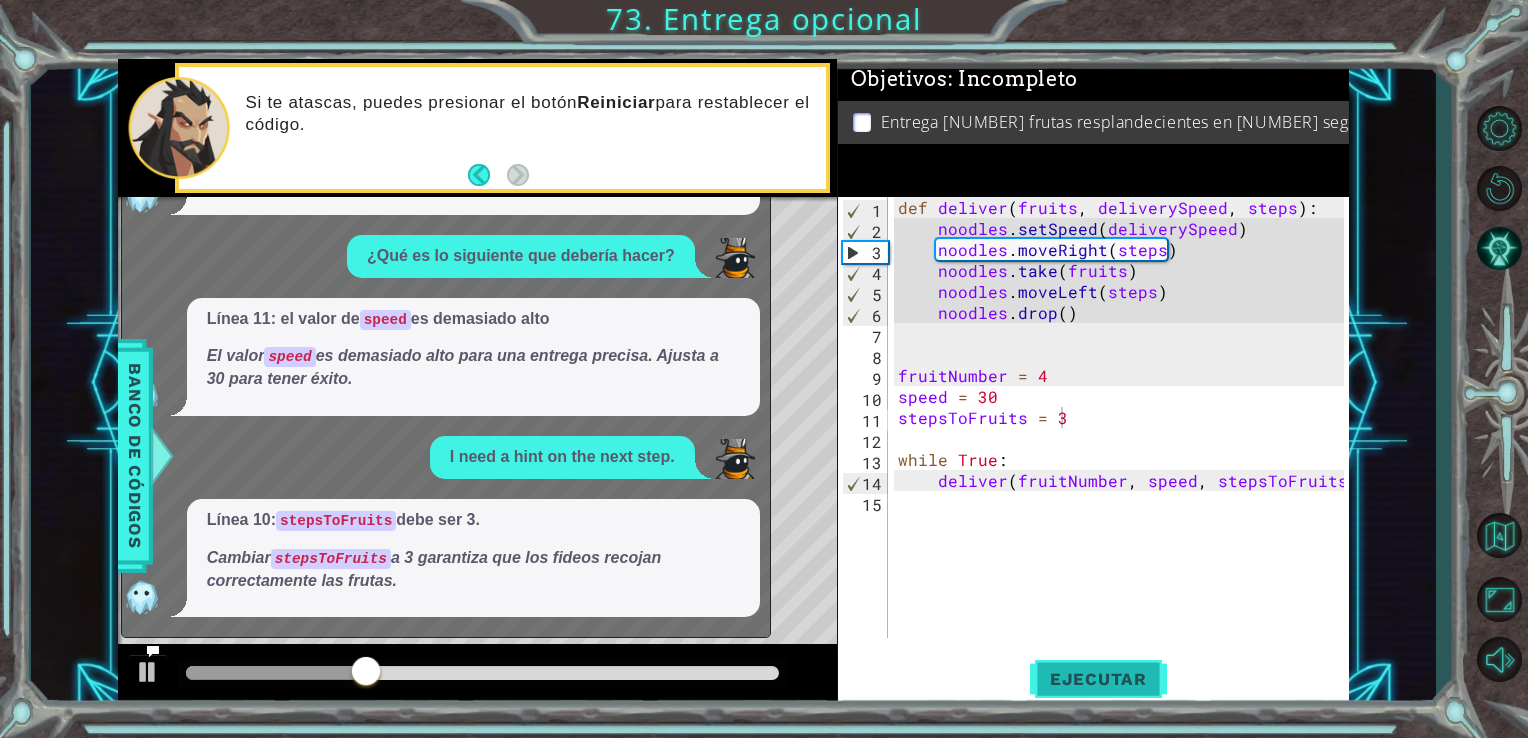 click on "Ejecutar" at bounding box center (1098, 679) 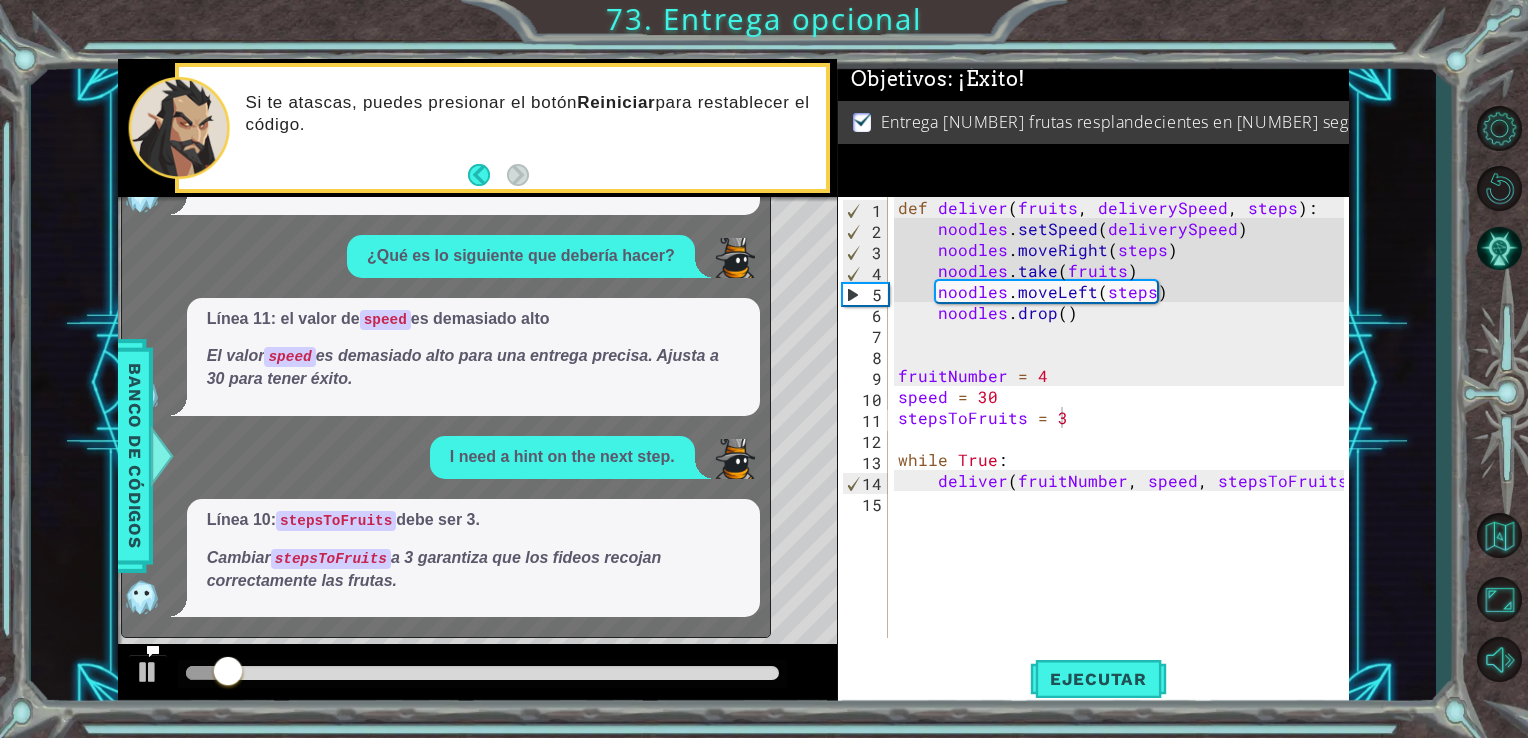 click at bounding box center [153, 651] 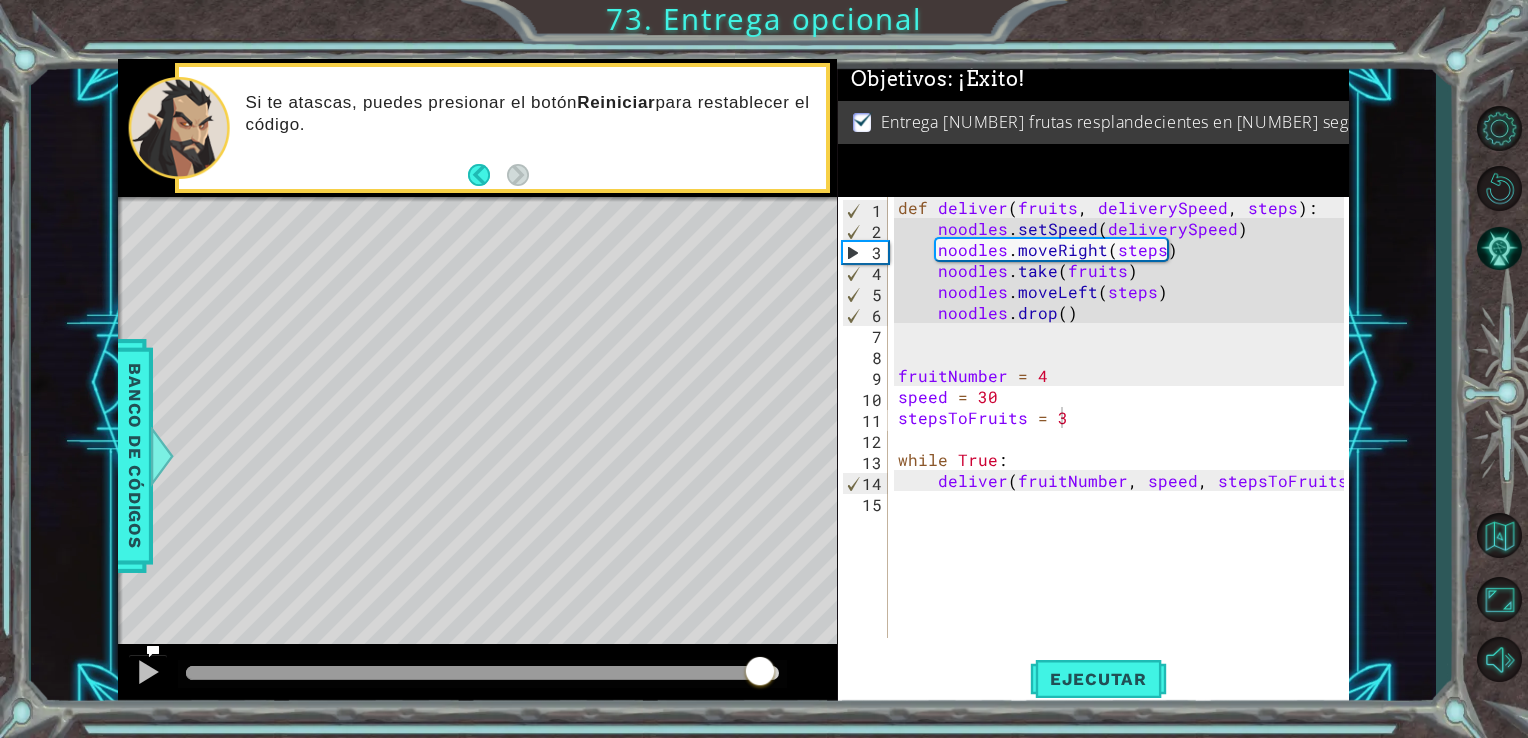click at bounding box center [483, 673] 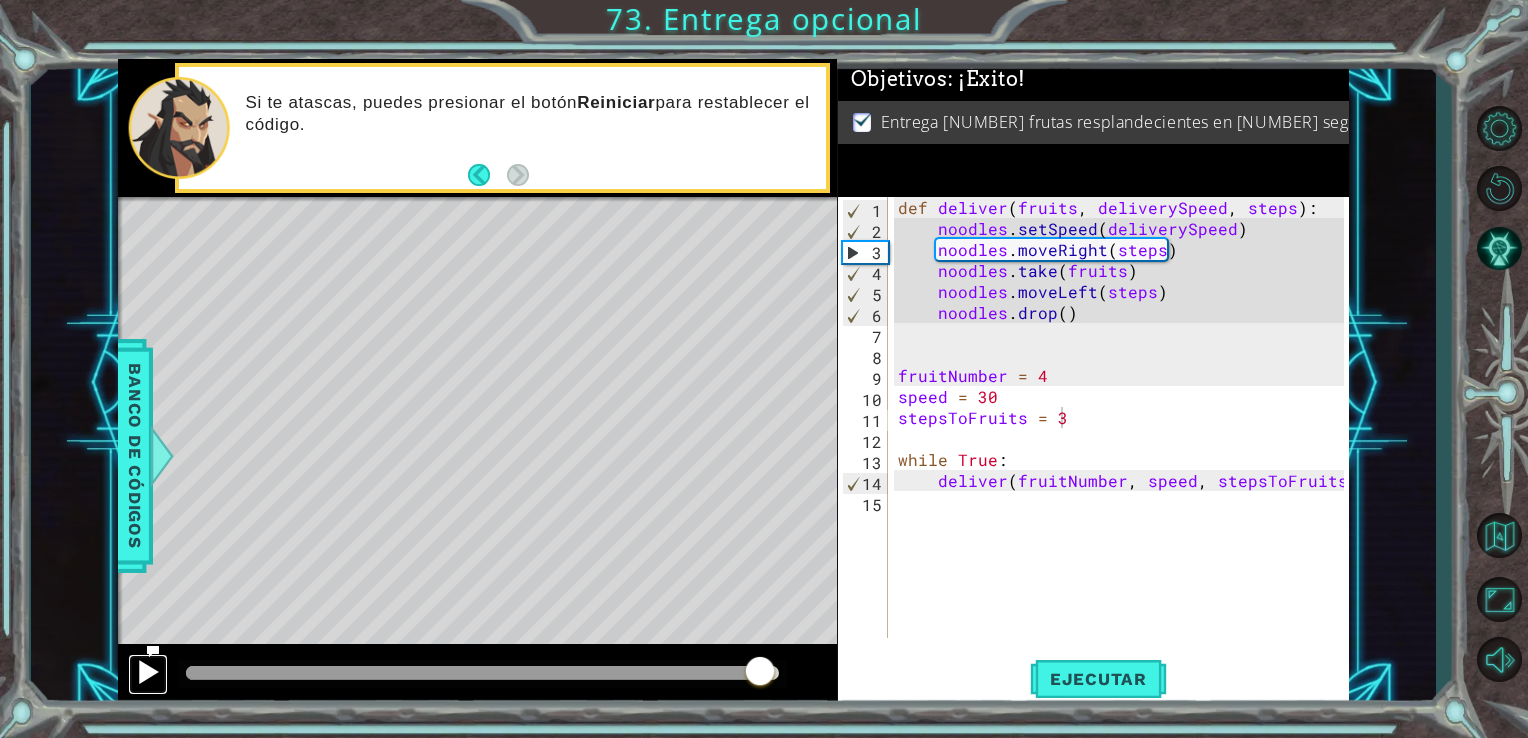 click at bounding box center (148, 672) 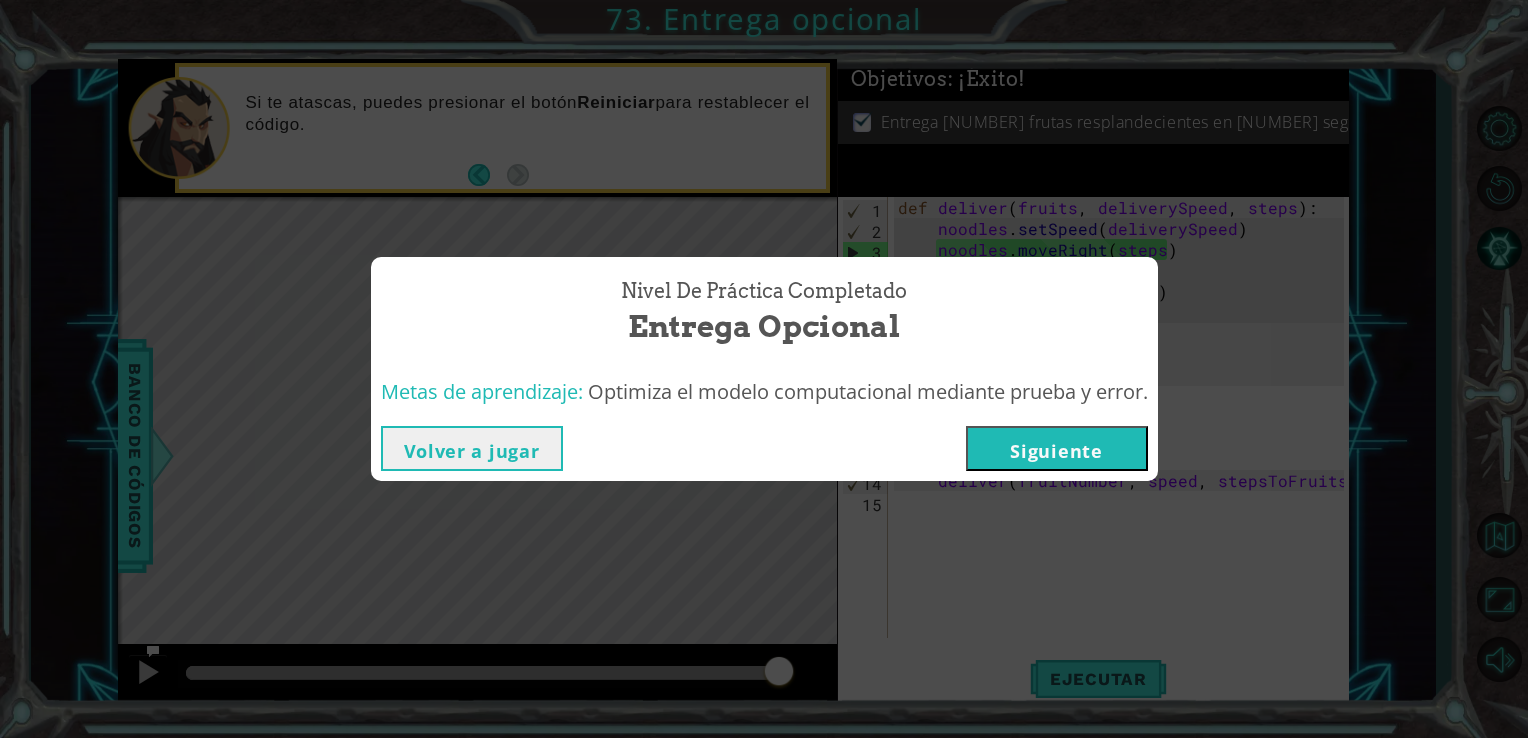 click on "Siguiente" at bounding box center [1057, 448] 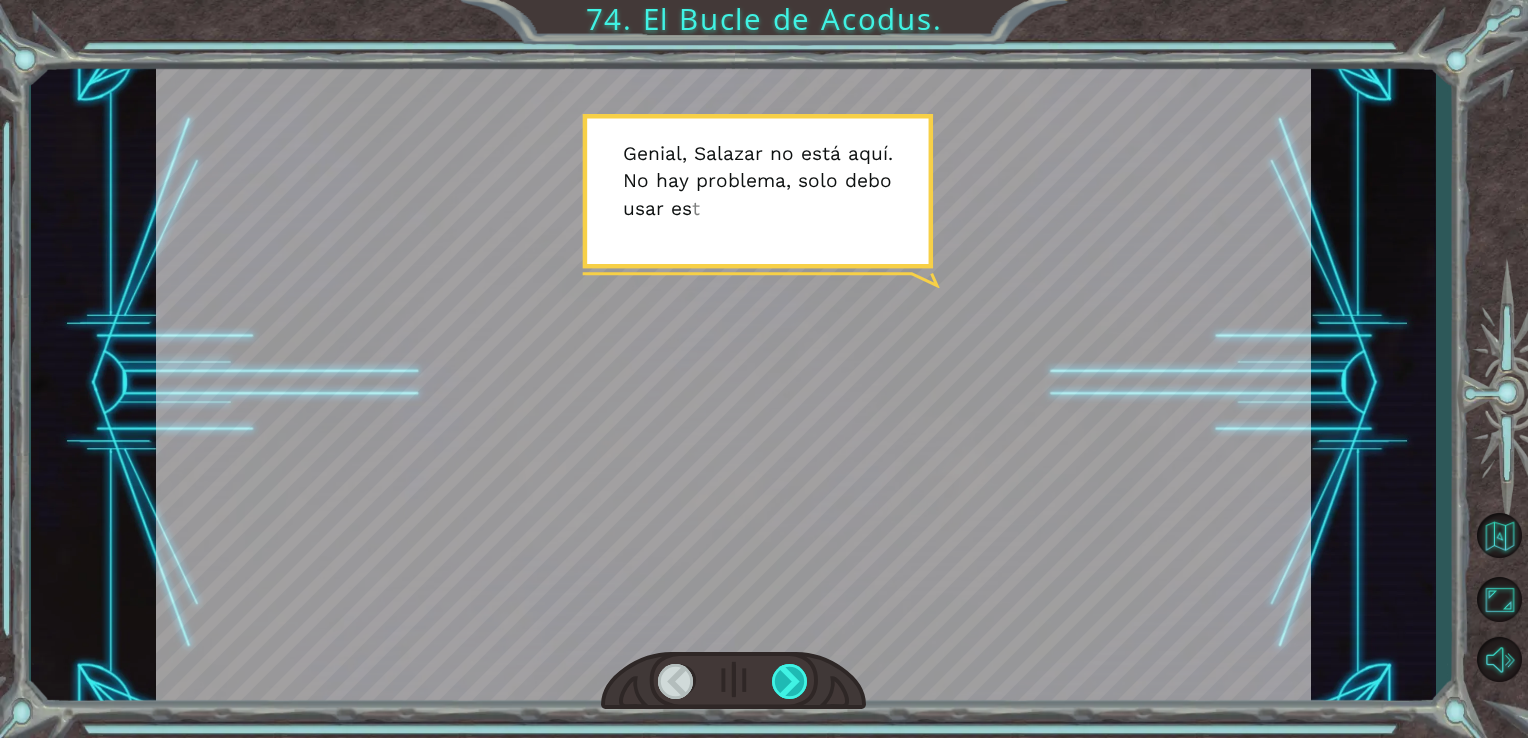 click at bounding box center (790, 681) 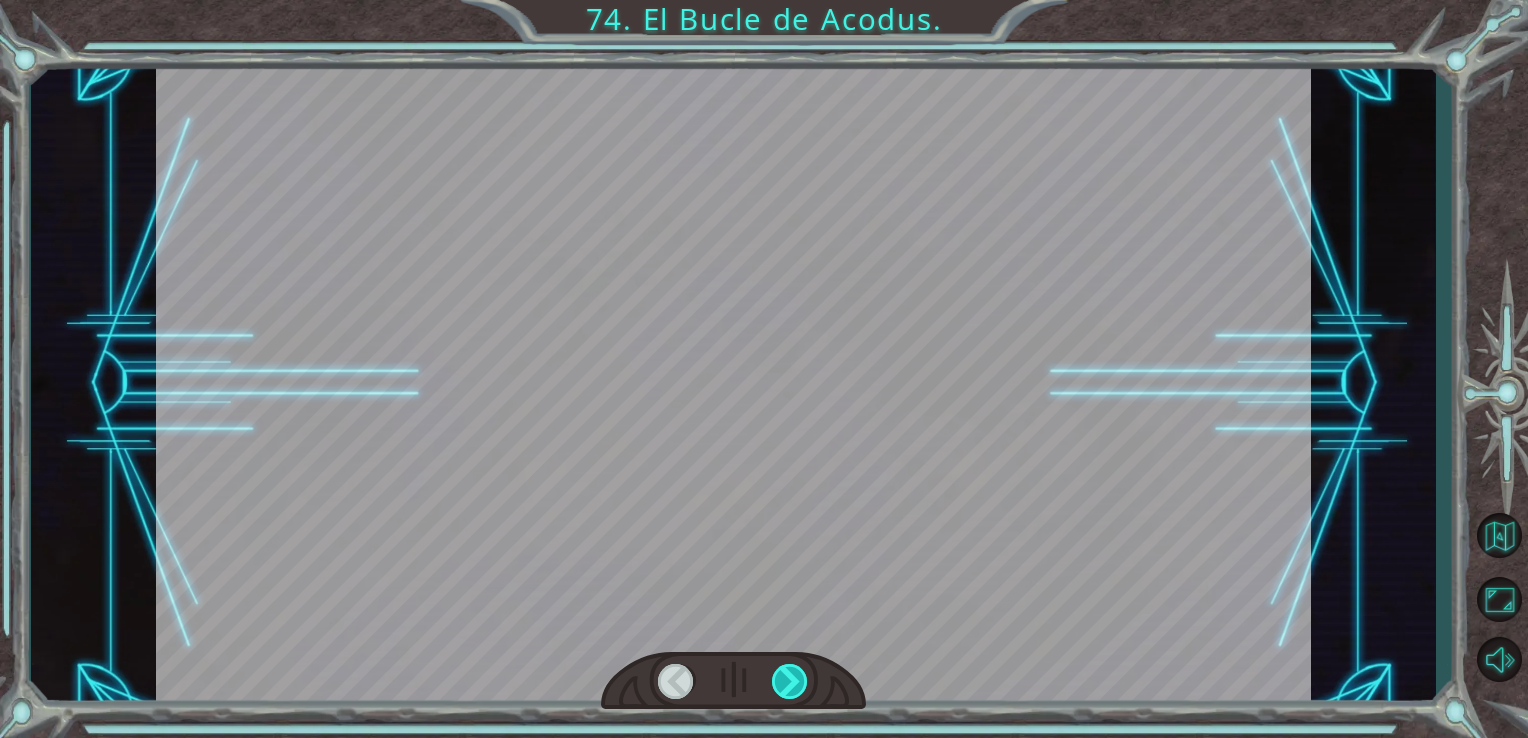 click at bounding box center [790, 681] 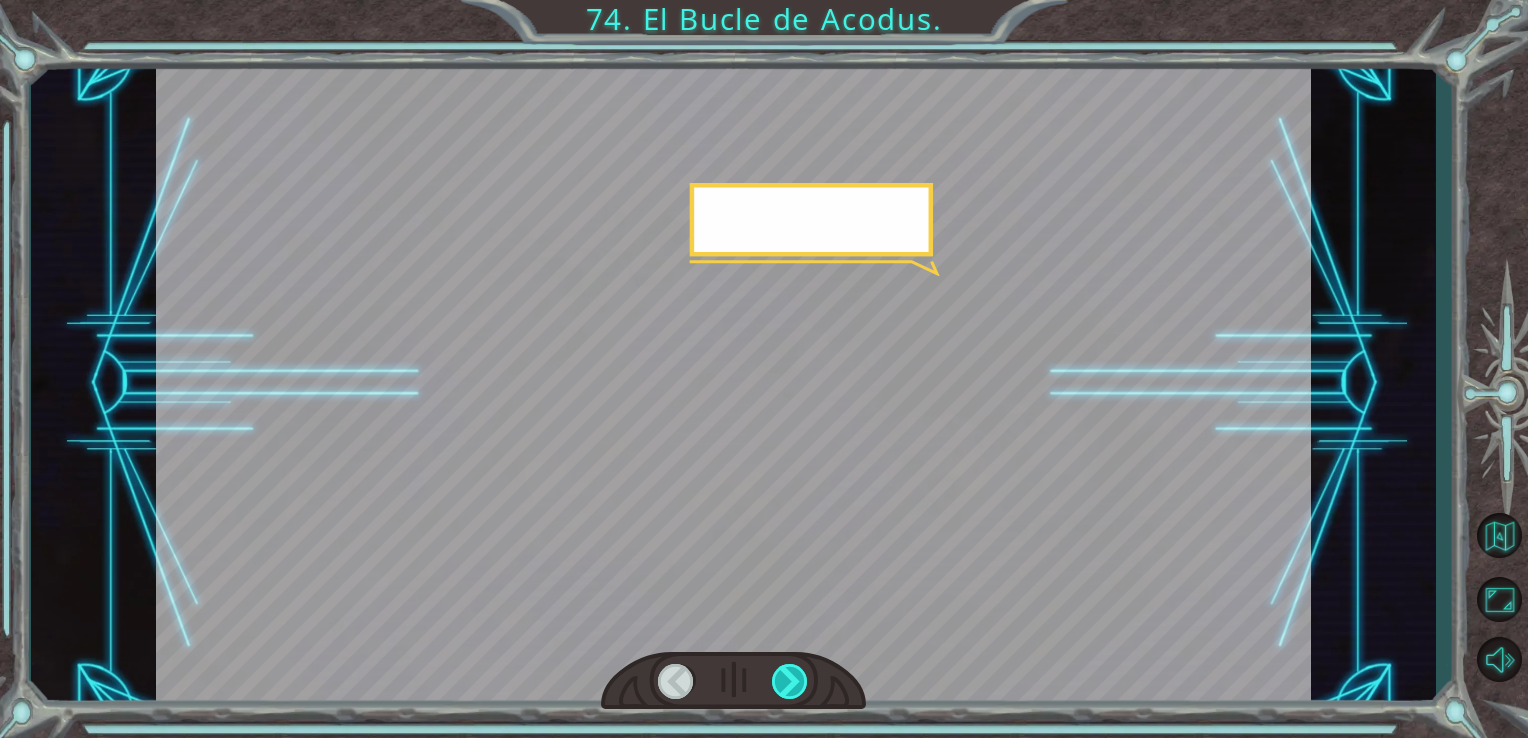 click at bounding box center [790, 681] 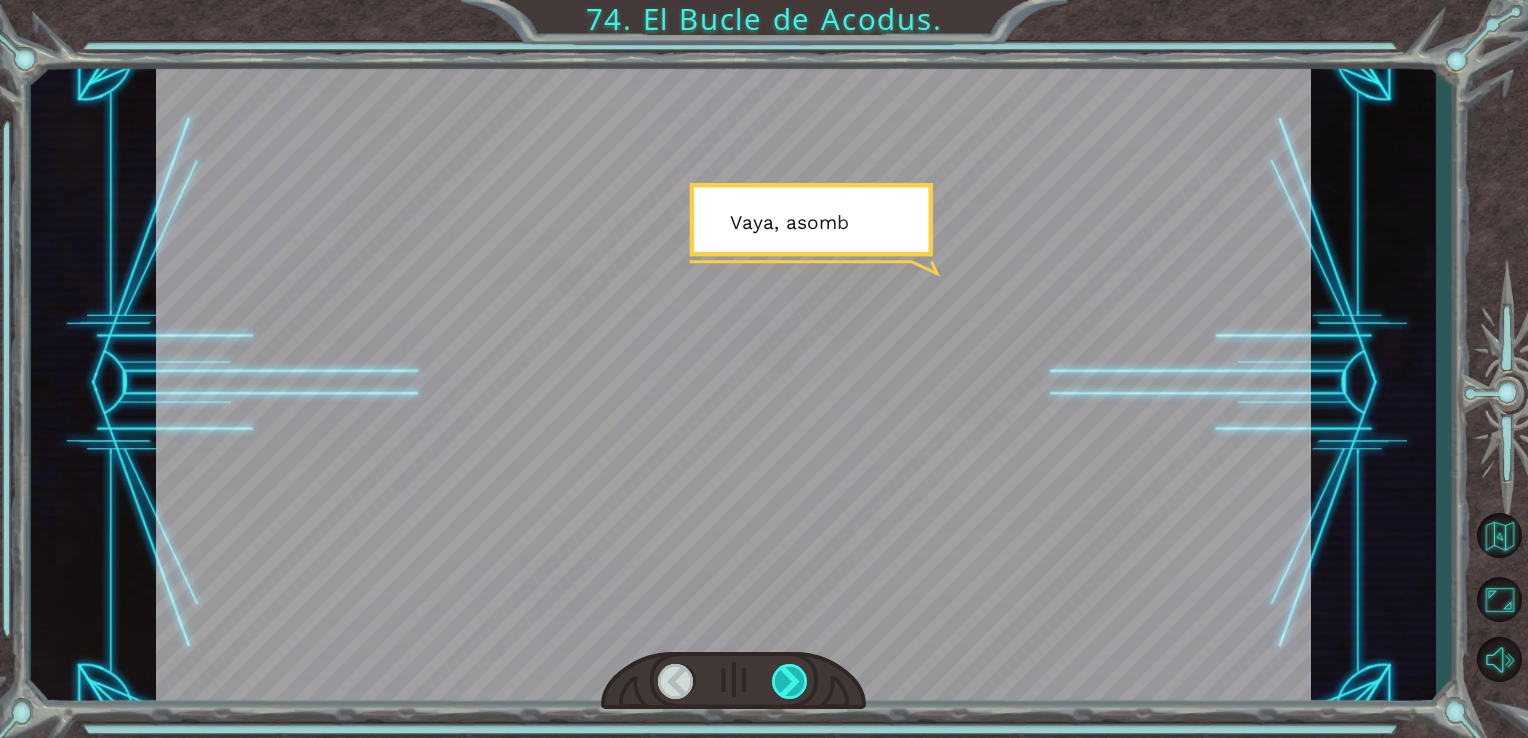 click at bounding box center [790, 681] 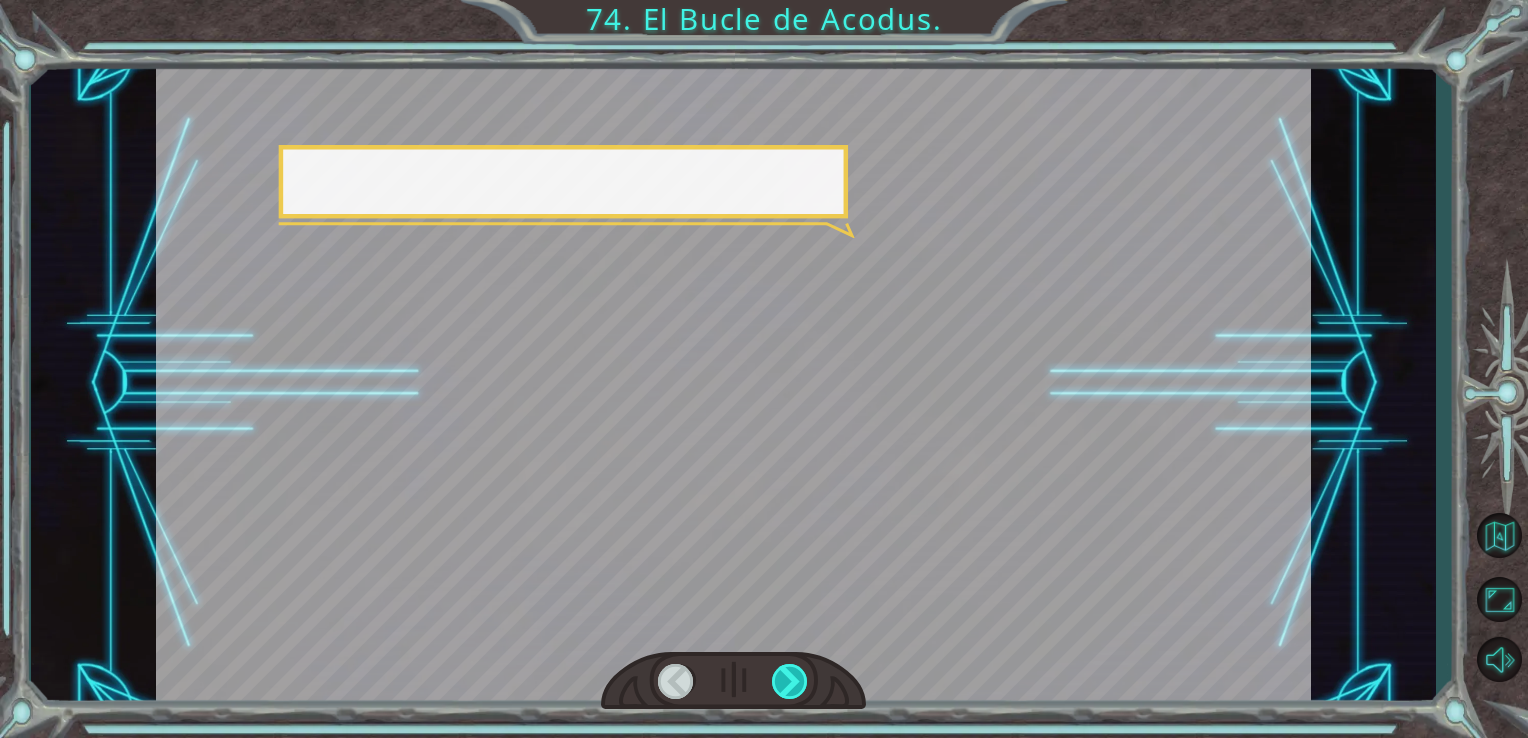 click at bounding box center [790, 681] 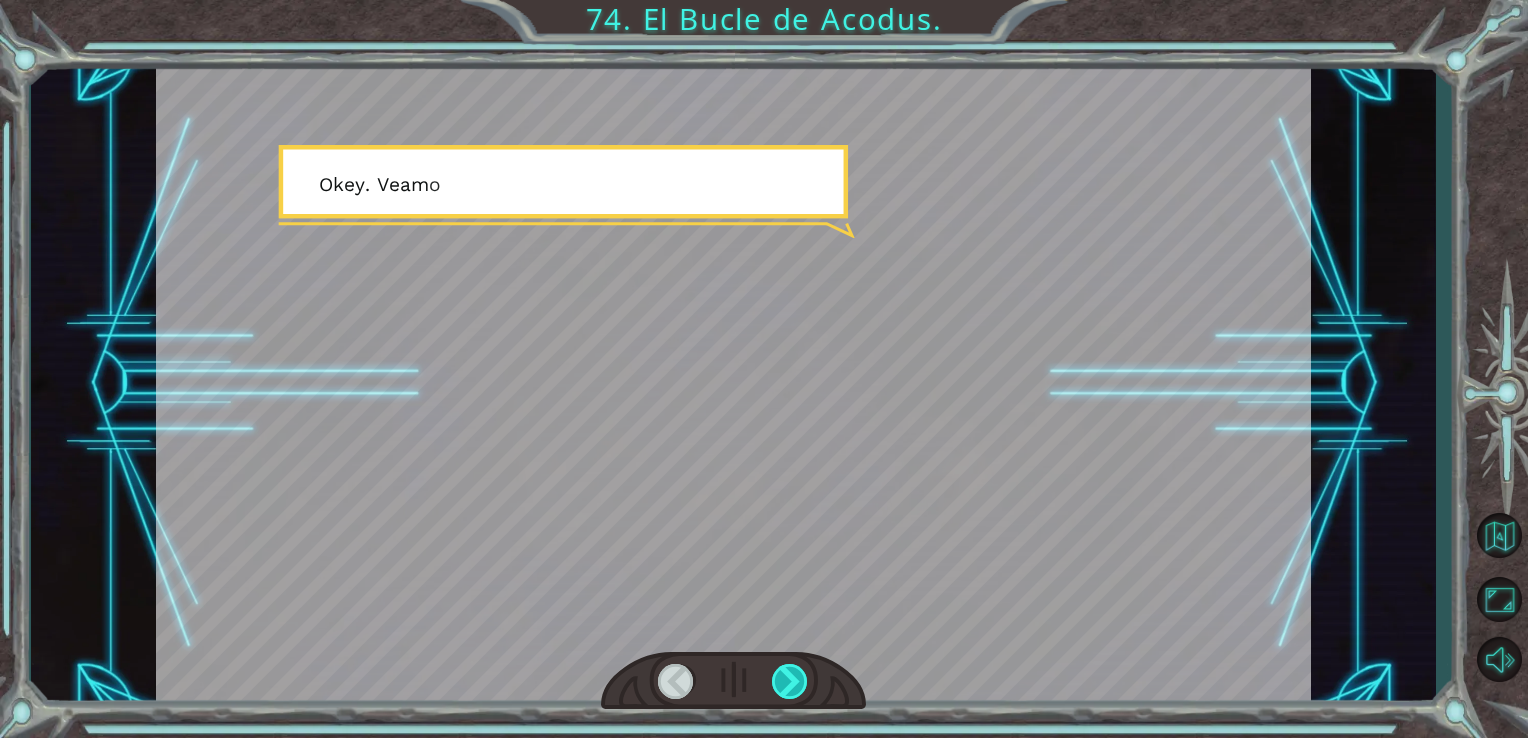 click at bounding box center (790, 681) 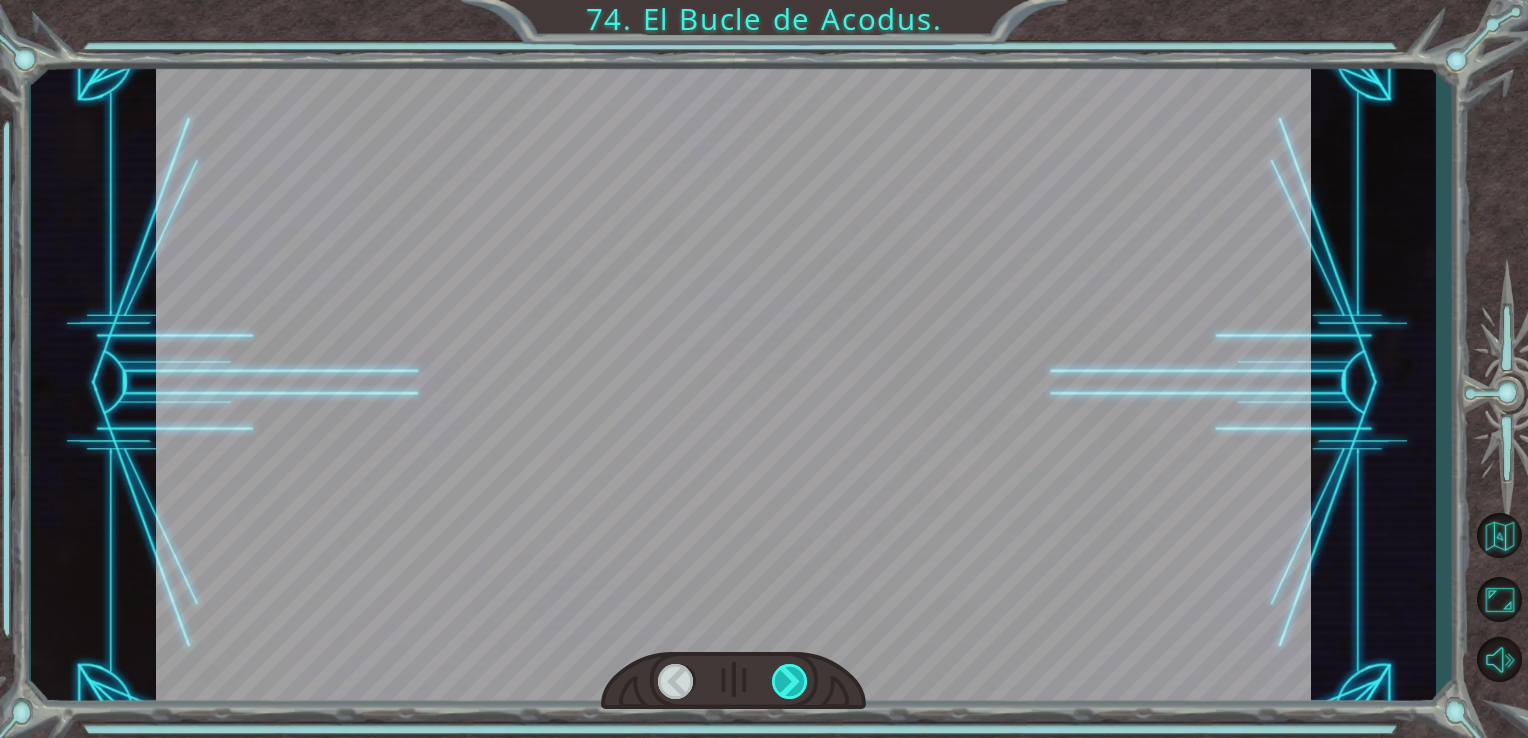 click at bounding box center [790, 681] 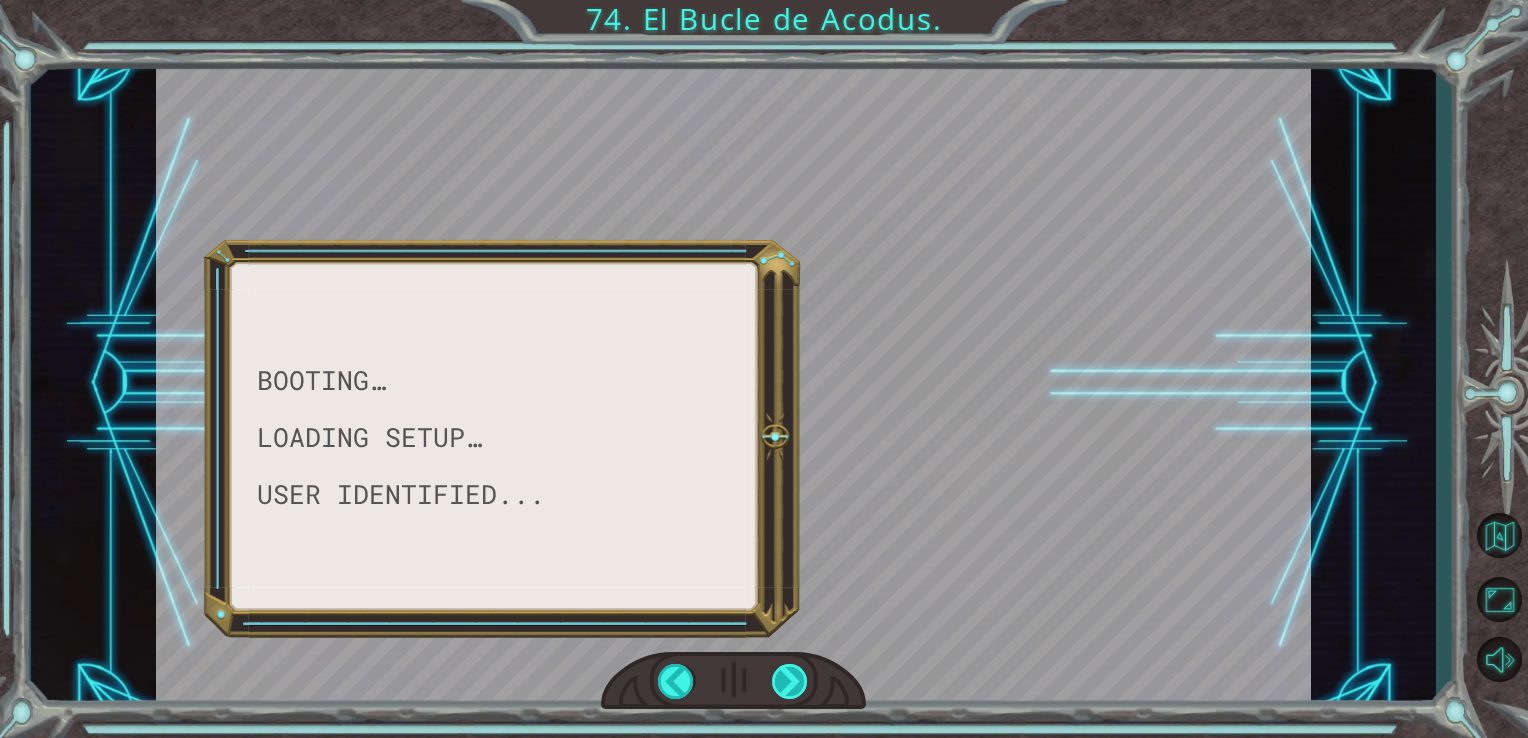 click at bounding box center [790, 681] 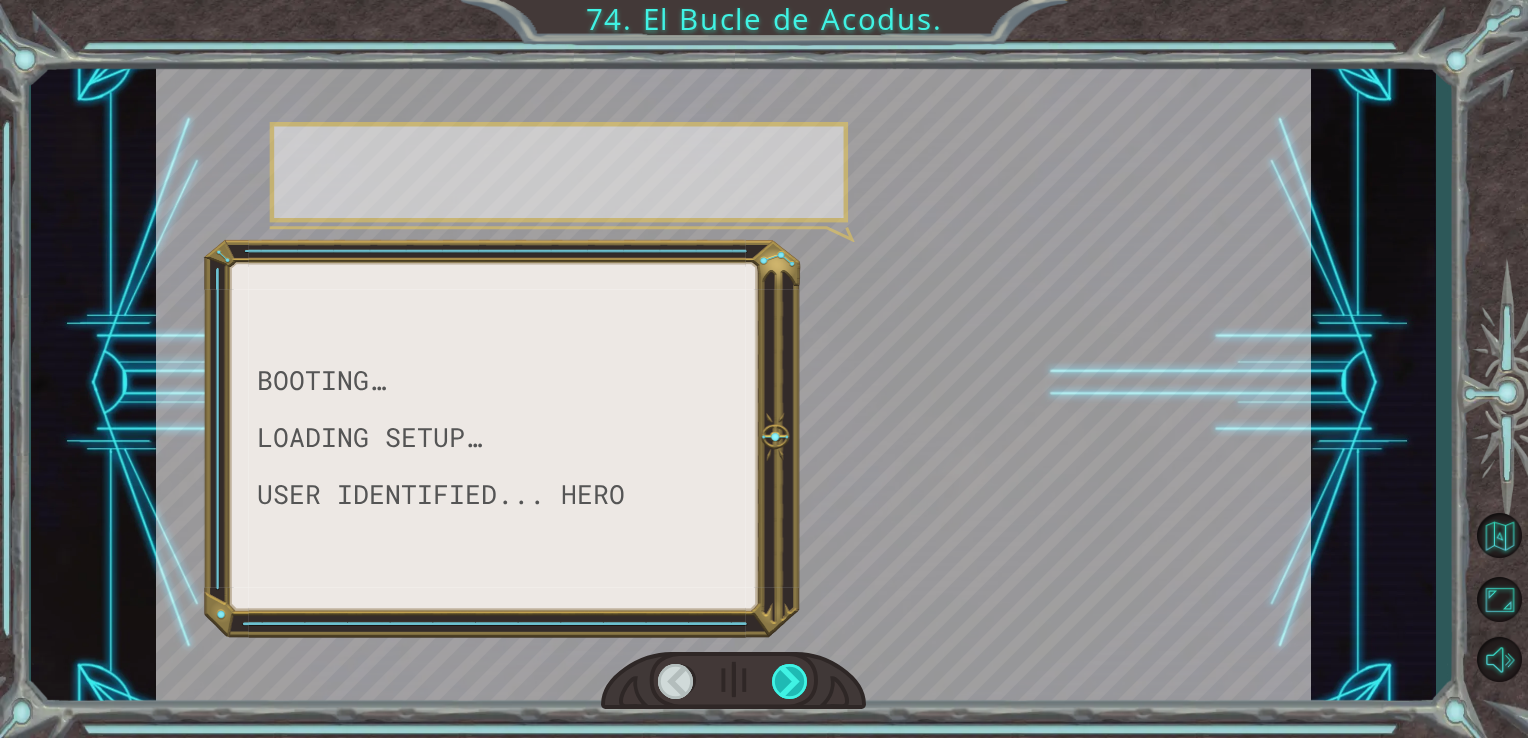 click at bounding box center (790, 681) 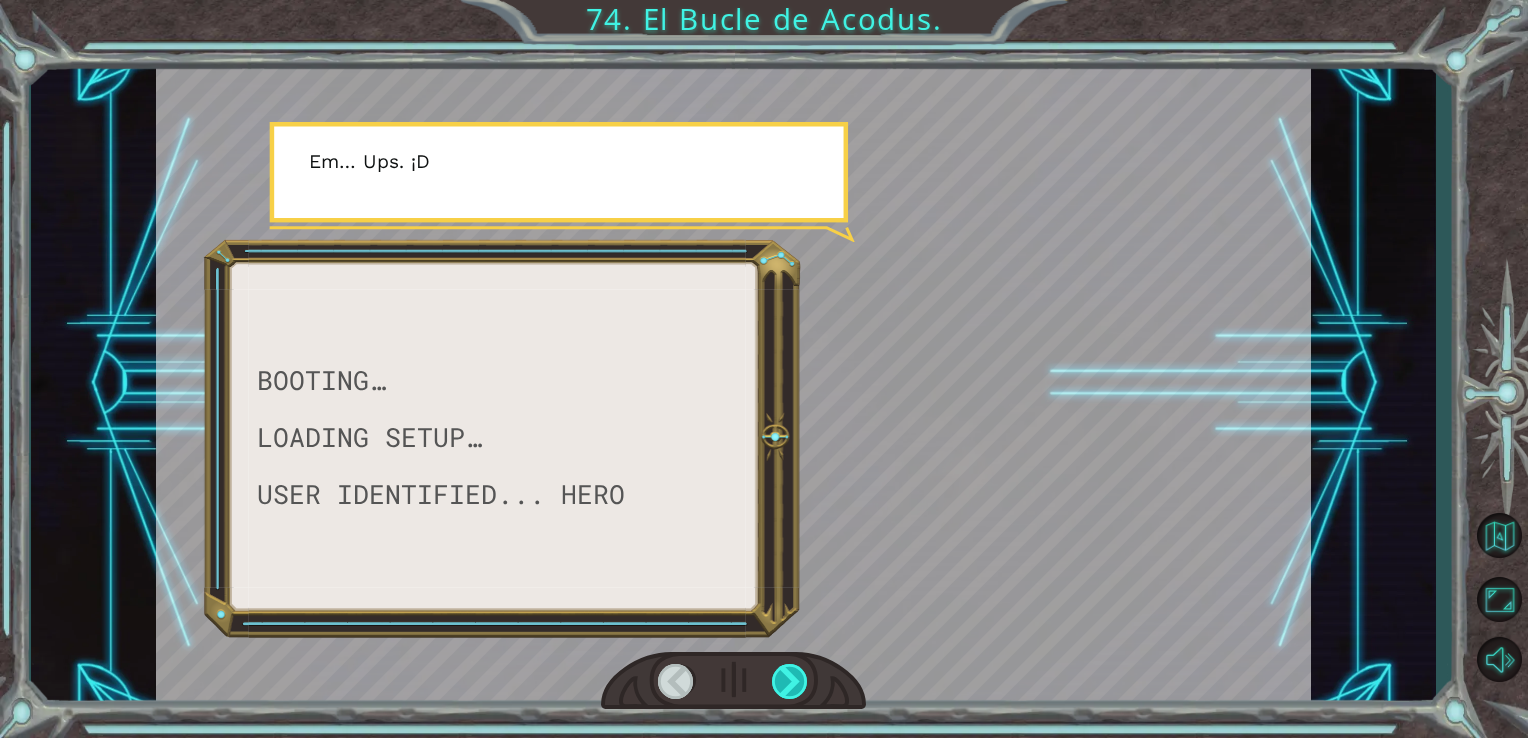 click at bounding box center [790, 681] 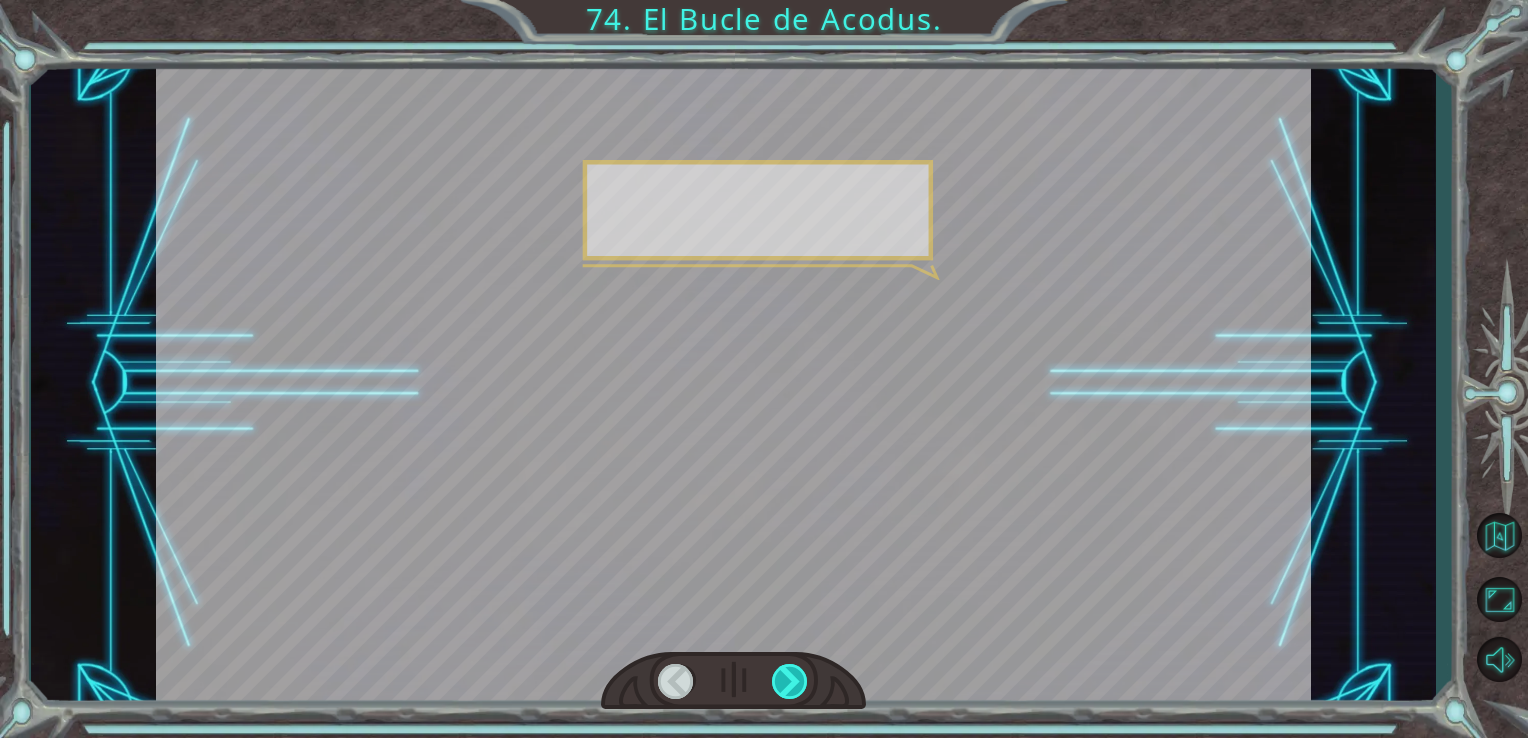 click at bounding box center [790, 681] 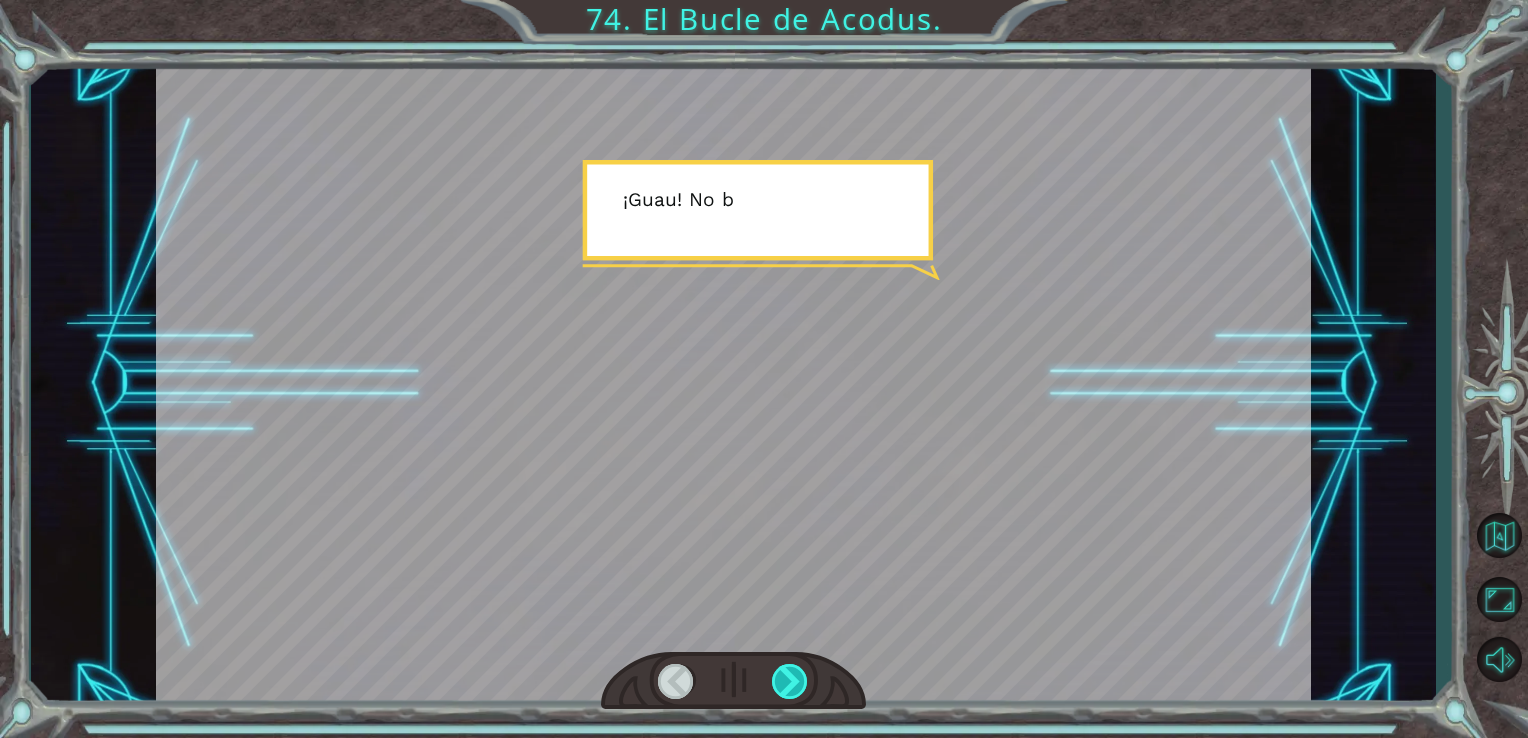 click at bounding box center [790, 681] 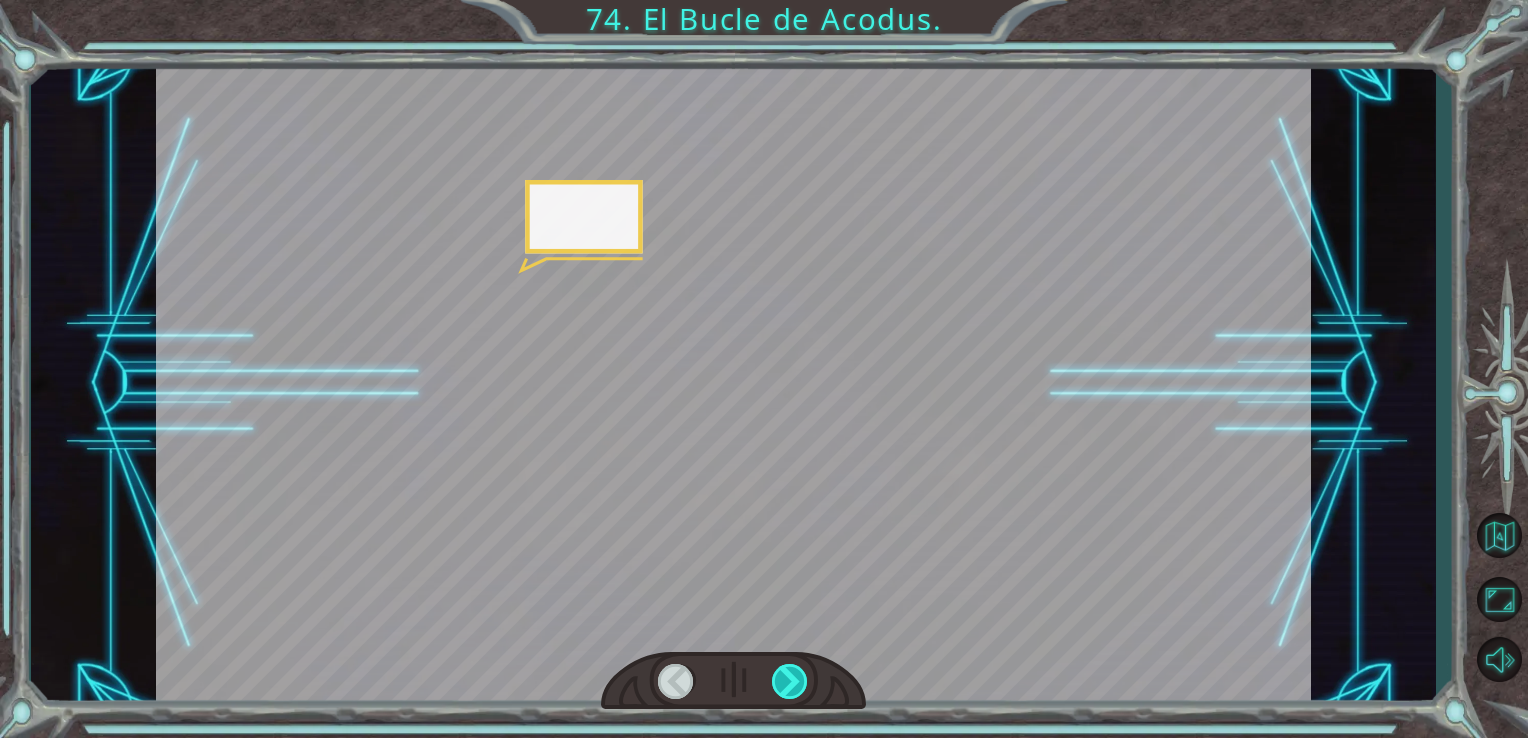 click at bounding box center (790, 681) 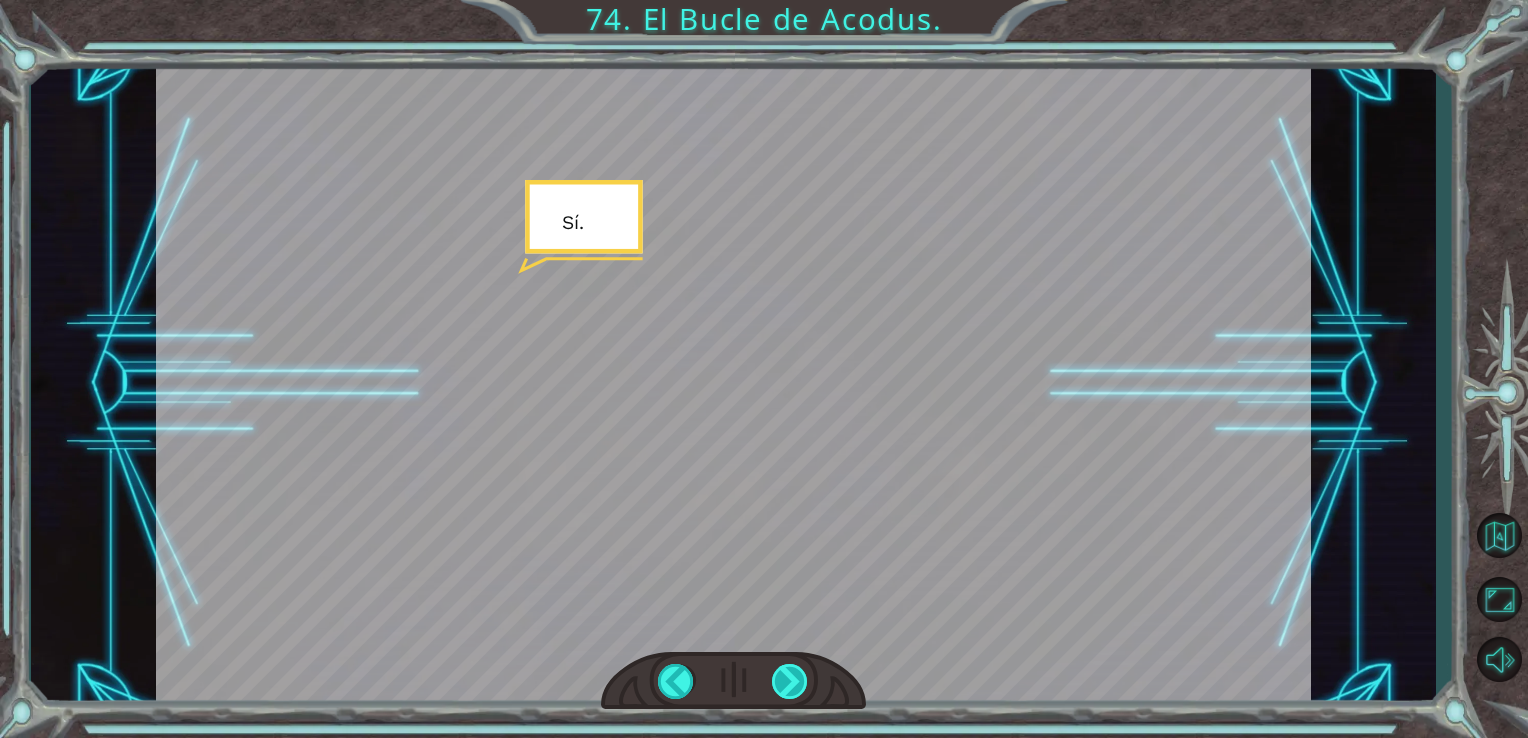 click at bounding box center (790, 681) 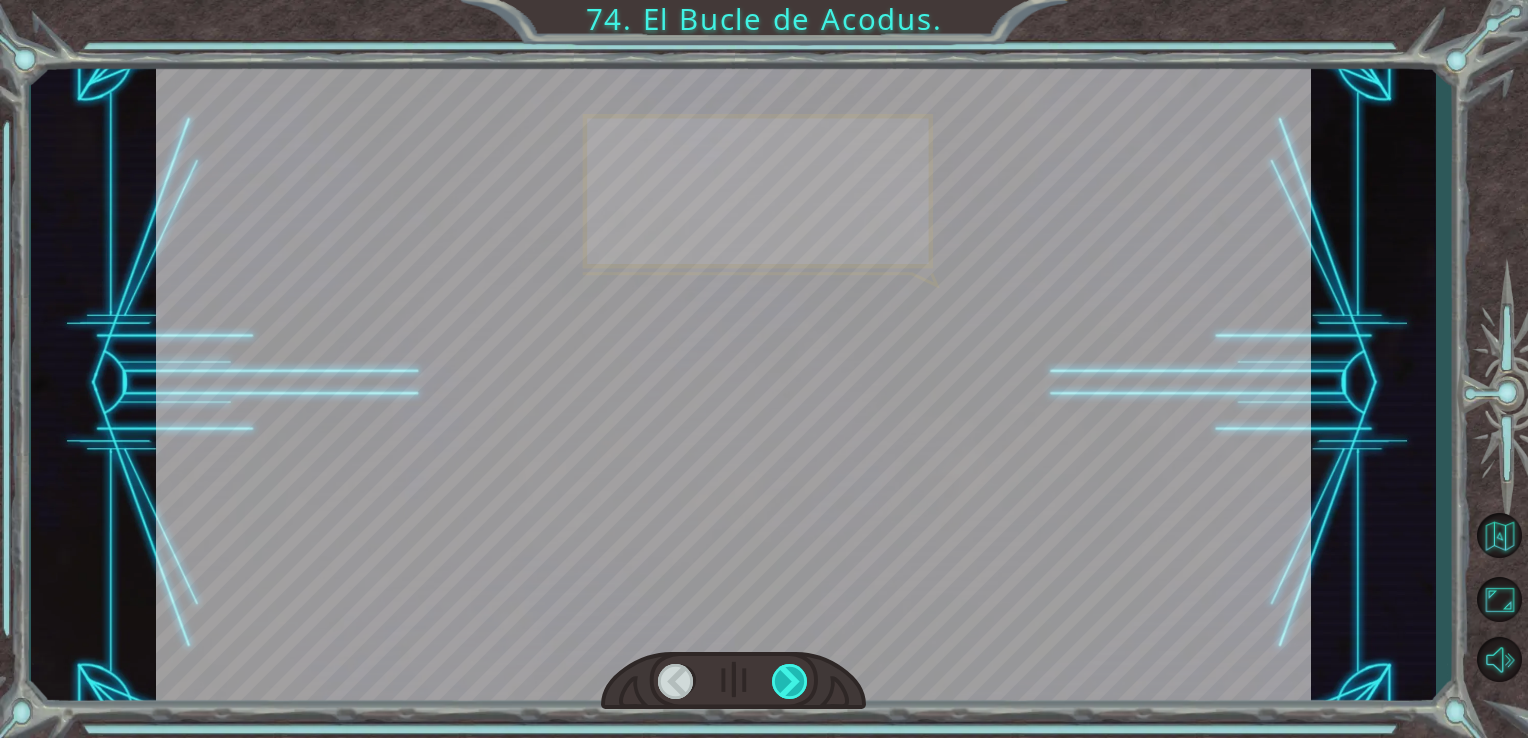 click at bounding box center [790, 681] 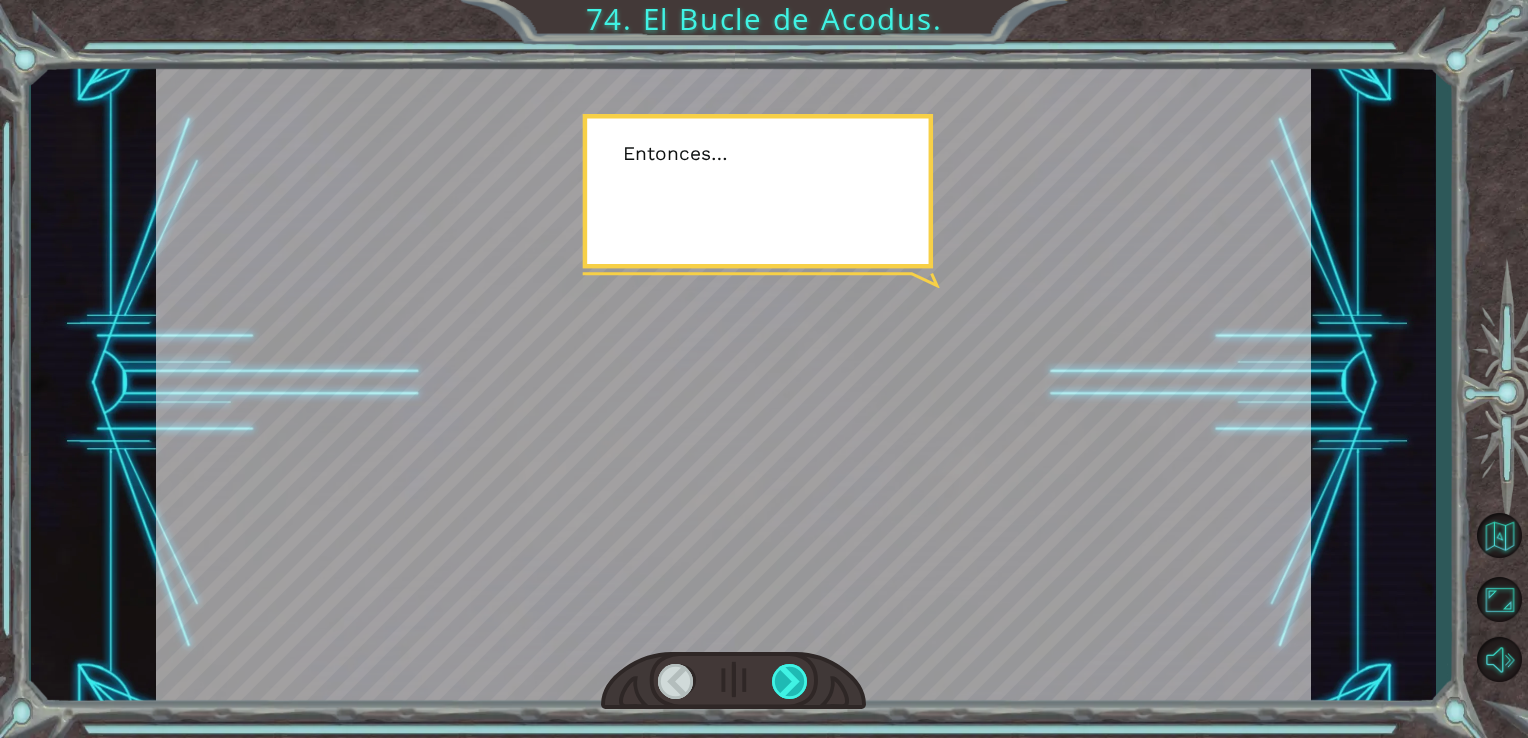 click at bounding box center (790, 681) 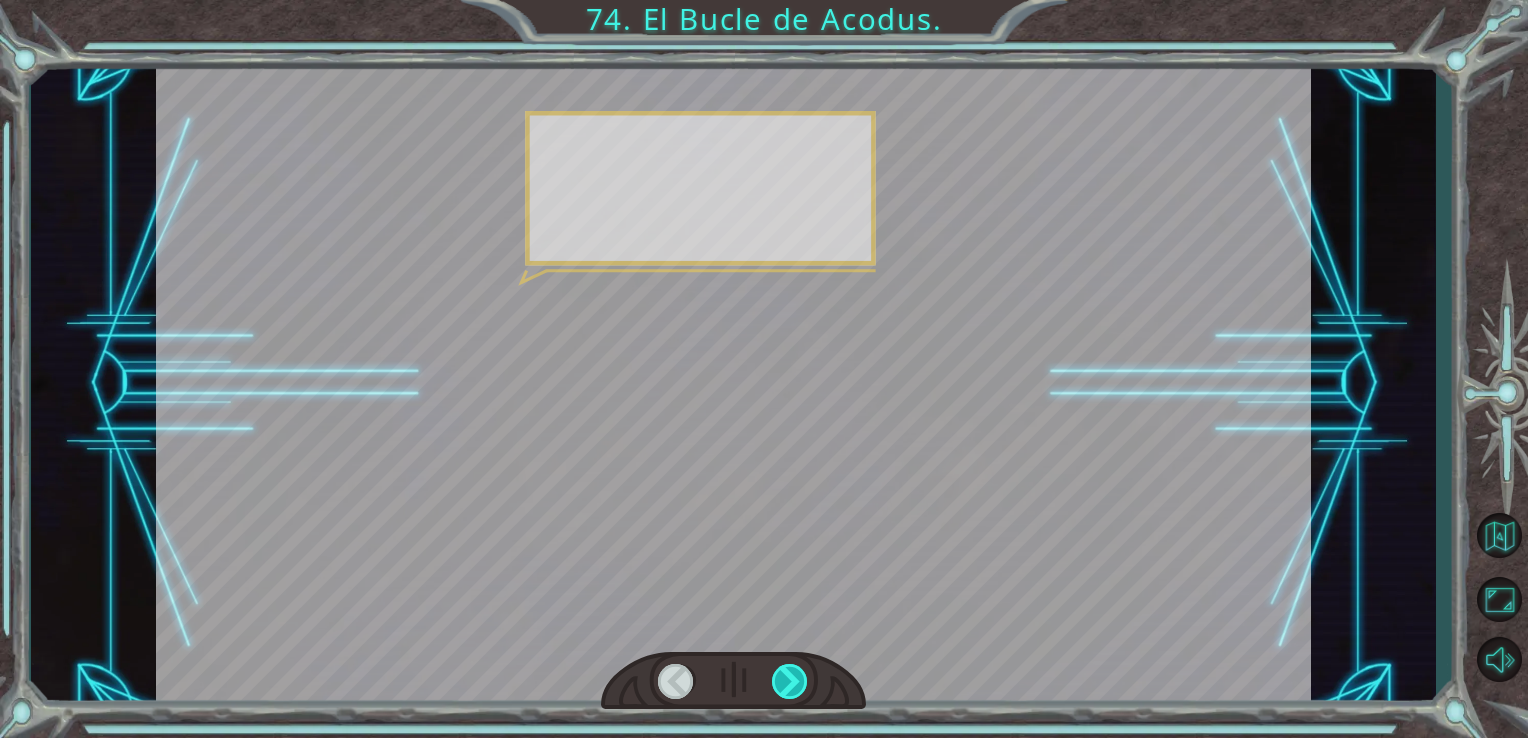 click at bounding box center [790, 681] 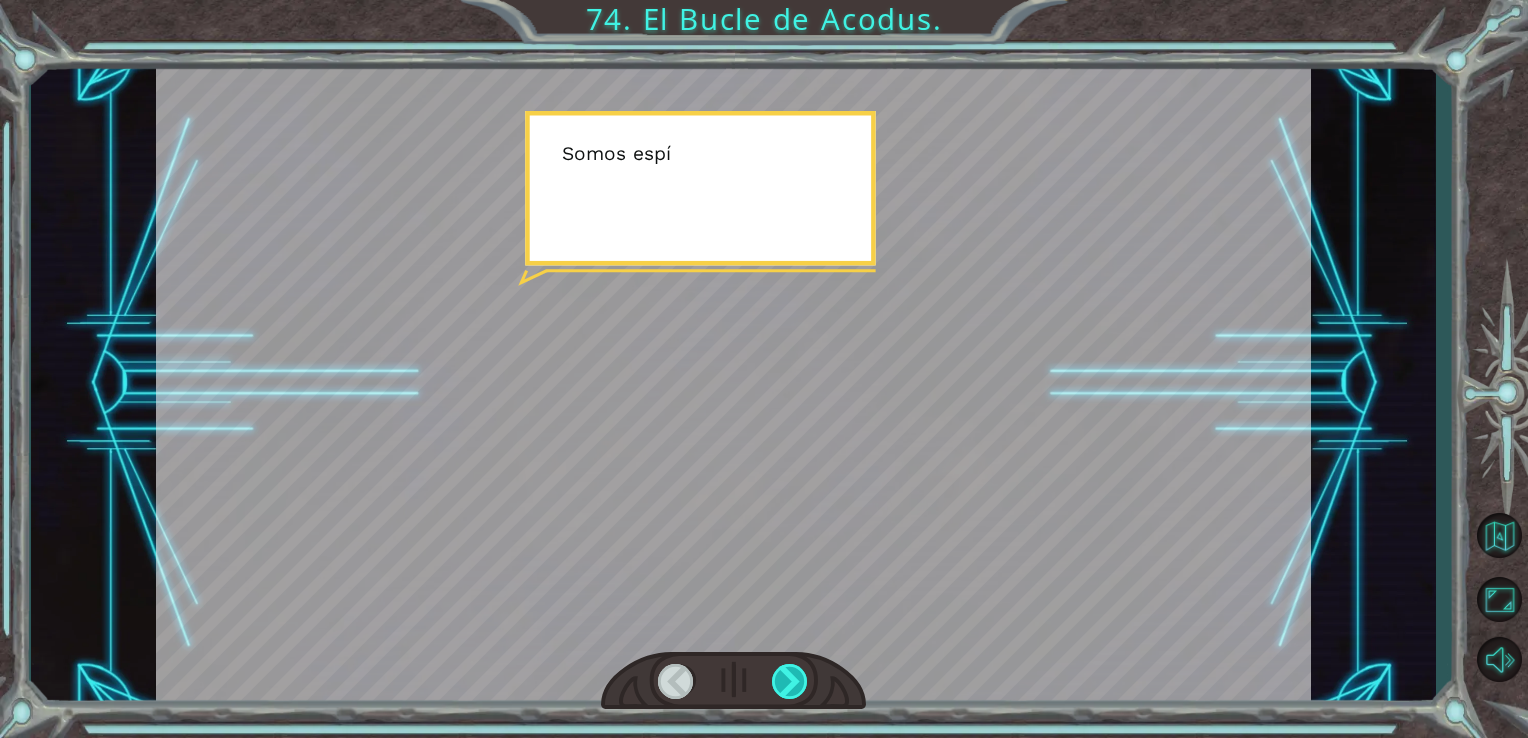 click at bounding box center (790, 681) 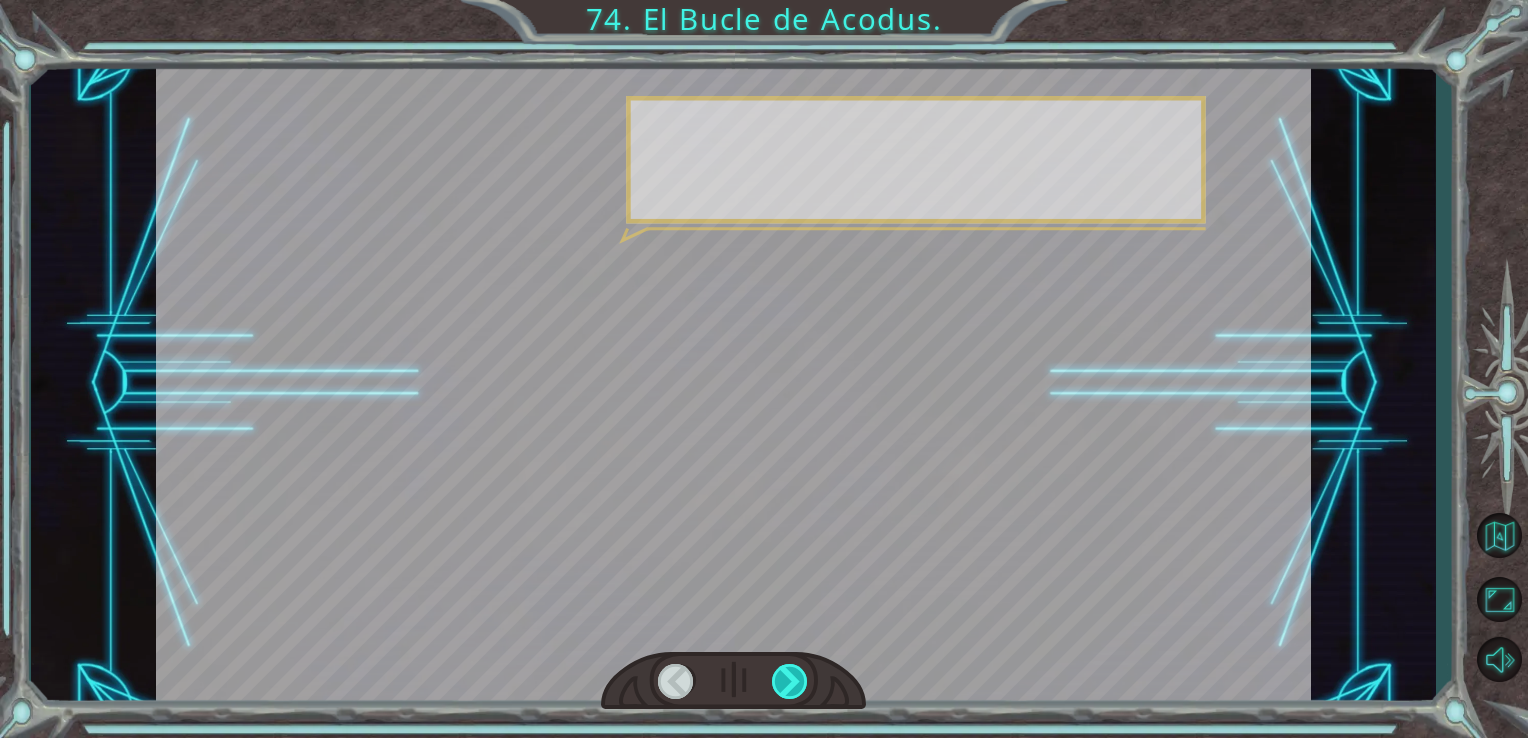 click at bounding box center [790, 681] 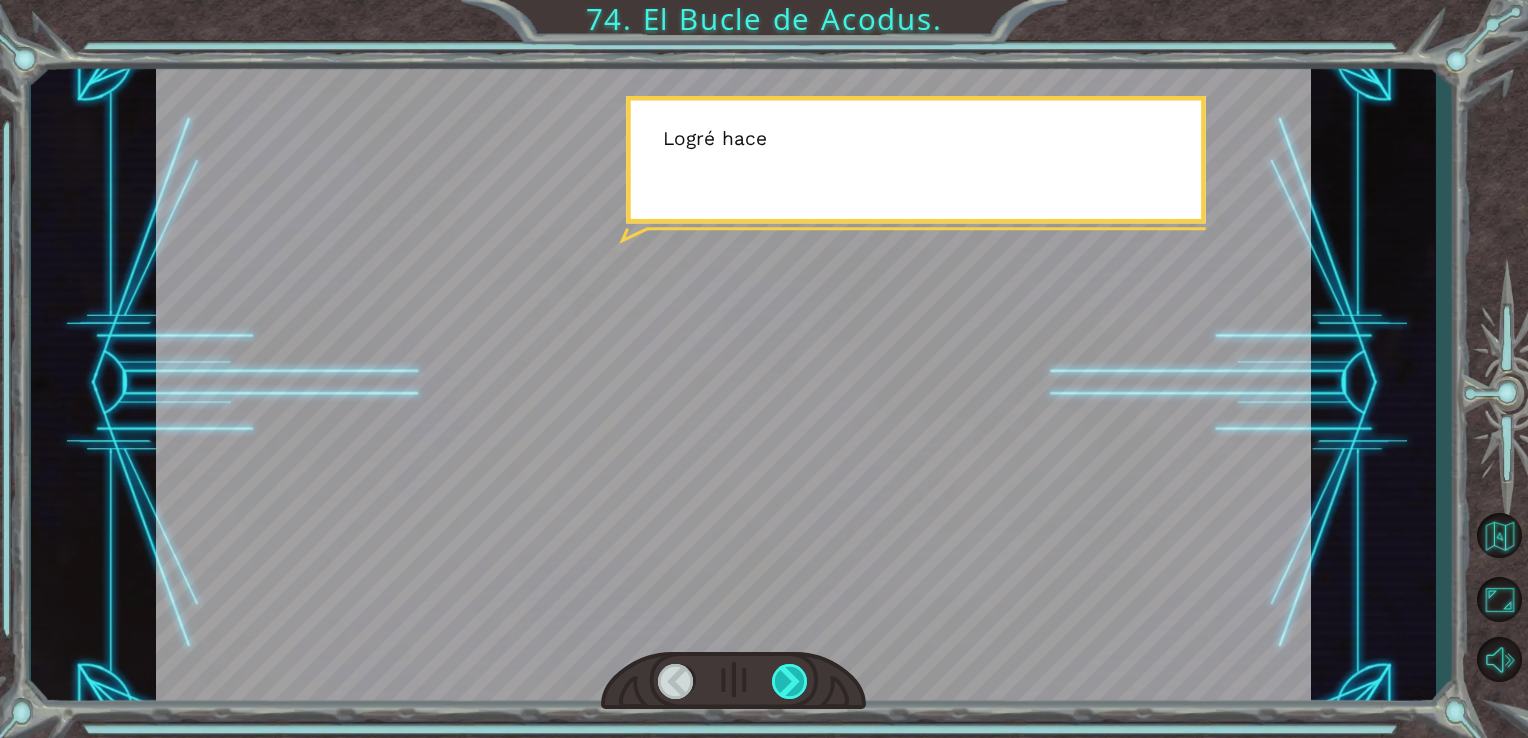 click at bounding box center (790, 681) 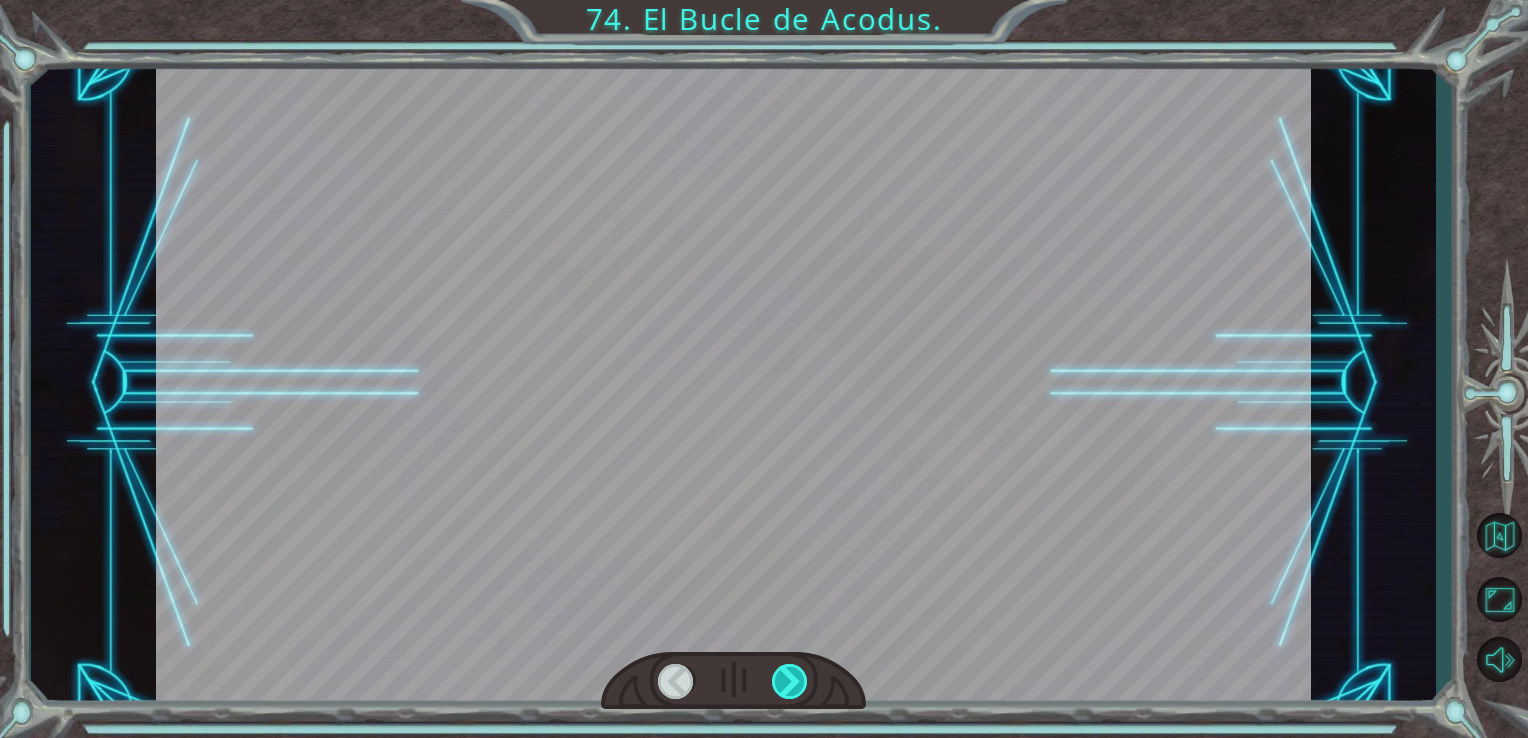 click at bounding box center (790, 681) 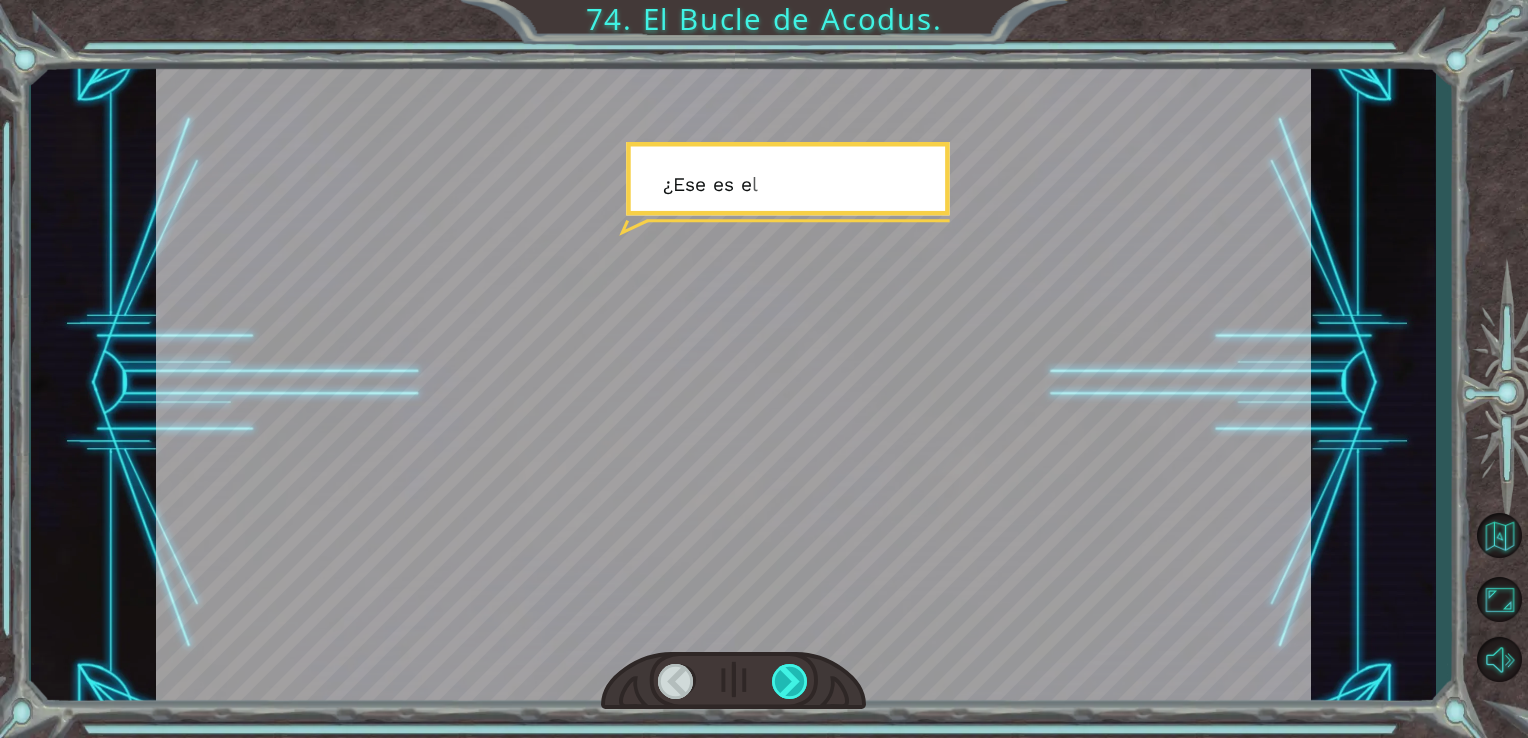 click at bounding box center (790, 681) 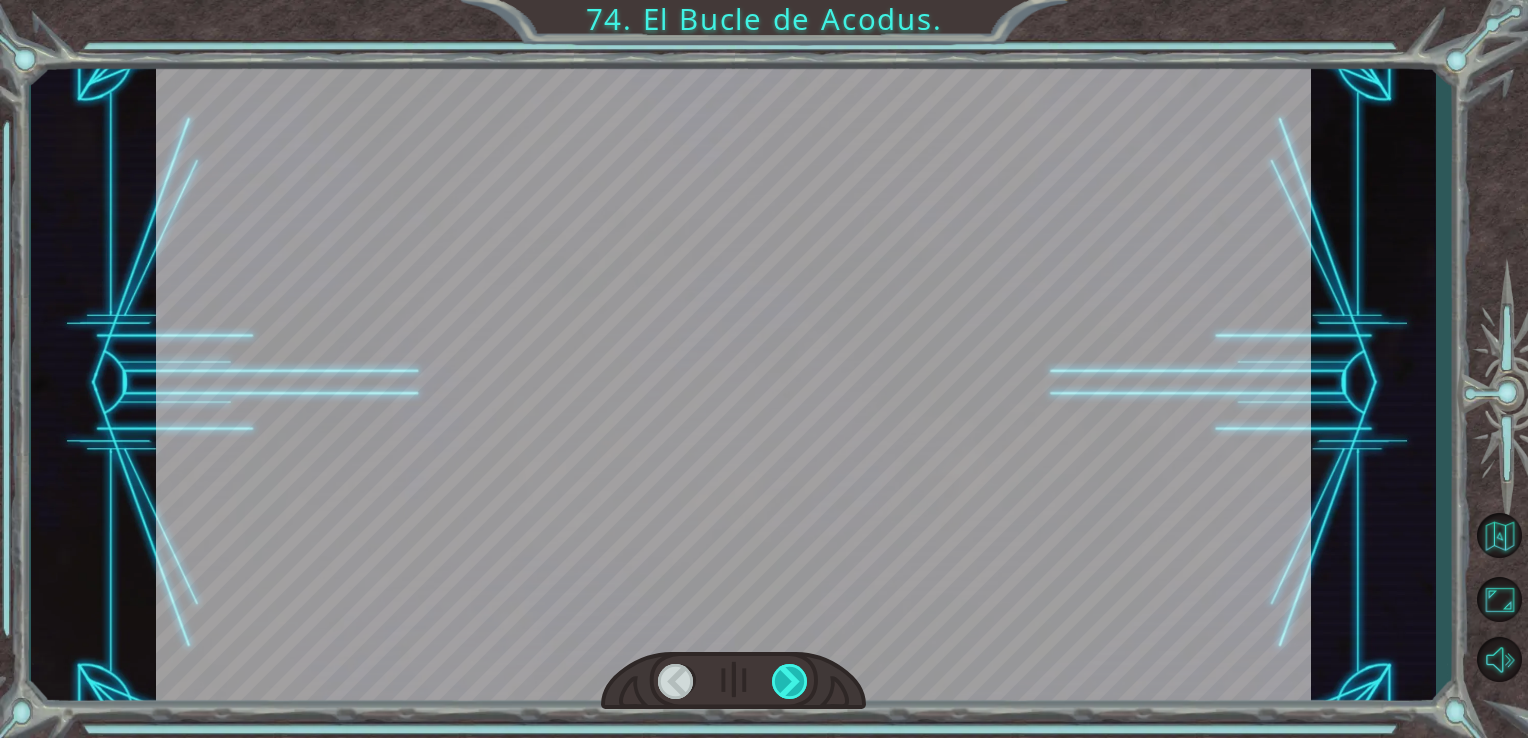 click at bounding box center [790, 681] 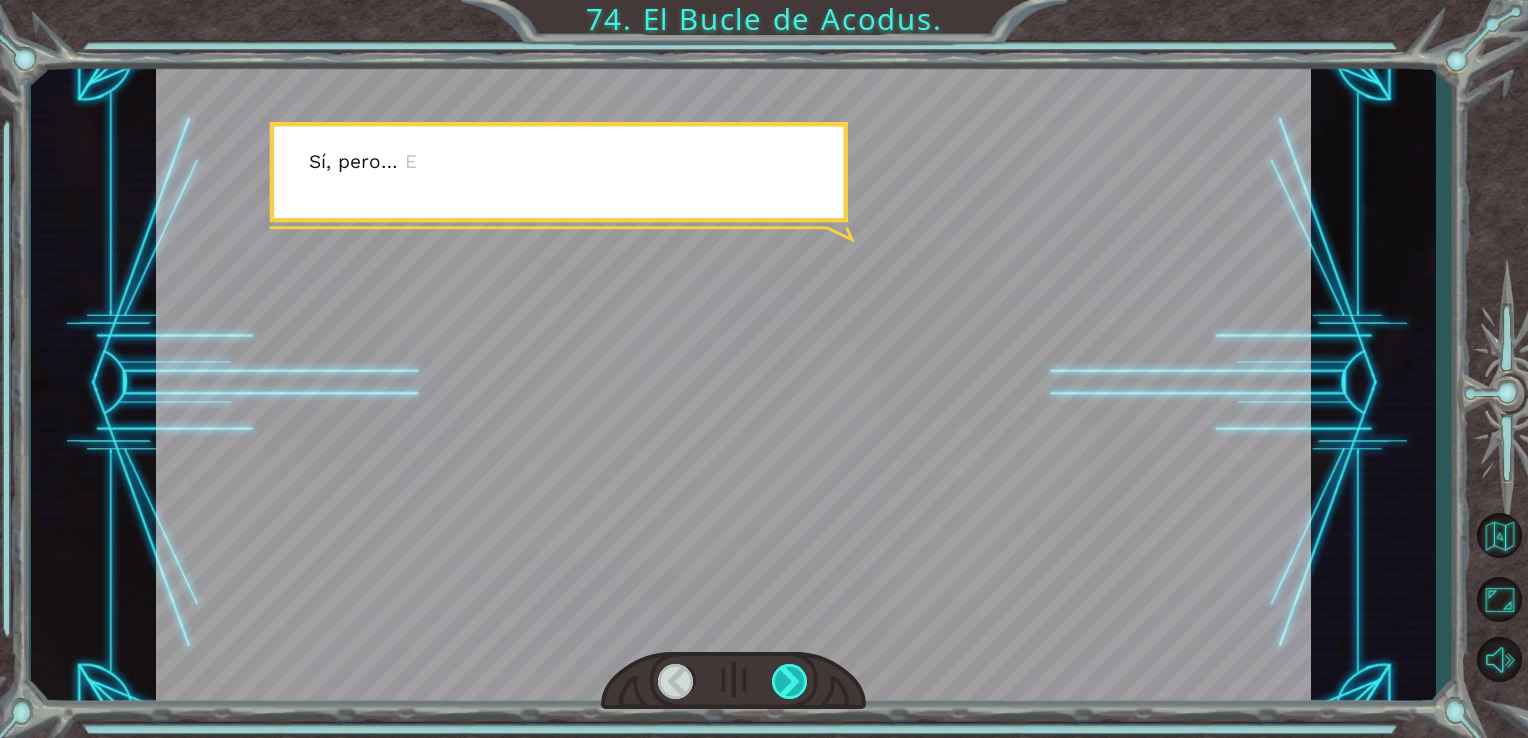 click at bounding box center (790, 681) 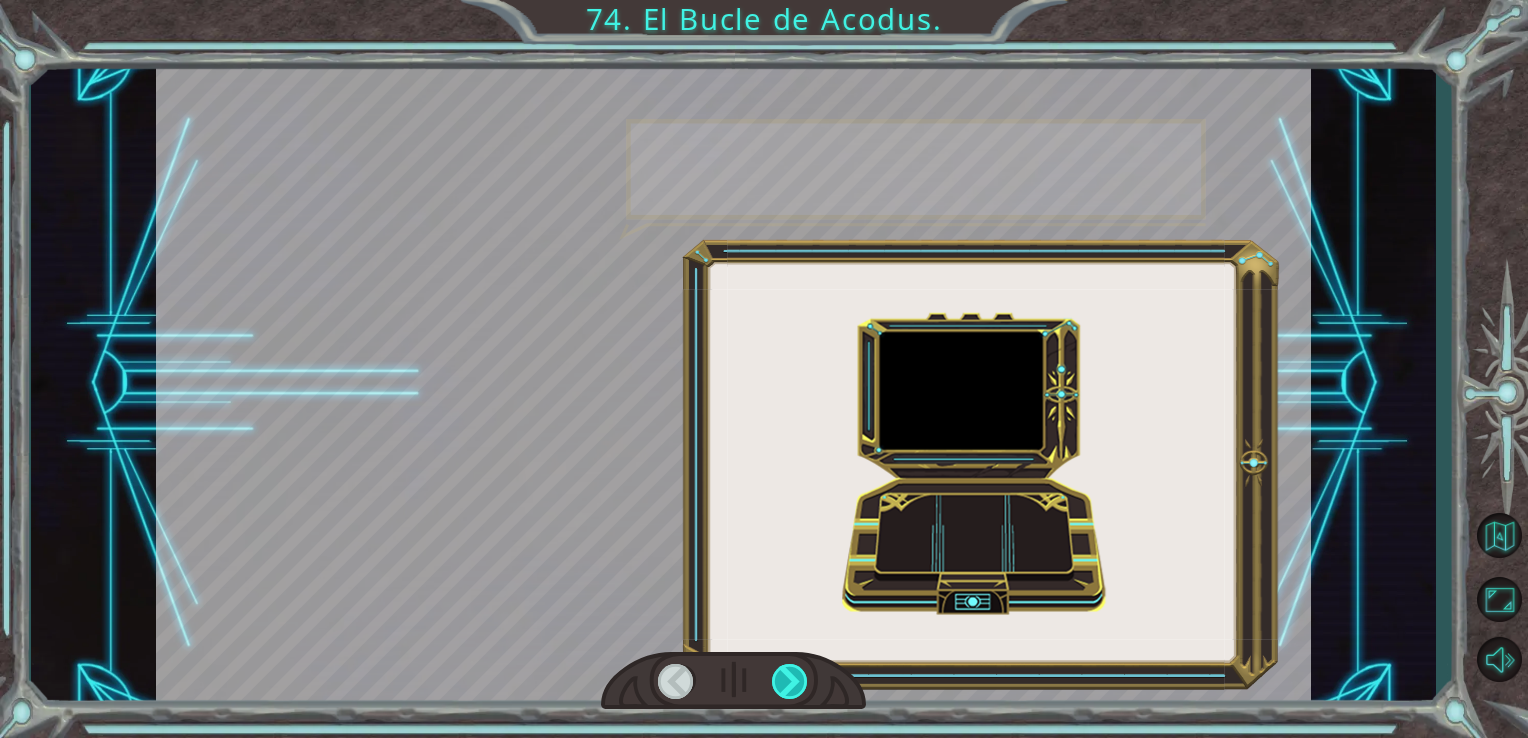 click at bounding box center [790, 681] 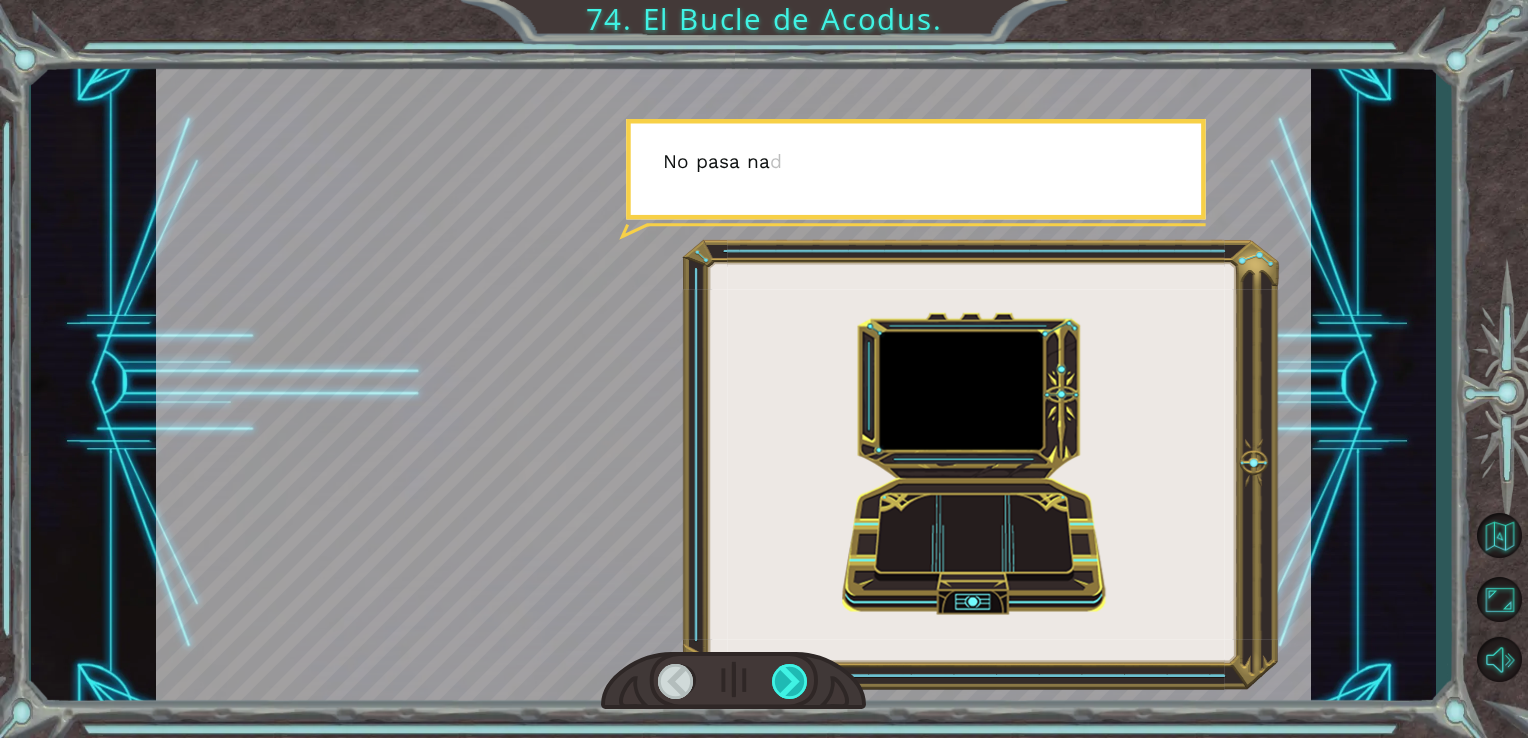 click at bounding box center (790, 681) 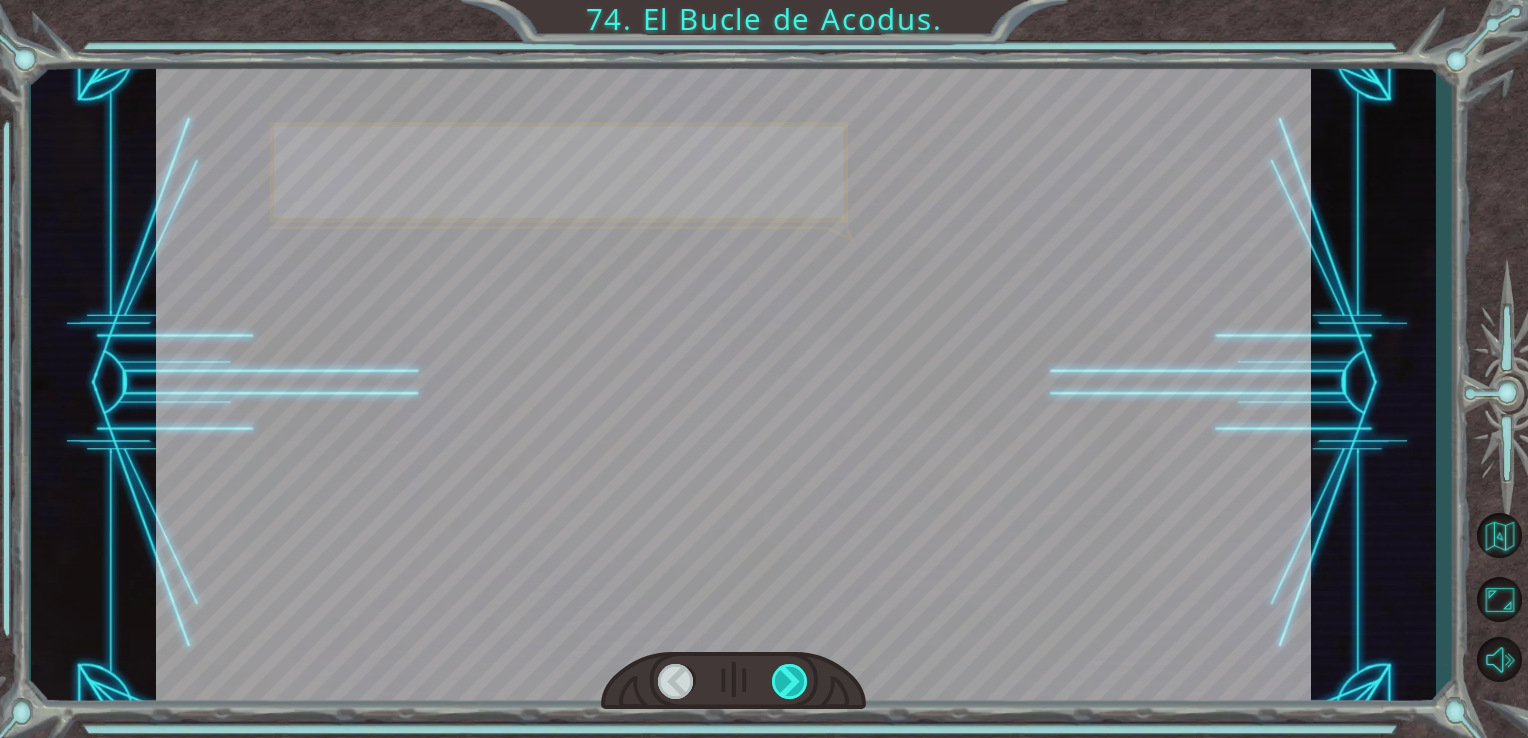 click at bounding box center [790, 681] 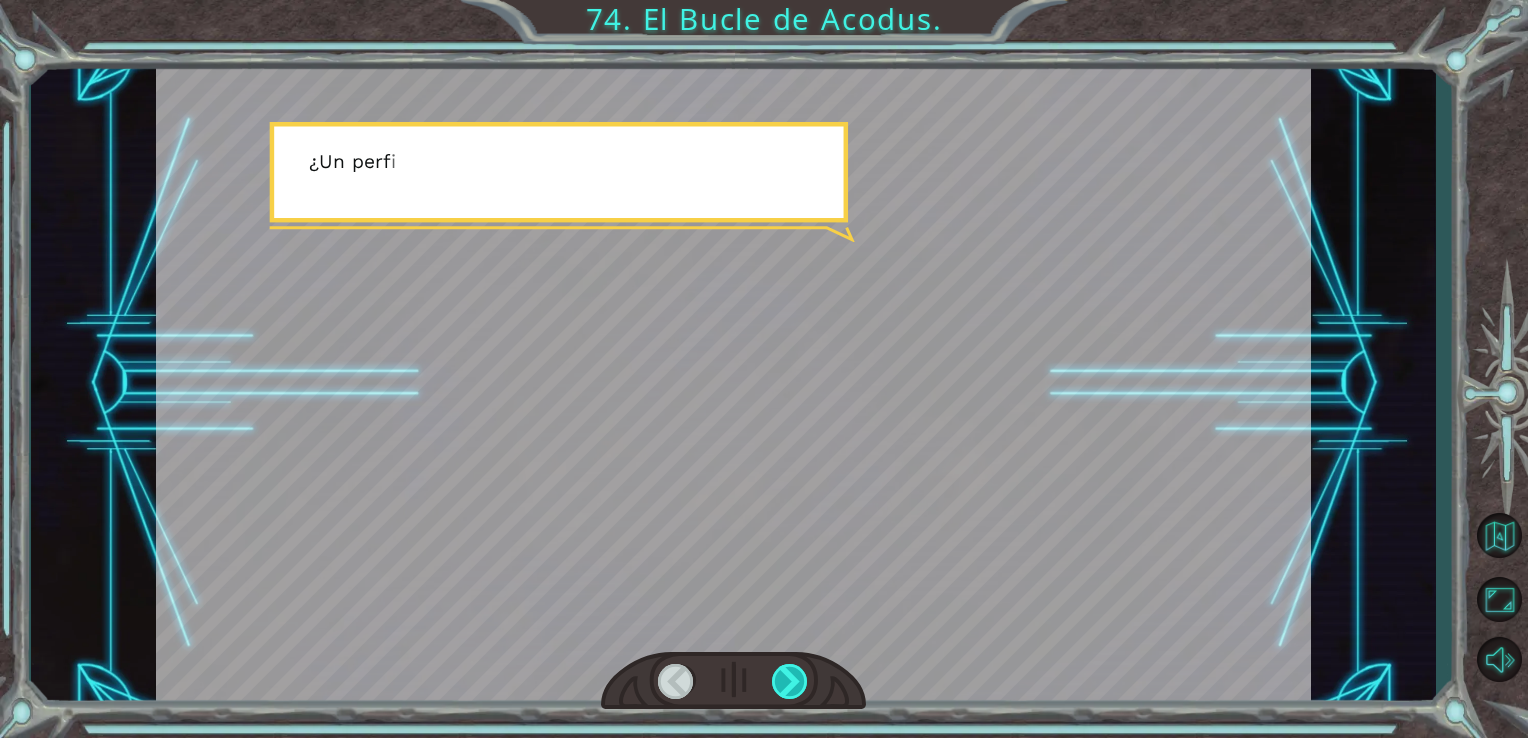 click at bounding box center [790, 681] 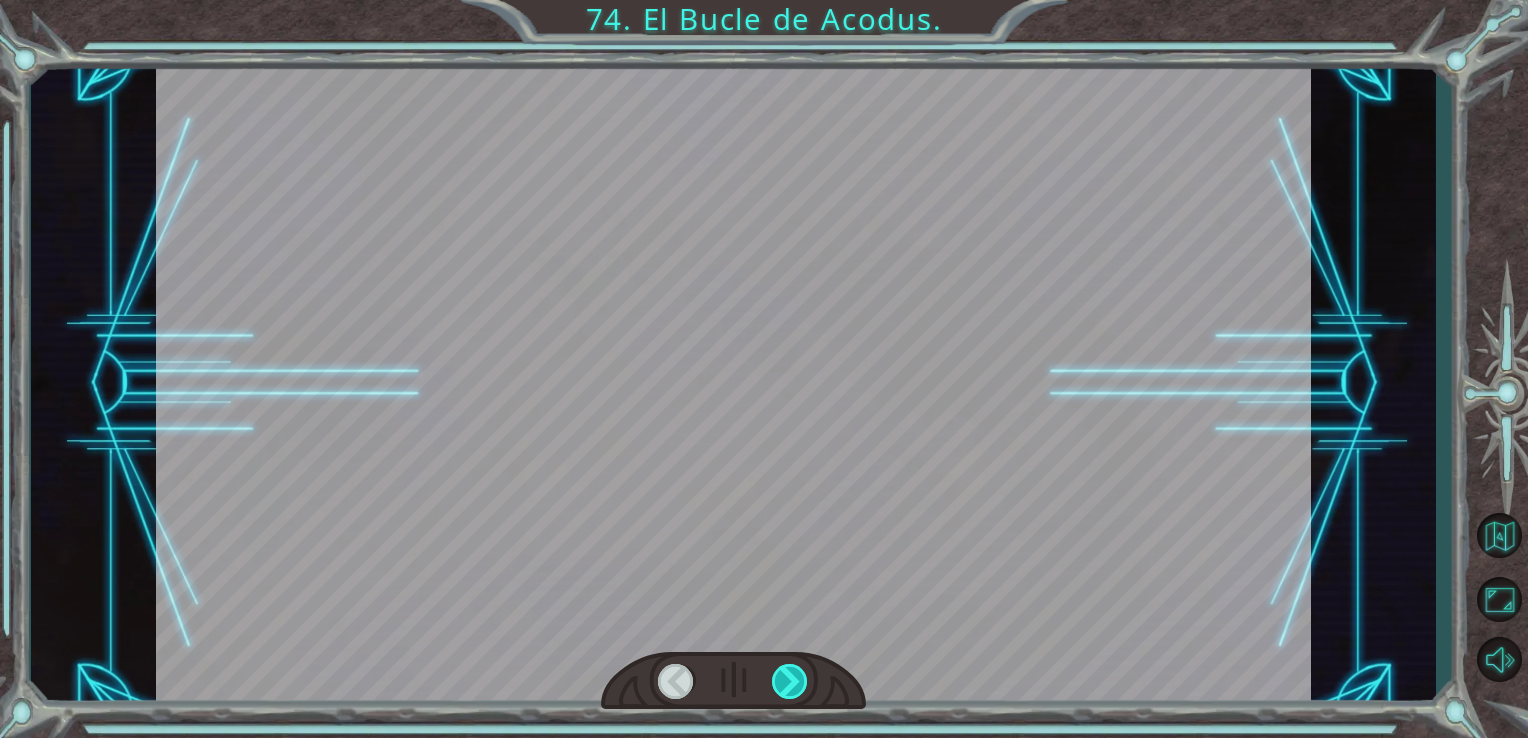 click at bounding box center [790, 681] 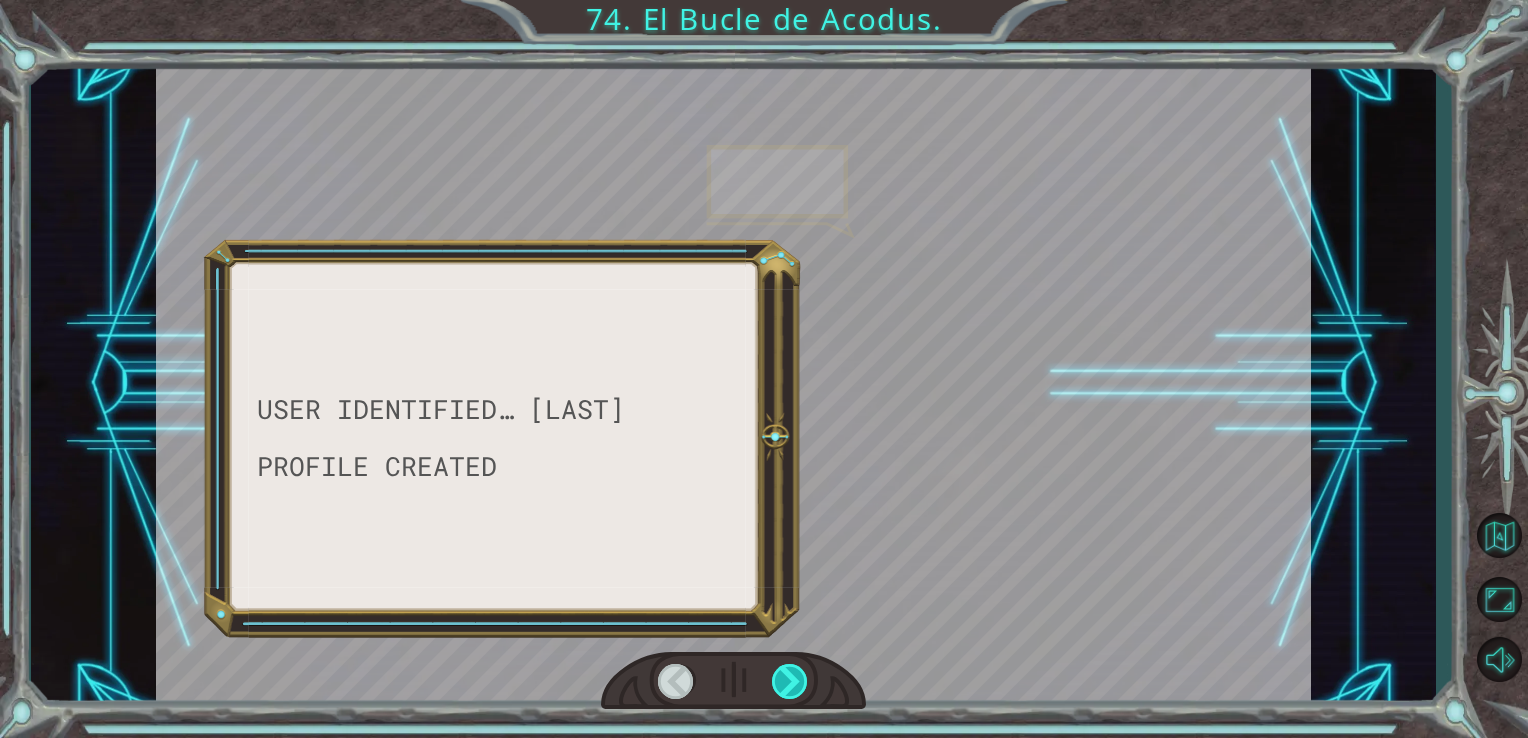 click at bounding box center [790, 681] 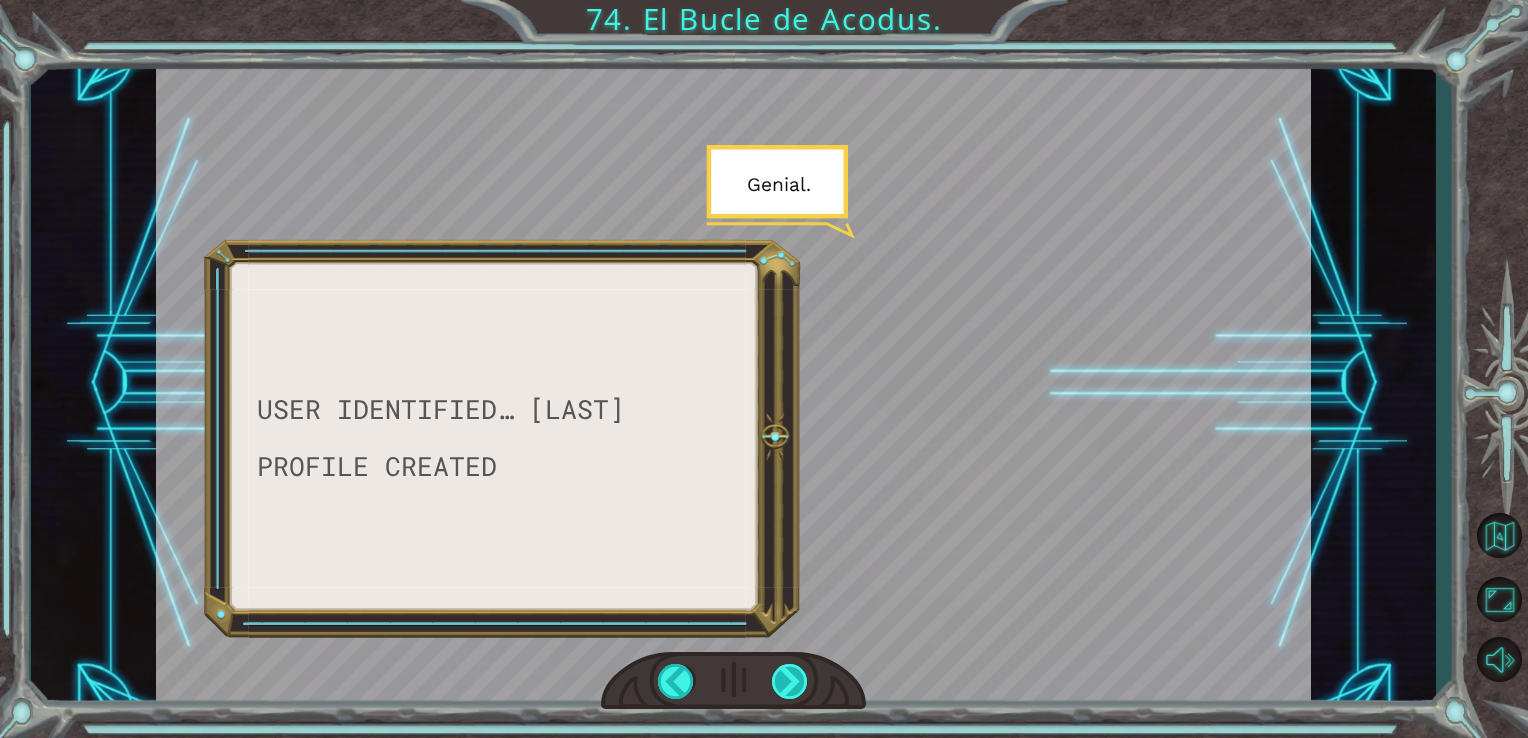 click at bounding box center (790, 681) 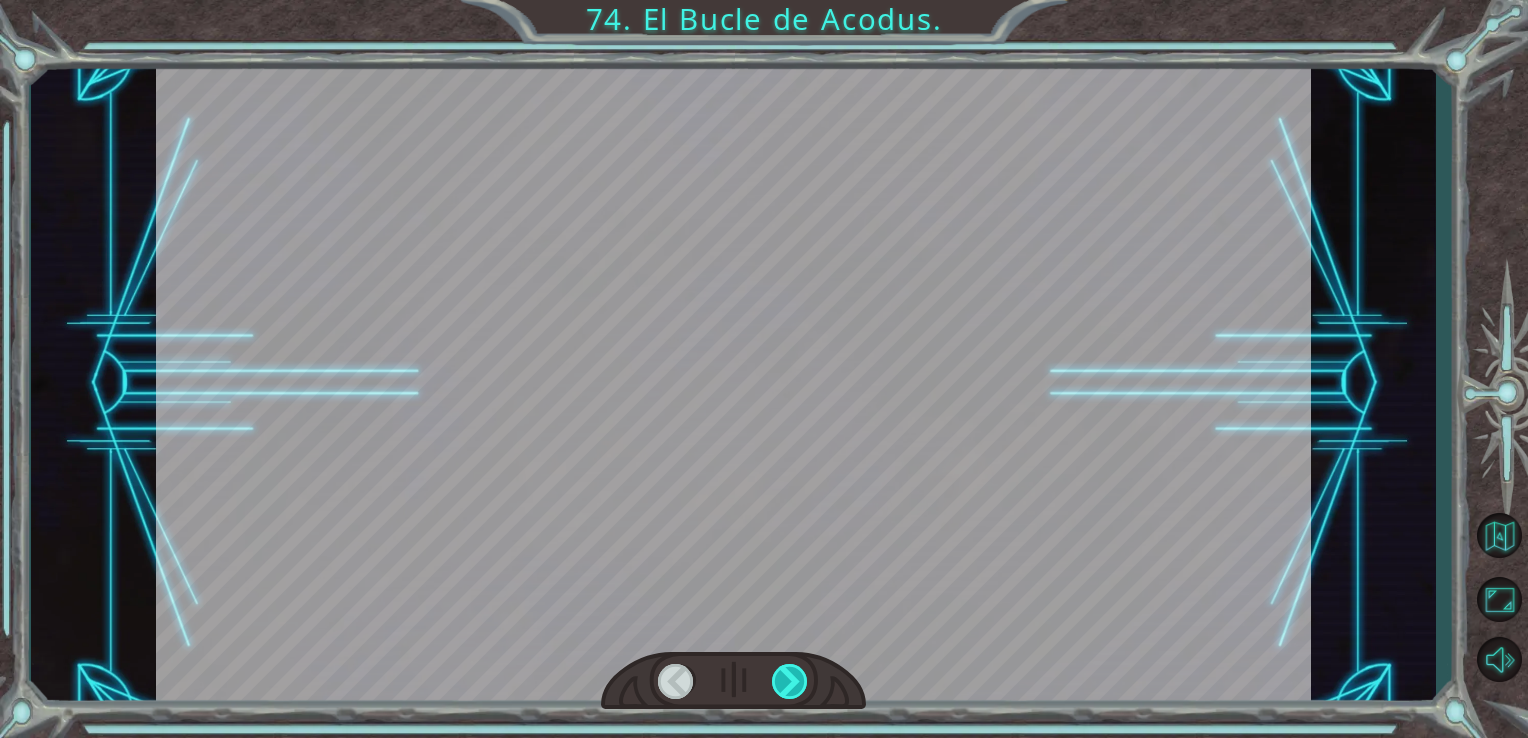 click at bounding box center [790, 681] 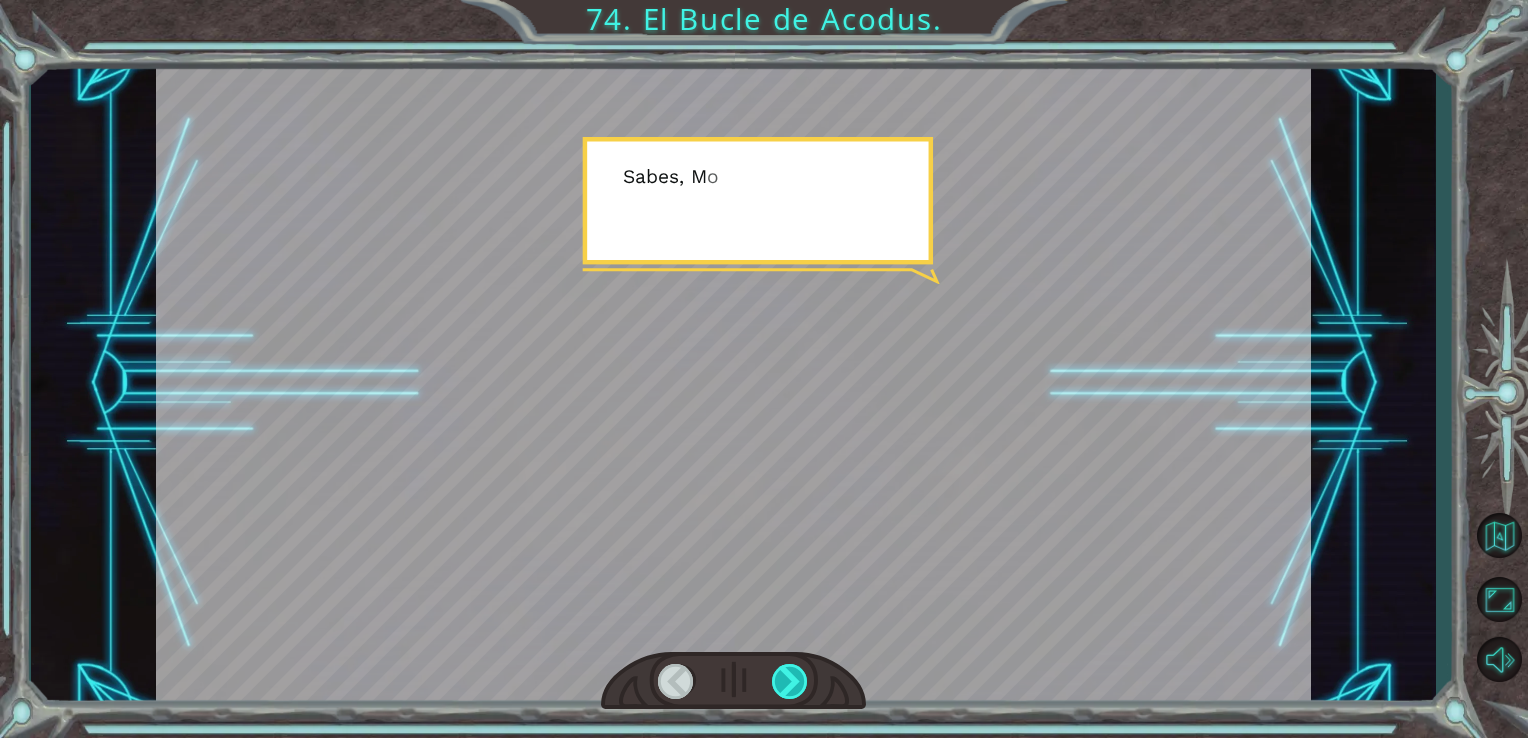 click at bounding box center (790, 681) 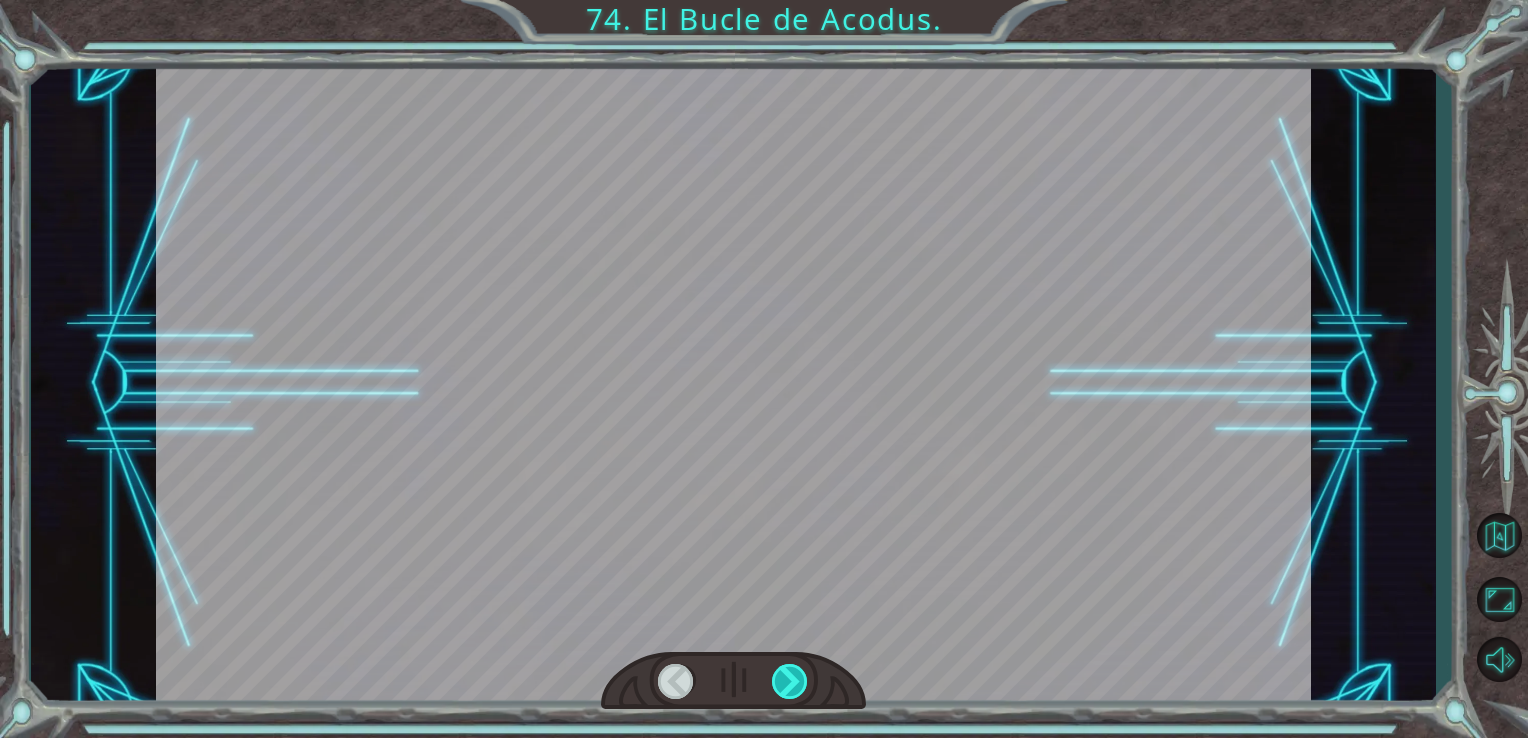 click at bounding box center (790, 681) 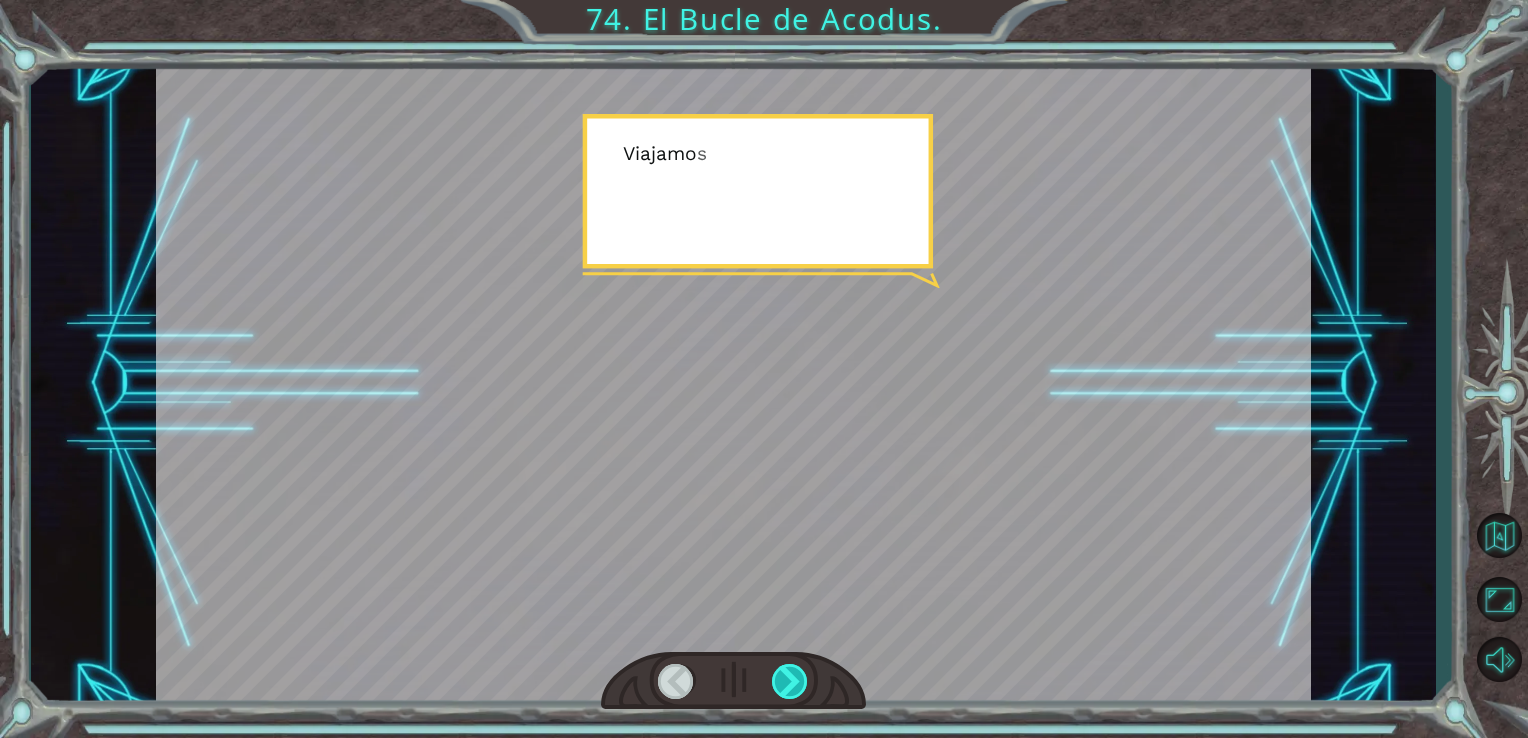 click at bounding box center [790, 681] 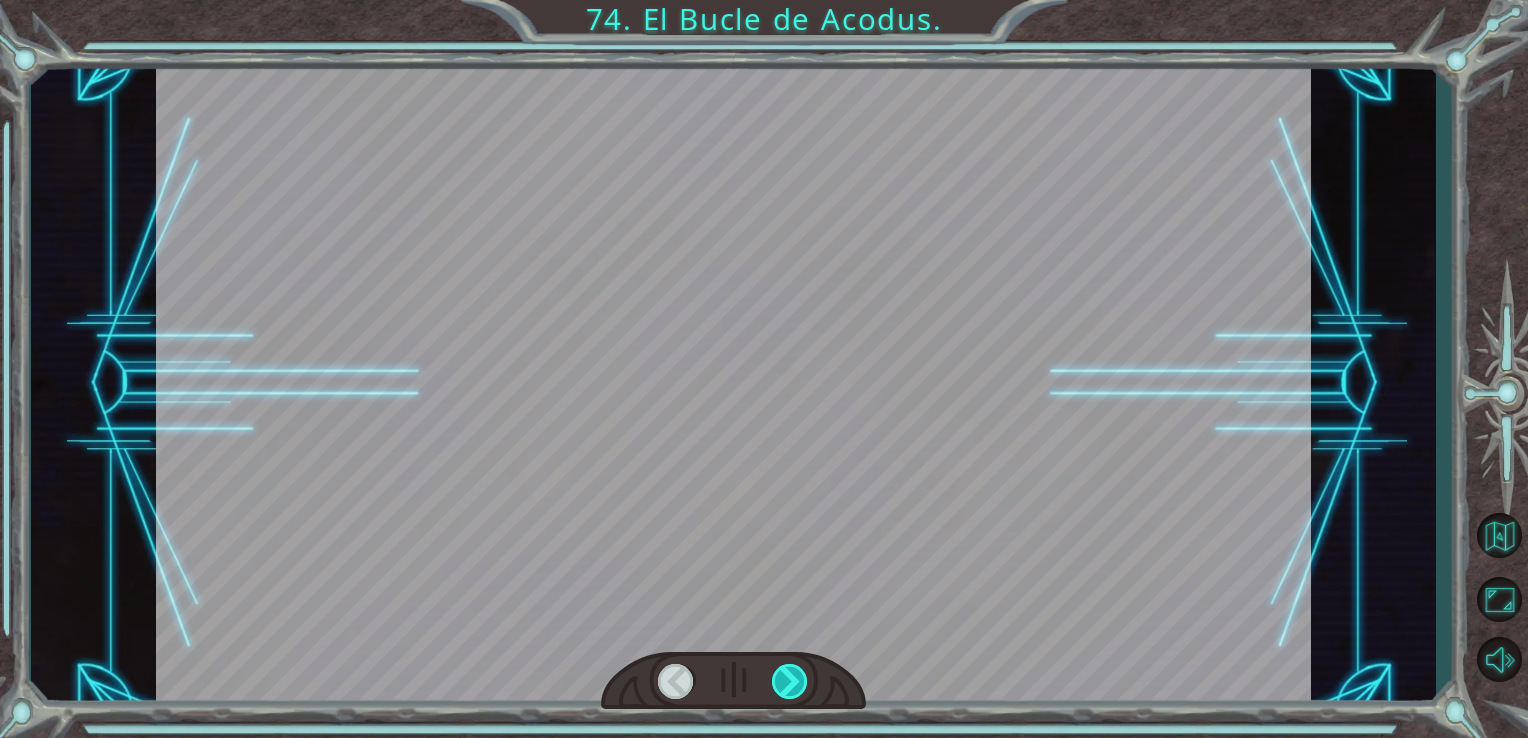 click at bounding box center [790, 681] 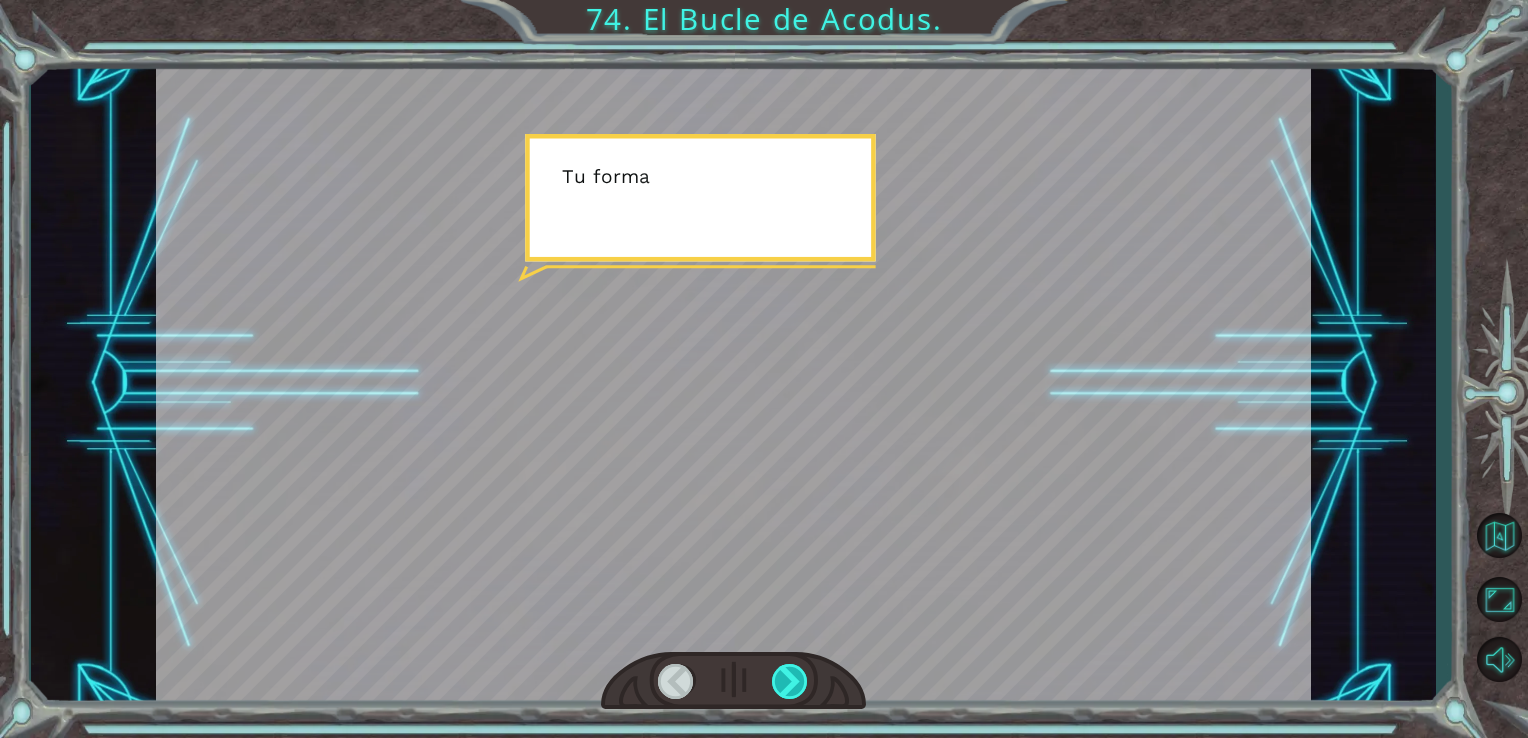 click at bounding box center [790, 681] 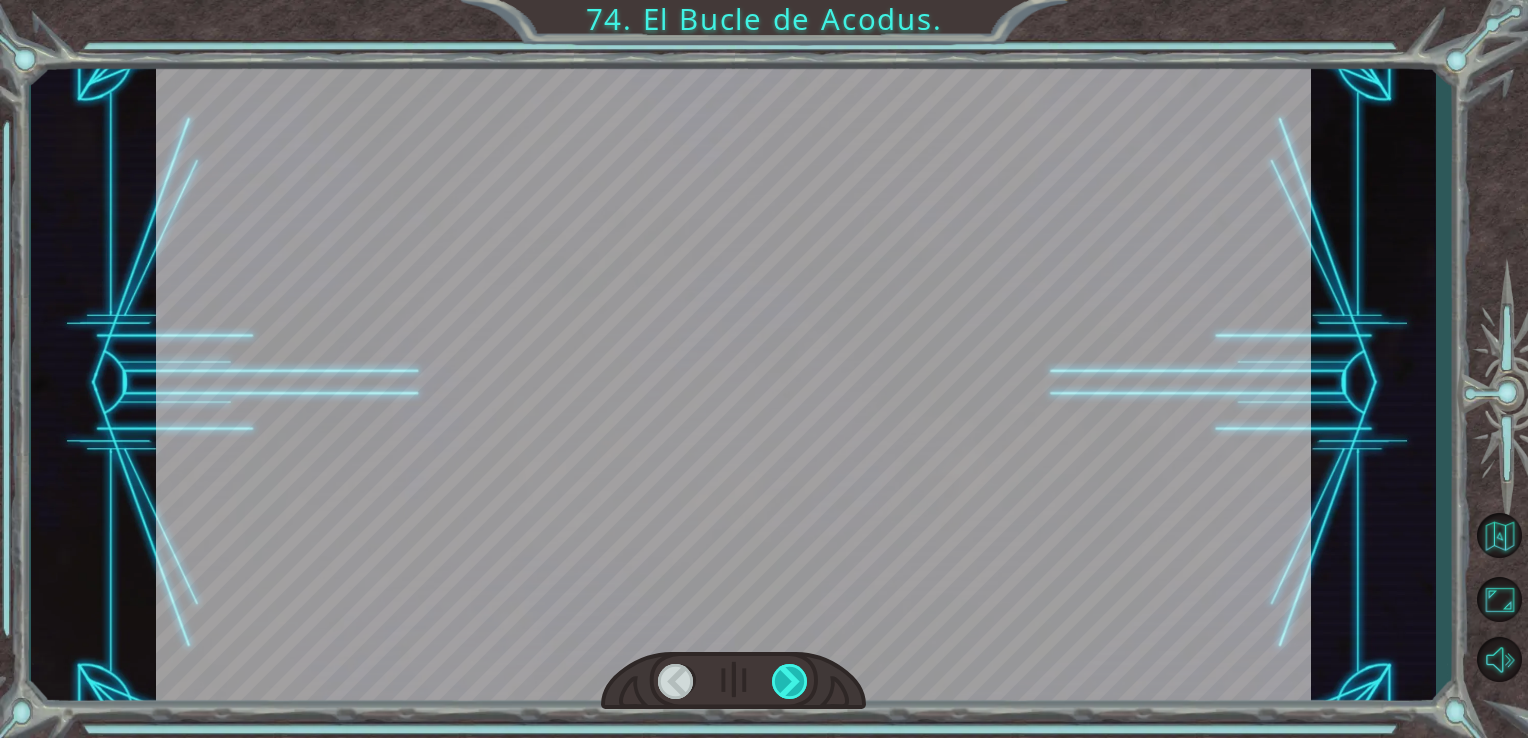 click at bounding box center [790, 681] 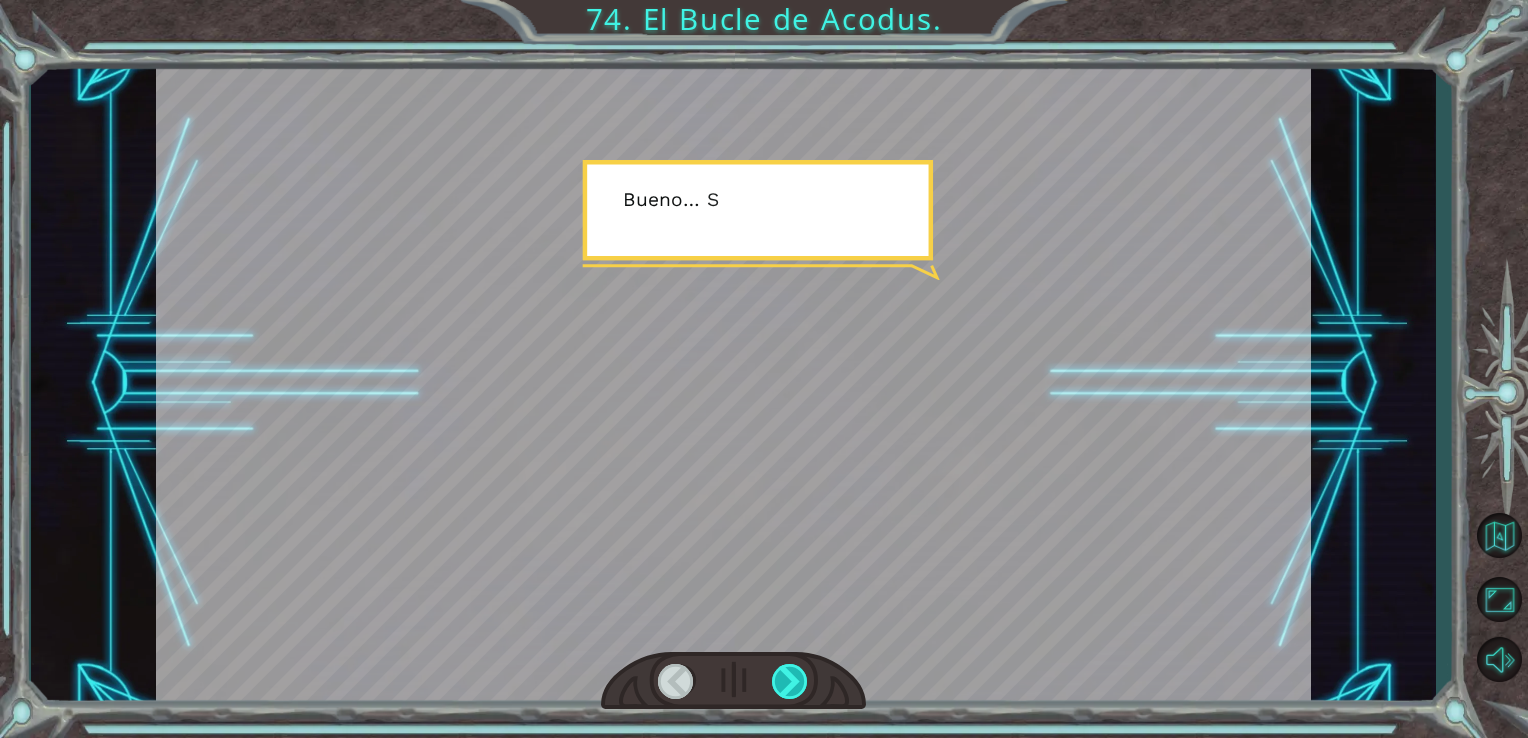 click at bounding box center (790, 681) 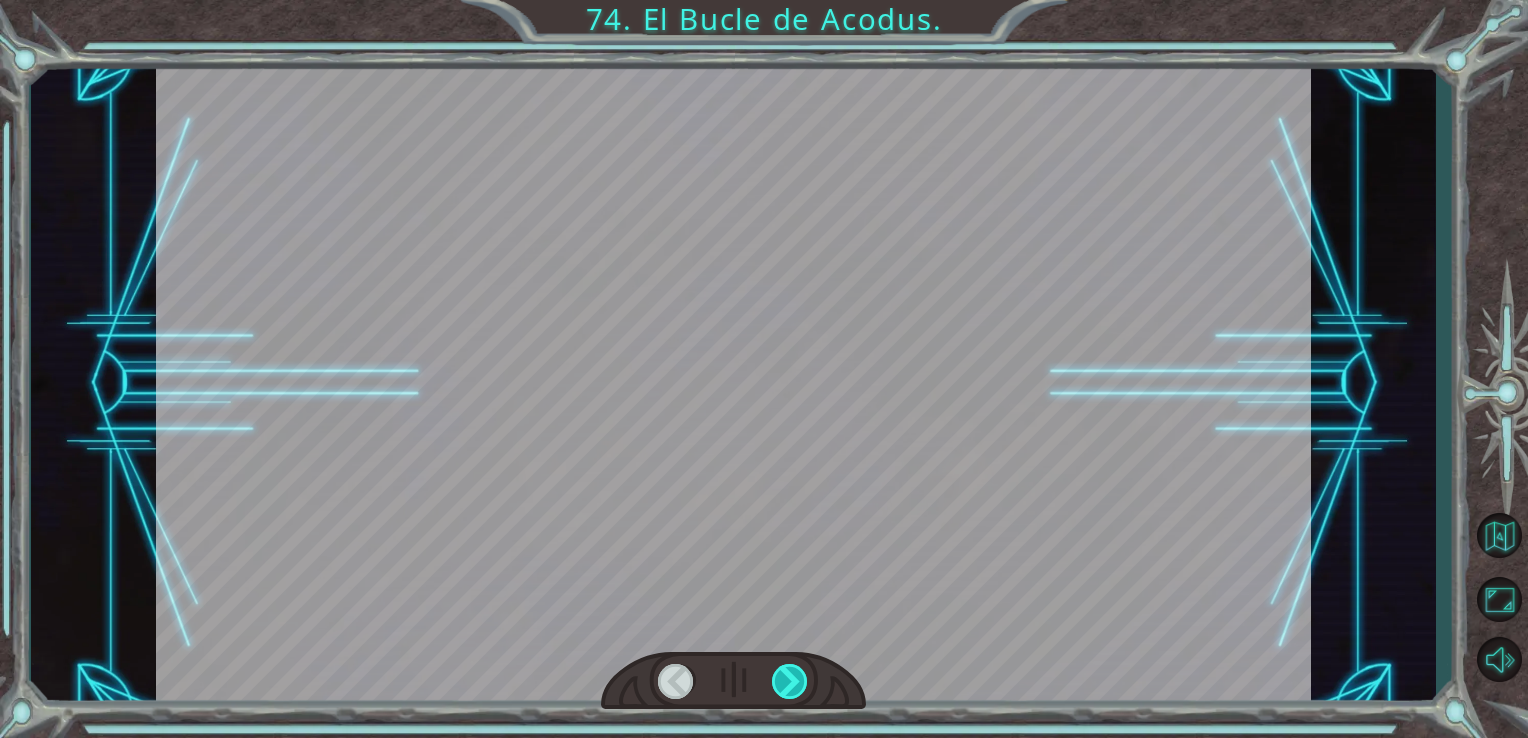 click at bounding box center [790, 681] 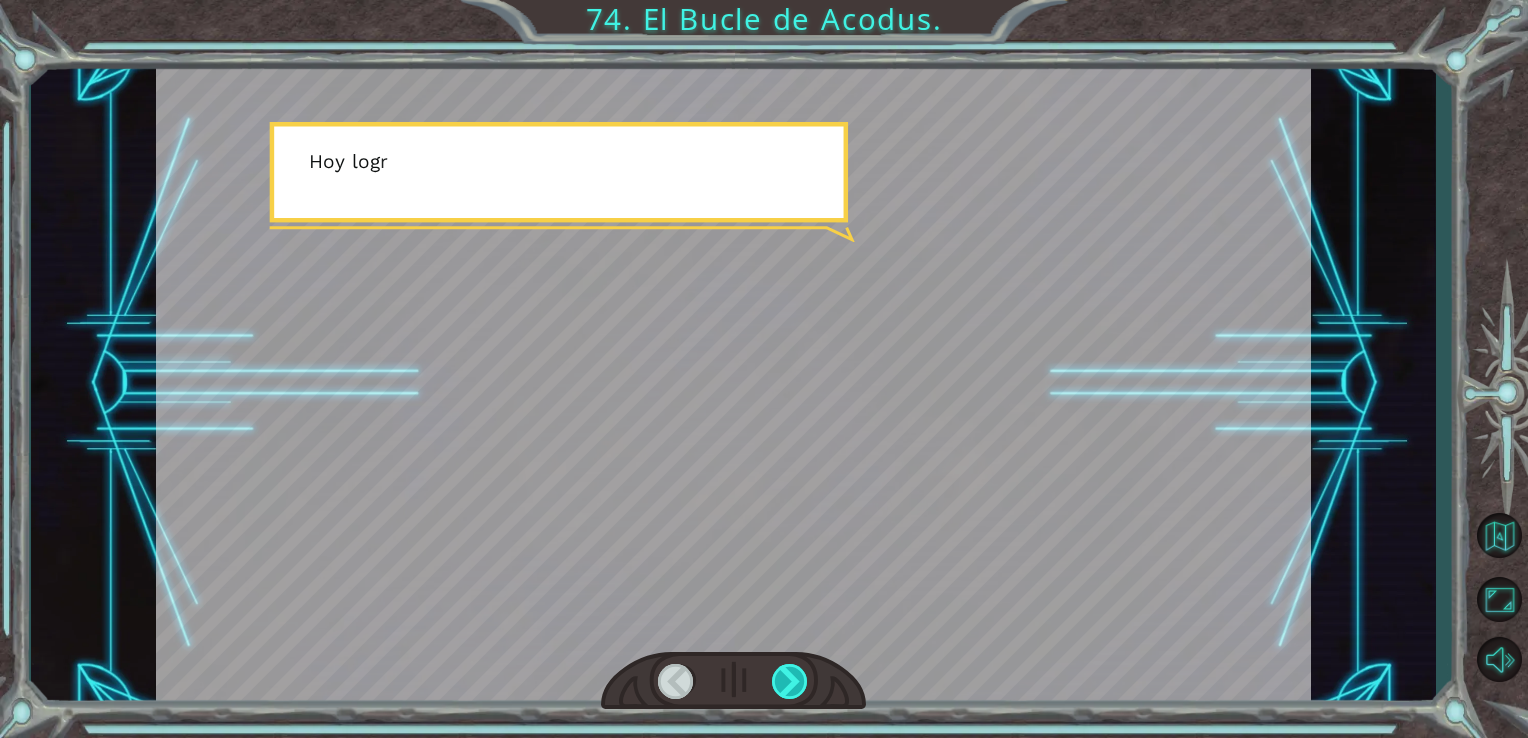 click at bounding box center [790, 681] 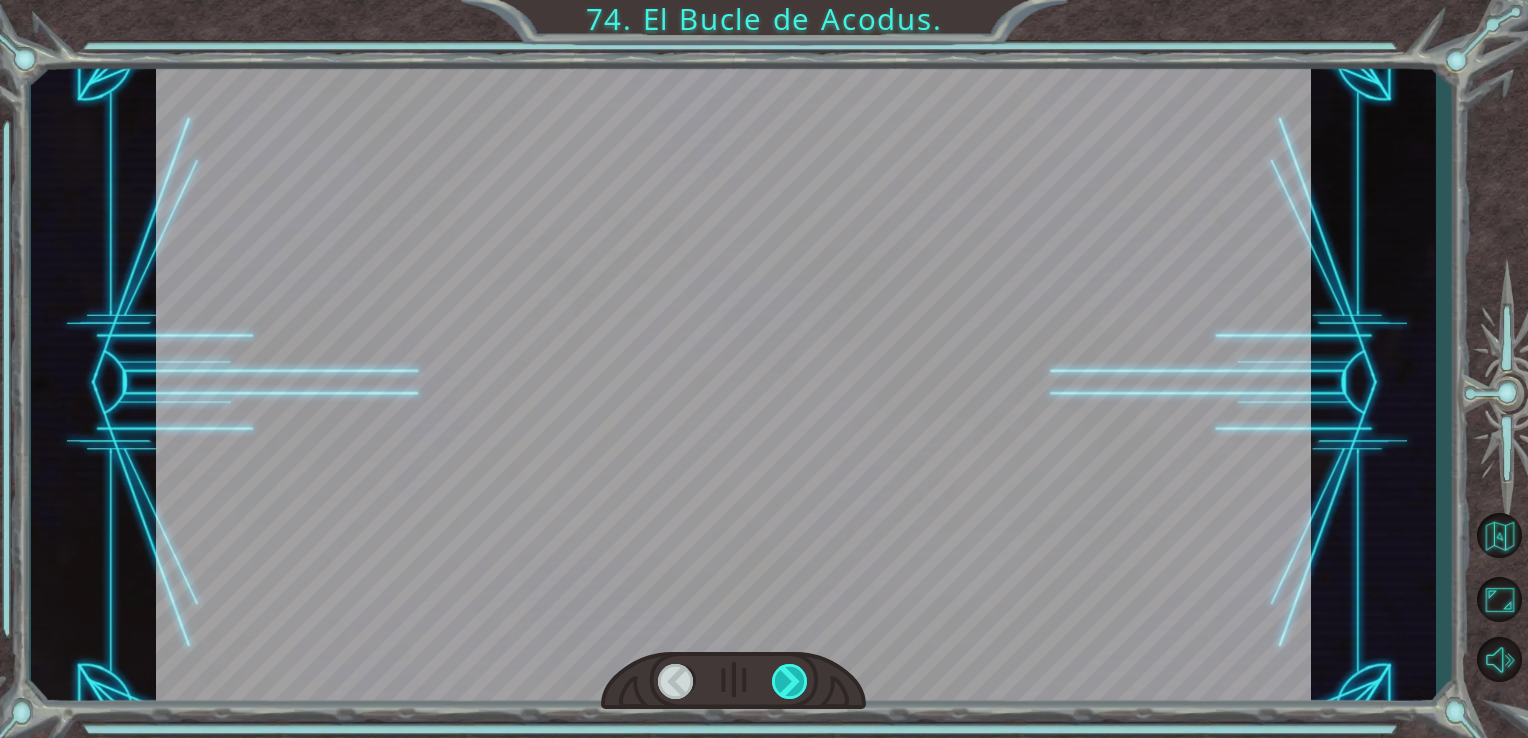 click at bounding box center [790, 681] 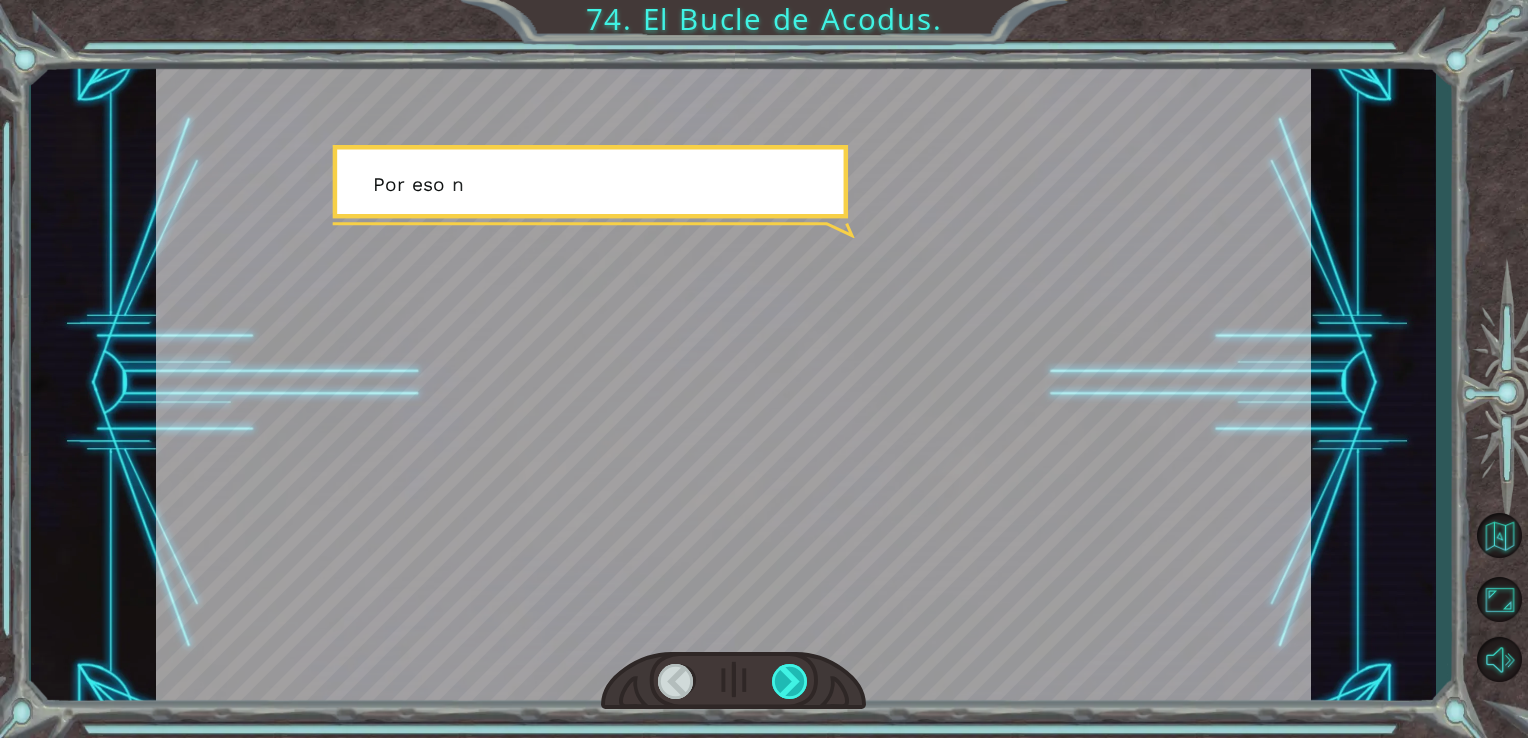 click at bounding box center (790, 681) 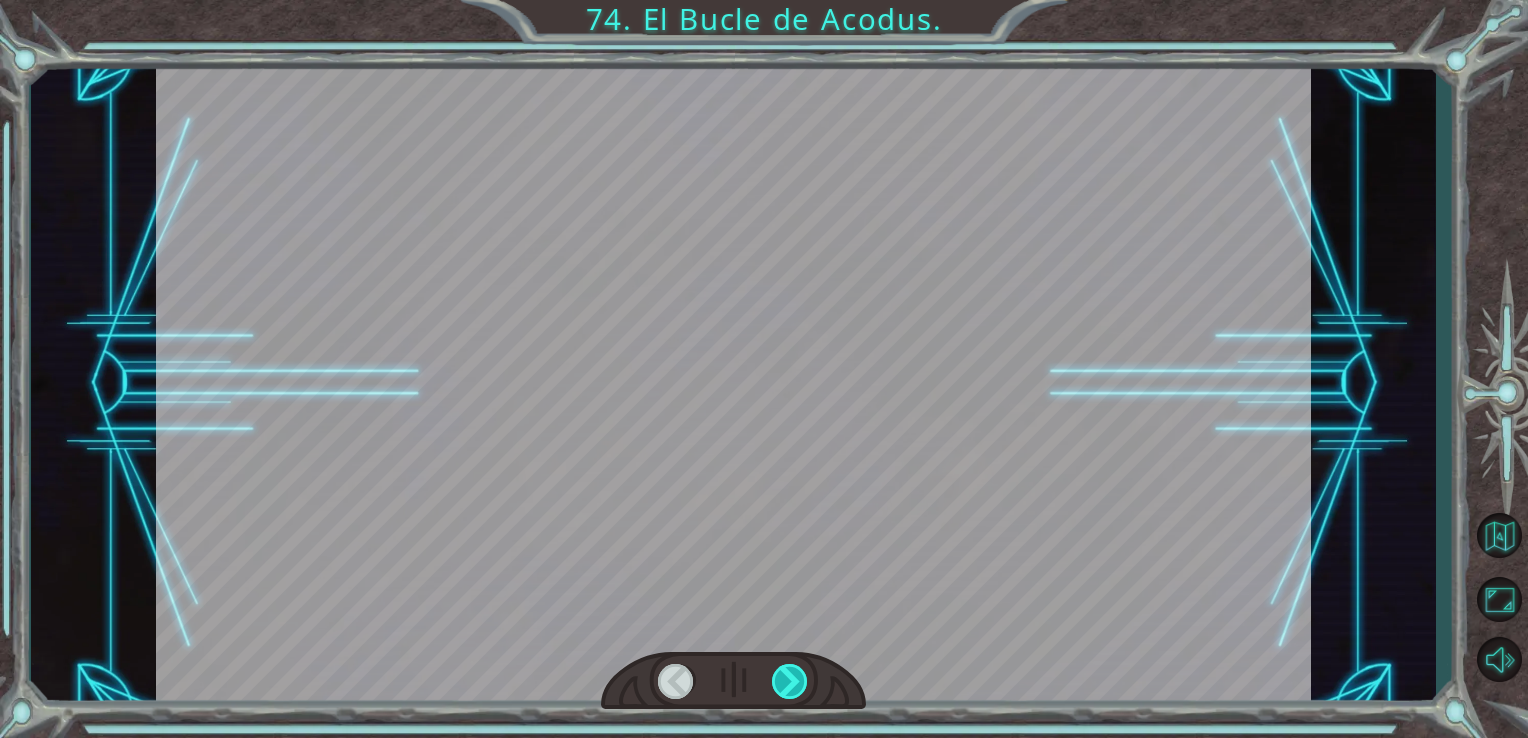click at bounding box center [790, 681] 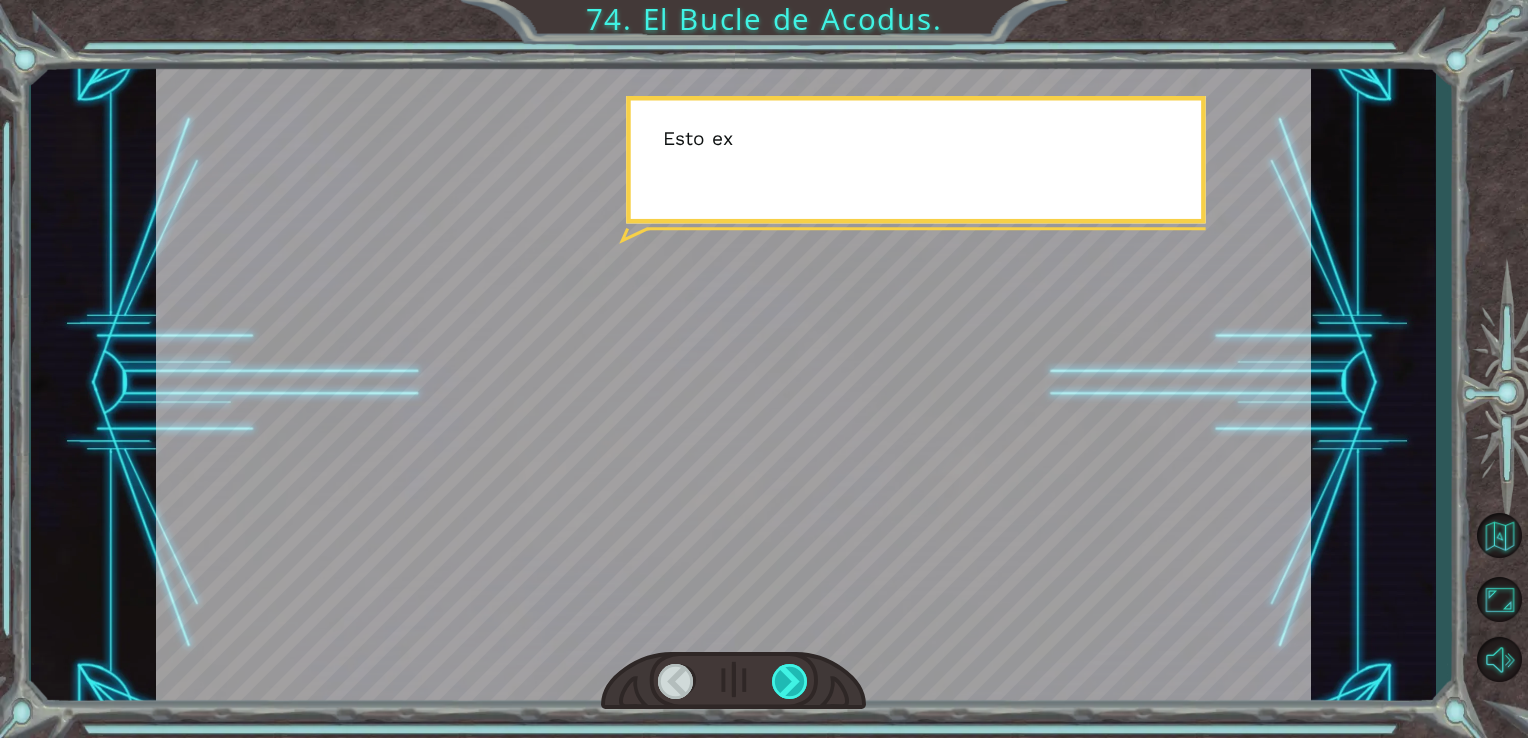 click at bounding box center [790, 681] 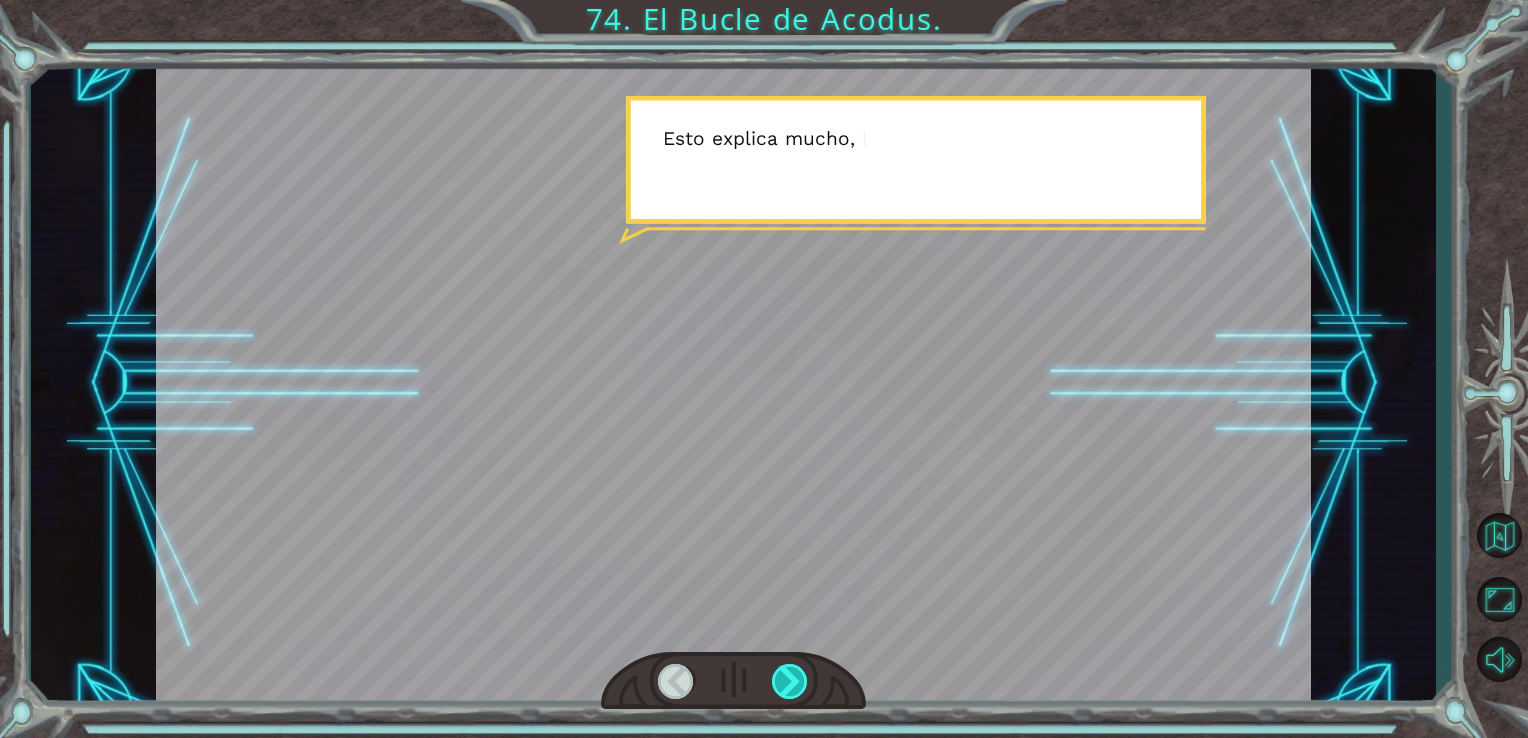 click at bounding box center [790, 681] 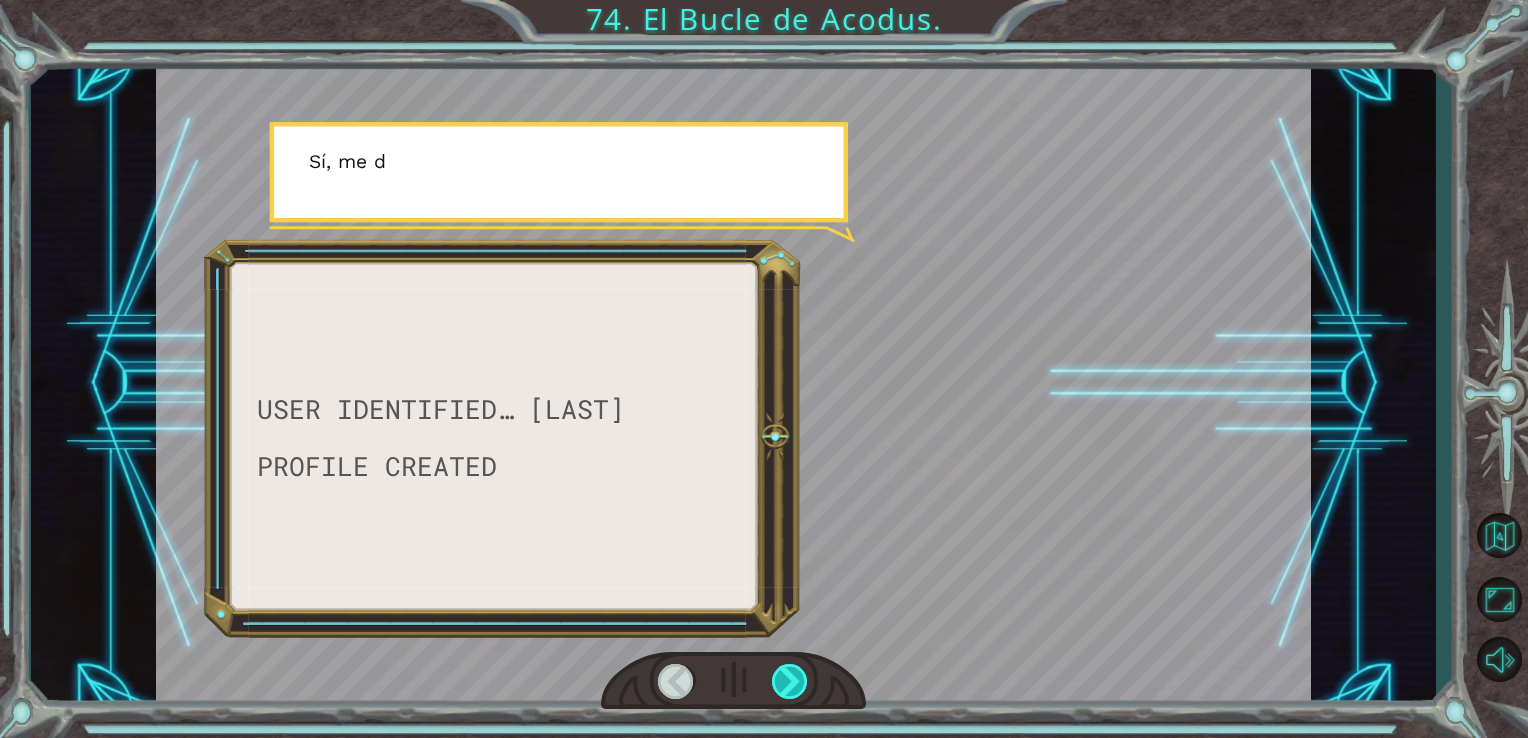 click at bounding box center (790, 681) 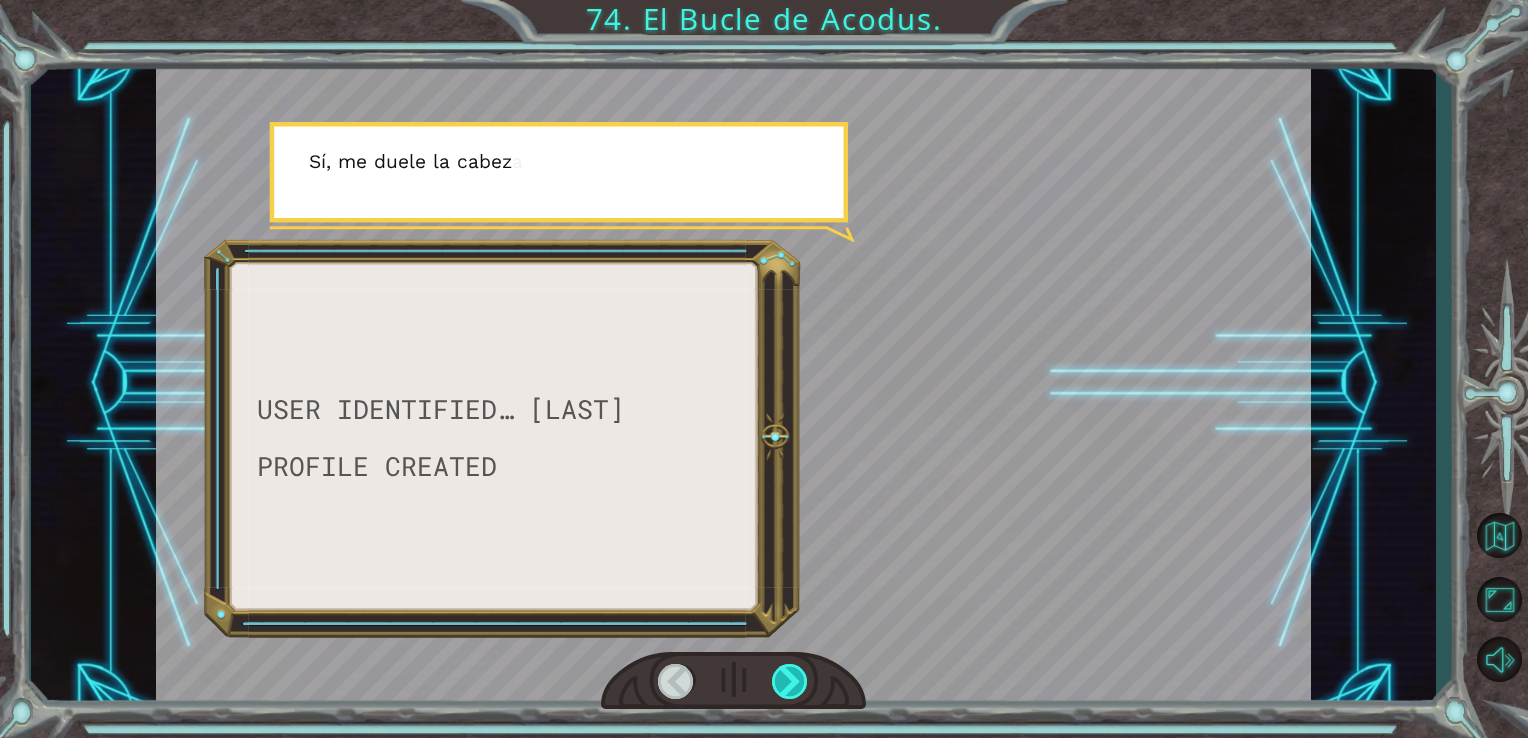 click at bounding box center (790, 681) 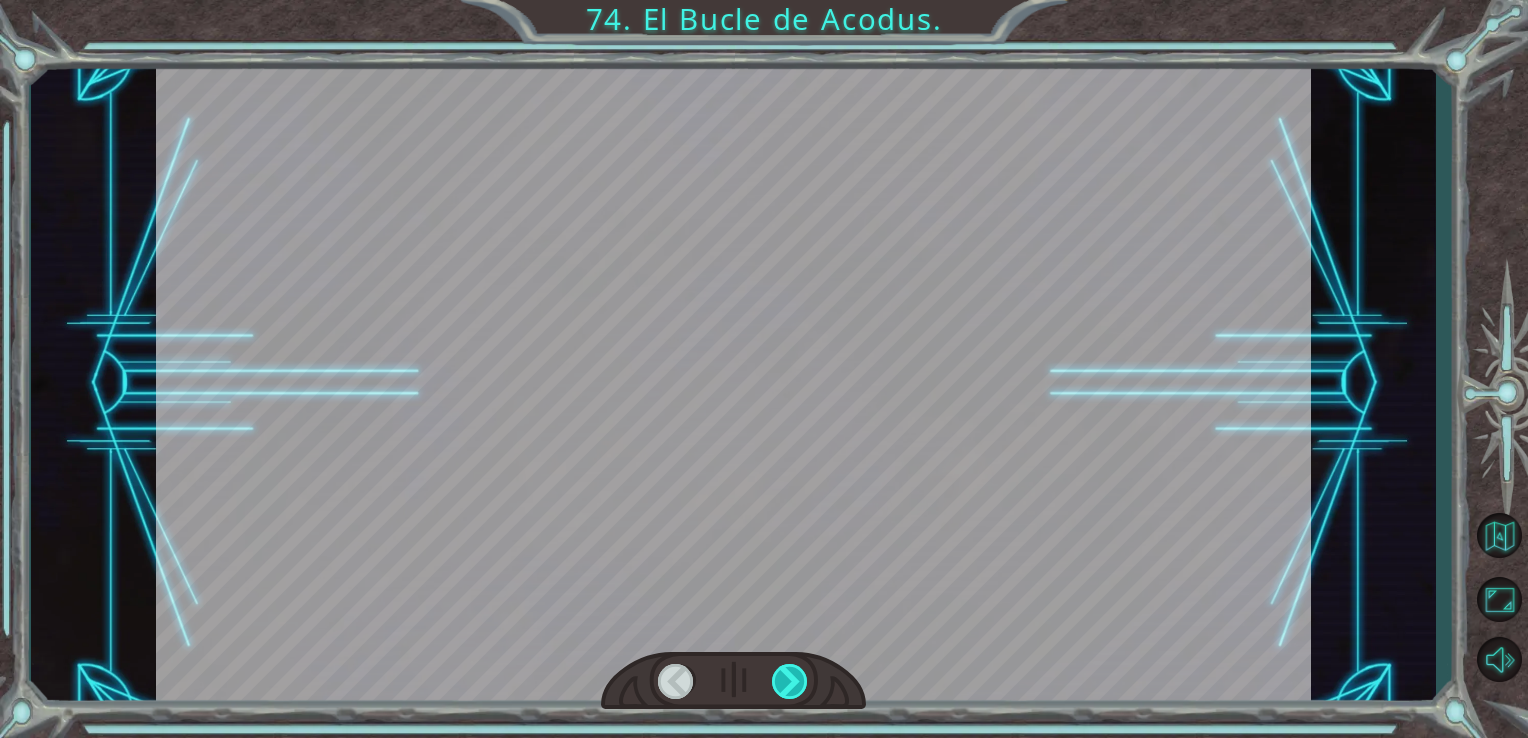 click at bounding box center (790, 681) 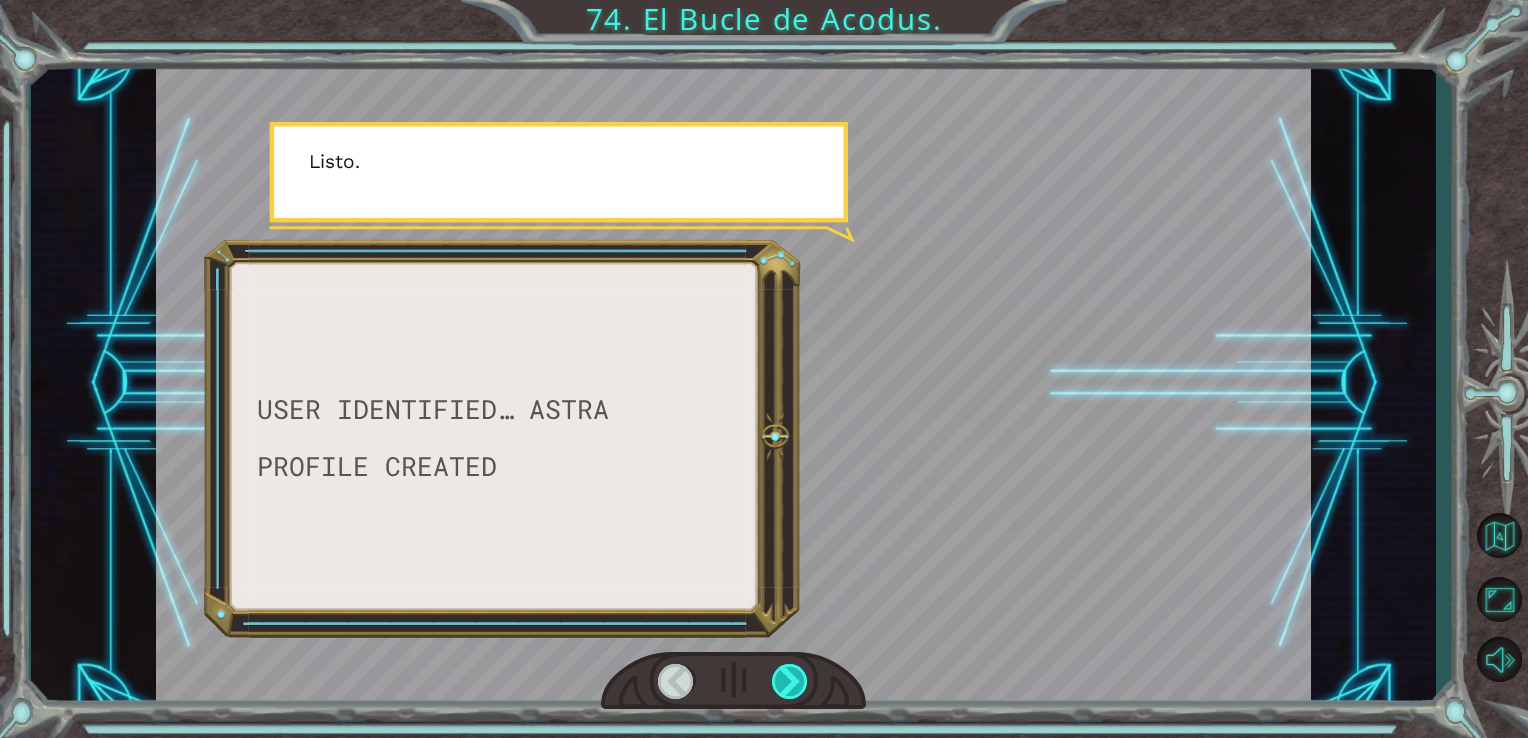 click at bounding box center (790, 681) 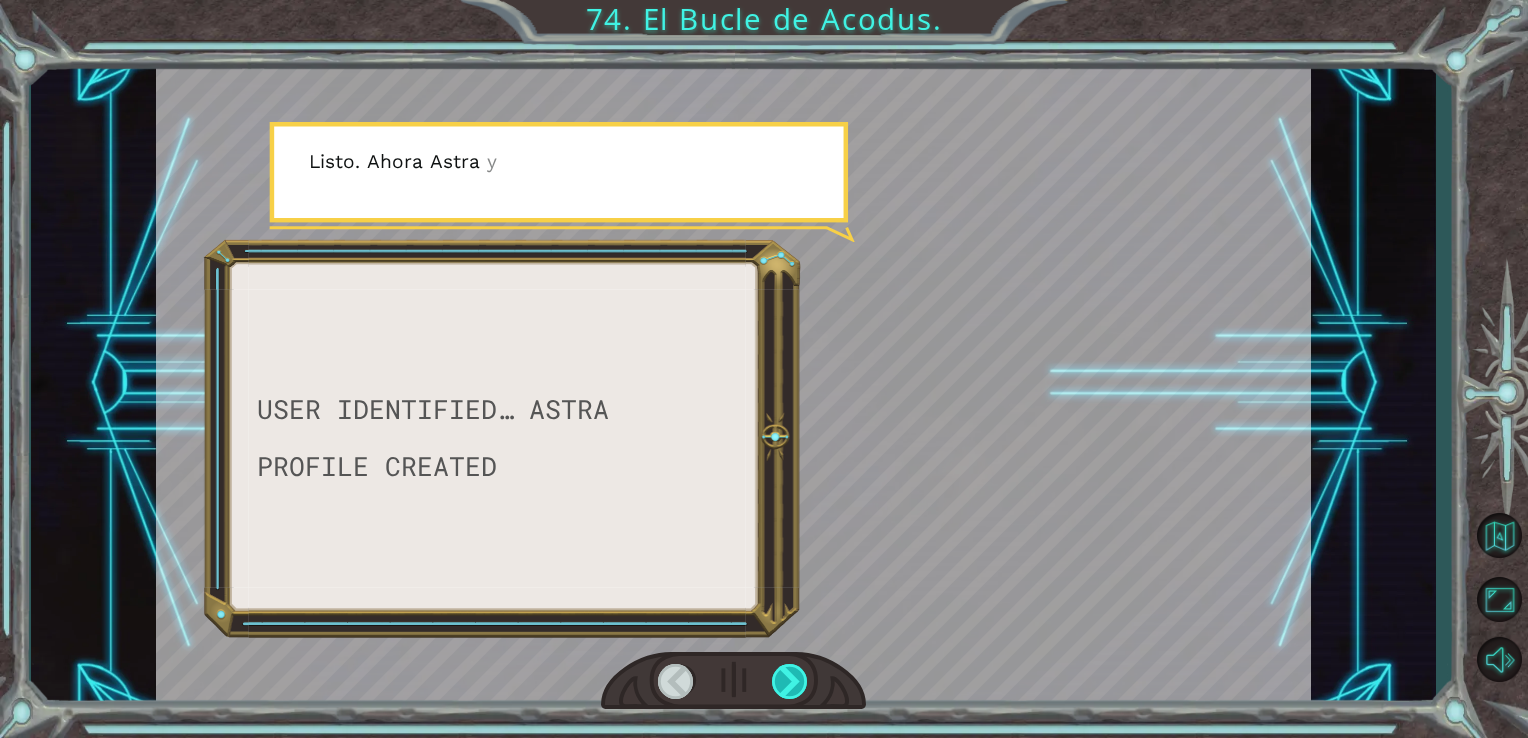 click at bounding box center (790, 681) 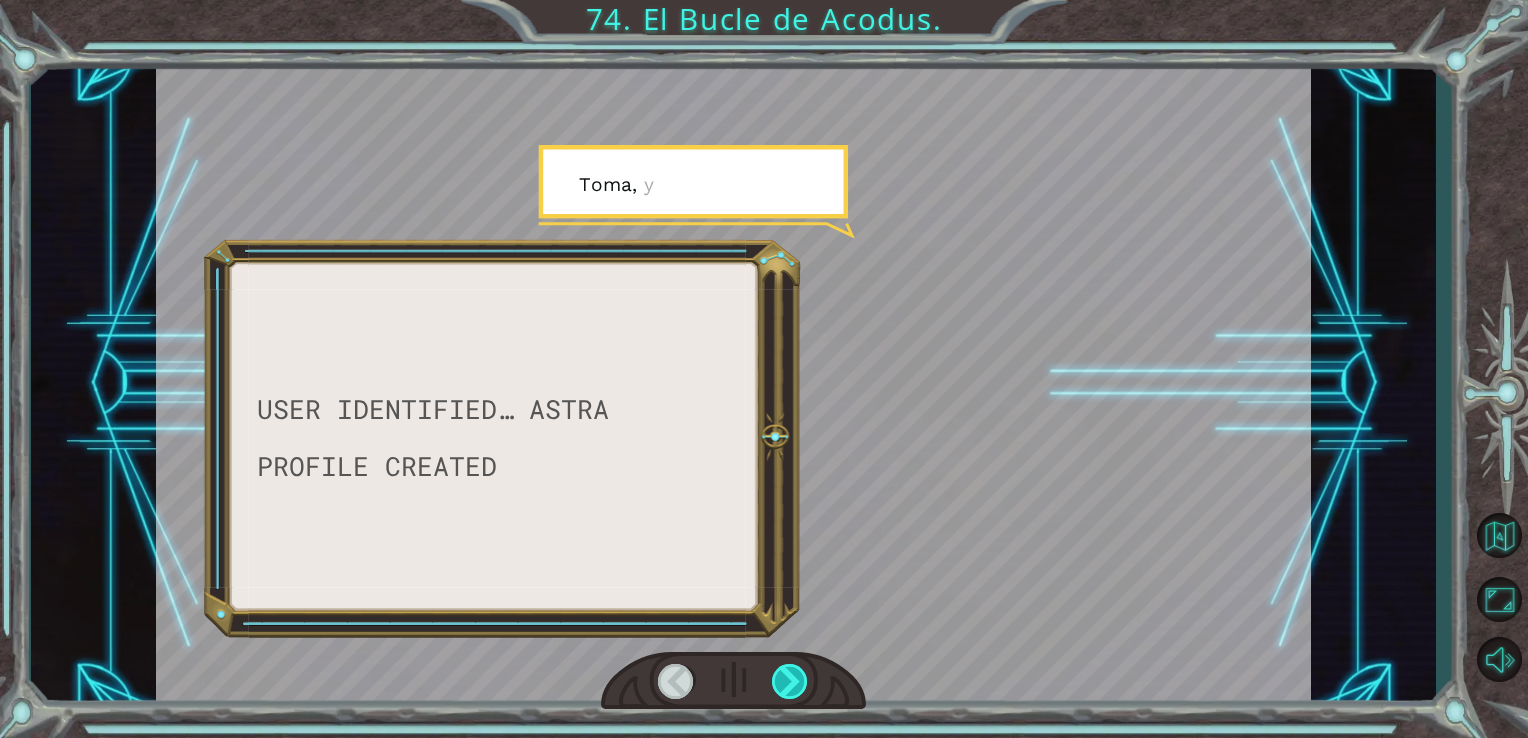 click at bounding box center (790, 681) 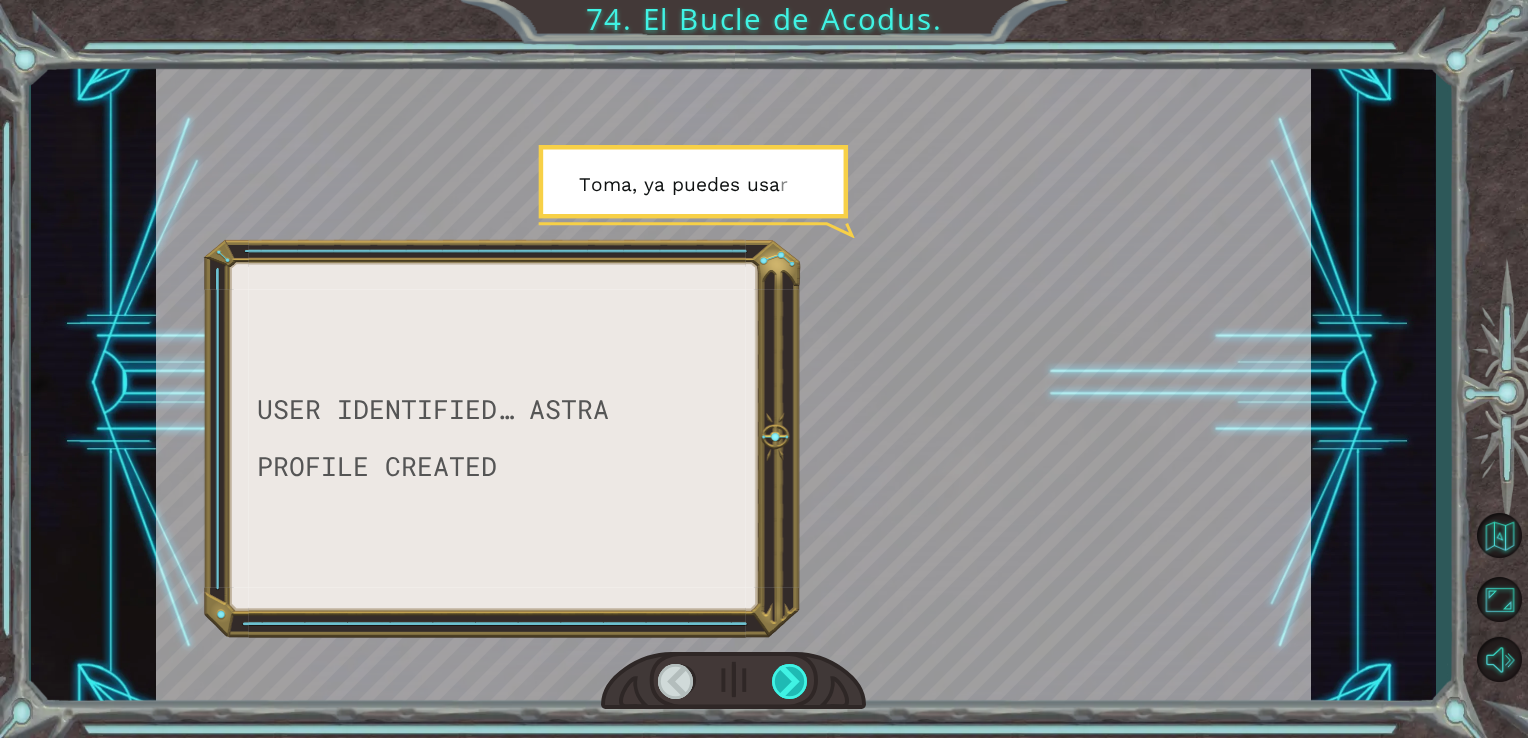 click at bounding box center (790, 681) 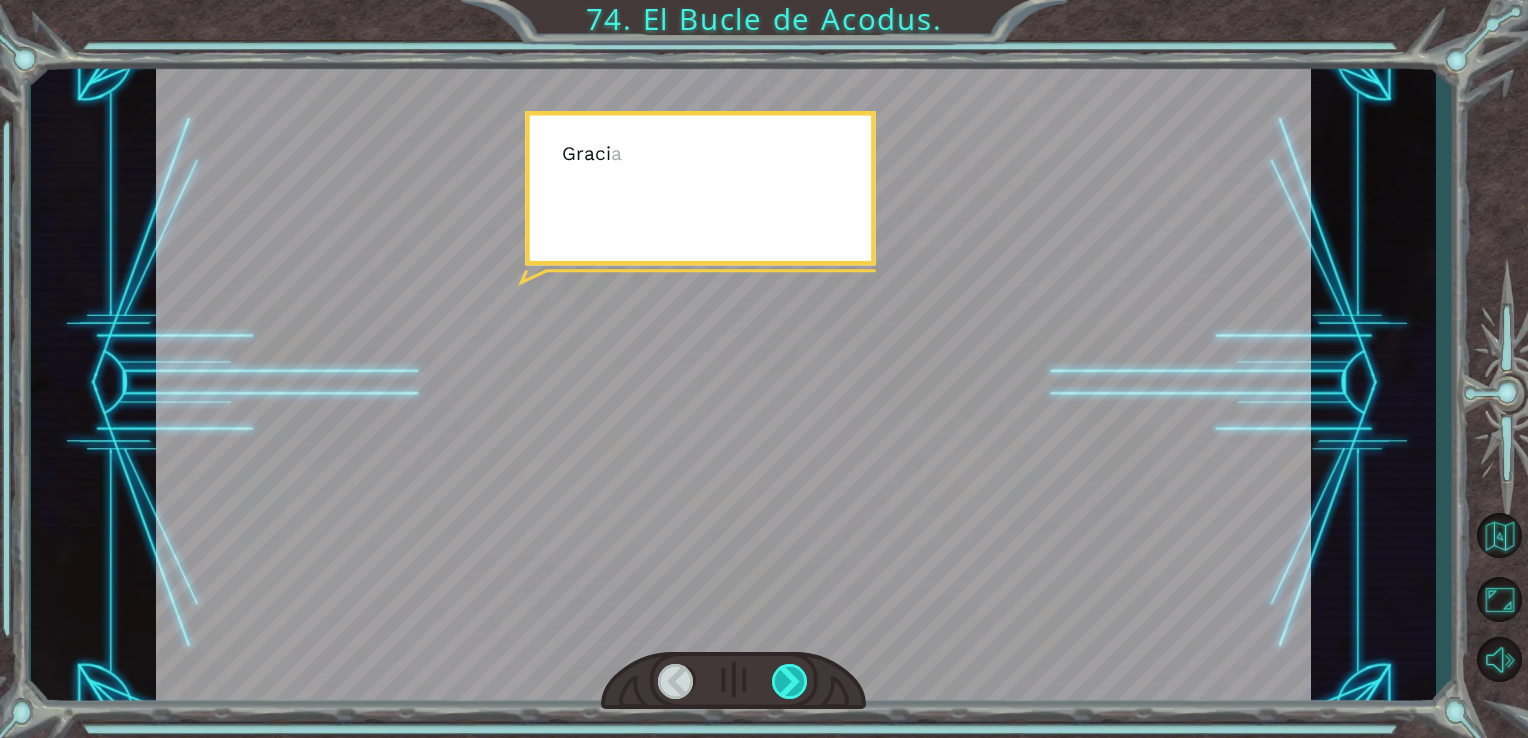 click at bounding box center (790, 681) 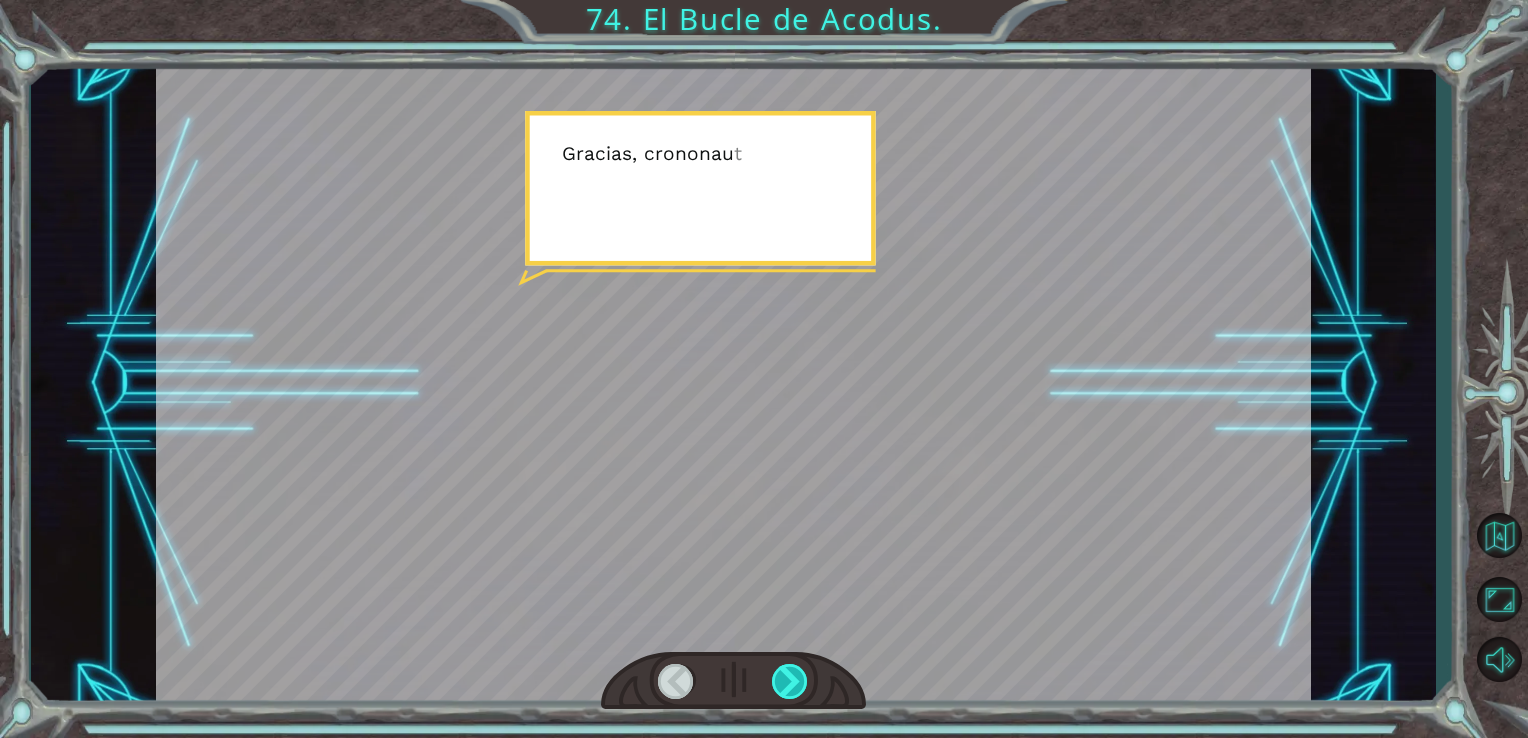 click at bounding box center (790, 681) 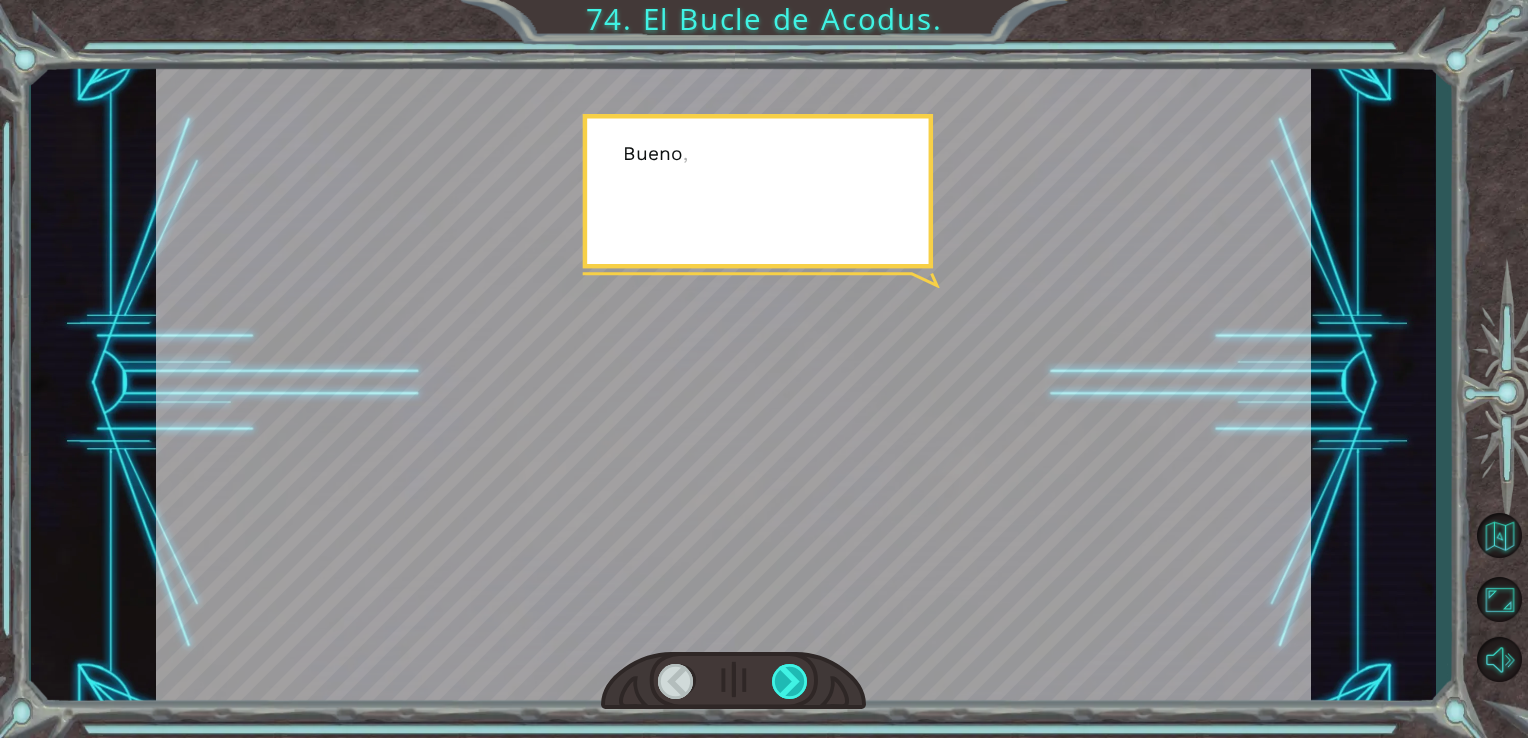 click at bounding box center (790, 681) 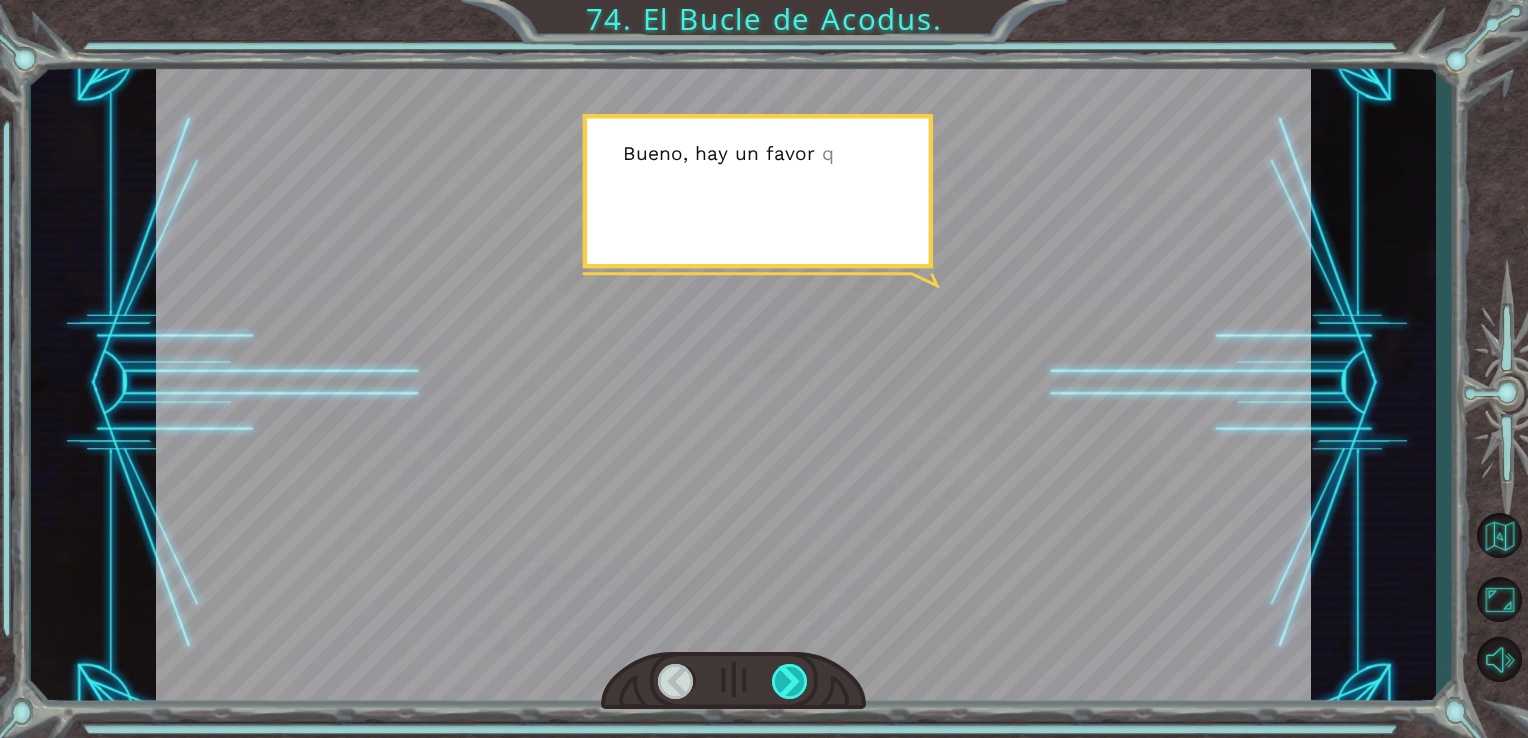 click at bounding box center [790, 681] 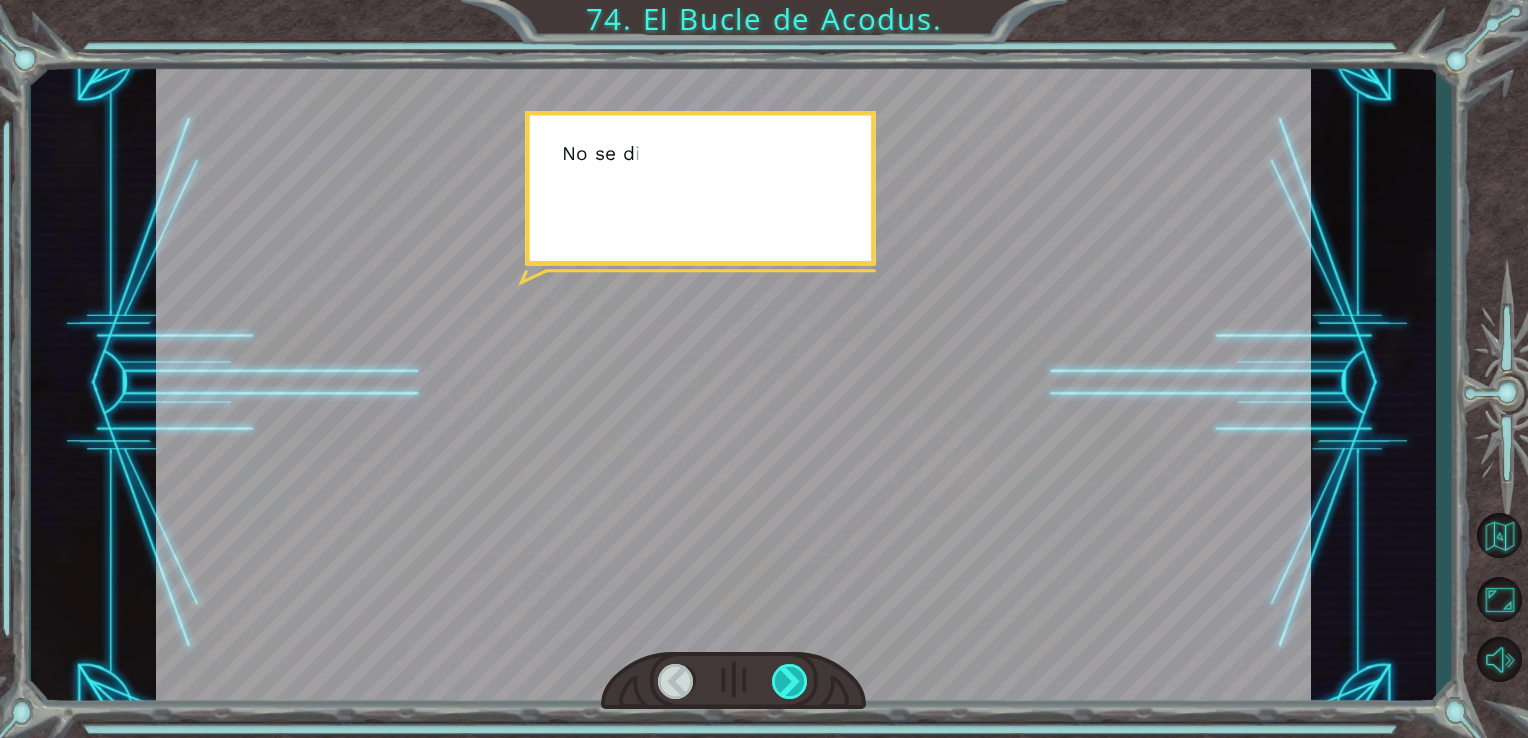 click at bounding box center (790, 681) 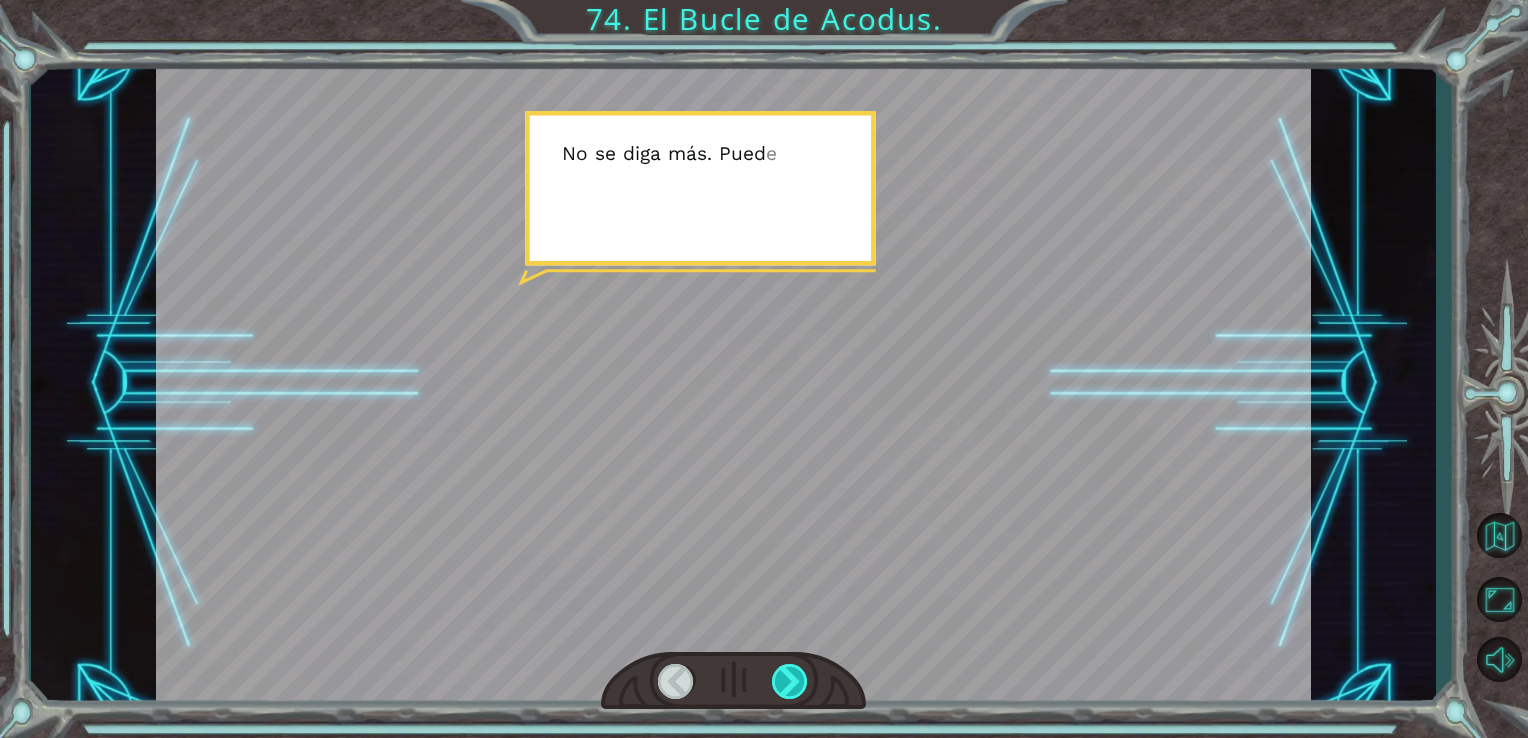 click at bounding box center (790, 681) 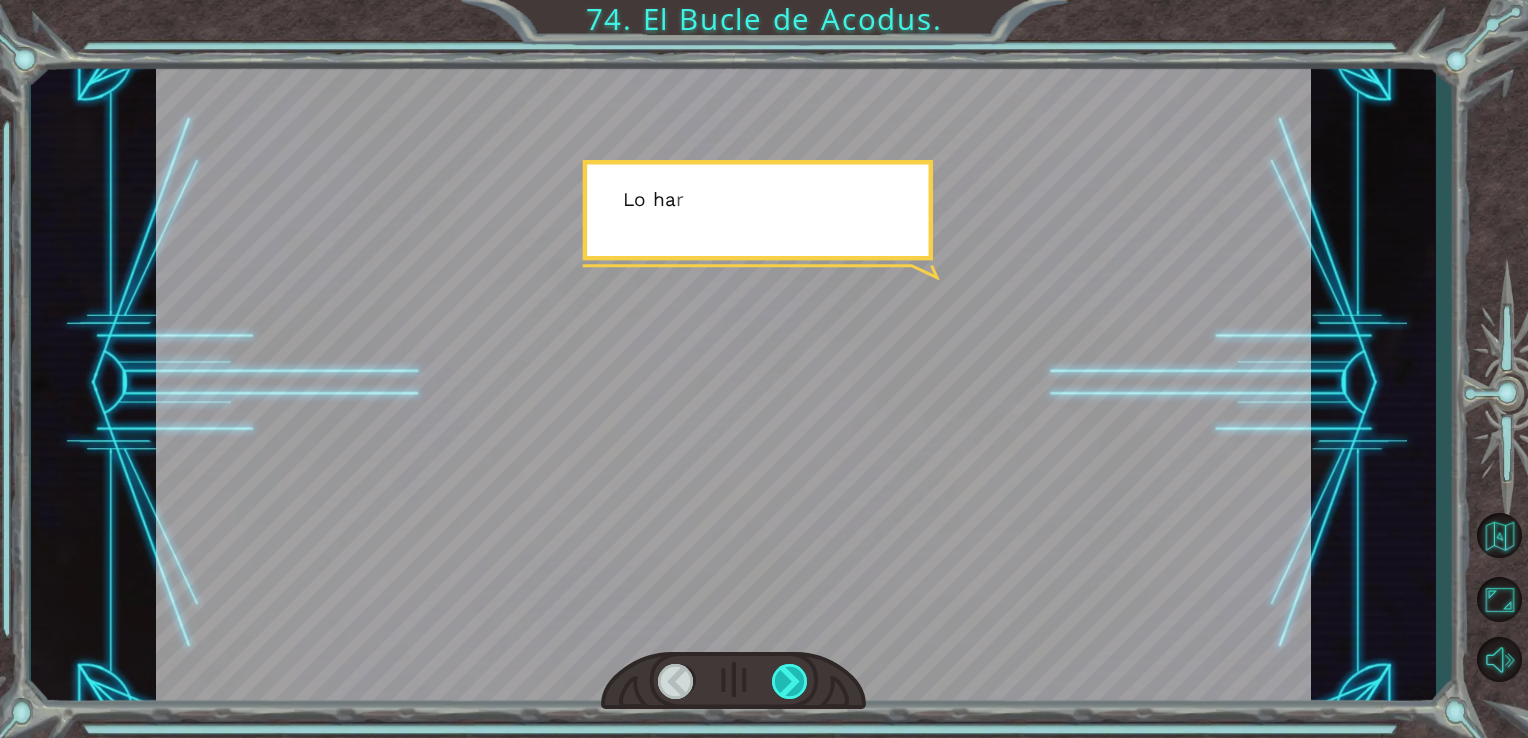 click at bounding box center [790, 681] 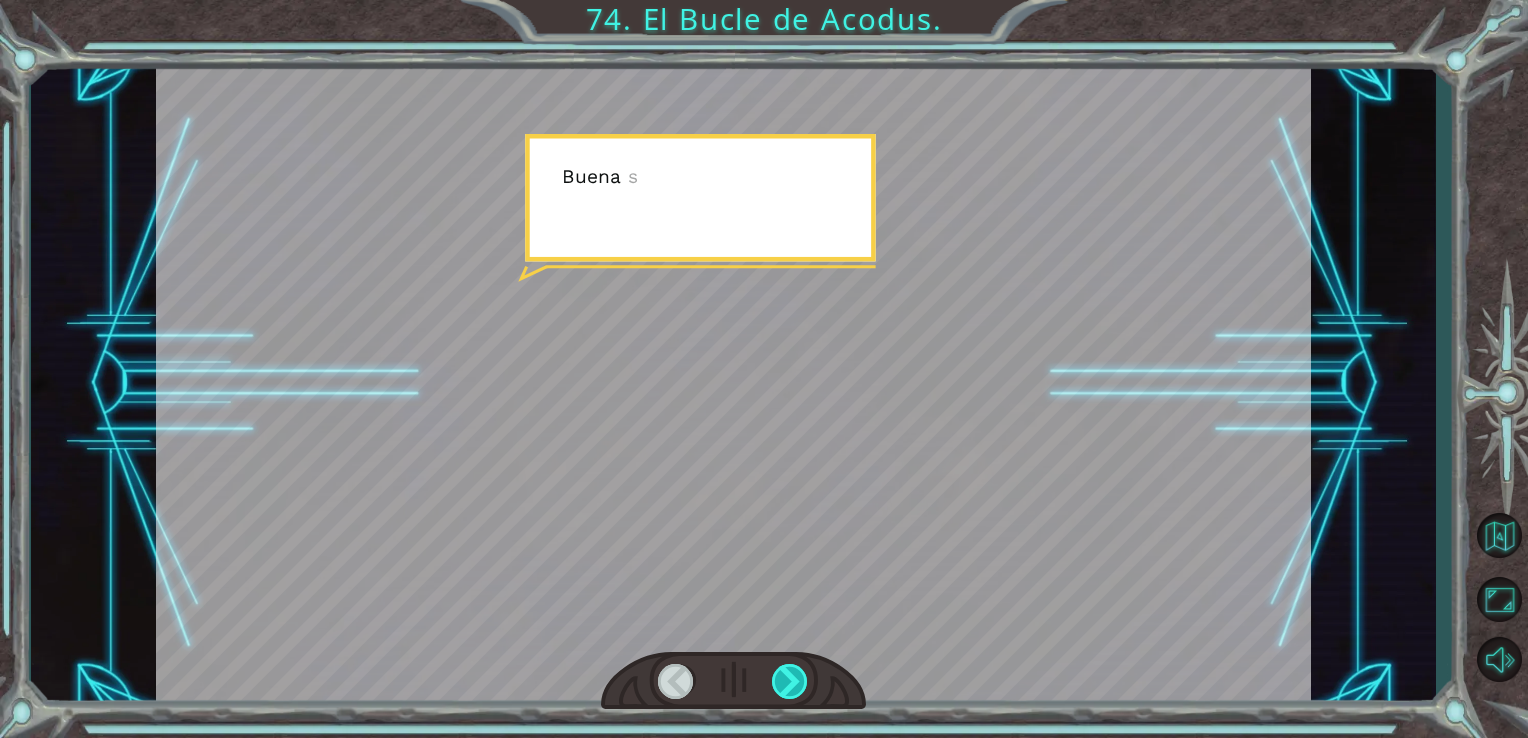 click at bounding box center (790, 681) 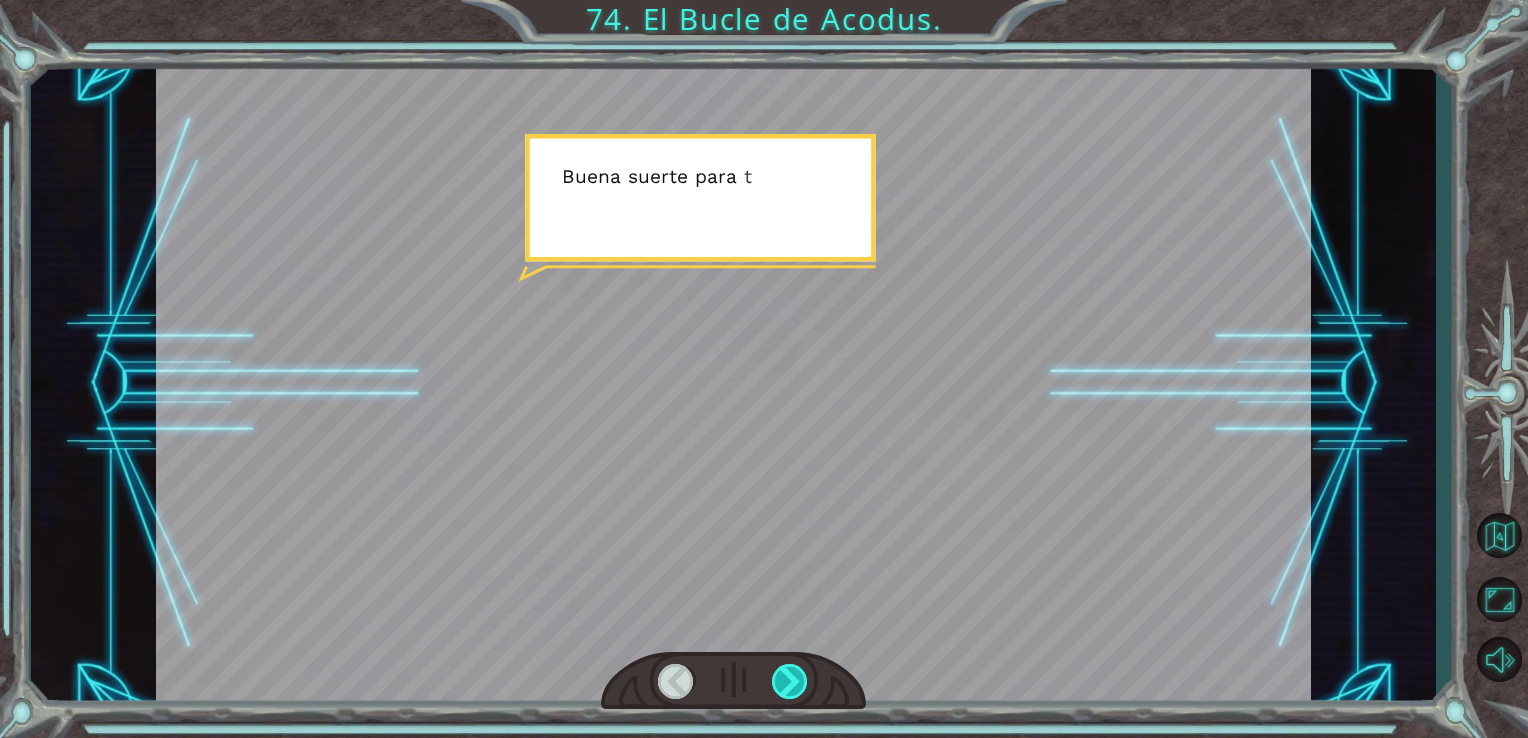 click at bounding box center (790, 681) 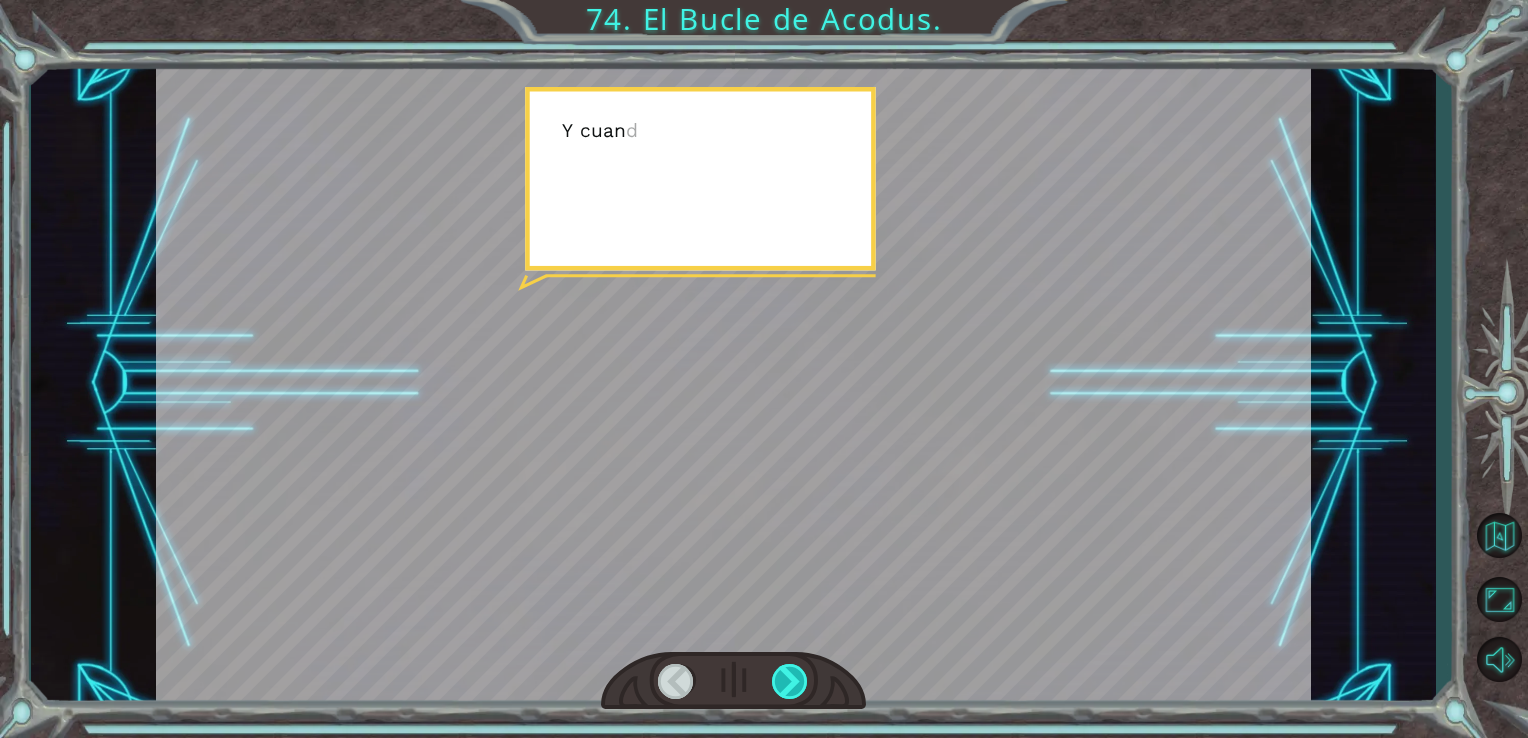 click at bounding box center [790, 681] 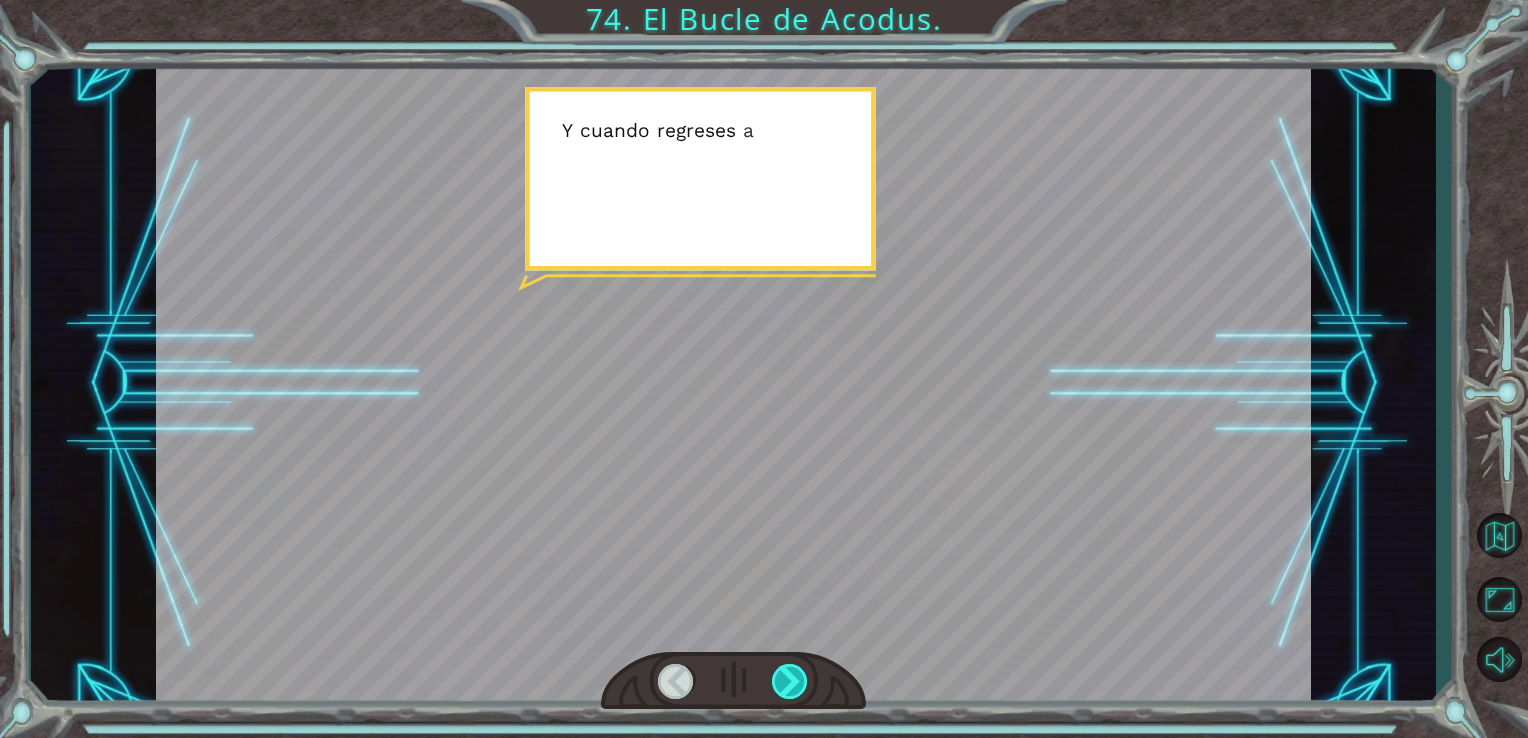 click at bounding box center [790, 681] 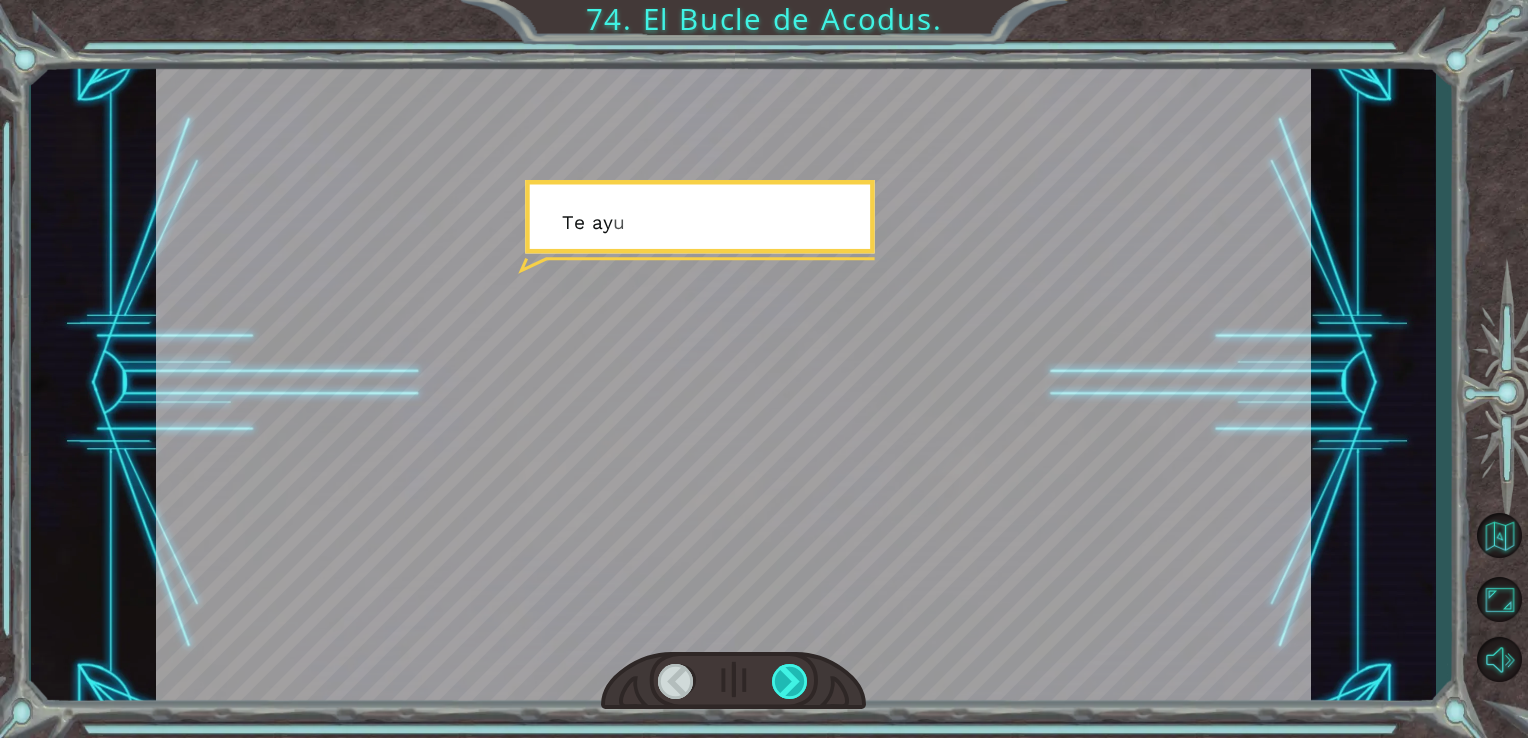 click at bounding box center [790, 681] 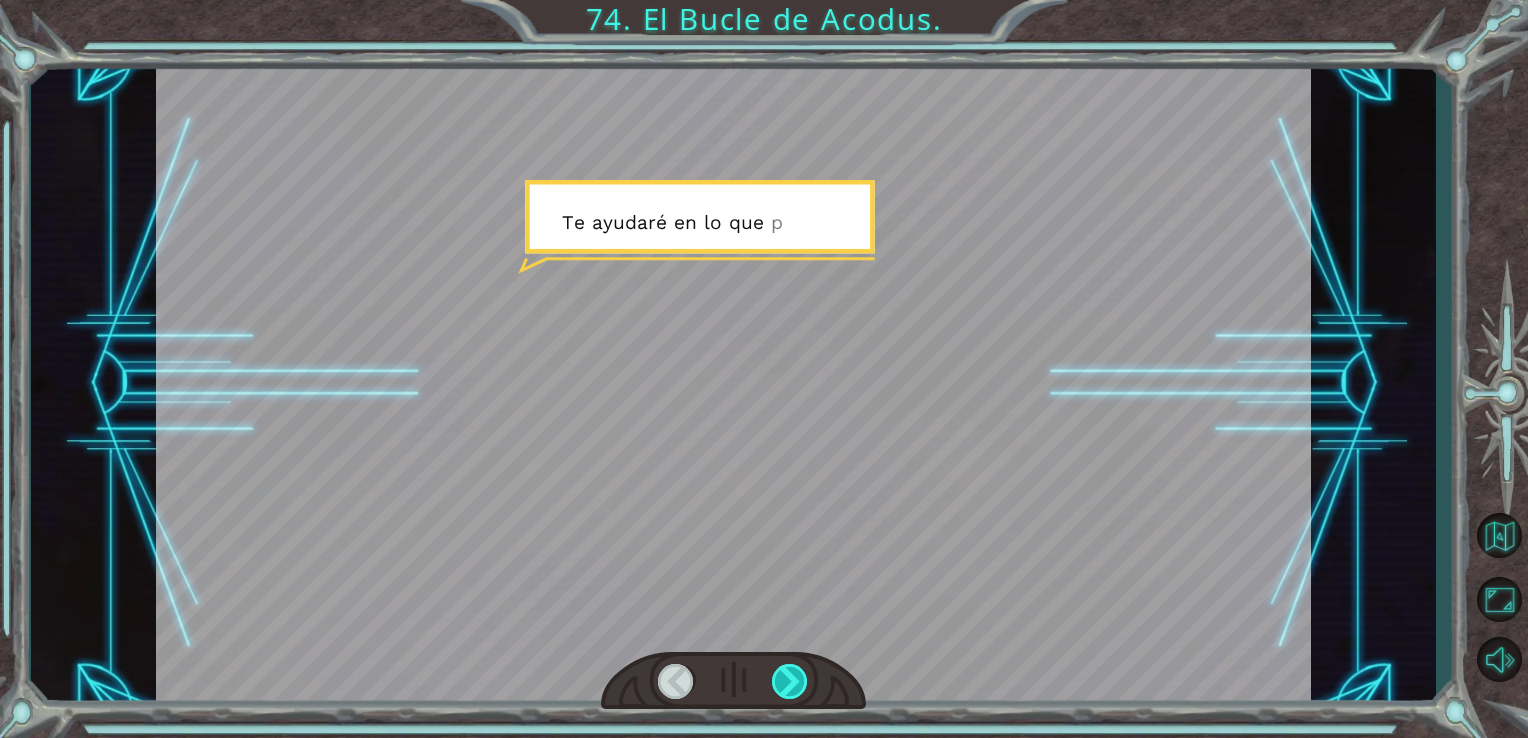 click at bounding box center [790, 681] 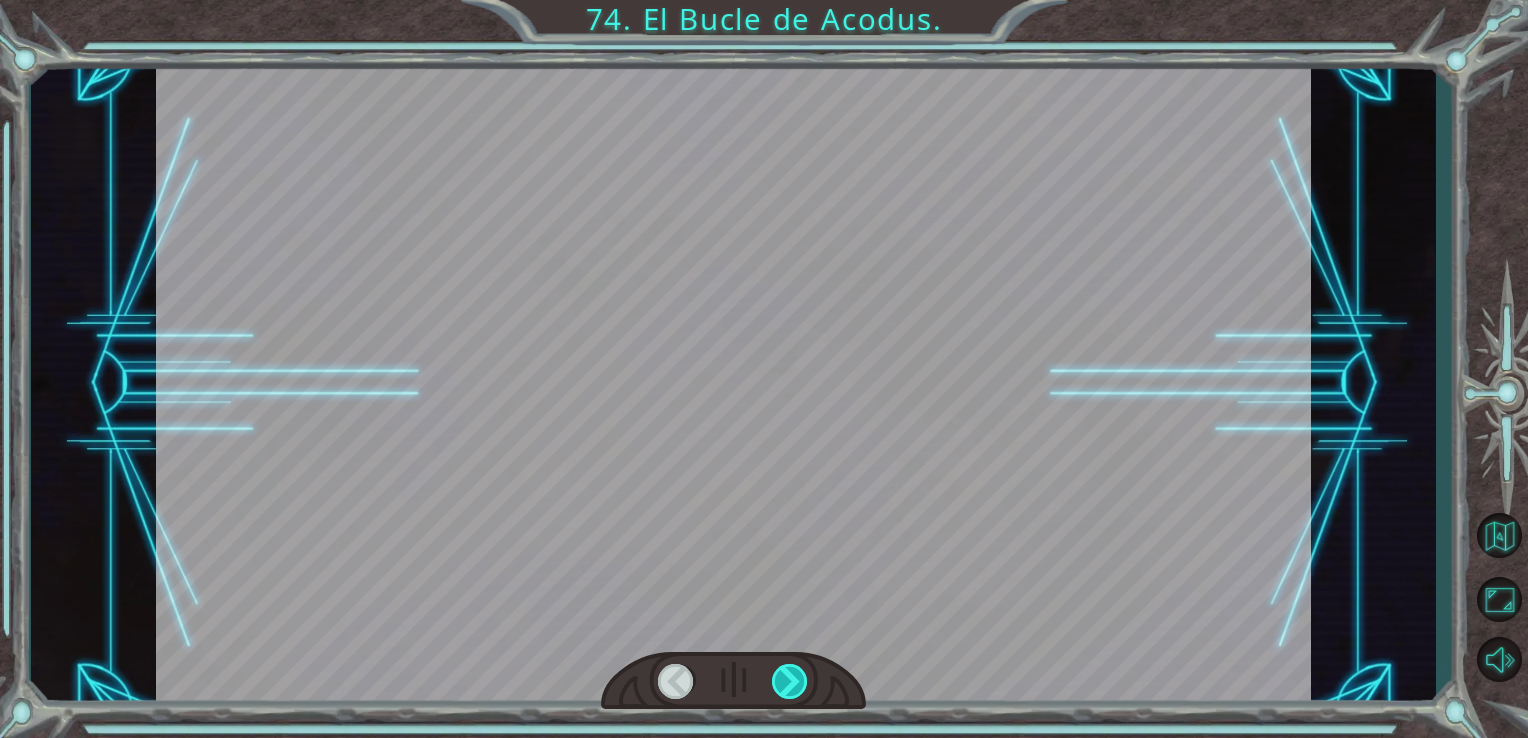 click at bounding box center (790, 681) 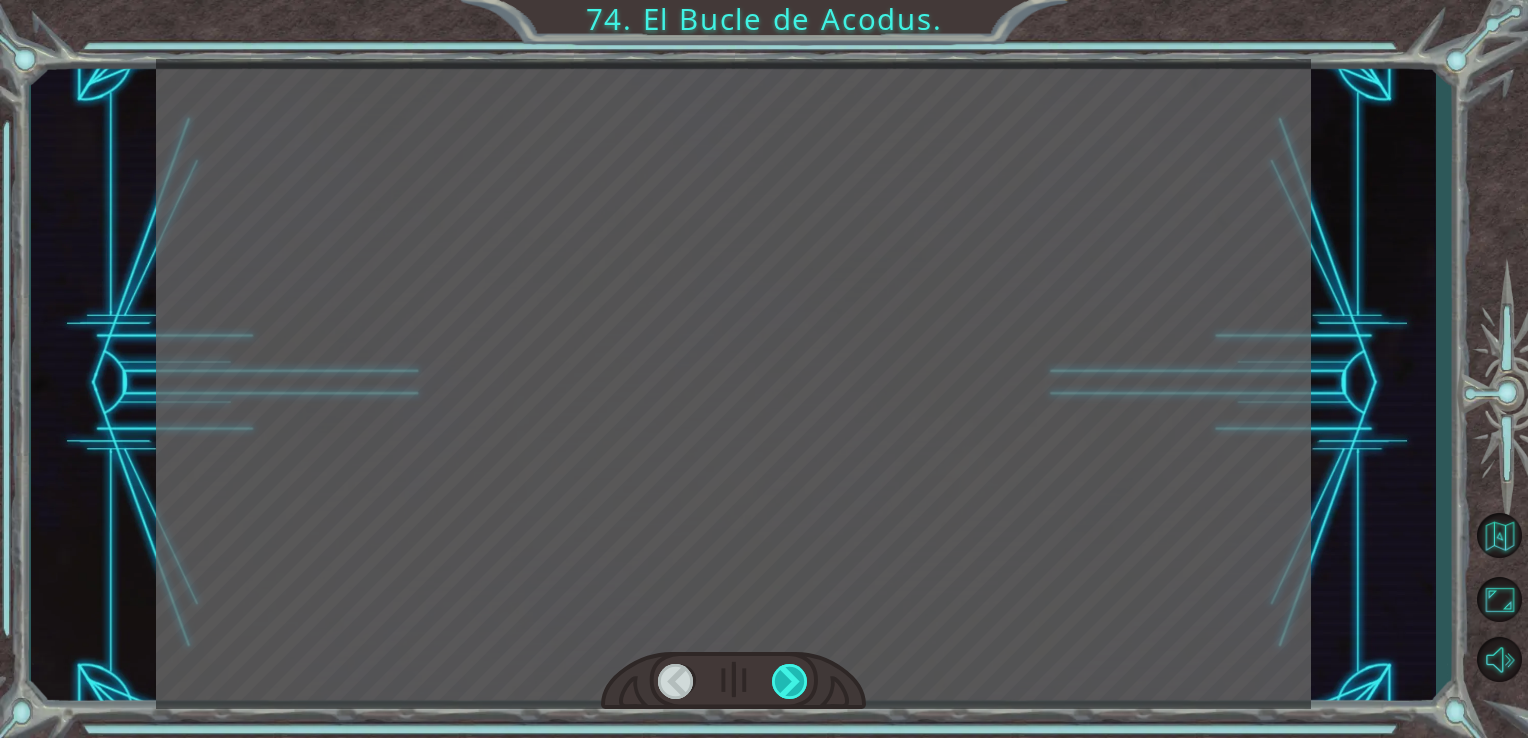 click at bounding box center [790, 681] 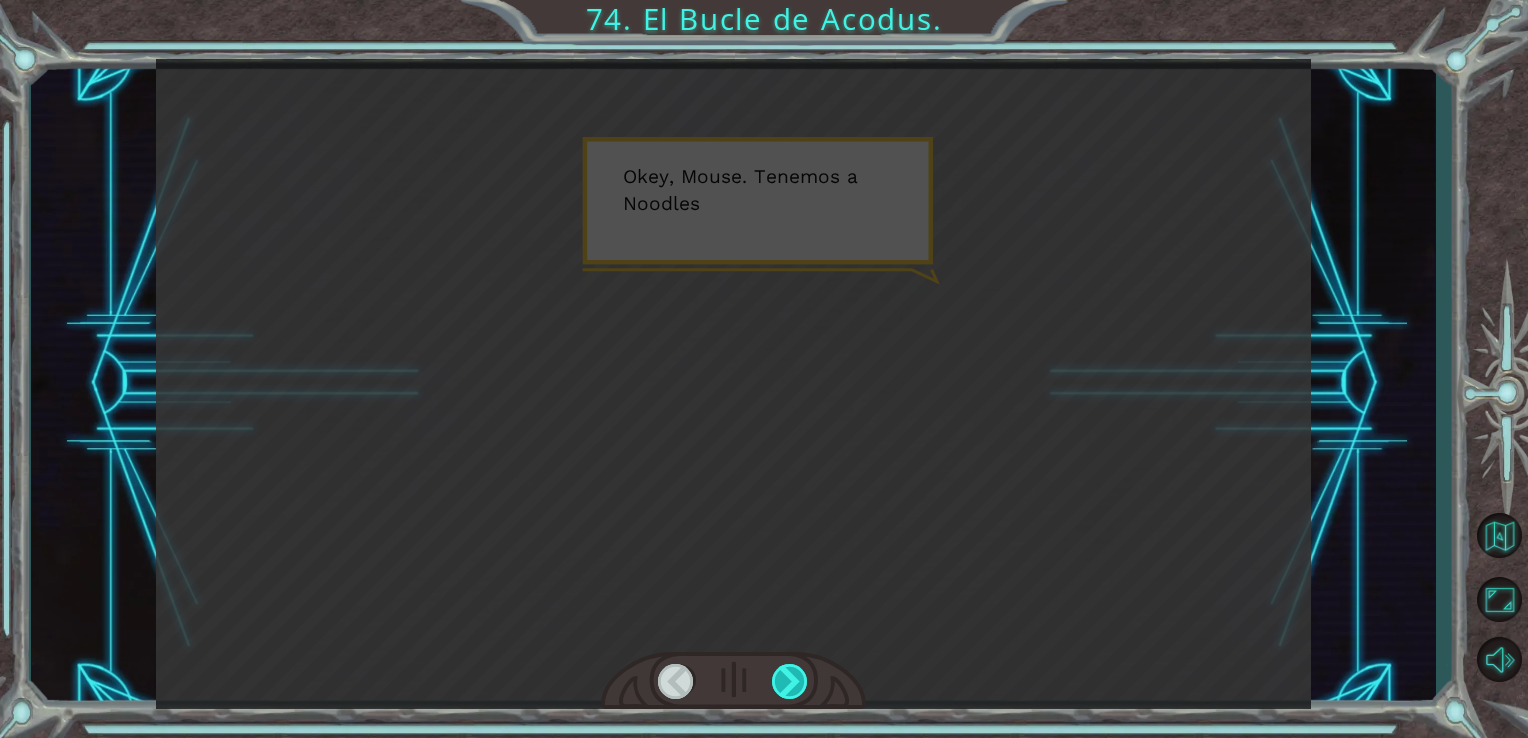 click at bounding box center [790, 681] 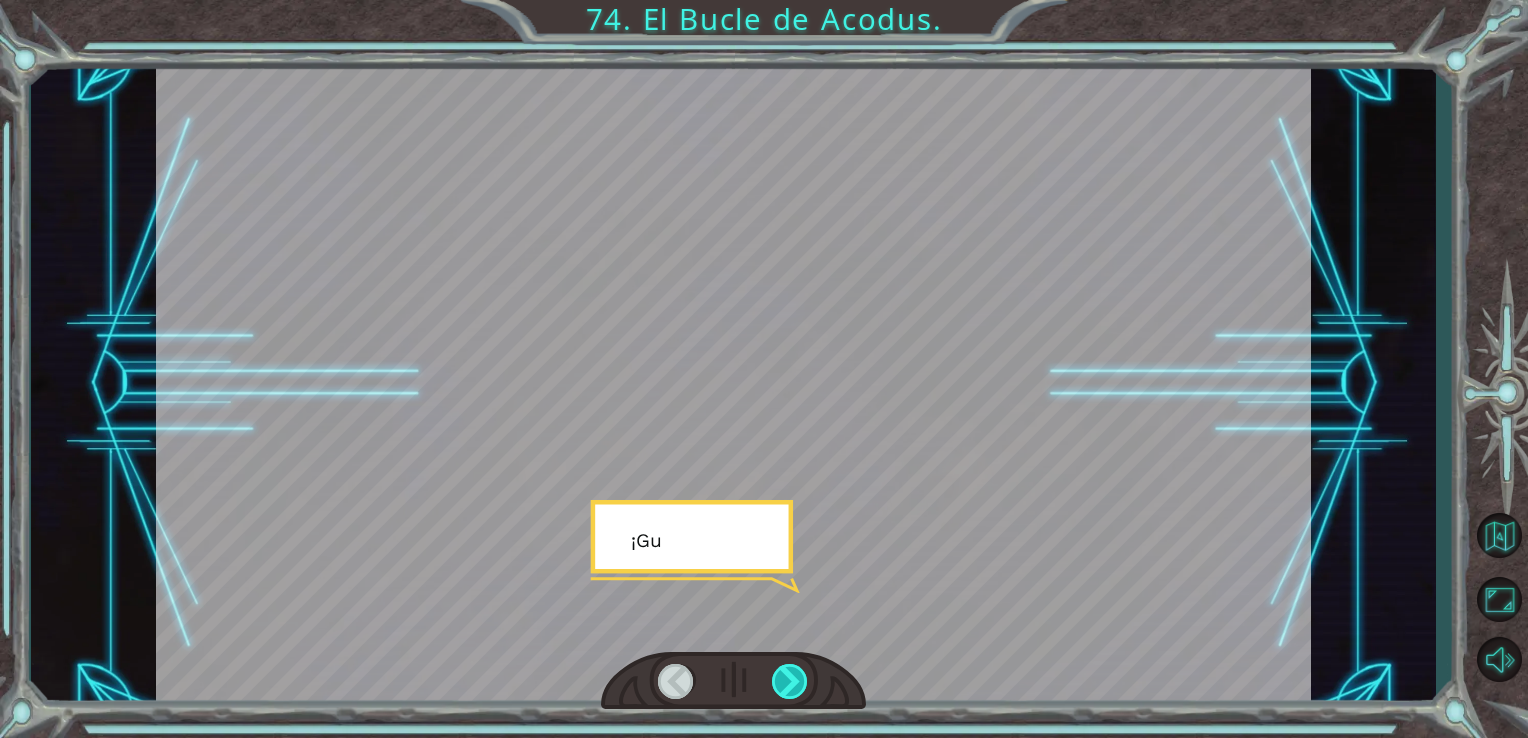 click at bounding box center (790, 681) 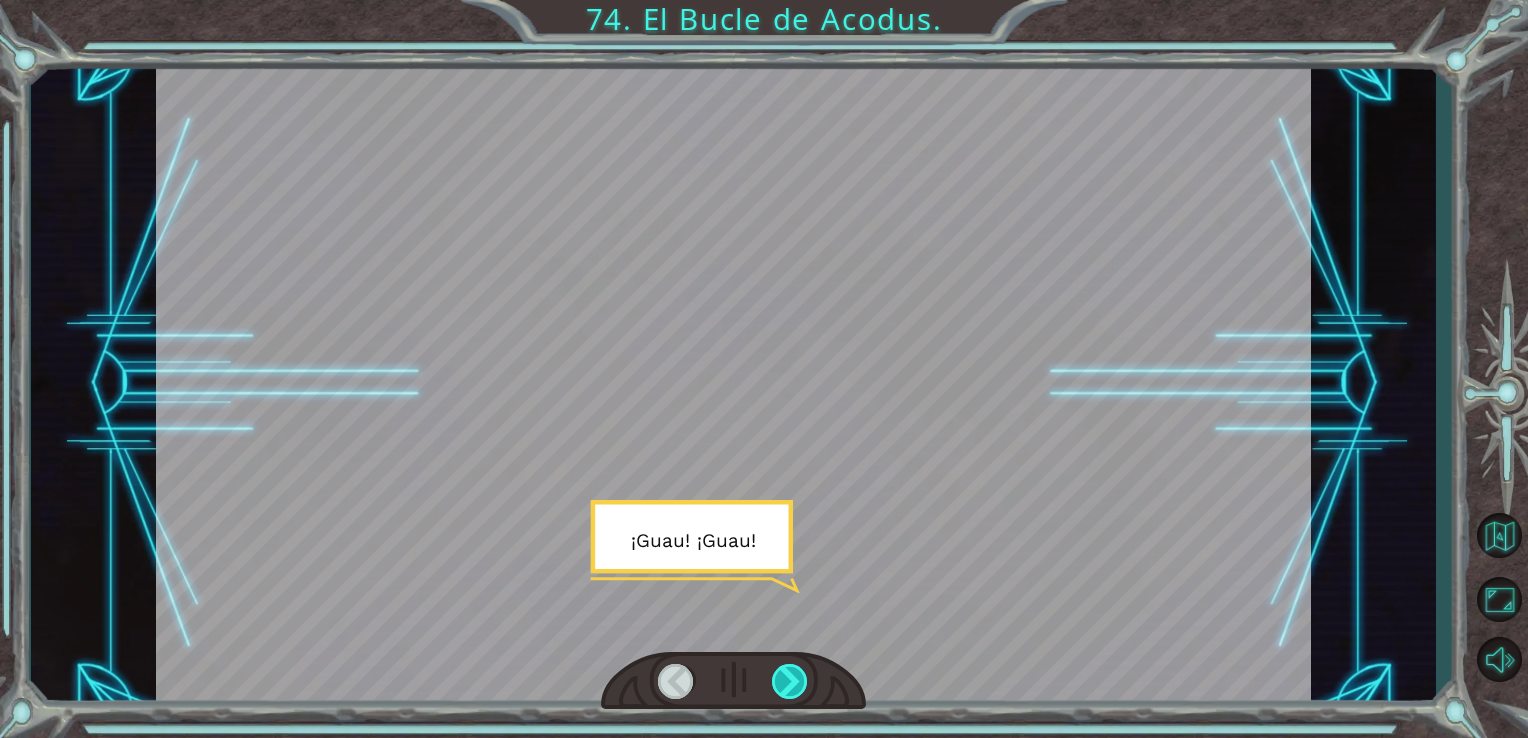 click at bounding box center [790, 681] 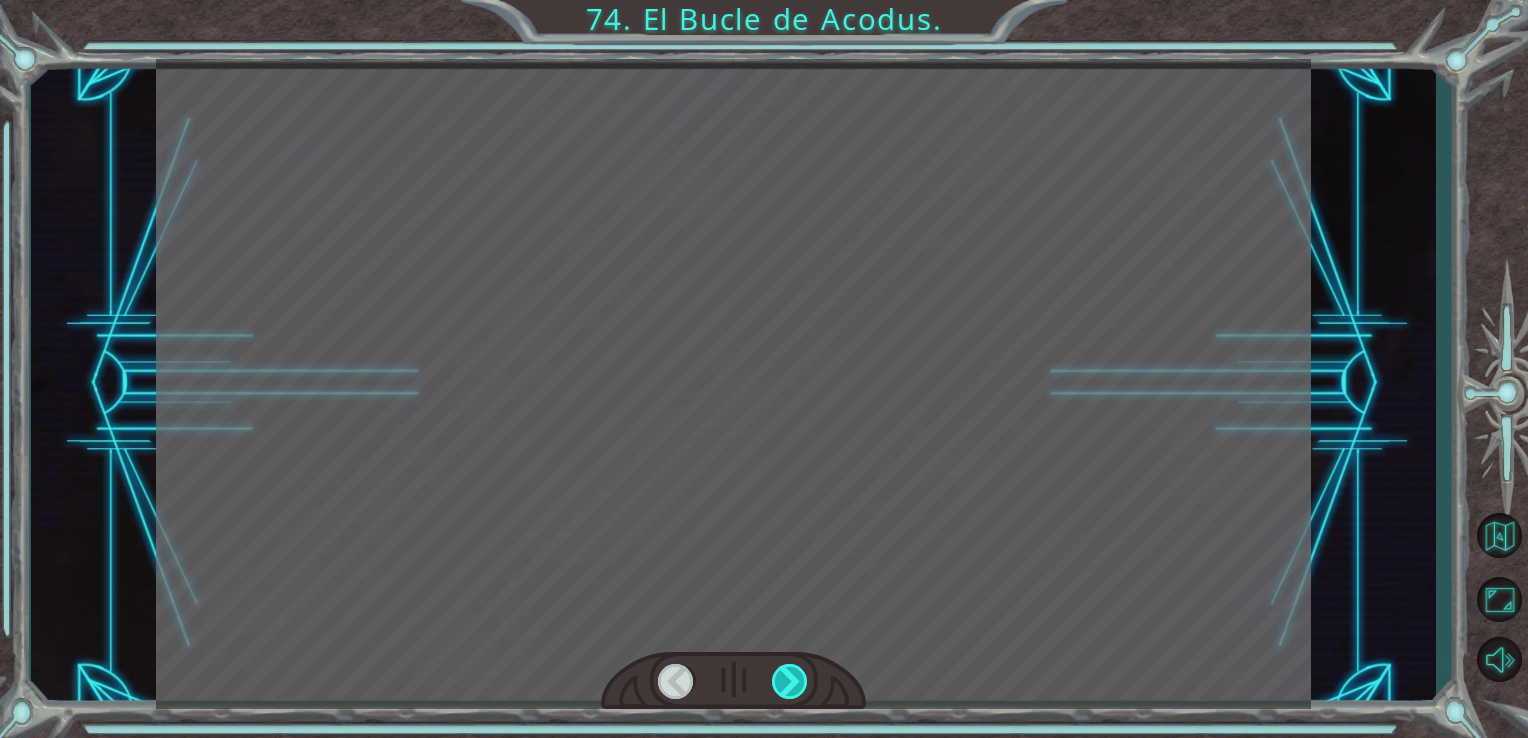 click at bounding box center [790, 681] 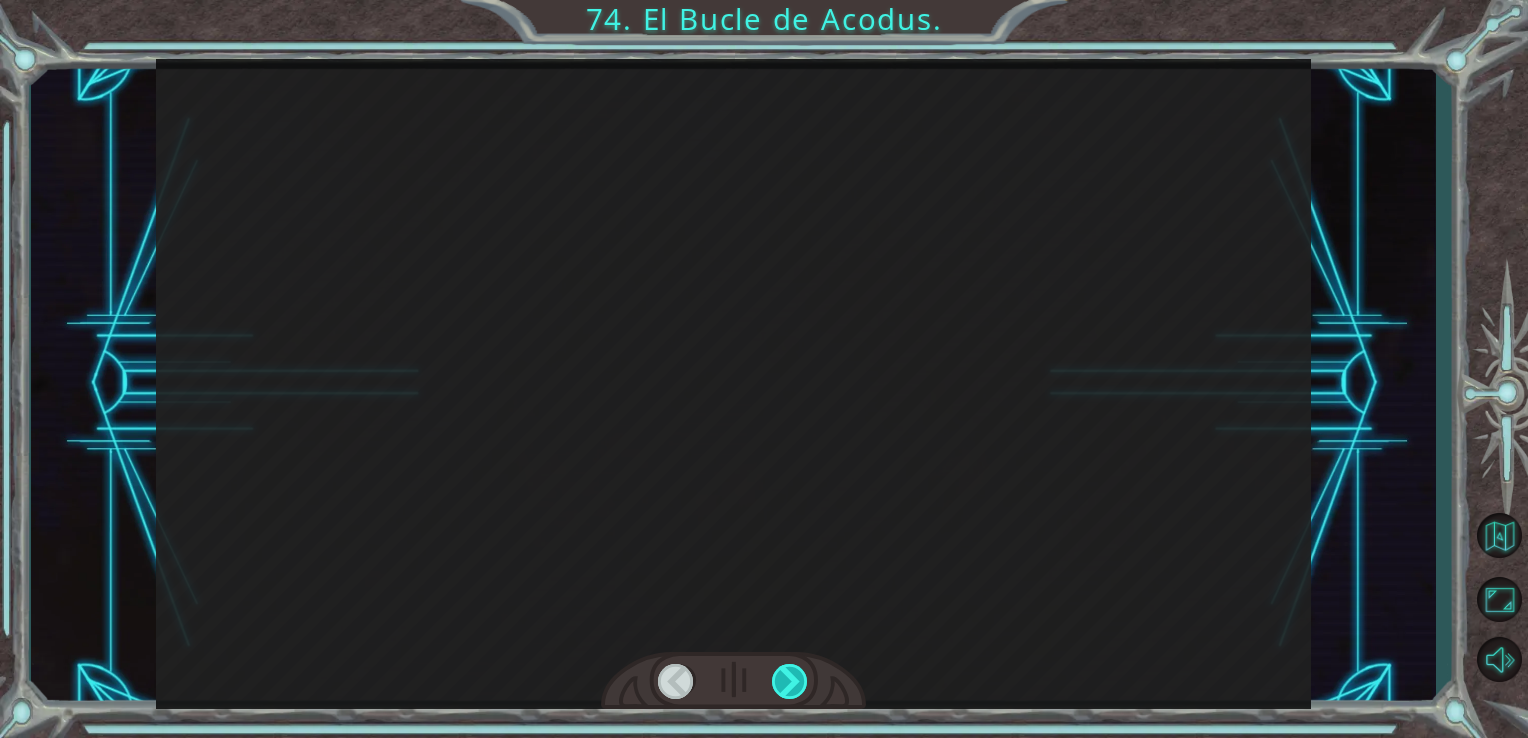 click at bounding box center [790, 681] 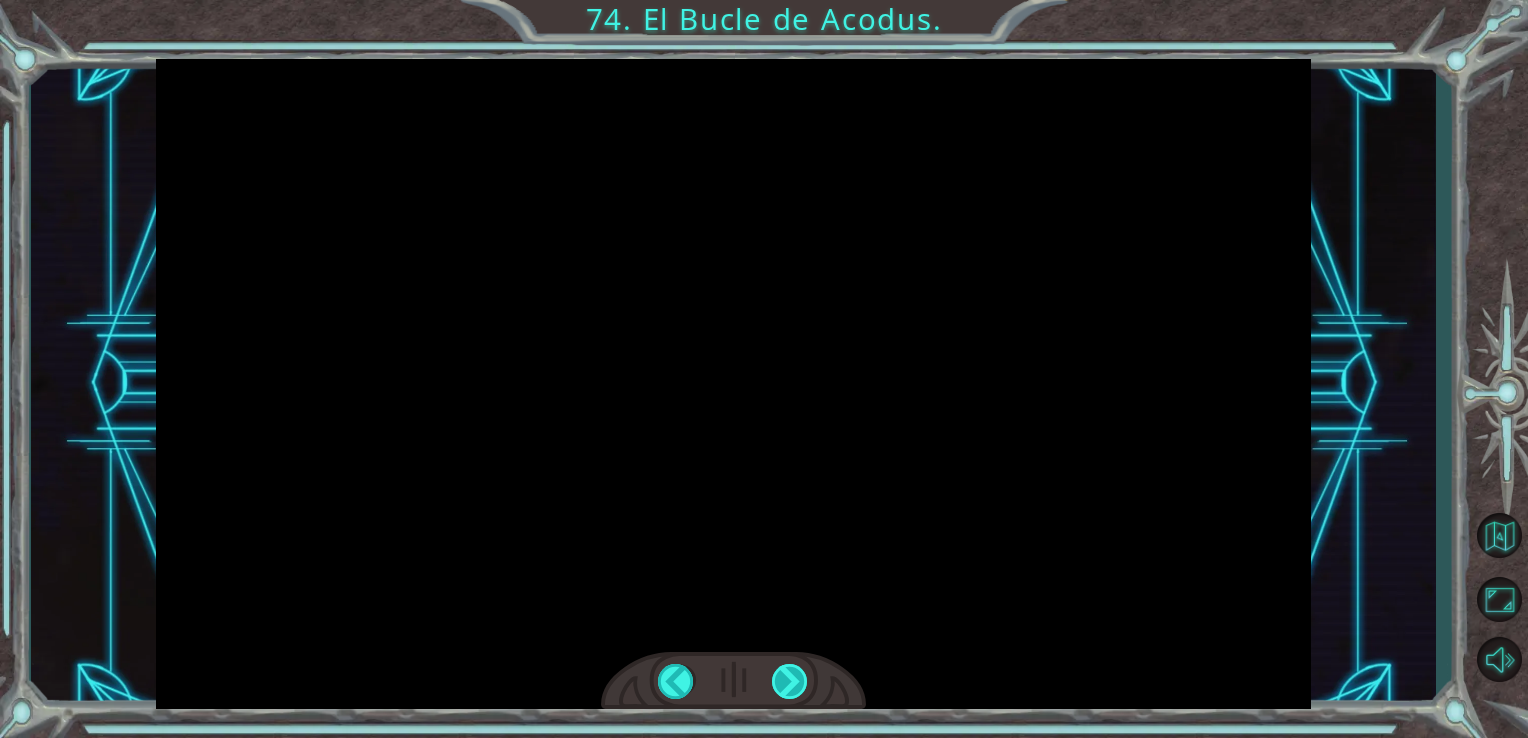 click at bounding box center (790, 681) 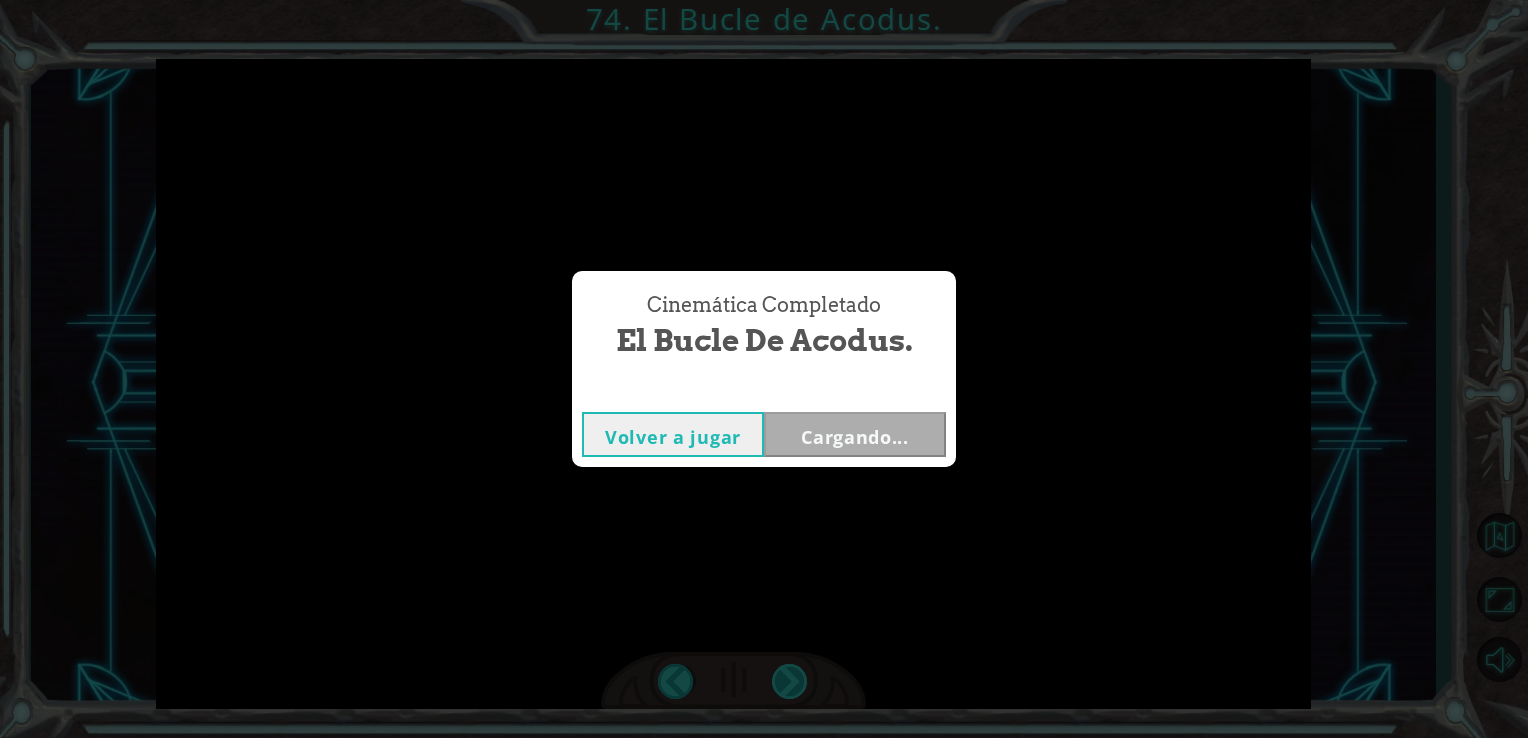 click on "USER IDENTIFIED… ASTRA PROFILE CREATED Genial, Salazar no está aquí. No hay problema, solo debo usar este tótem de programación. Vaya, asombroso. Okey. Veamos qué puede hacer este nuevo Acodus. Em… Ups. ¡Dice que me pertenece a mí! ¿Ahora qué? ¡Guau! No bromeabas. ¡Eres realmente un dragón! Sí. Entonces… ¿Octans es un hombre zorro? Por eso se veía así en las Tierras Espirituales. Somos espíritus ancestrales, sí. Pero ya basta de cháchara. No tenemos mucho tiempo. Logré hacer retroceder a Octans por ahora, ¡pero la" at bounding box center [764, 0] 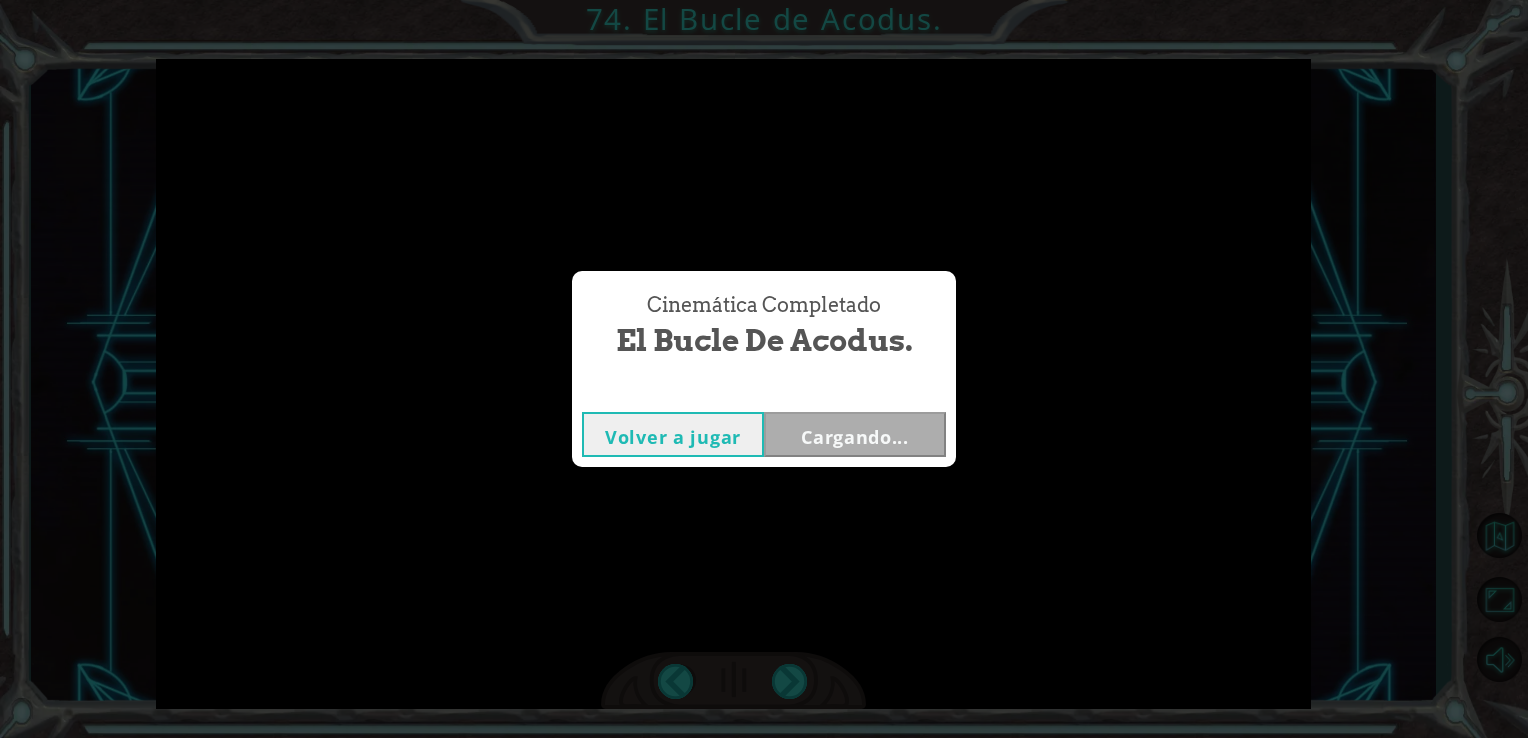 click on "Cinemática Completado     El Bucle de Acodus.
Volver a jugar
Cargando..." at bounding box center [764, 369] 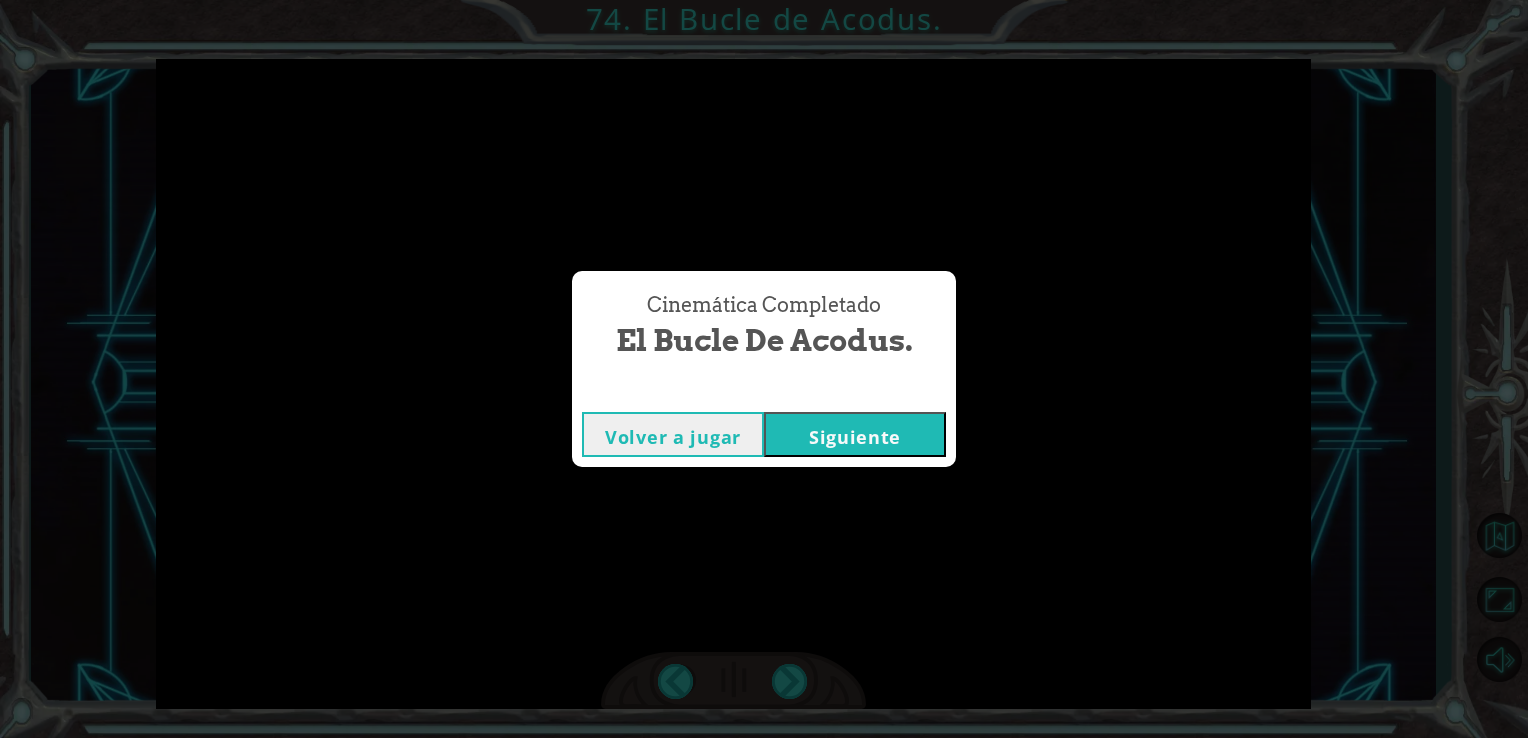 click on "Siguiente" at bounding box center [855, 434] 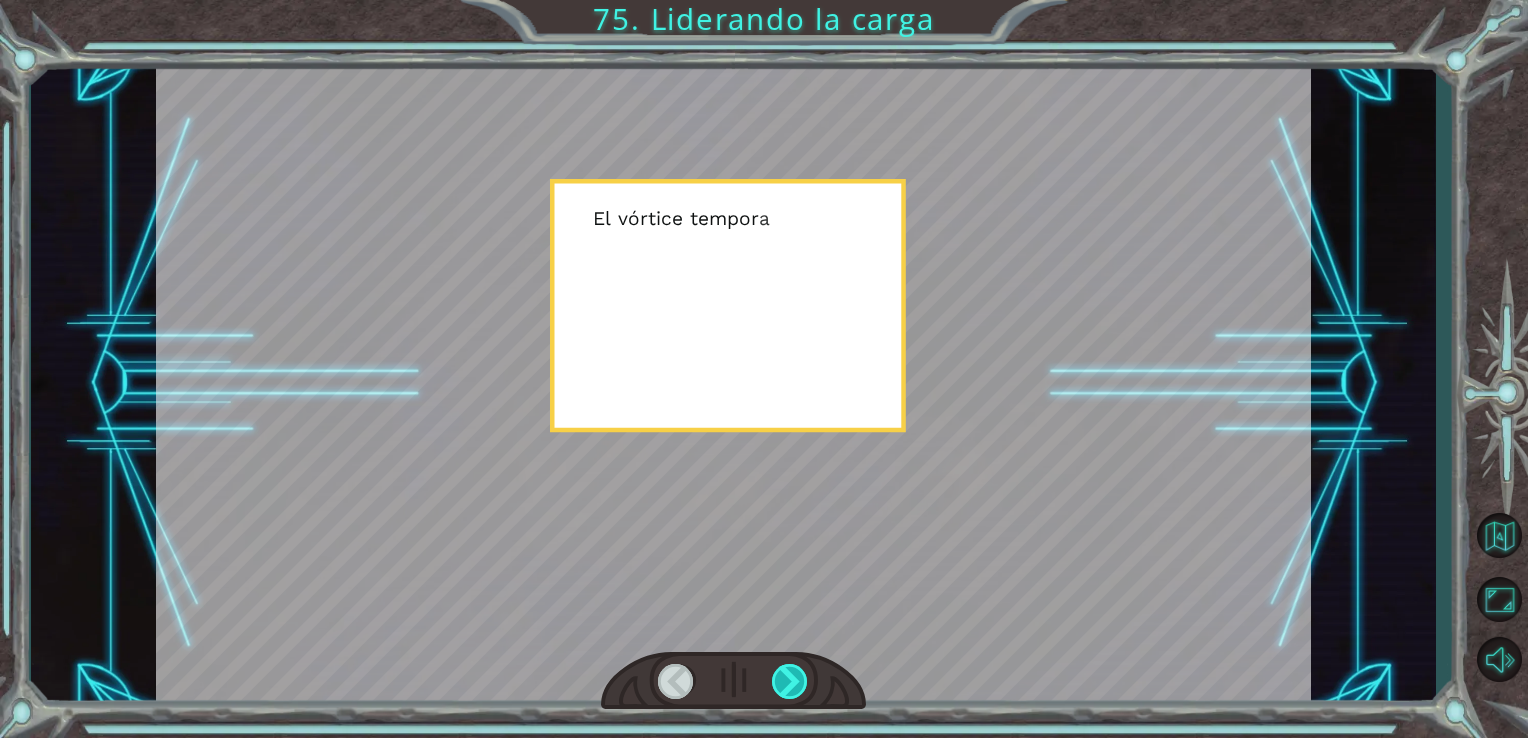 click at bounding box center [790, 681] 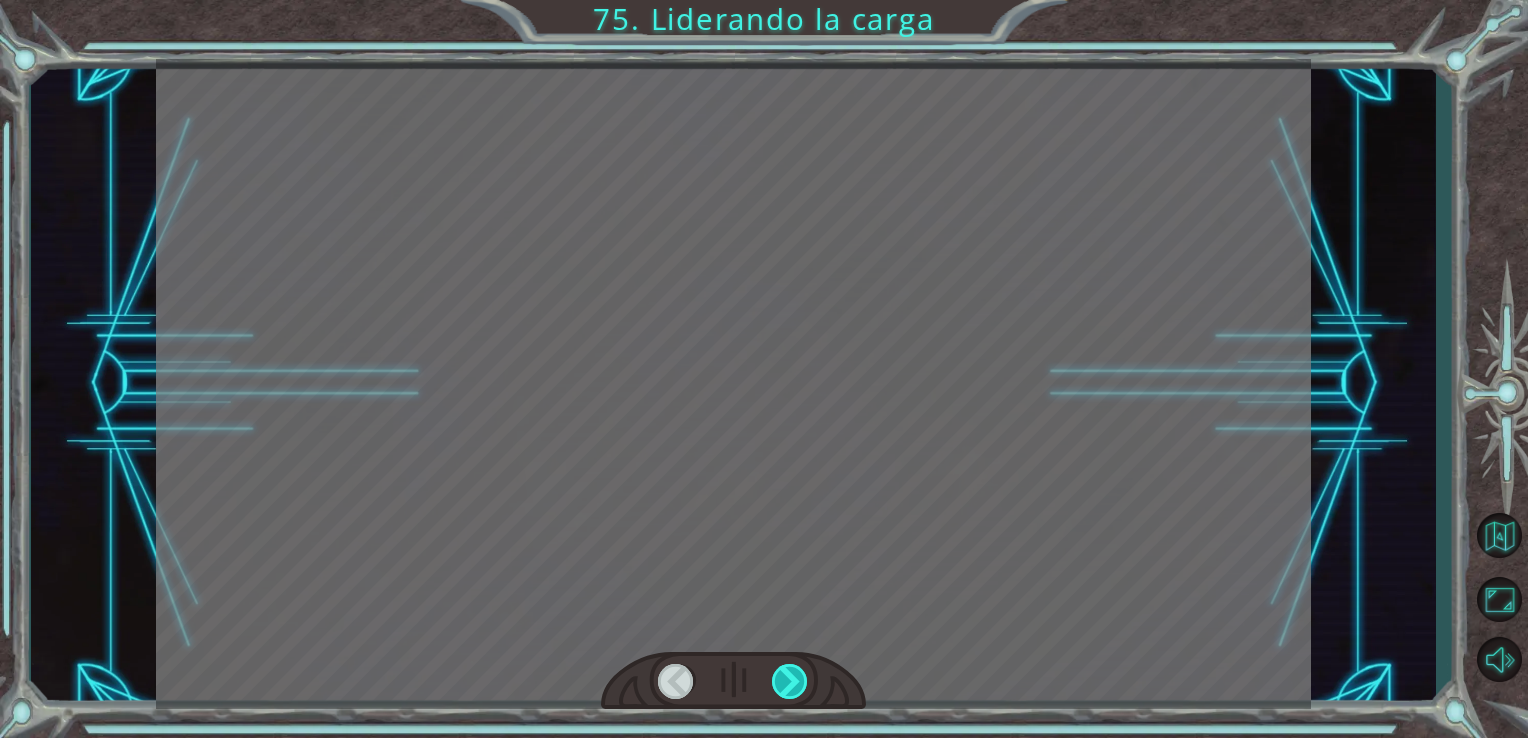 click at bounding box center [790, 681] 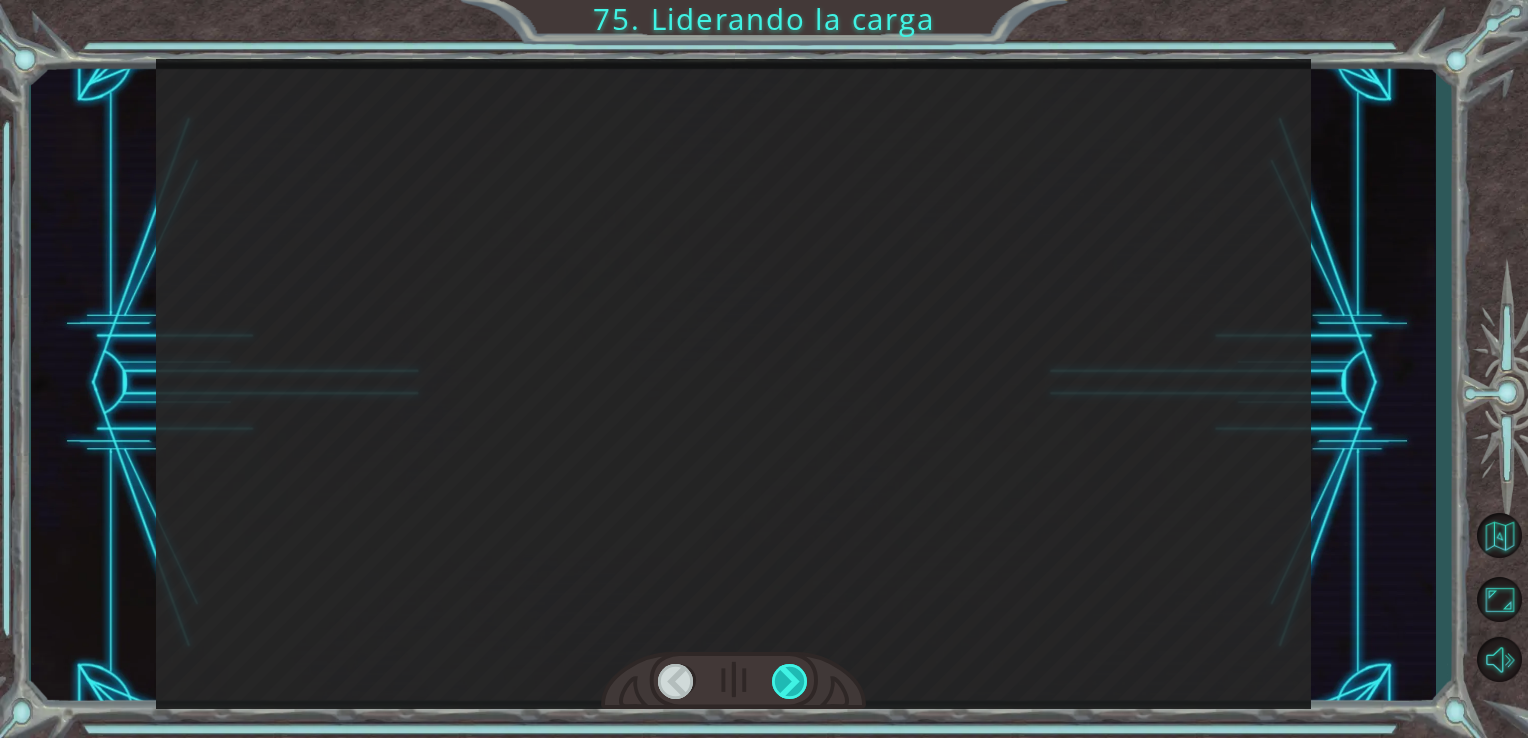 click at bounding box center (790, 681) 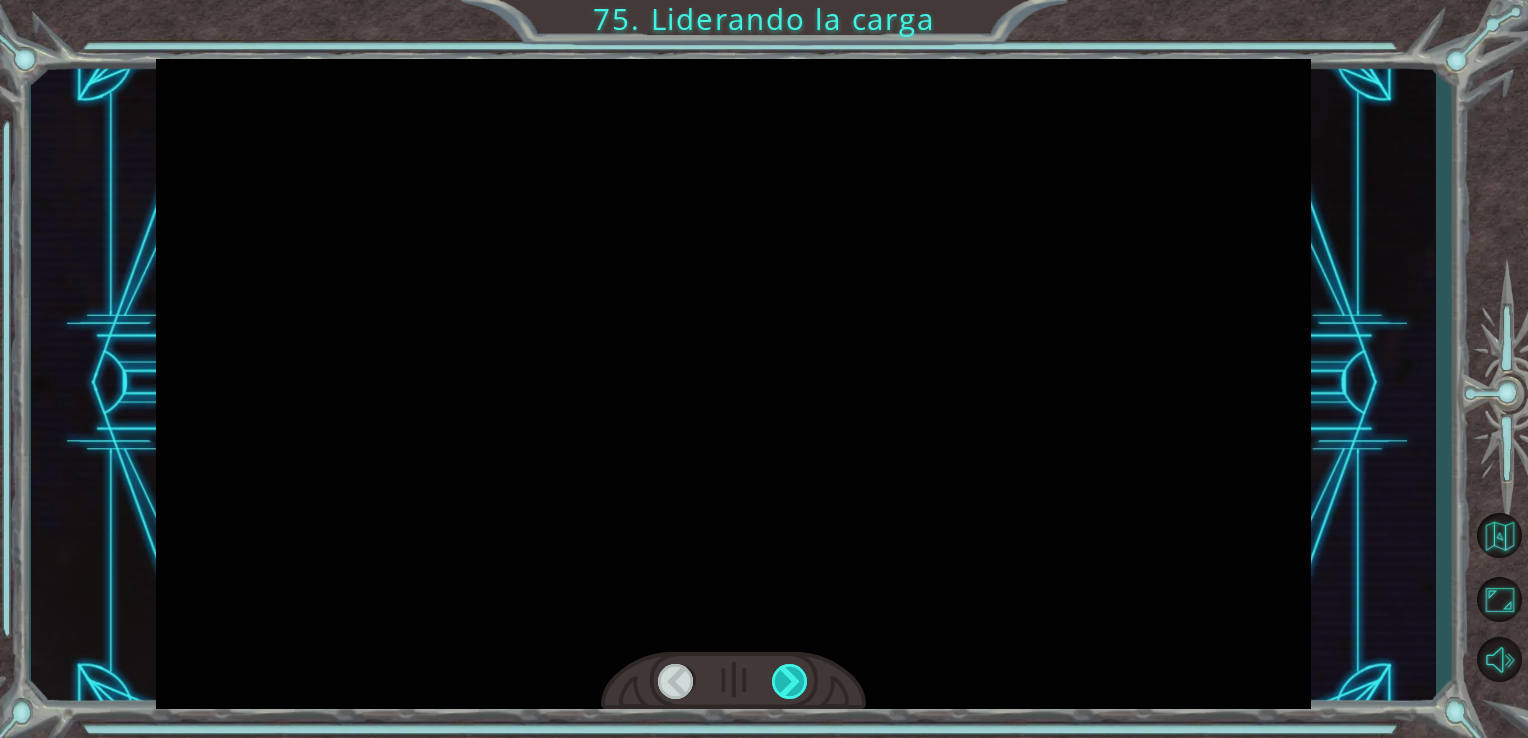 click at bounding box center [790, 681] 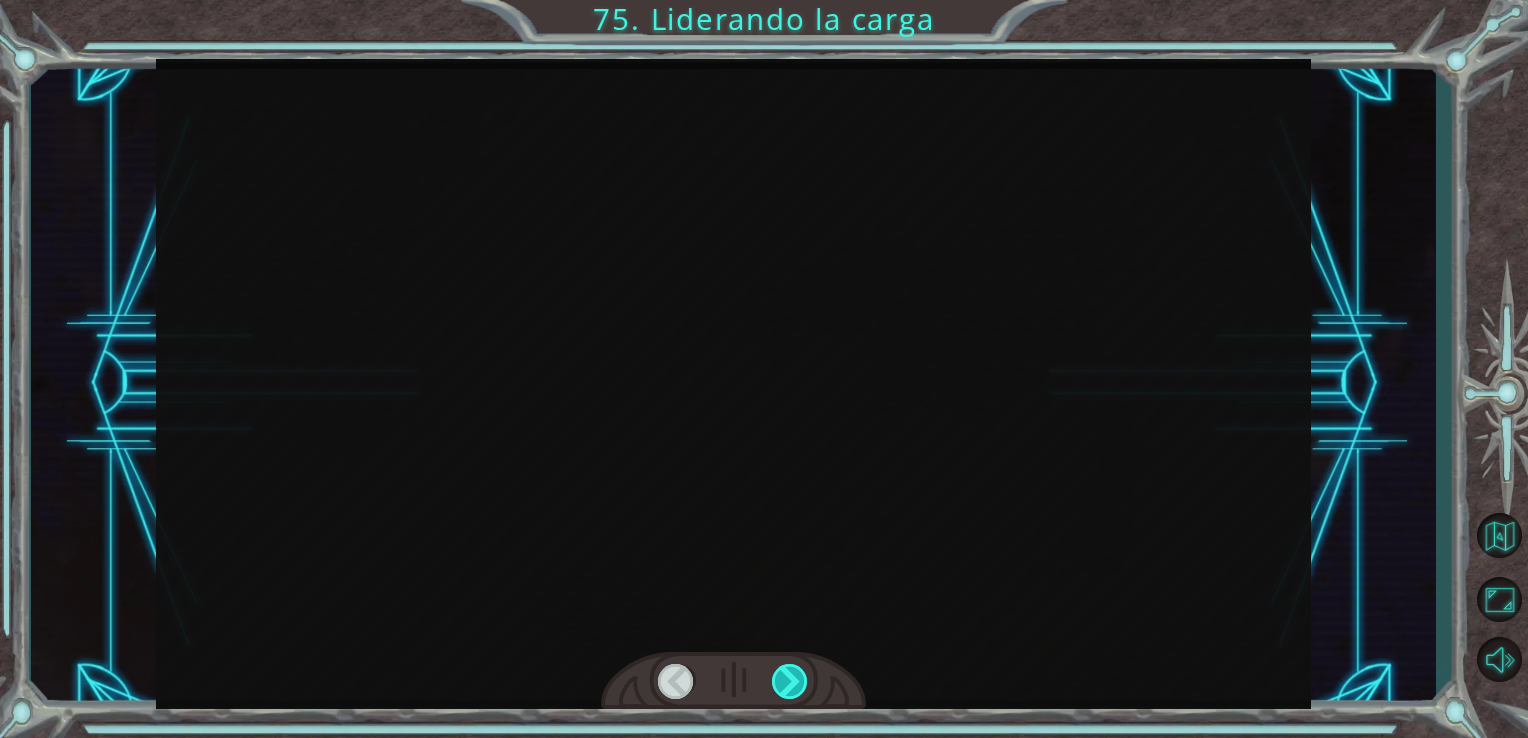 click at bounding box center [790, 681] 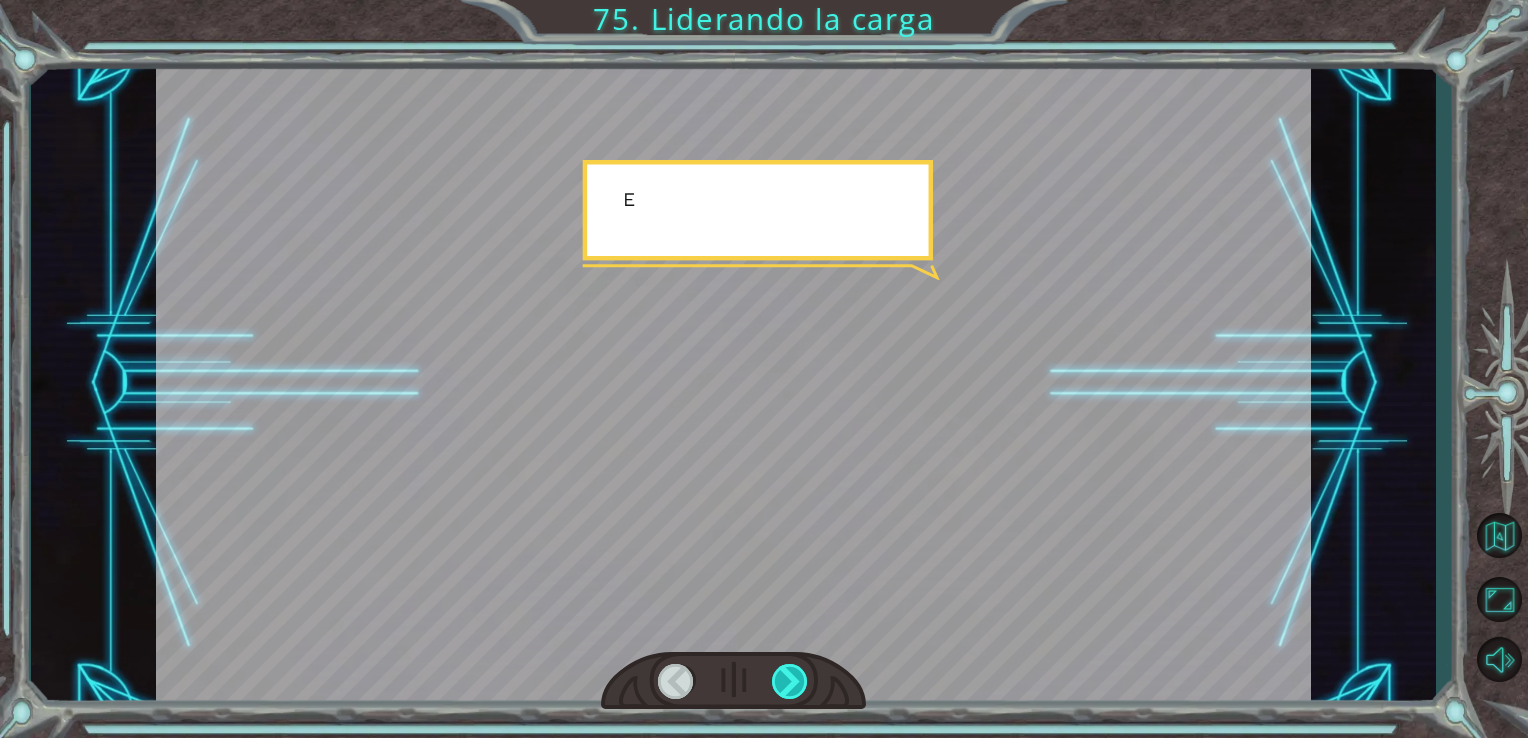 click at bounding box center [790, 681] 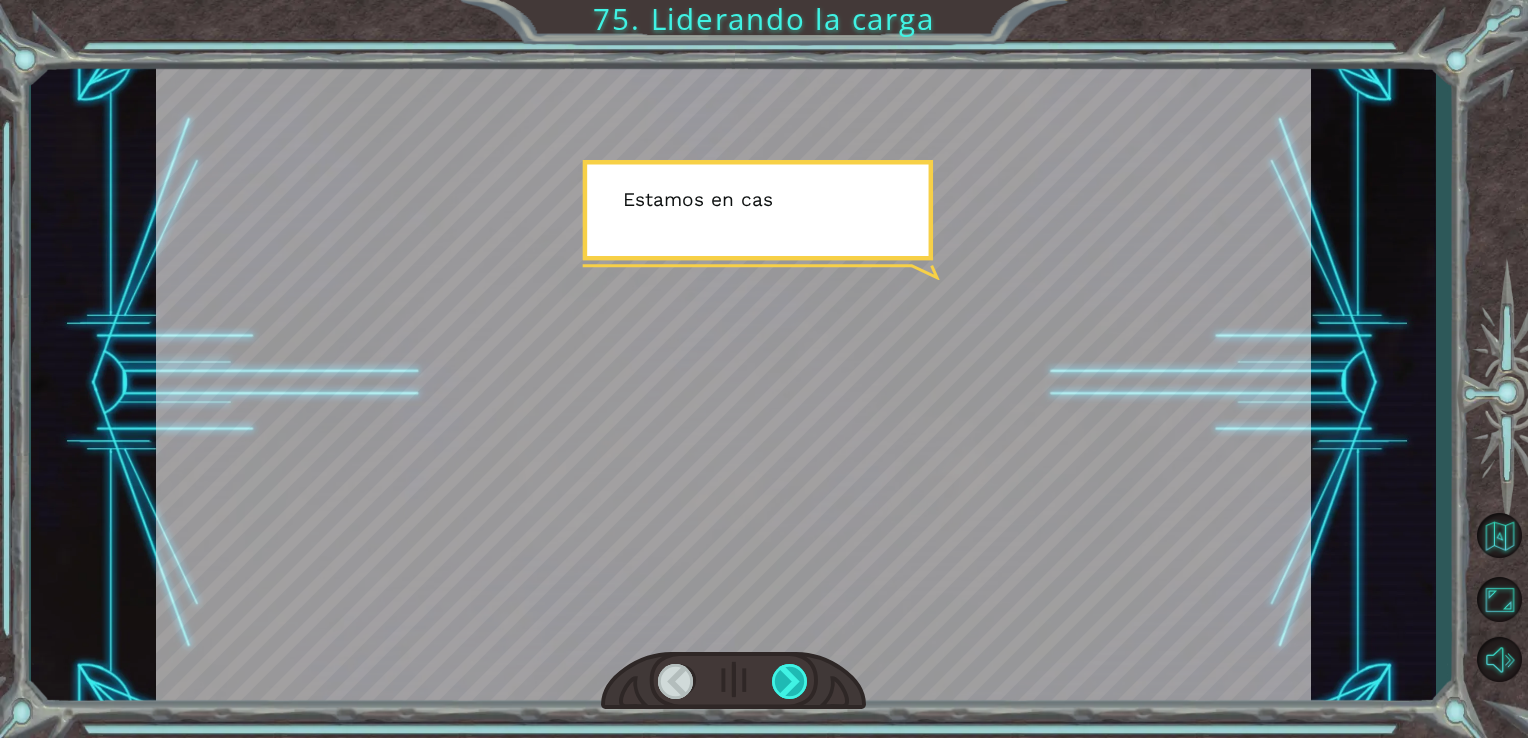 click at bounding box center (790, 681) 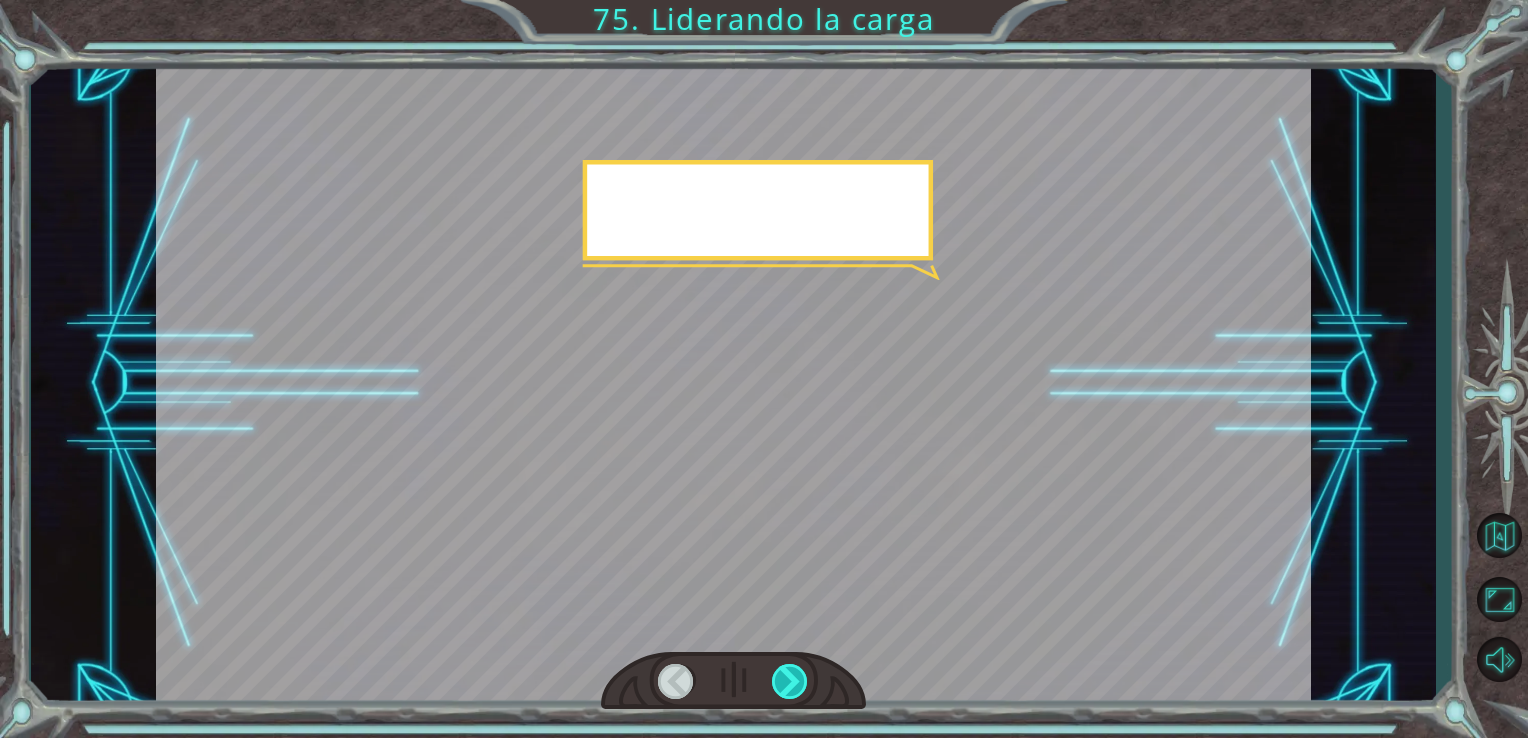 click at bounding box center (790, 681) 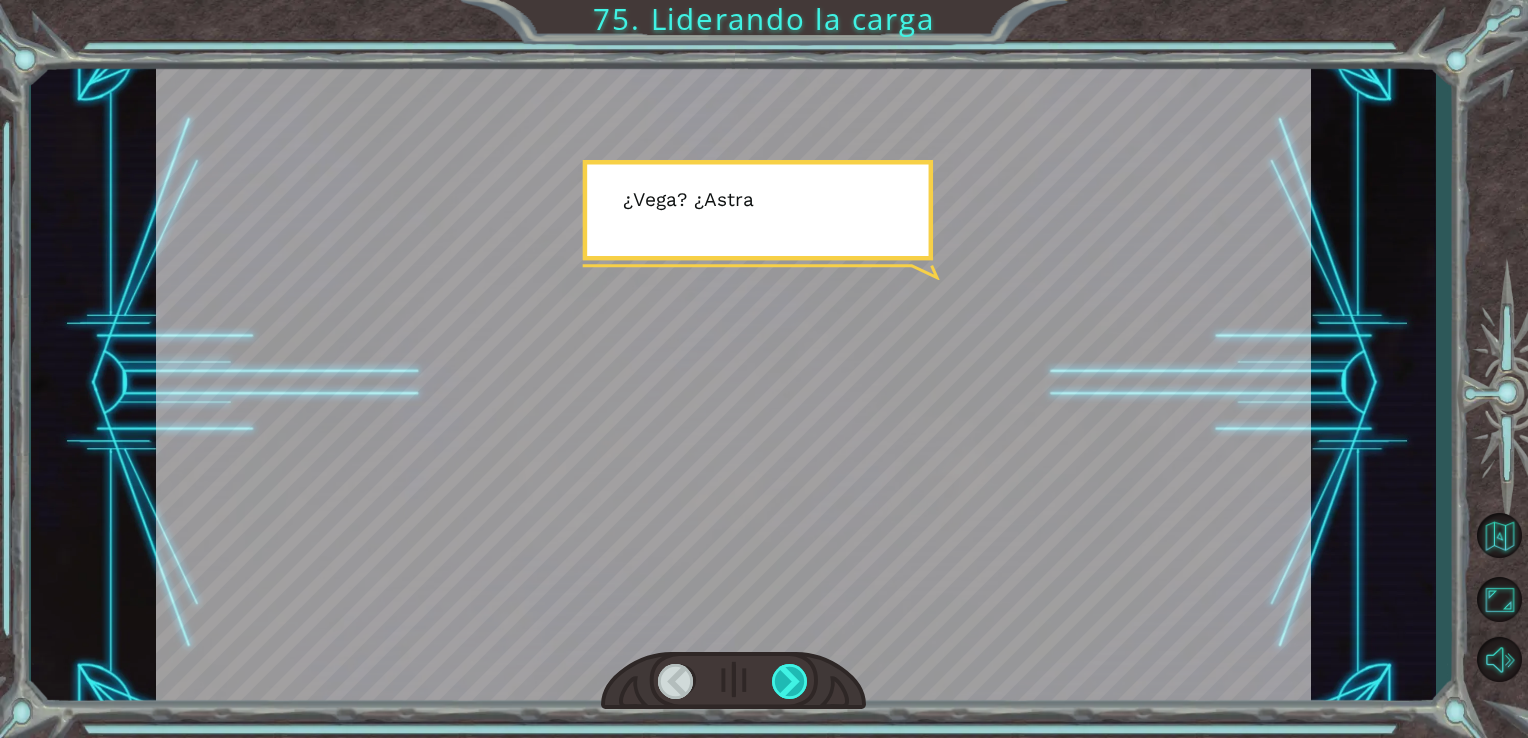 click at bounding box center (790, 681) 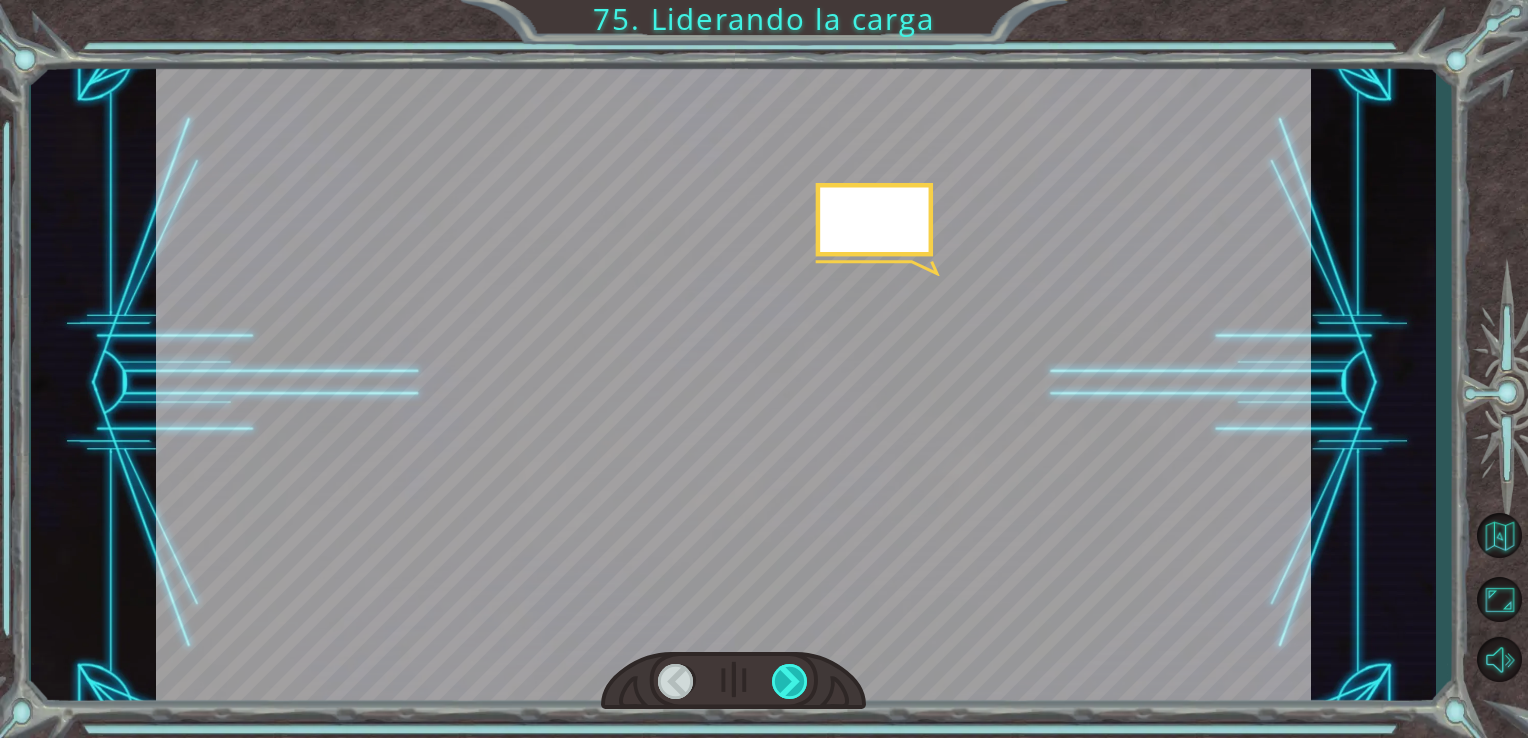 click at bounding box center [790, 681] 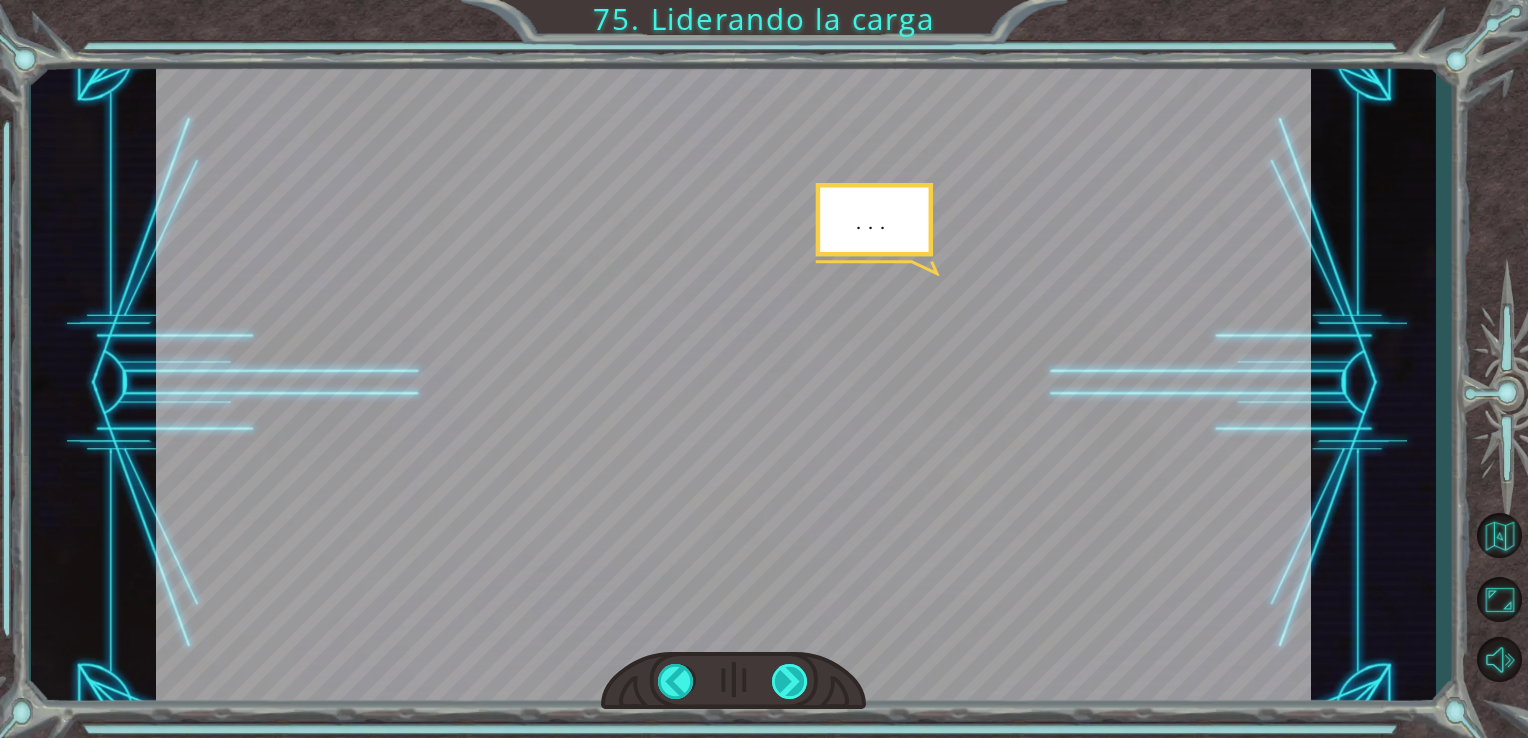 click at bounding box center [790, 681] 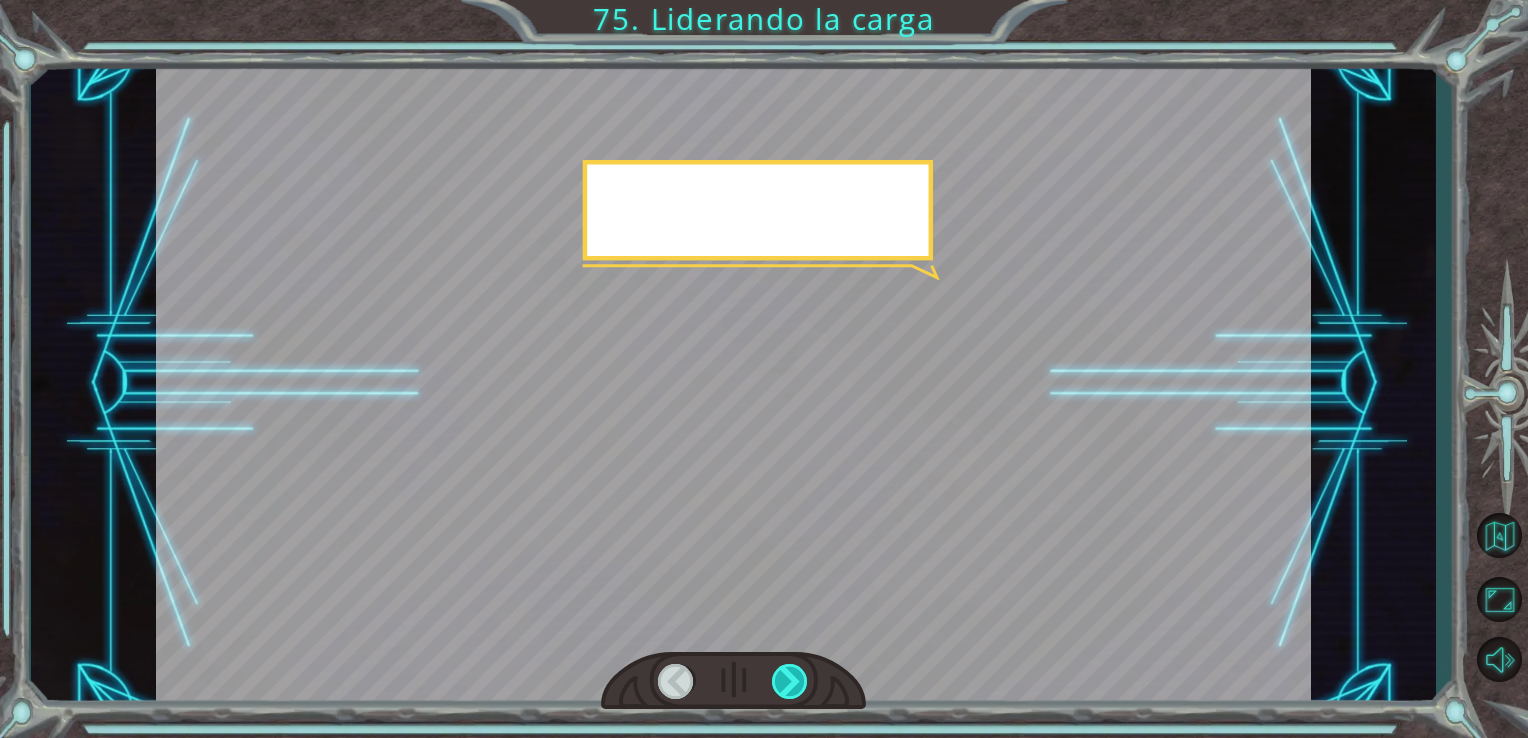 click at bounding box center [790, 681] 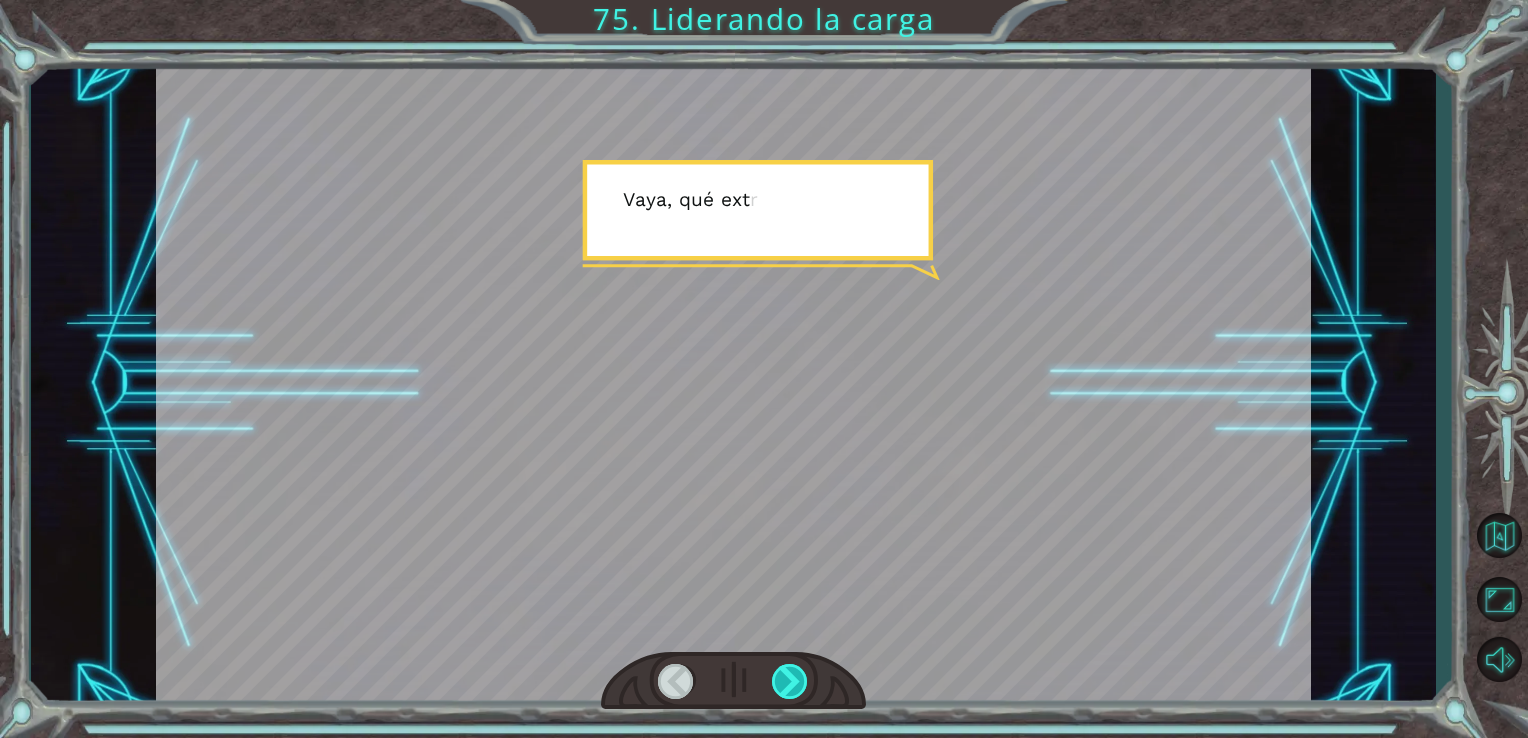 click at bounding box center (790, 681) 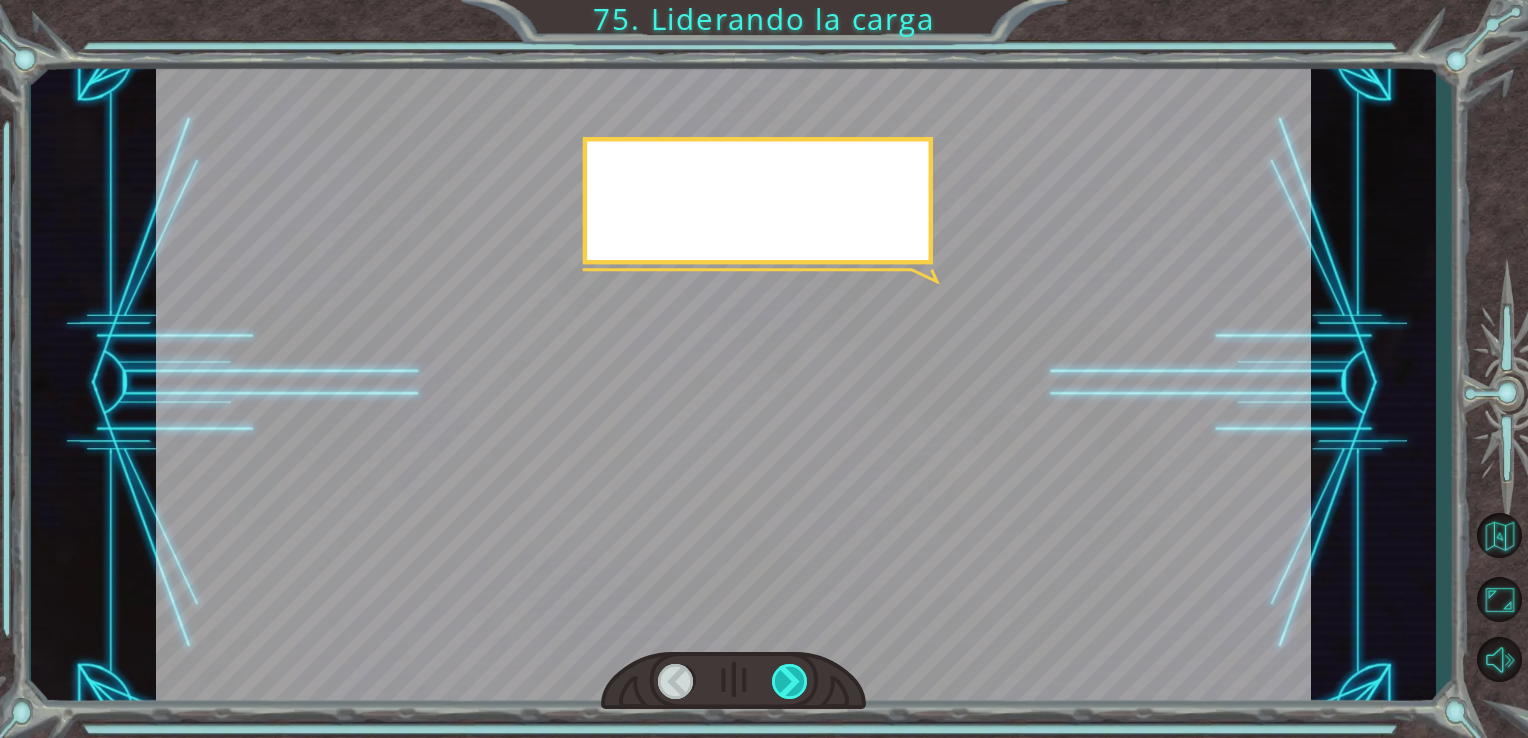 click at bounding box center [790, 681] 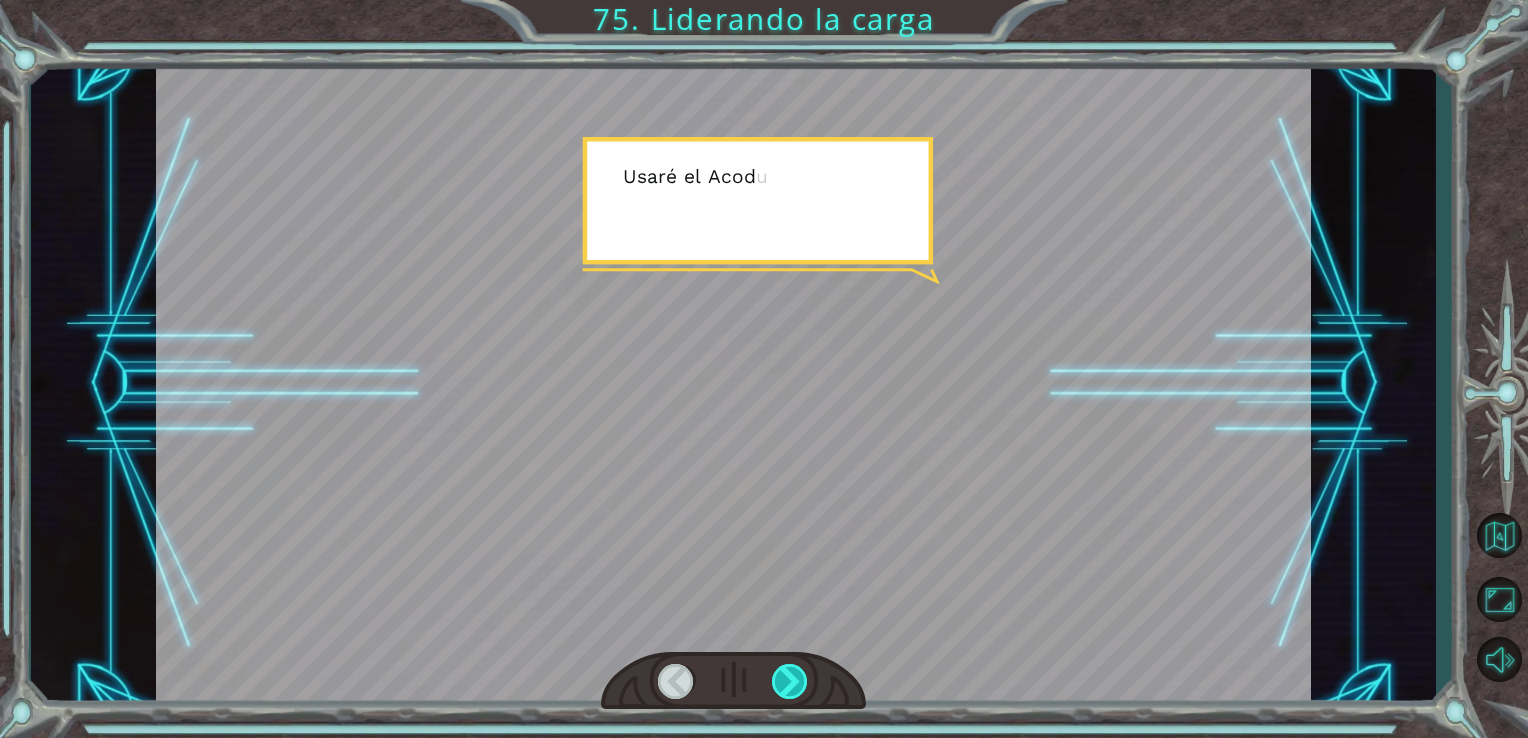 click at bounding box center (790, 681) 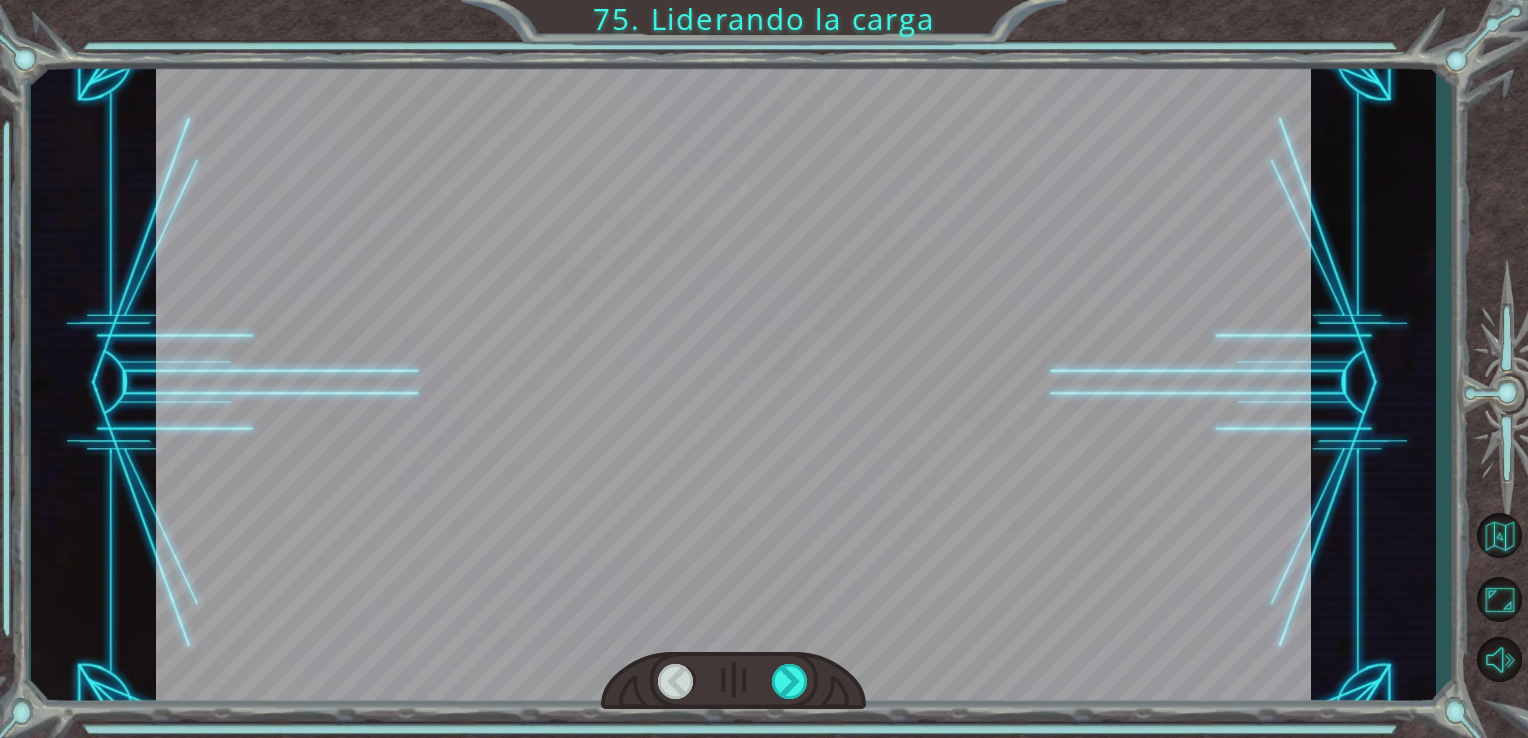 drag, startPoint x: 784, startPoint y: 670, endPoint x: 784, endPoint y: 712, distance: 42 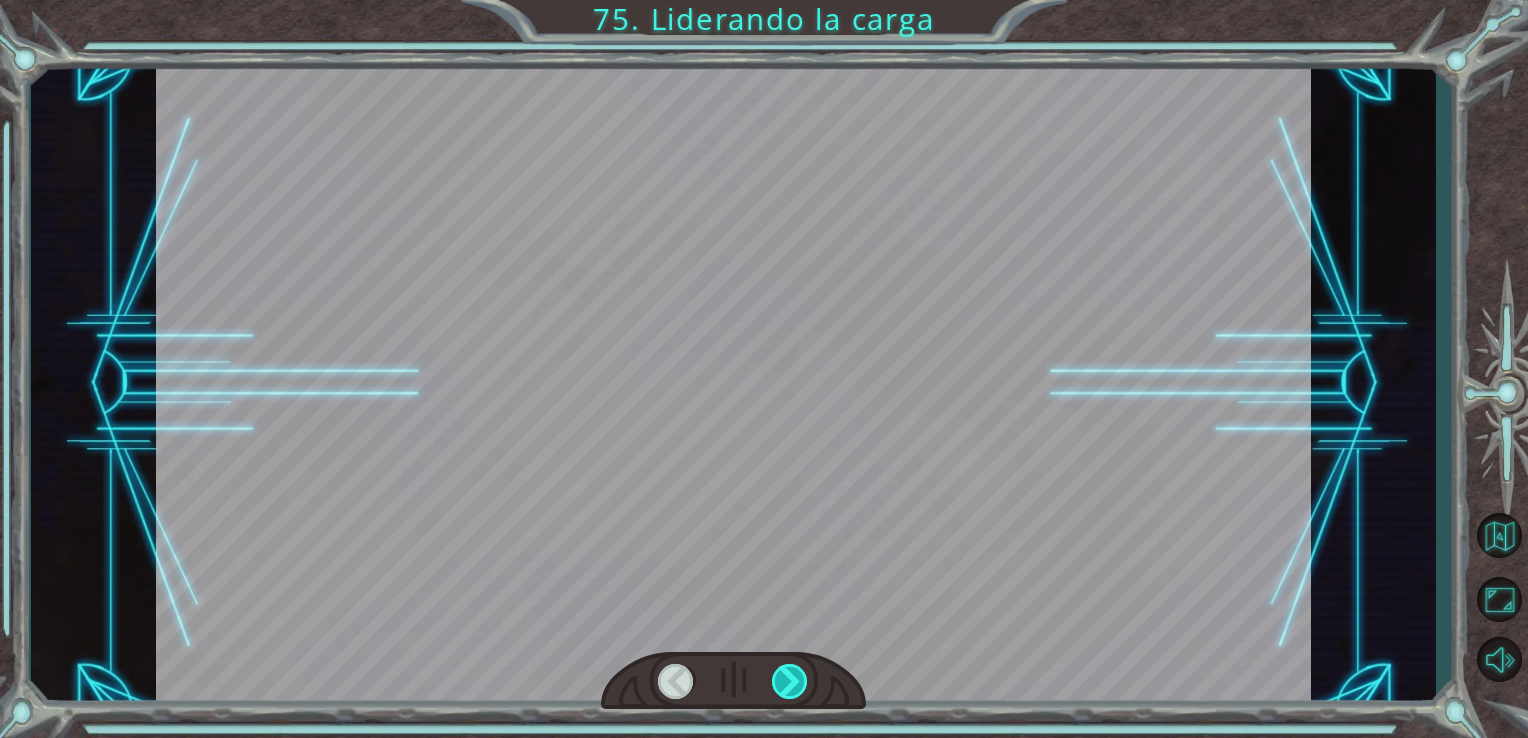 click at bounding box center (790, 681) 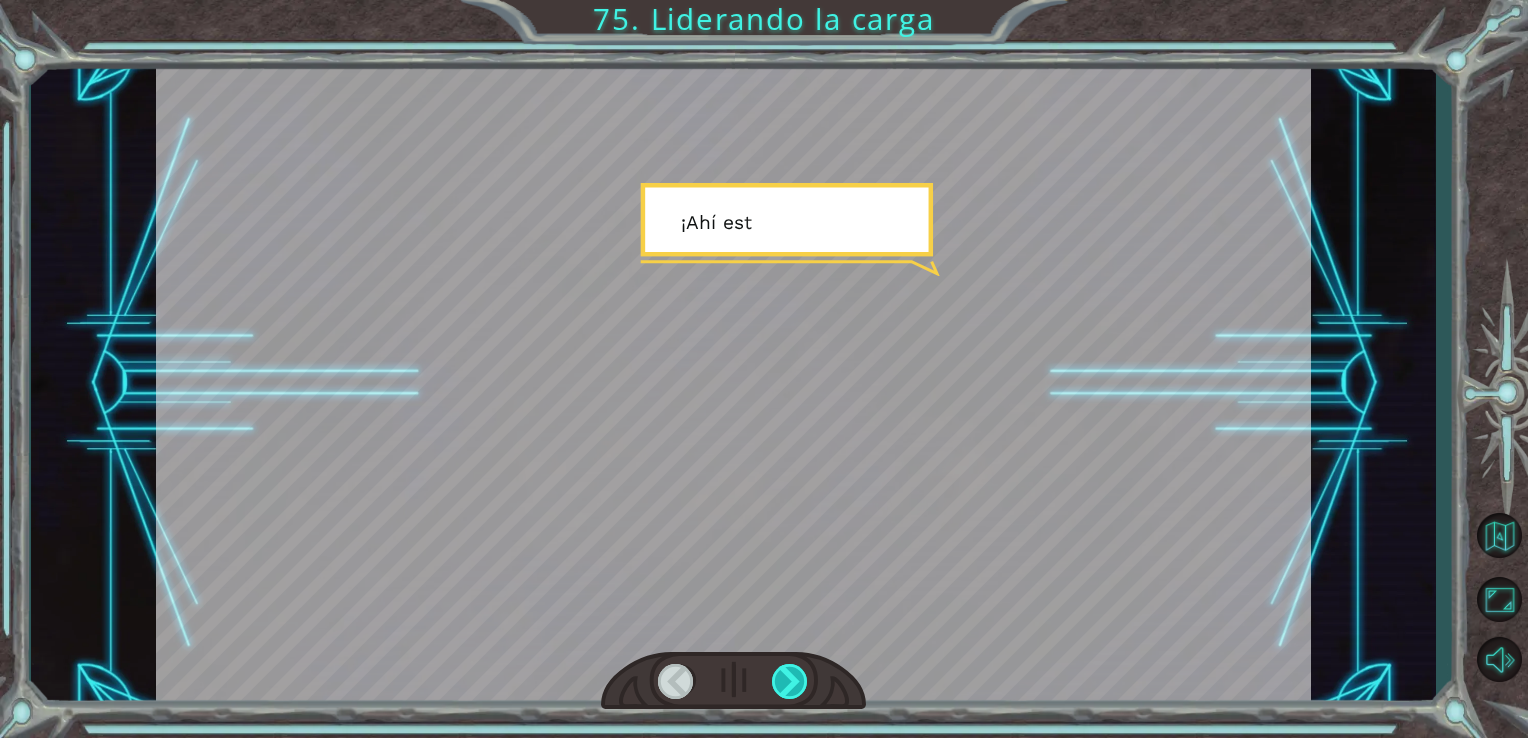 click at bounding box center (790, 681) 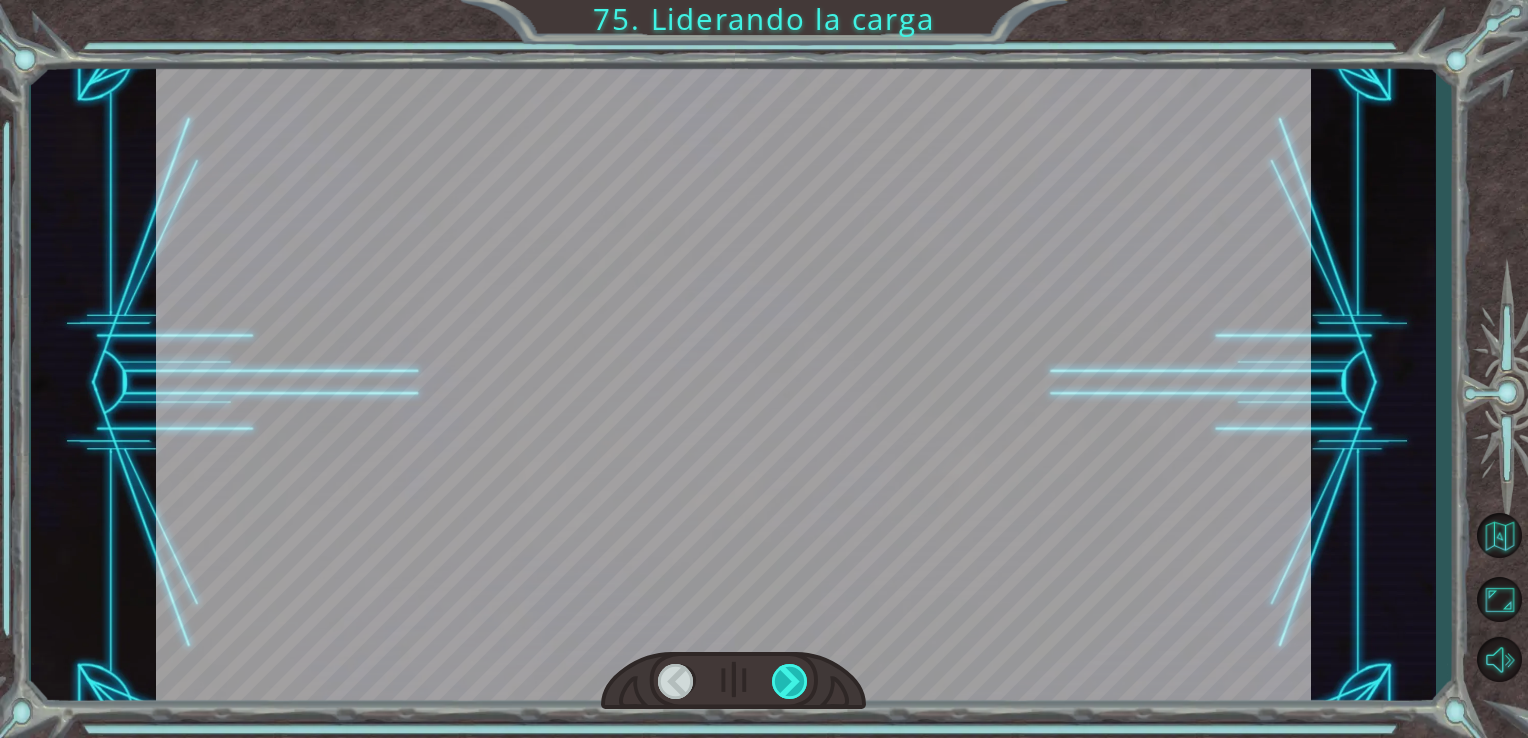 click at bounding box center (790, 681) 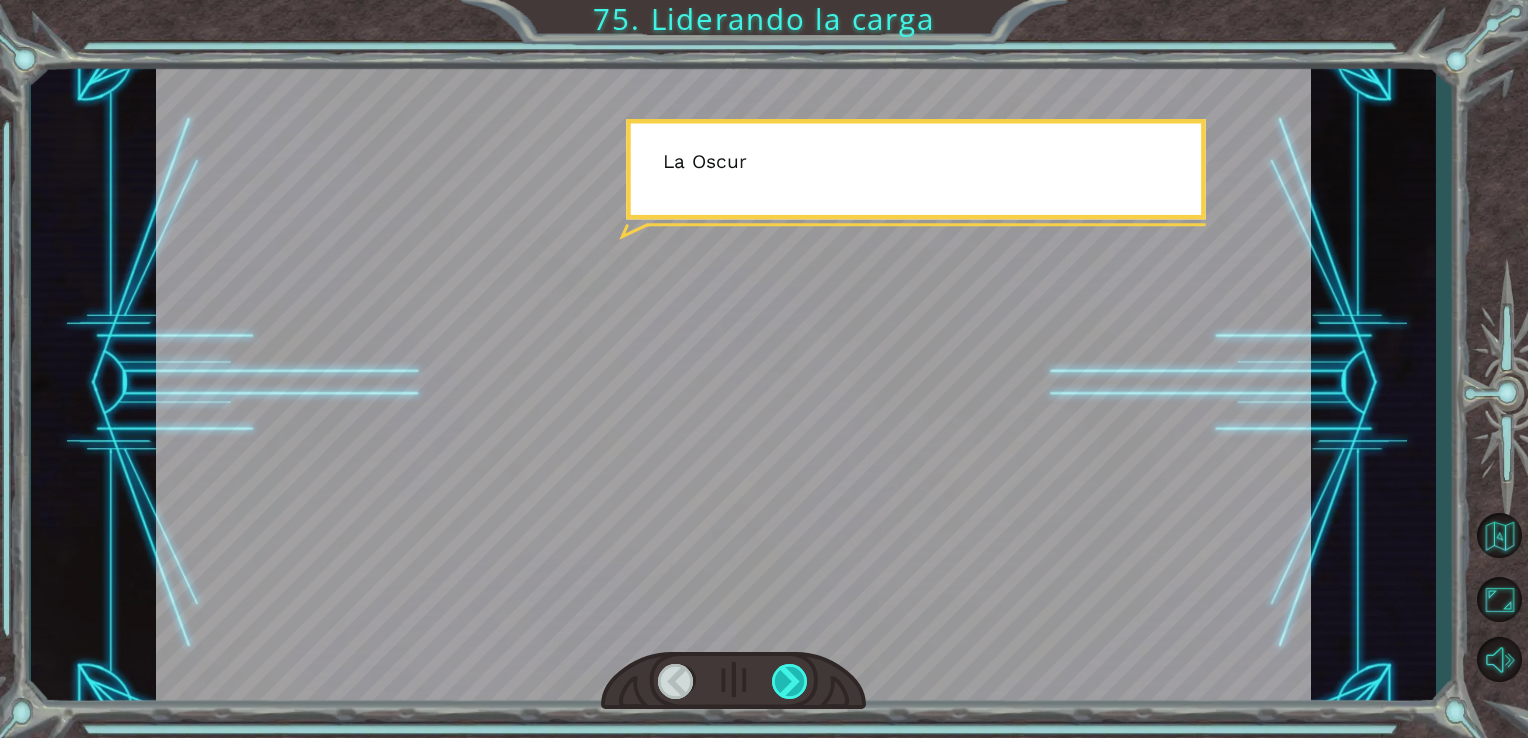 click at bounding box center (790, 681) 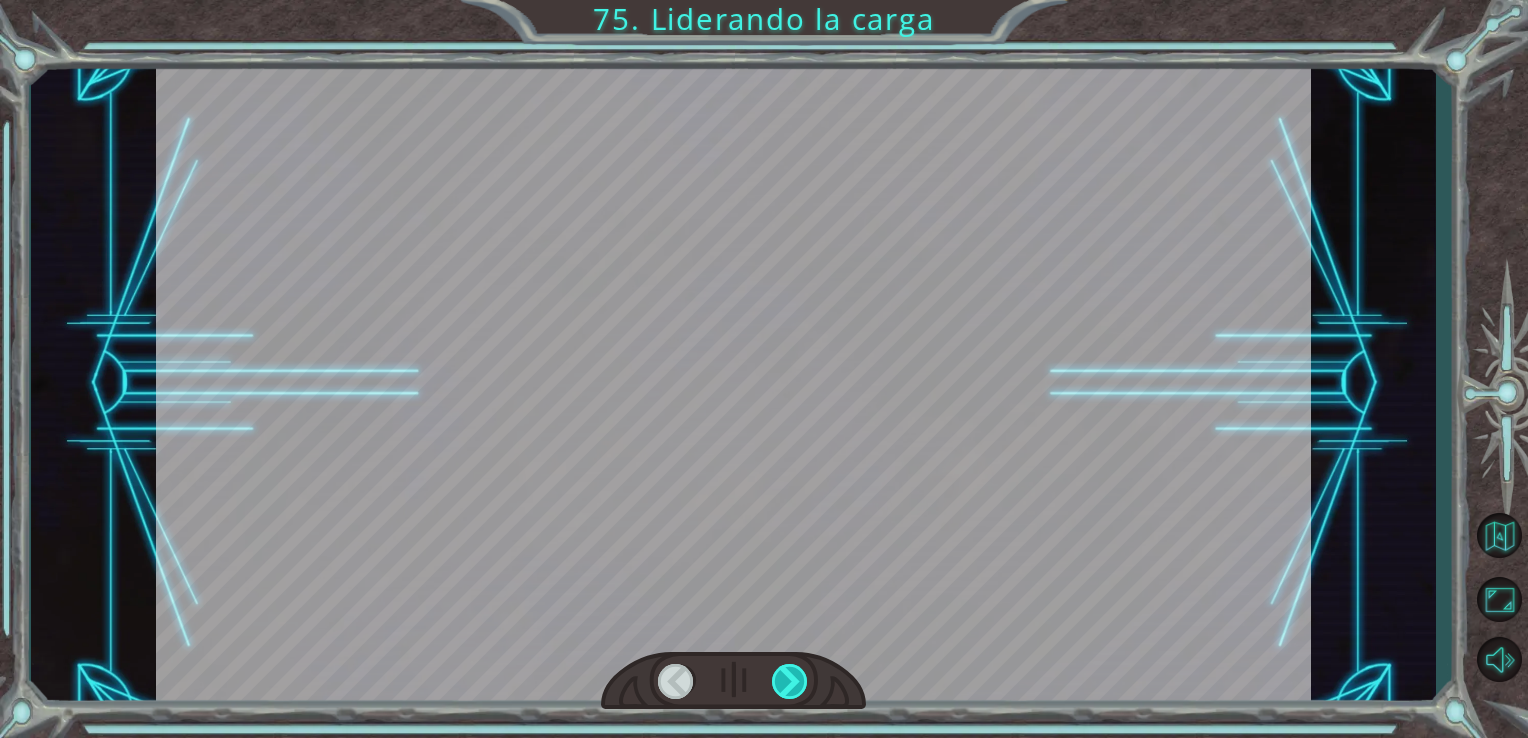 click at bounding box center [790, 681] 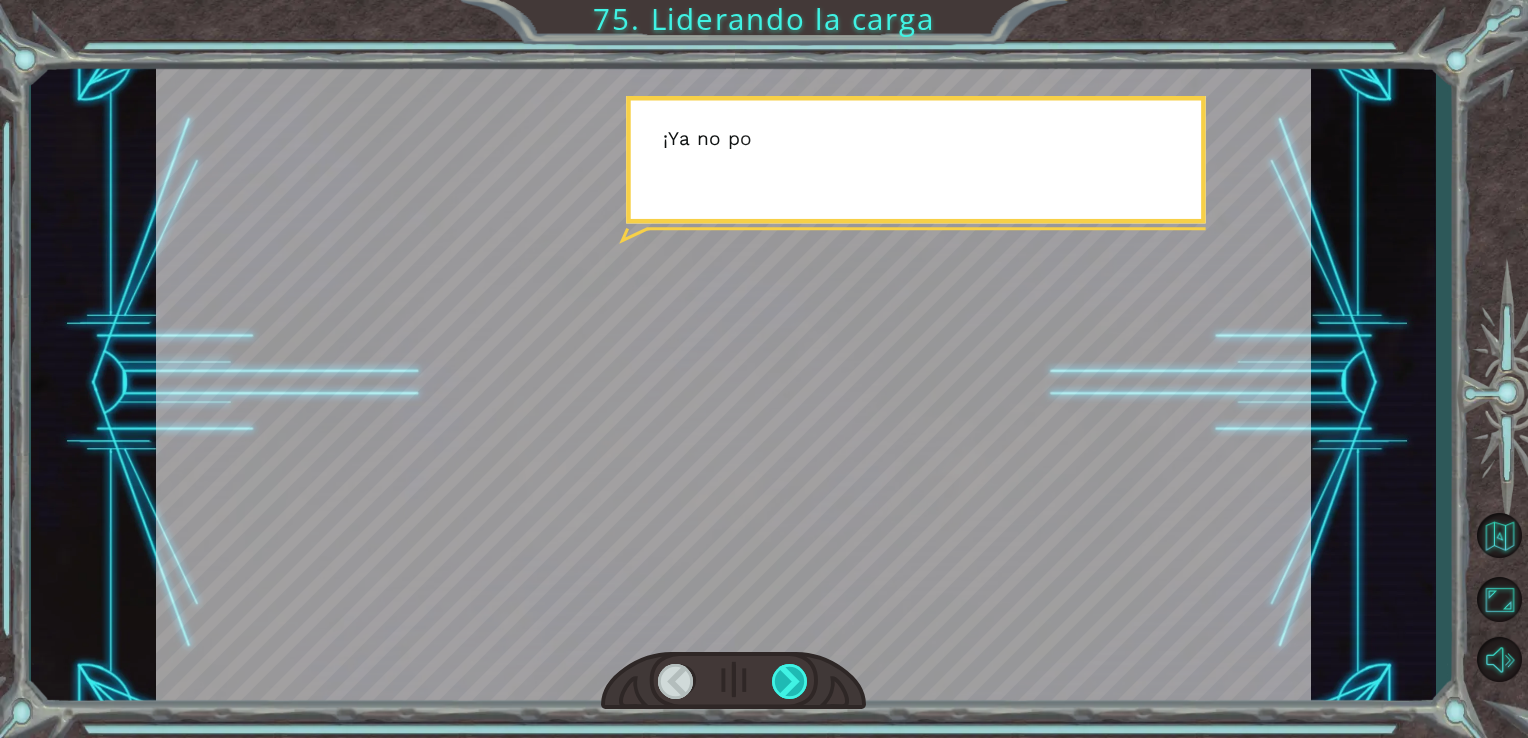 click at bounding box center [790, 681] 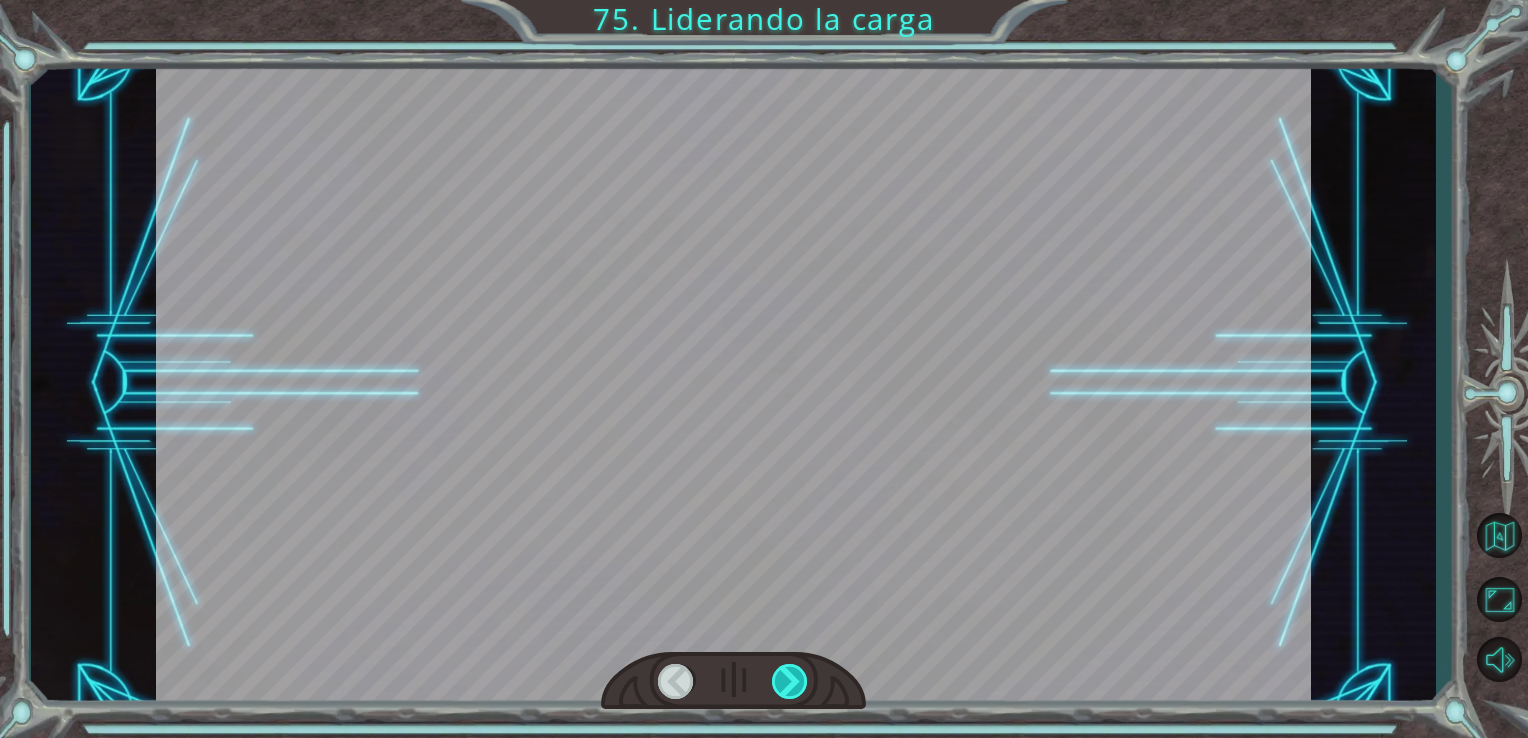 click at bounding box center [790, 681] 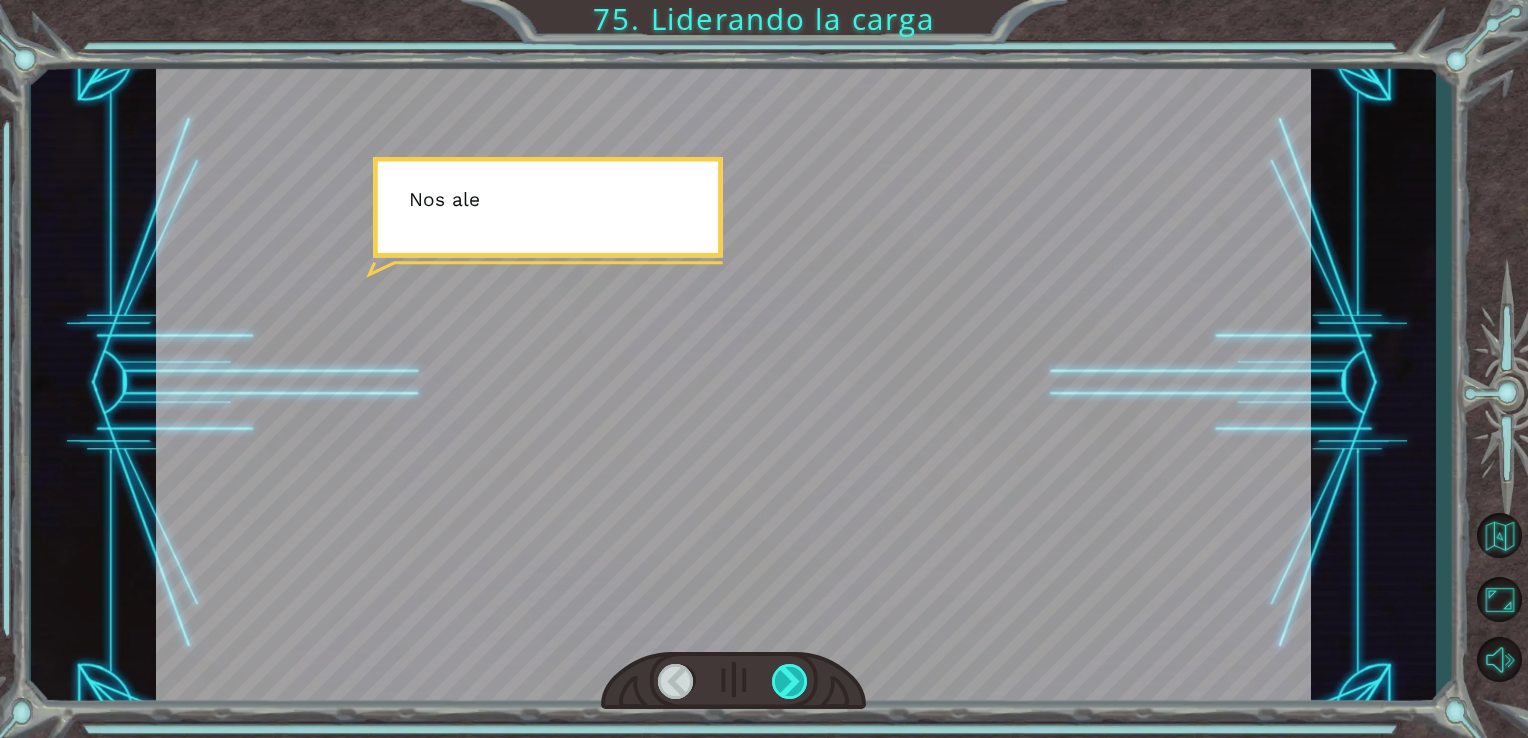 click at bounding box center (790, 681) 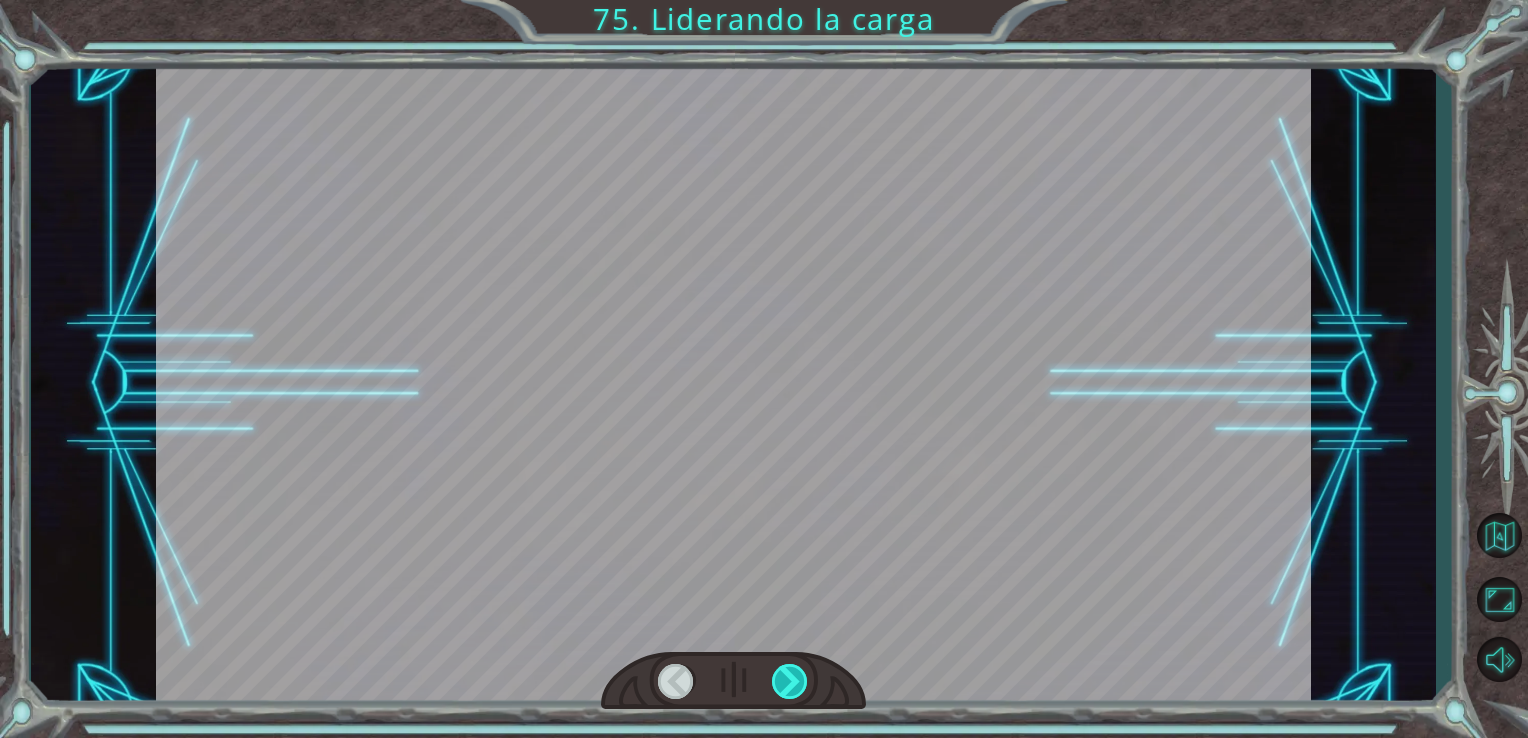 click at bounding box center [790, 681] 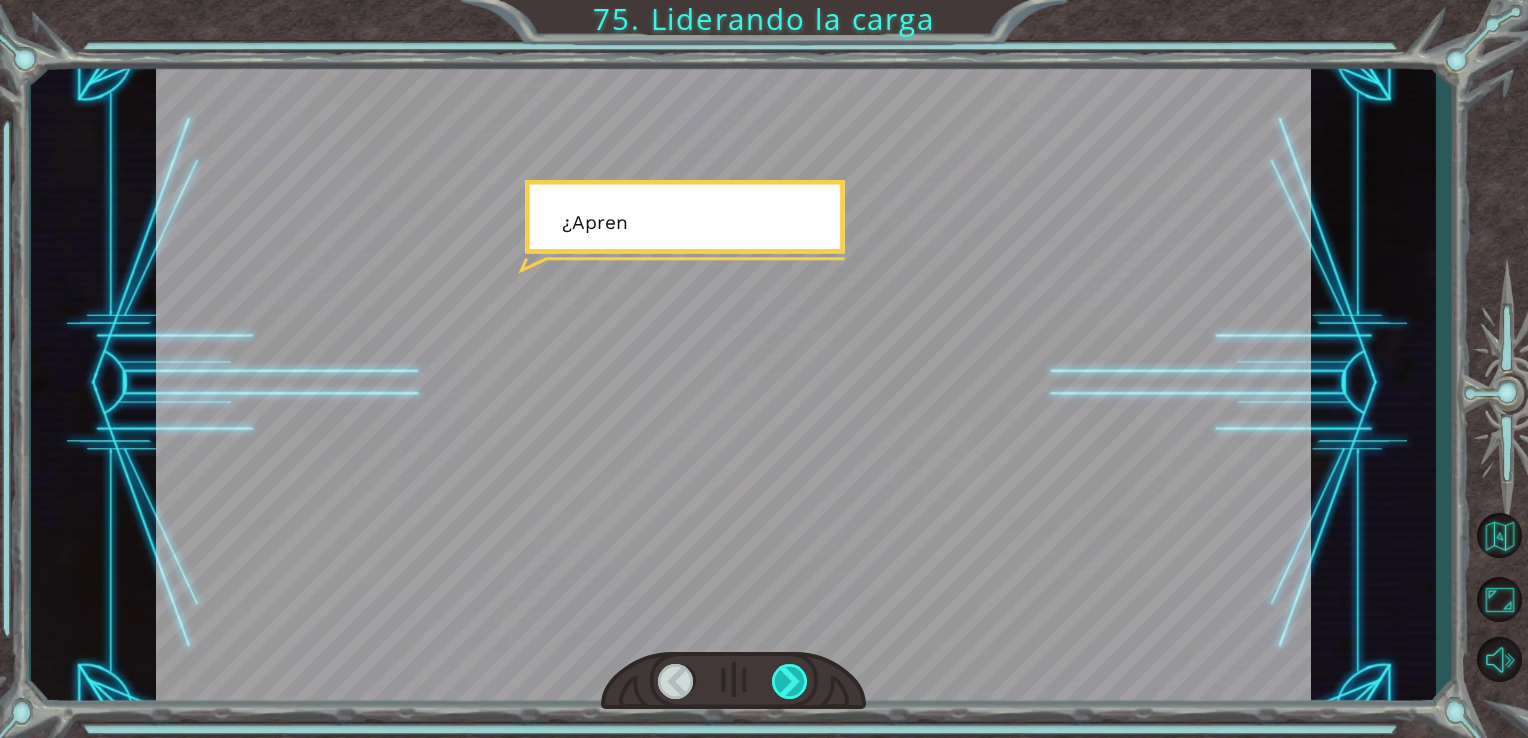 click at bounding box center [790, 681] 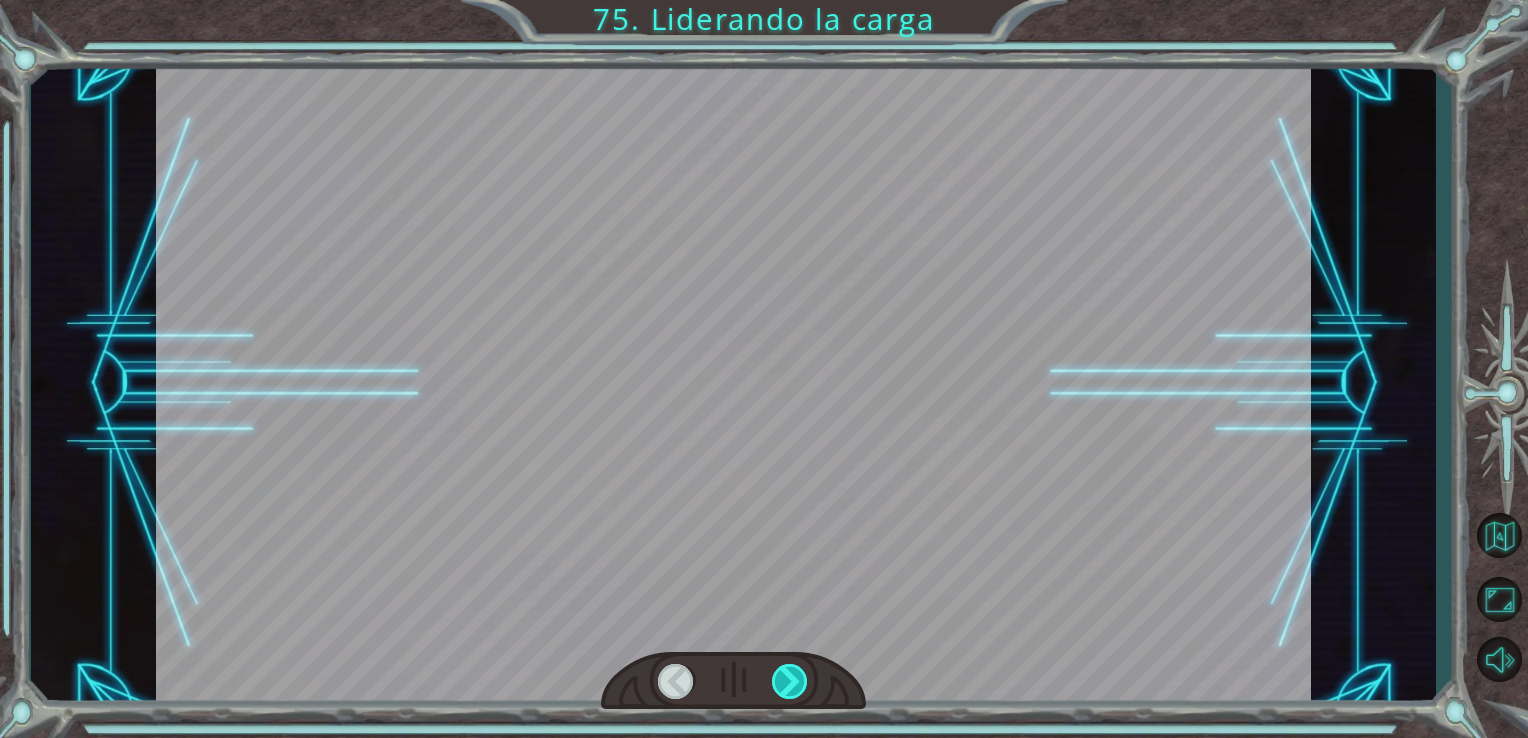 click at bounding box center [790, 681] 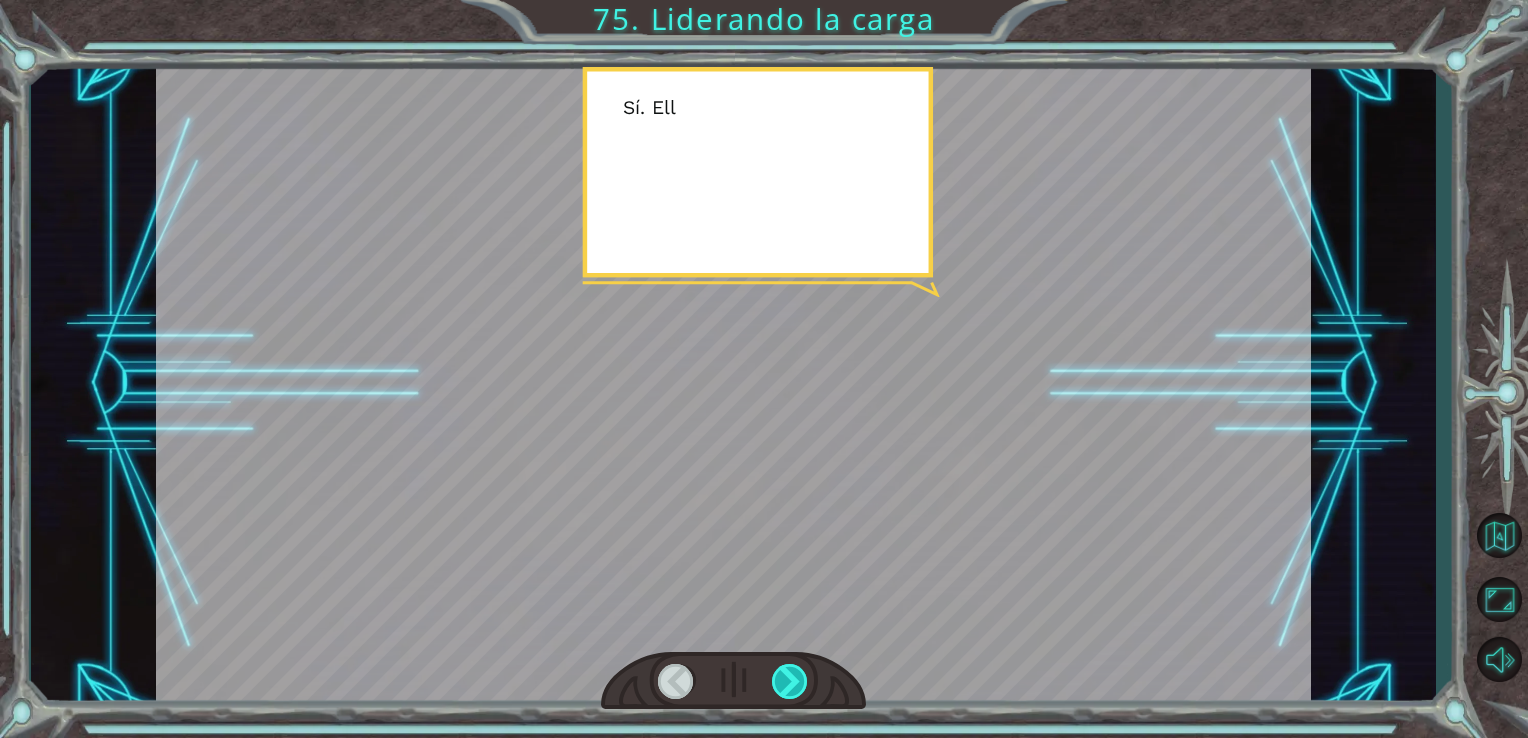 click at bounding box center (790, 681) 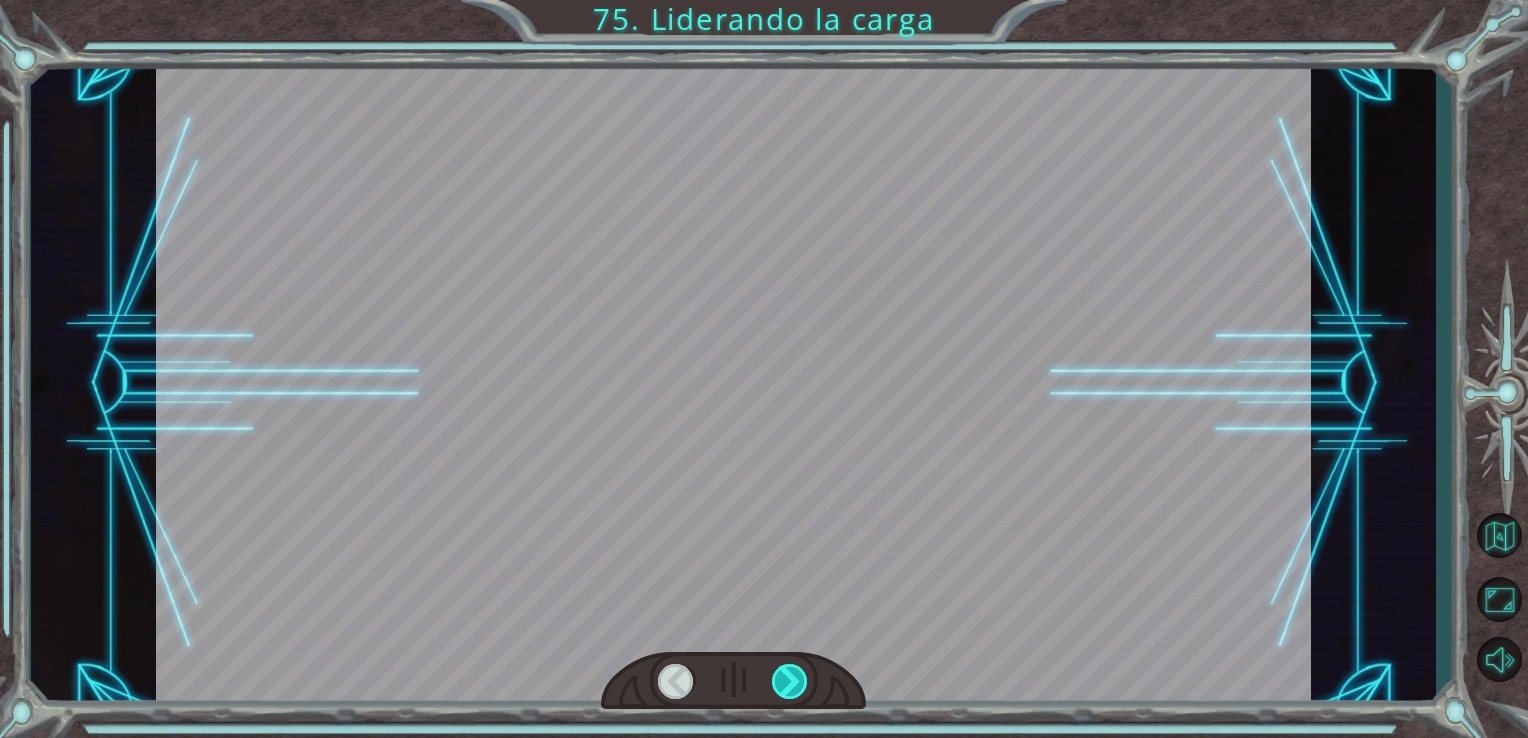 click at bounding box center [790, 681] 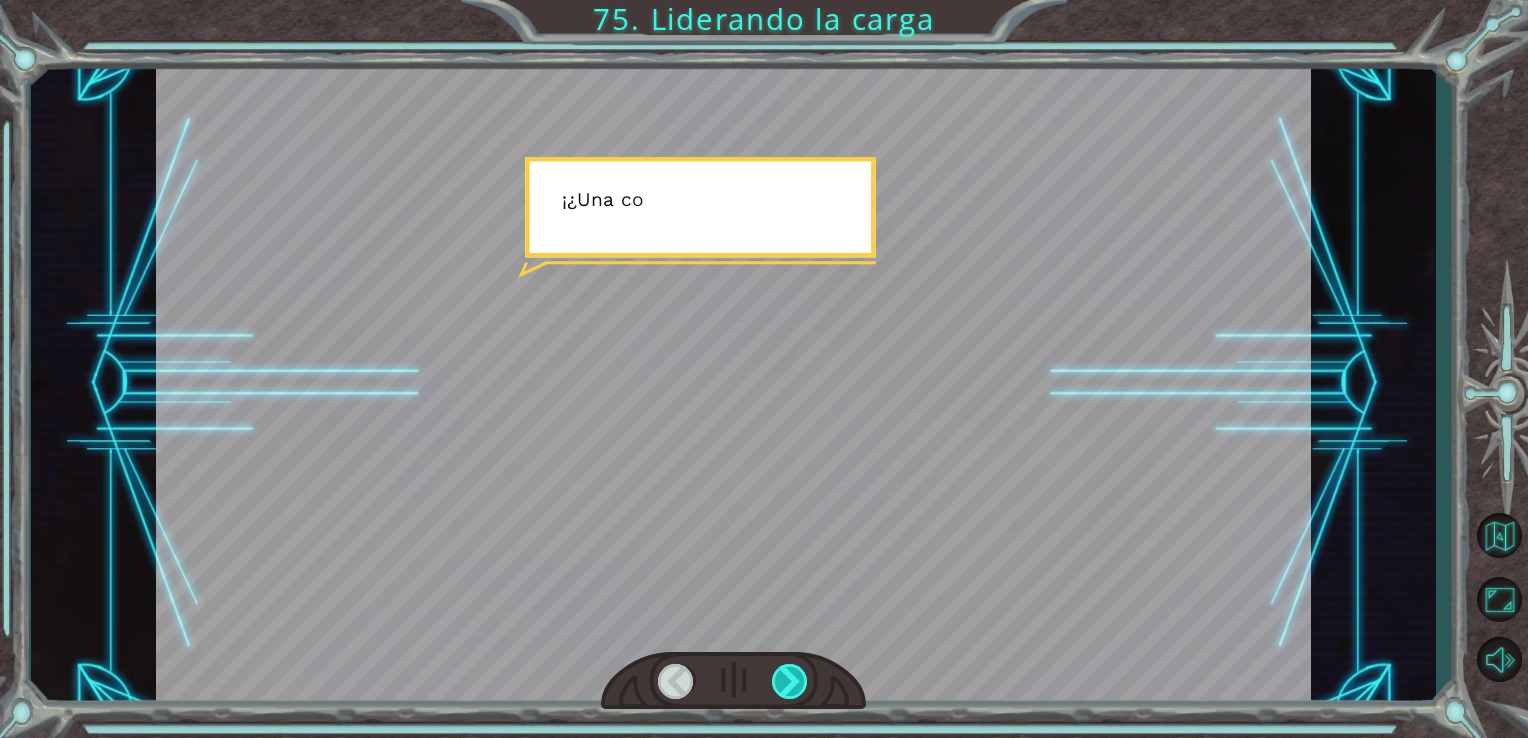 click at bounding box center (790, 681) 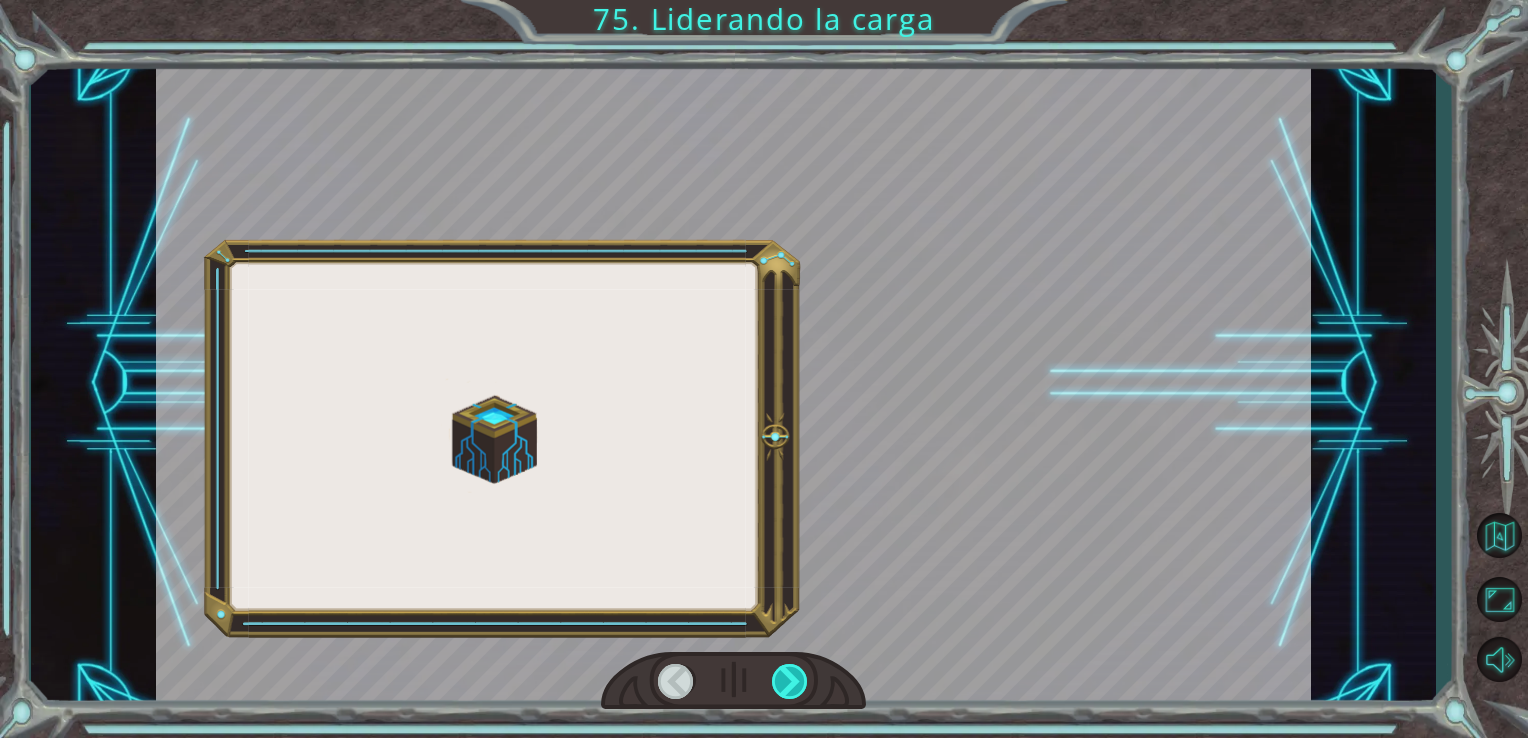 click at bounding box center [790, 681] 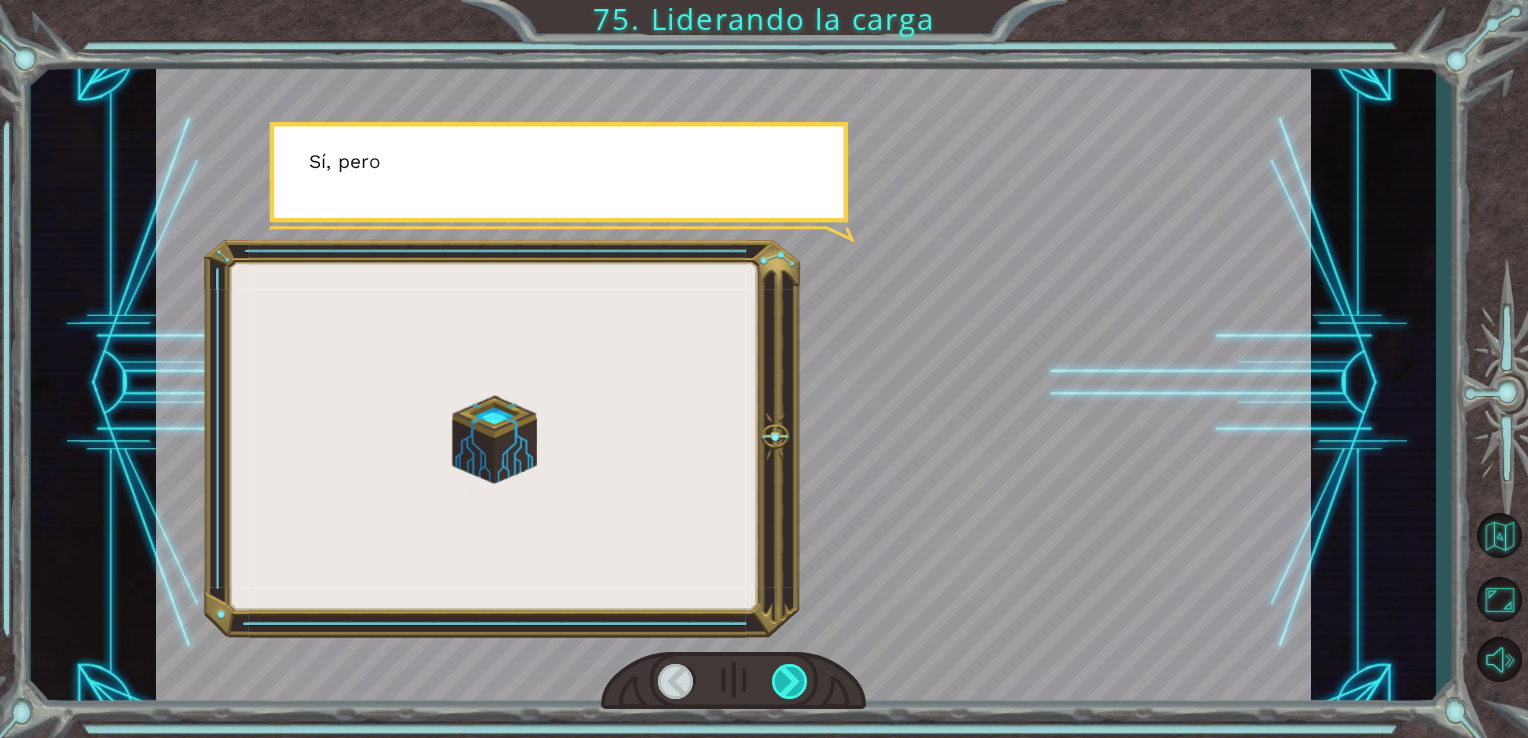 click at bounding box center (790, 681) 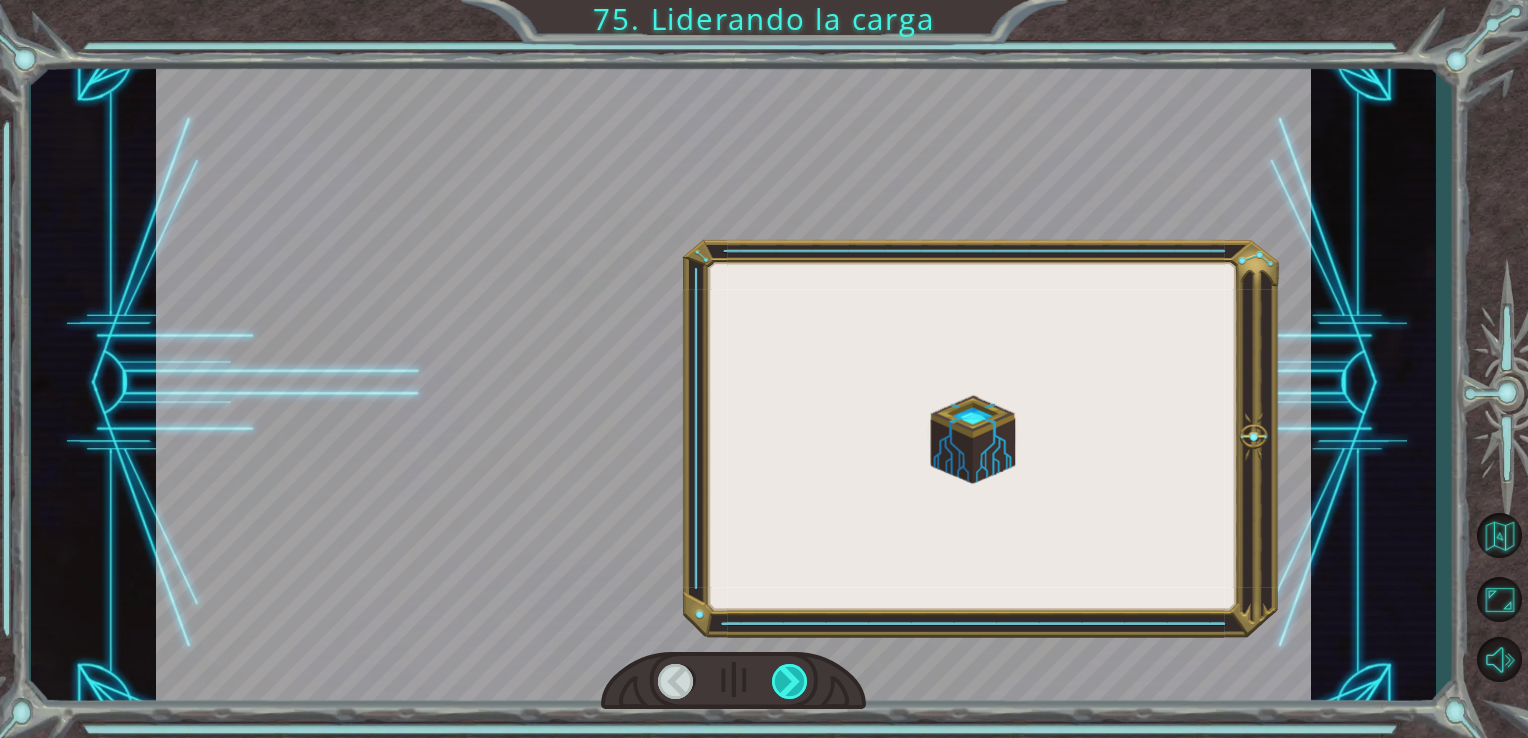 click at bounding box center (790, 681) 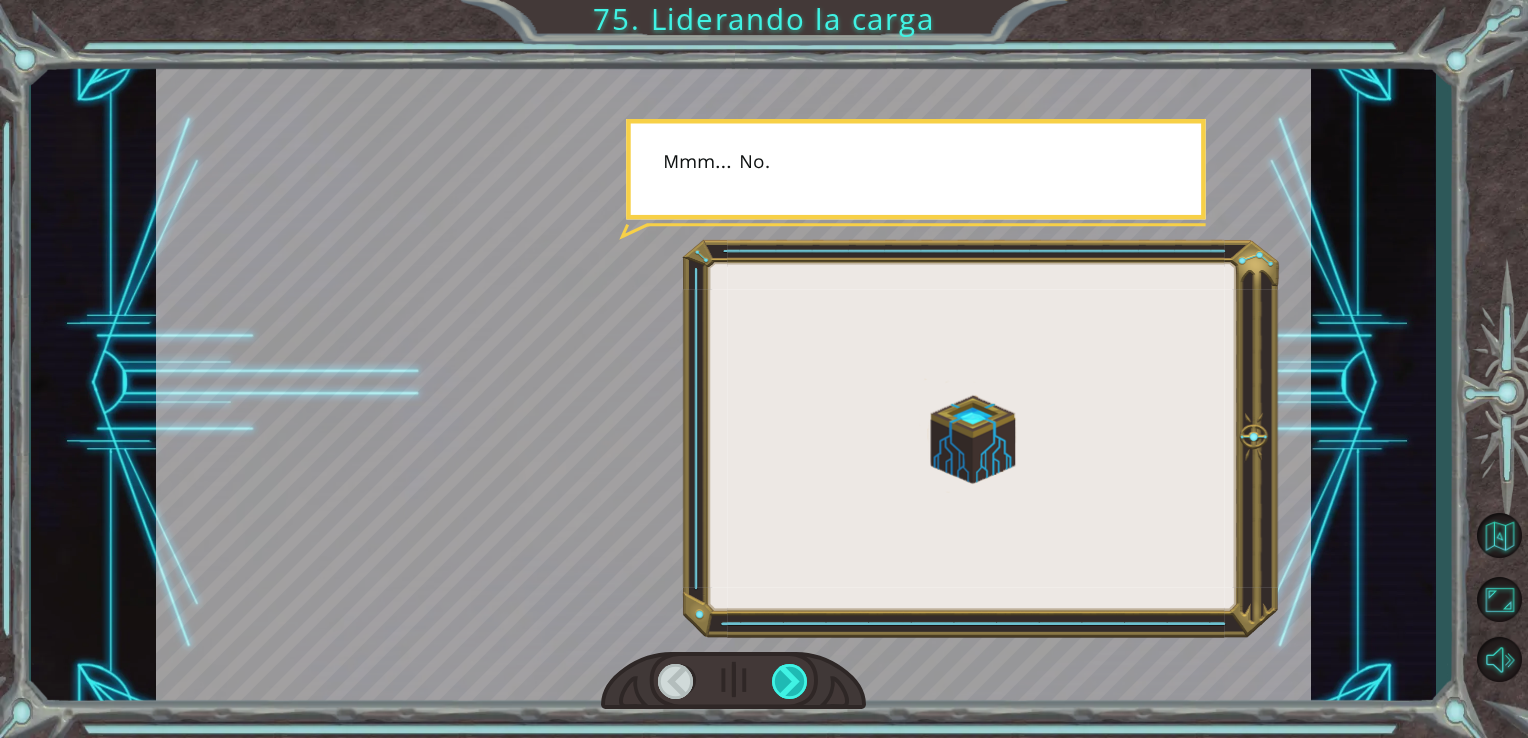 click at bounding box center [790, 681] 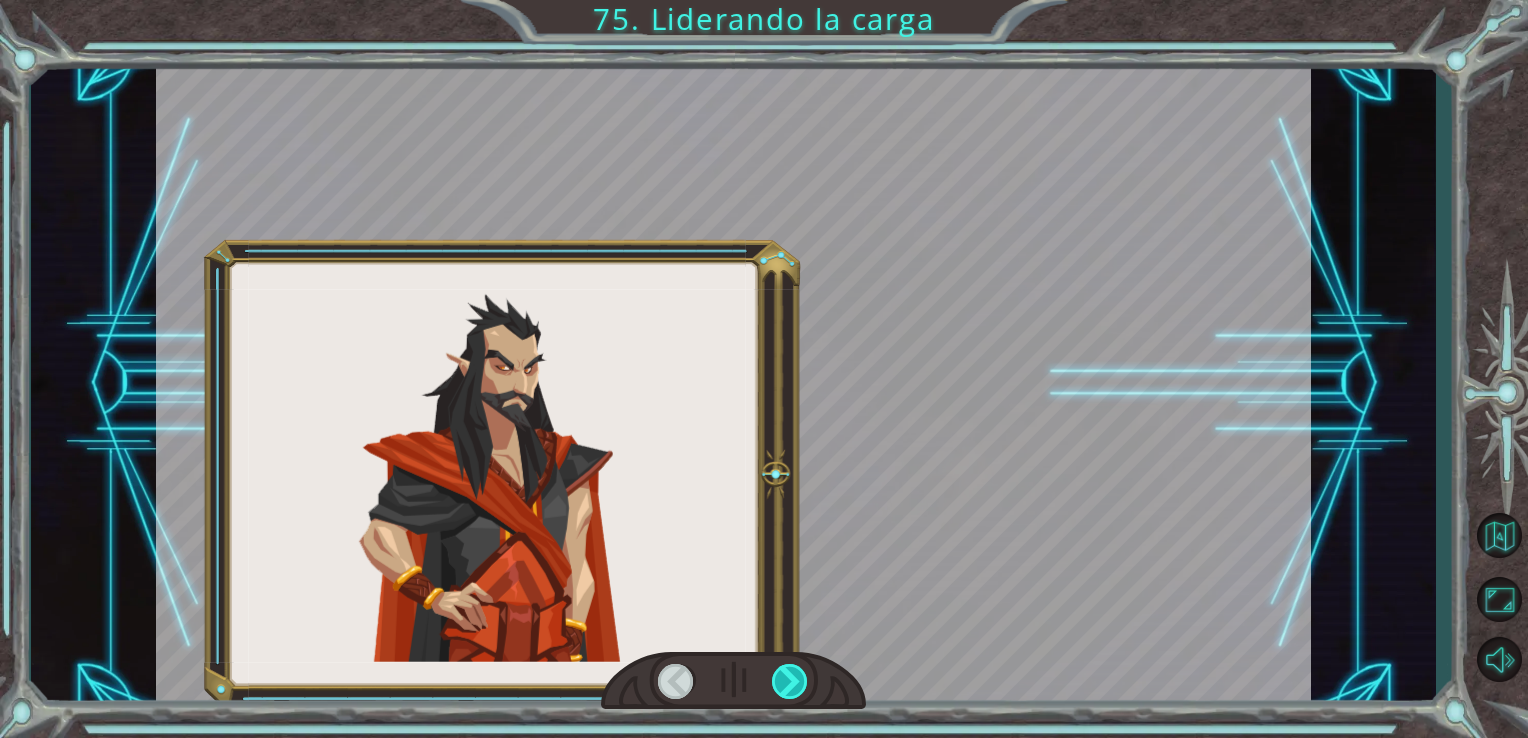 click at bounding box center [790, 681] 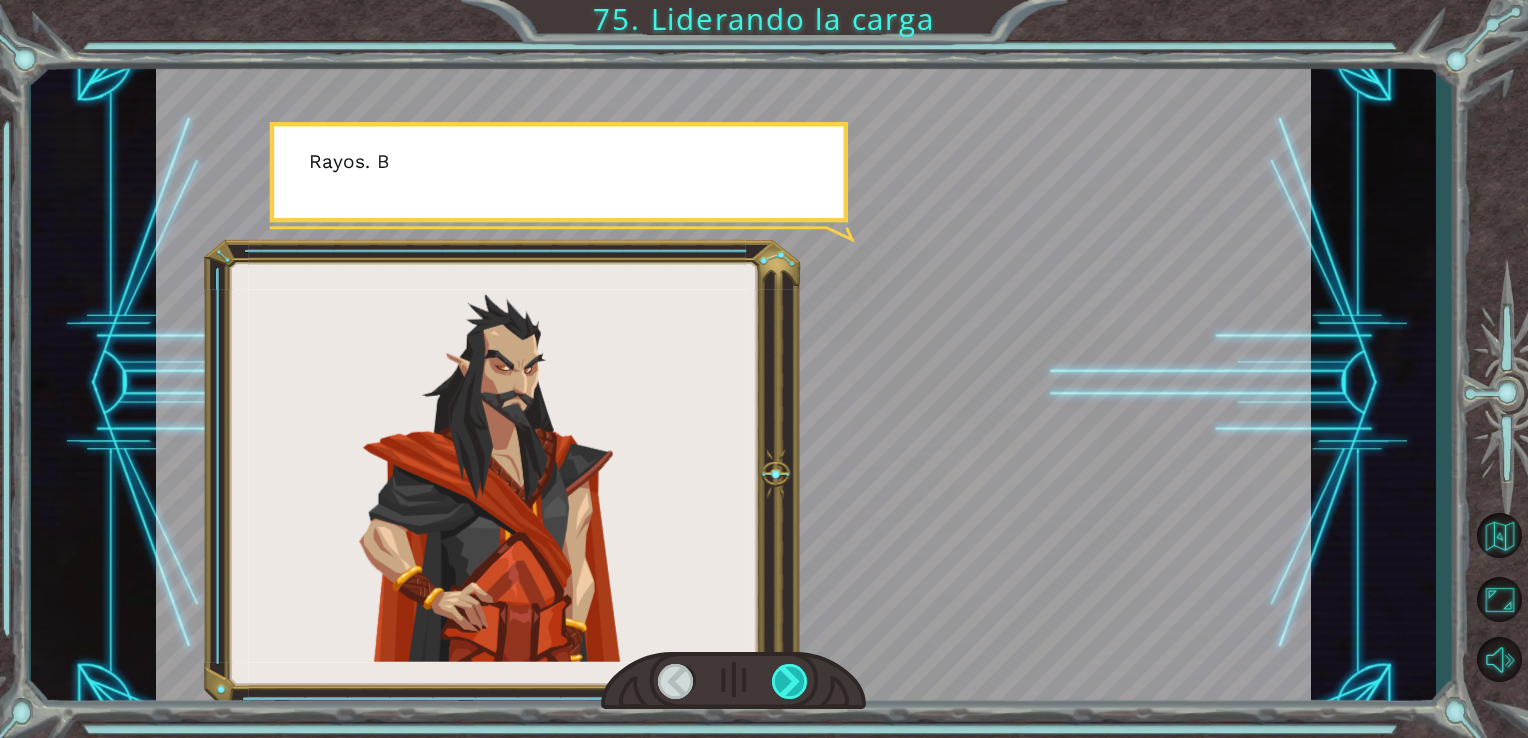 click at bounding box center [790, 681] 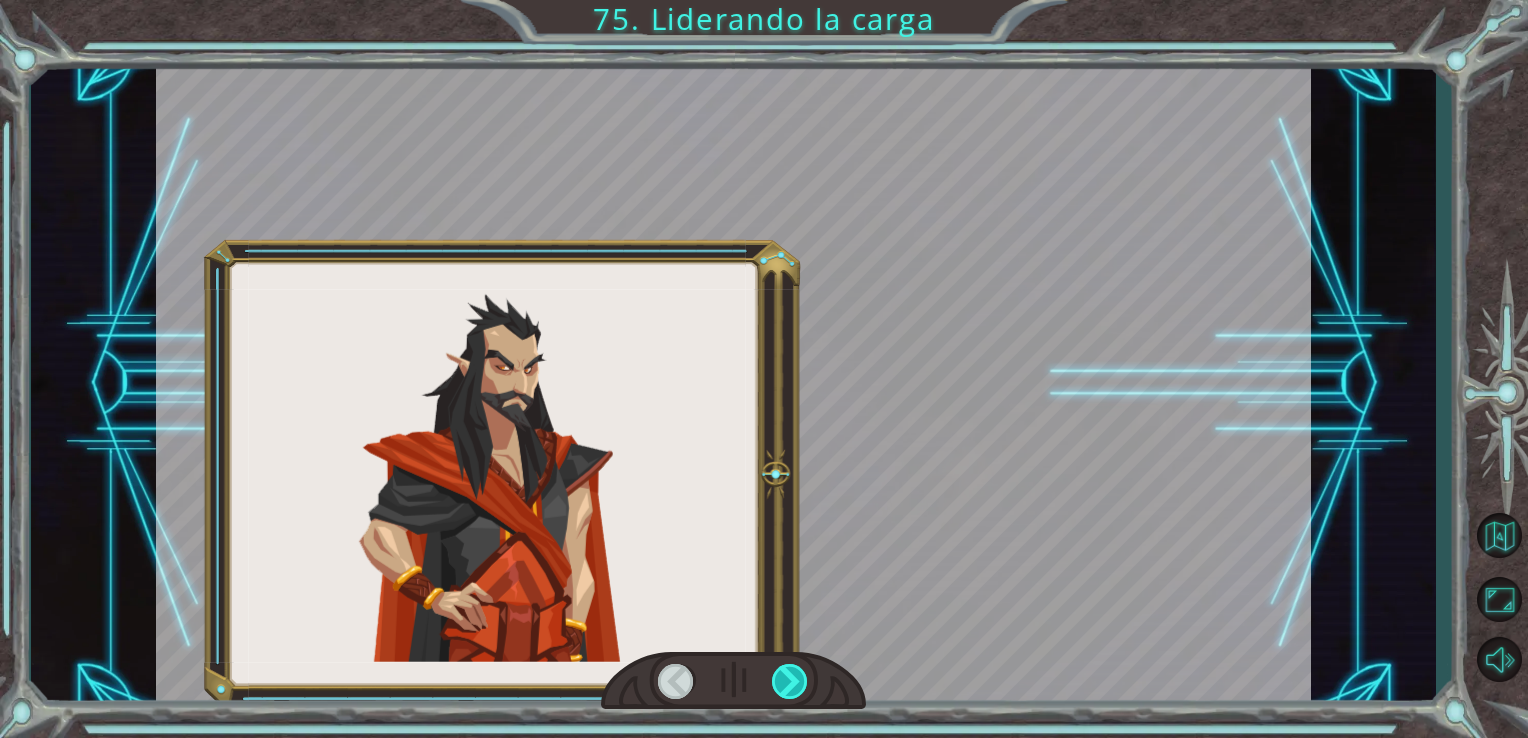 click at bounding box center [790, 681] 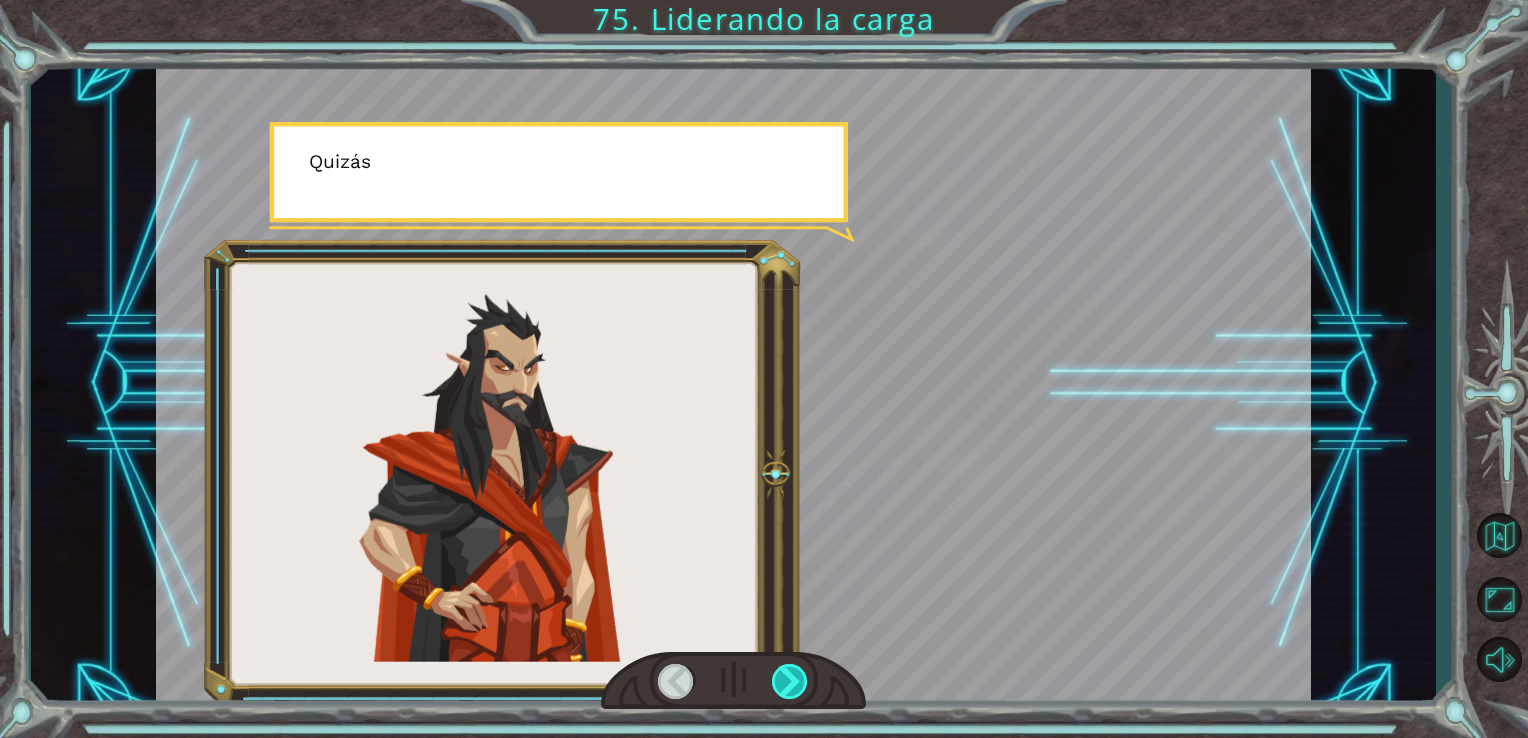 click at bounding box center (790, 681) 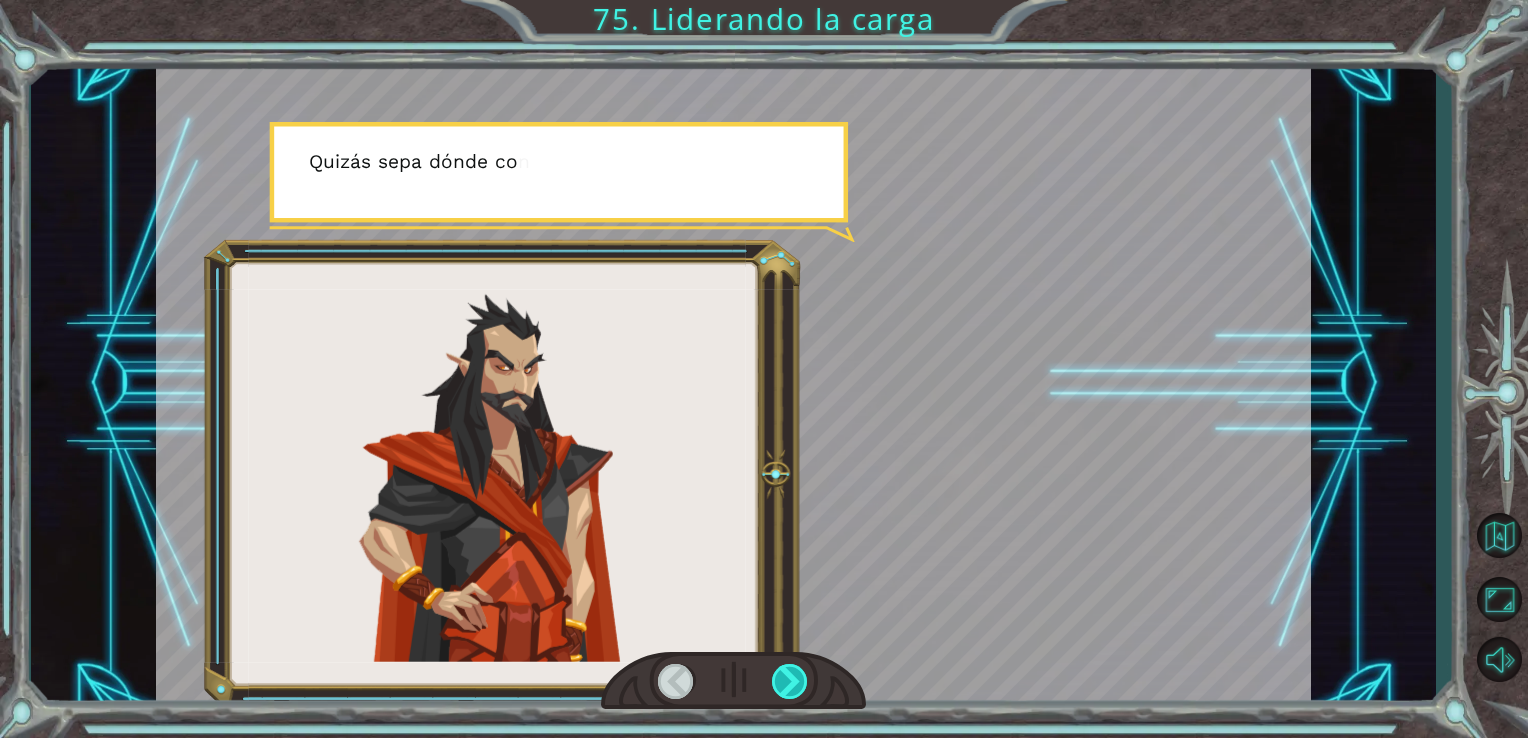 click at bounding box center [790, 681] 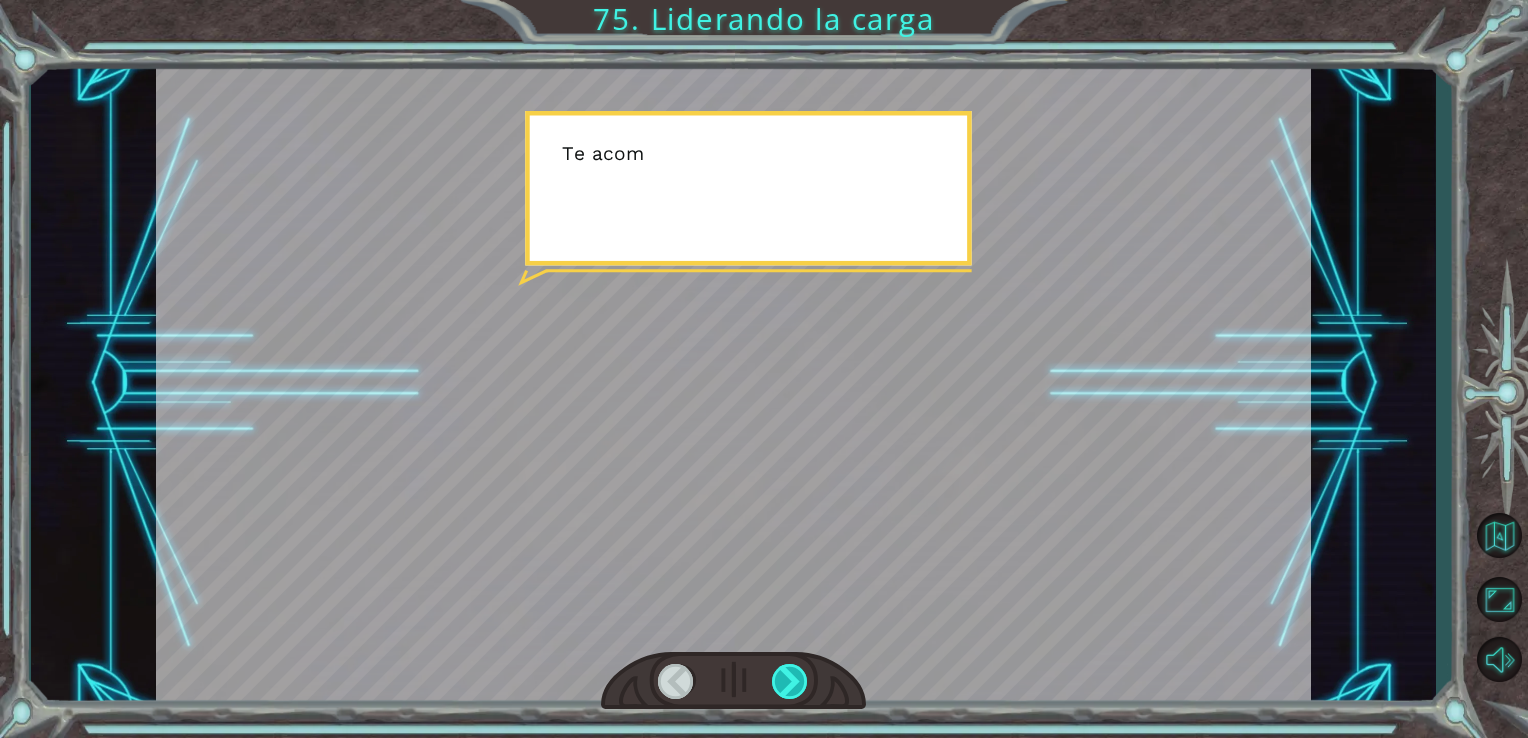 click at bounding box center (790, 681) 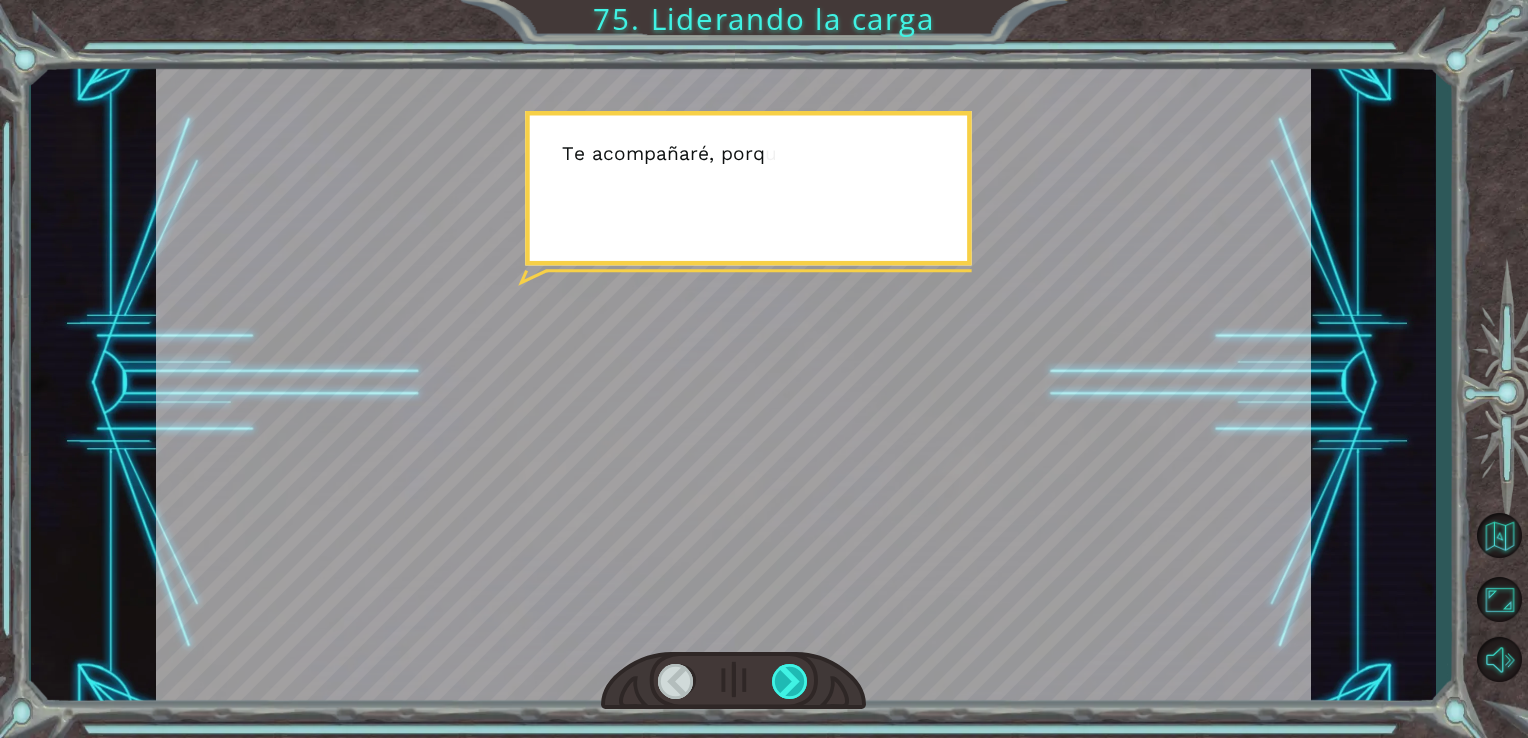 click at bounding box center [790, 681] 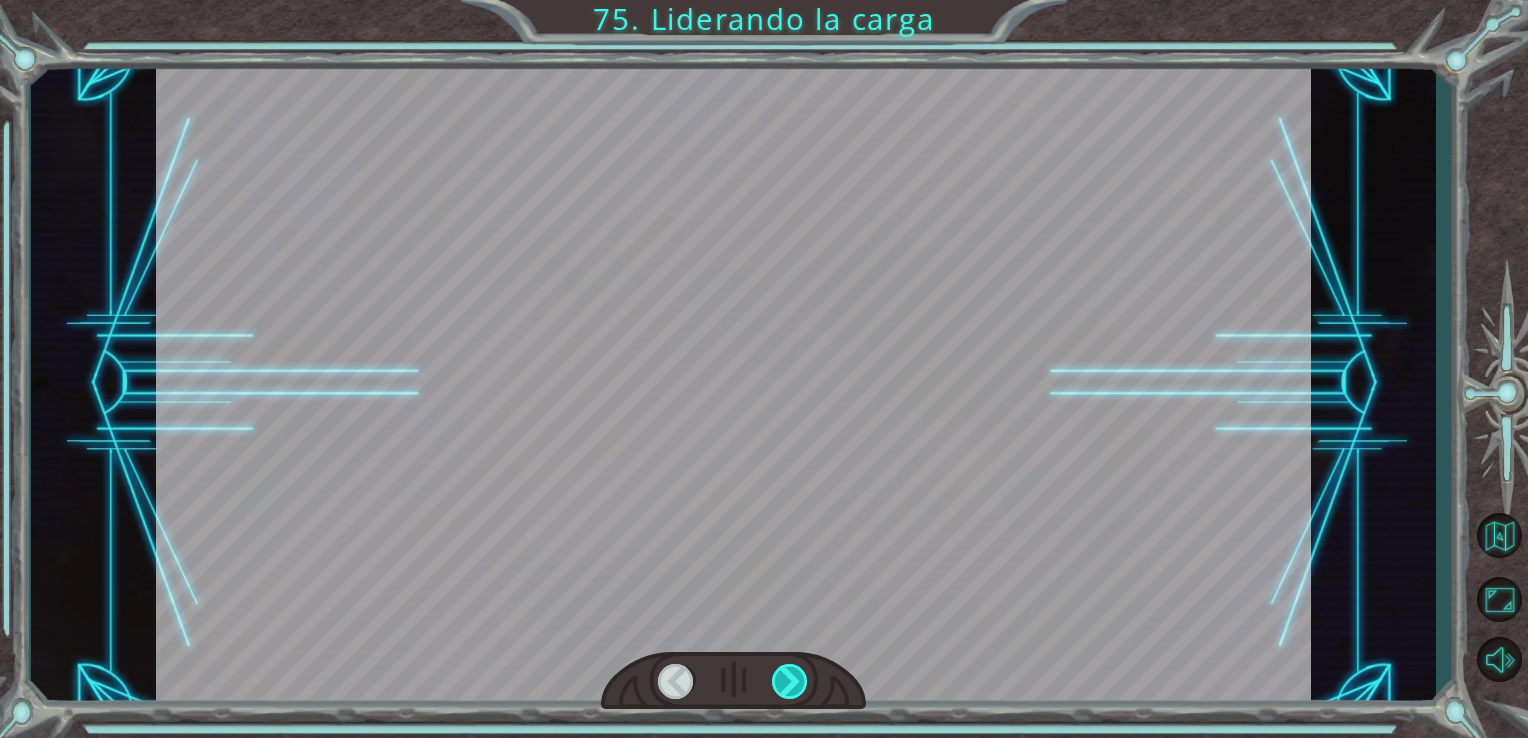 click at bounding box center [790, 681] 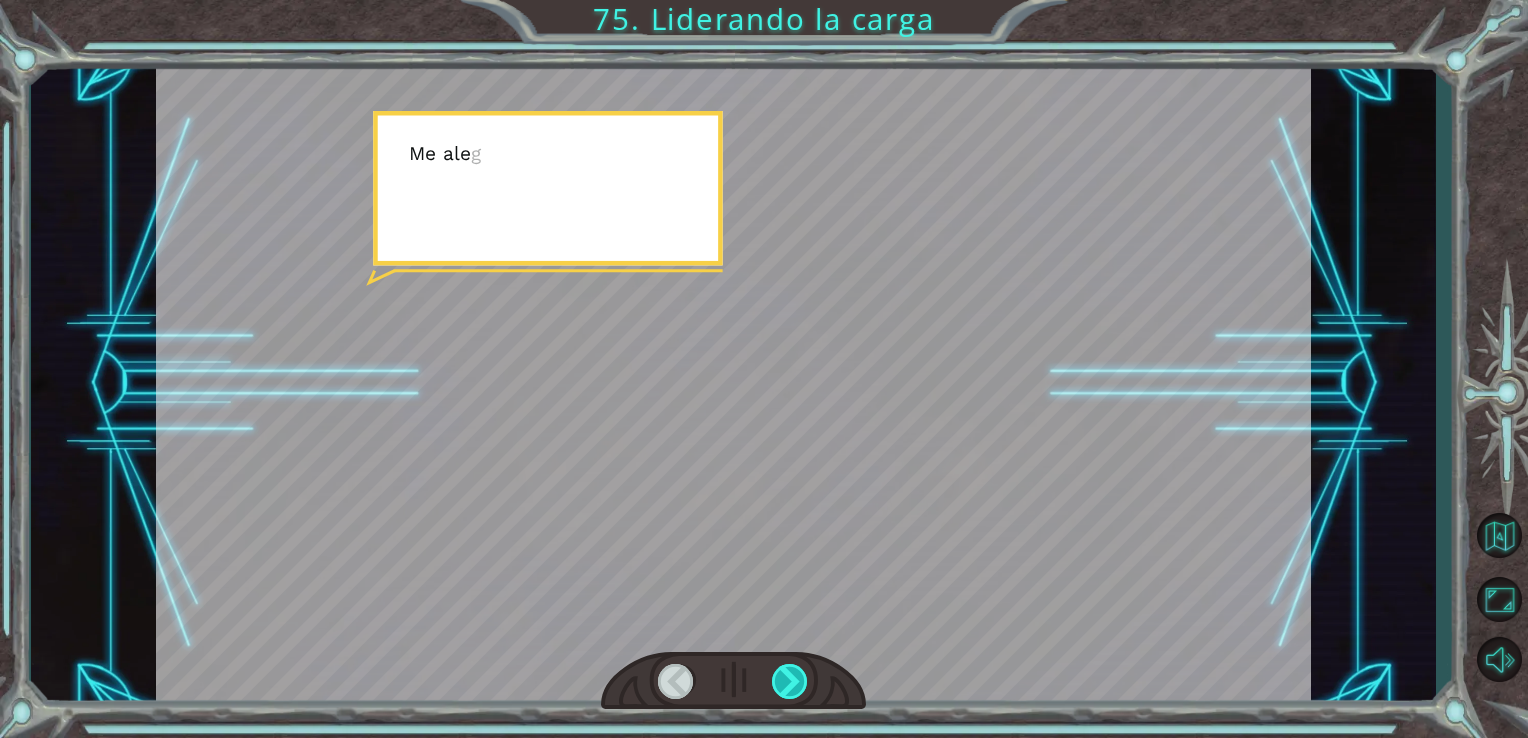 click at bounding box center (790, 681) 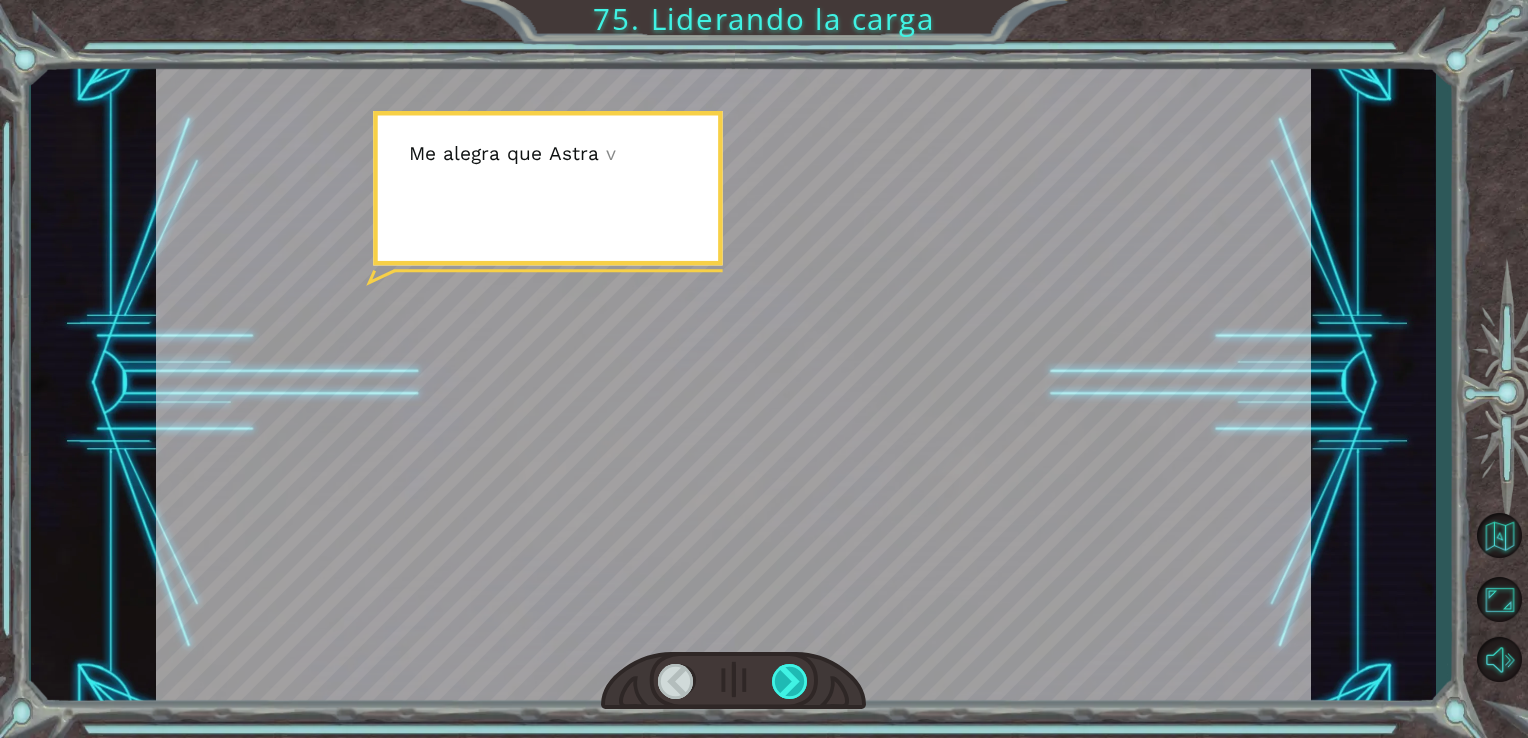click at bounding box center (790, 681) 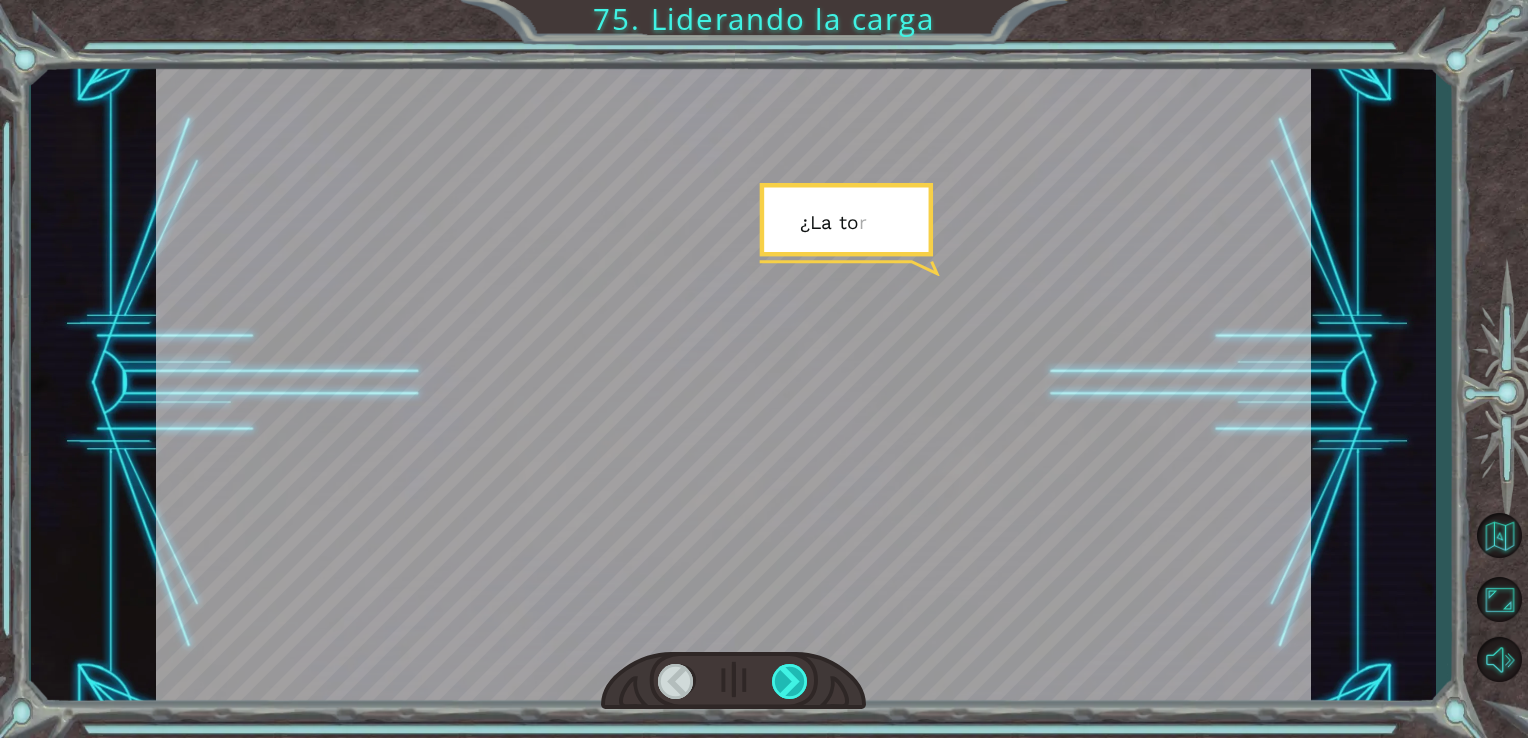 click at bounding box center [790, 681] 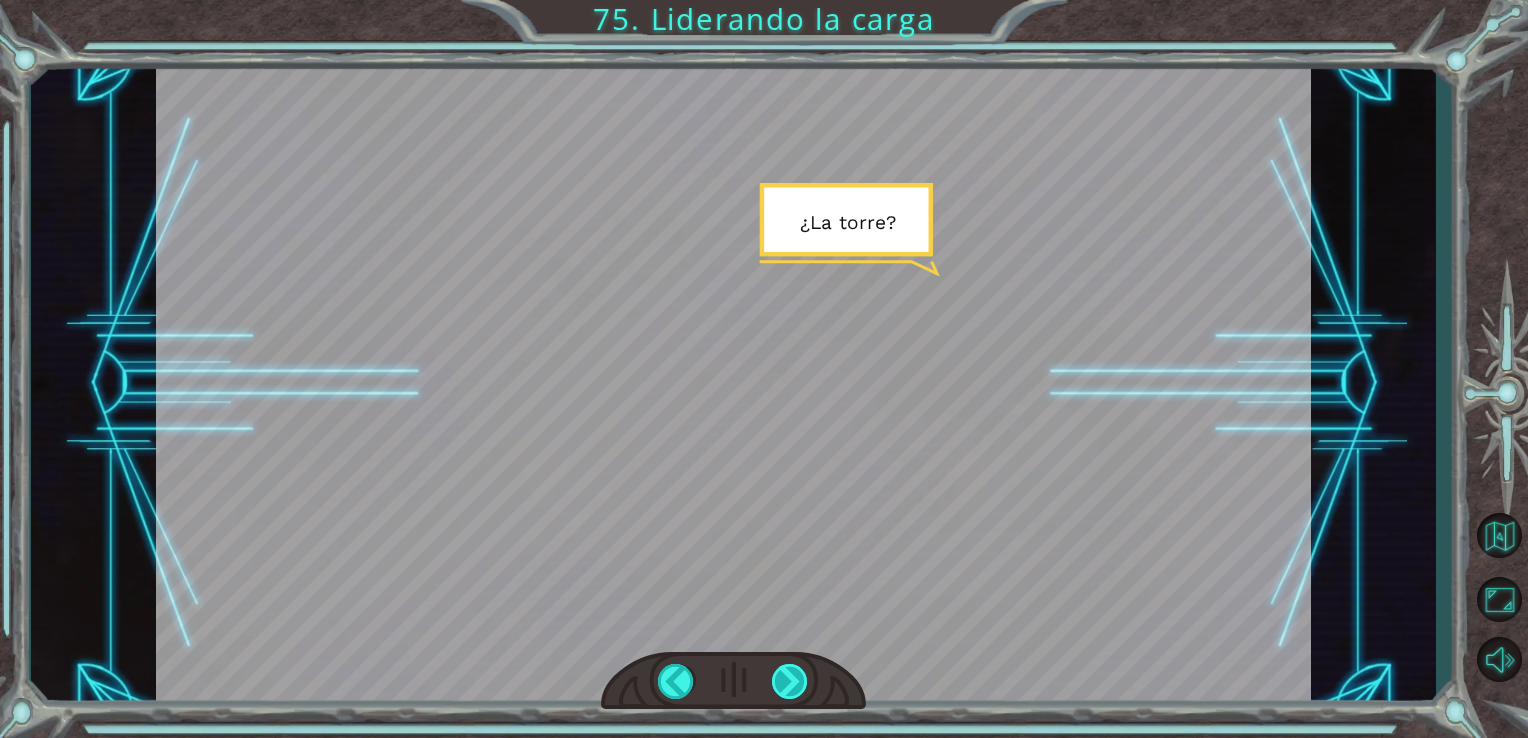 click at bounding box center [790, 681] 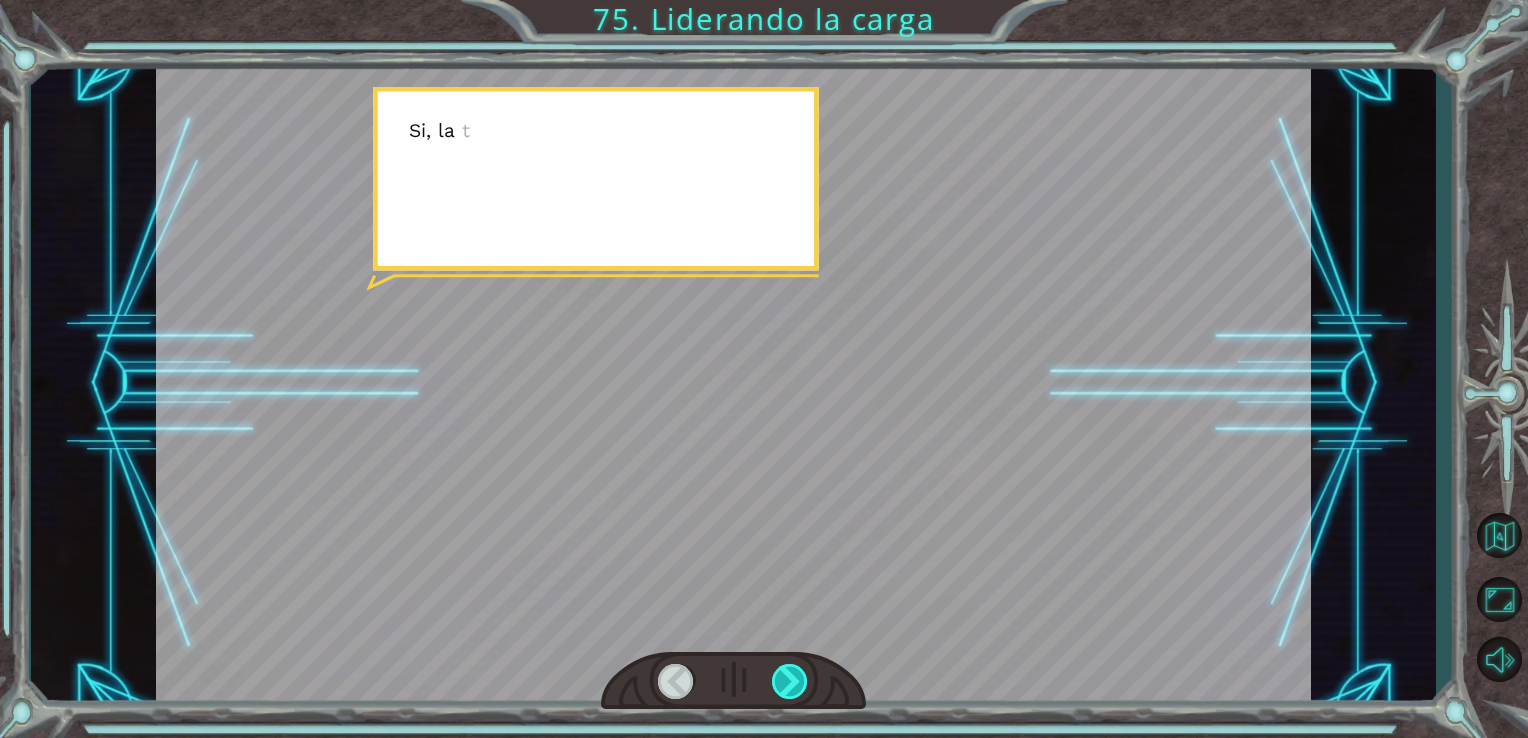 click at bounding box center [790, 681] 